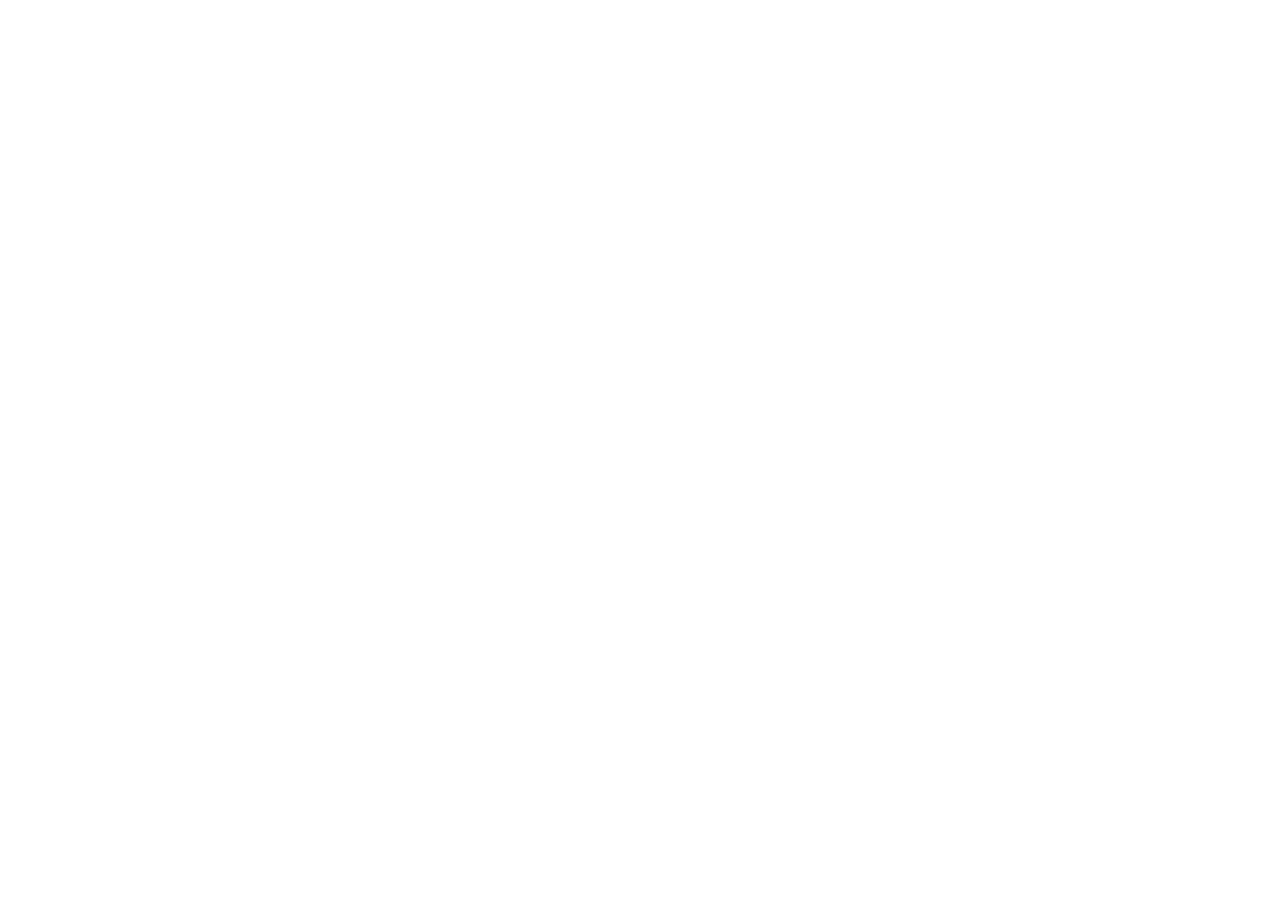 scroll, scrollTop: 0, scrollLeft: 0, axis: both 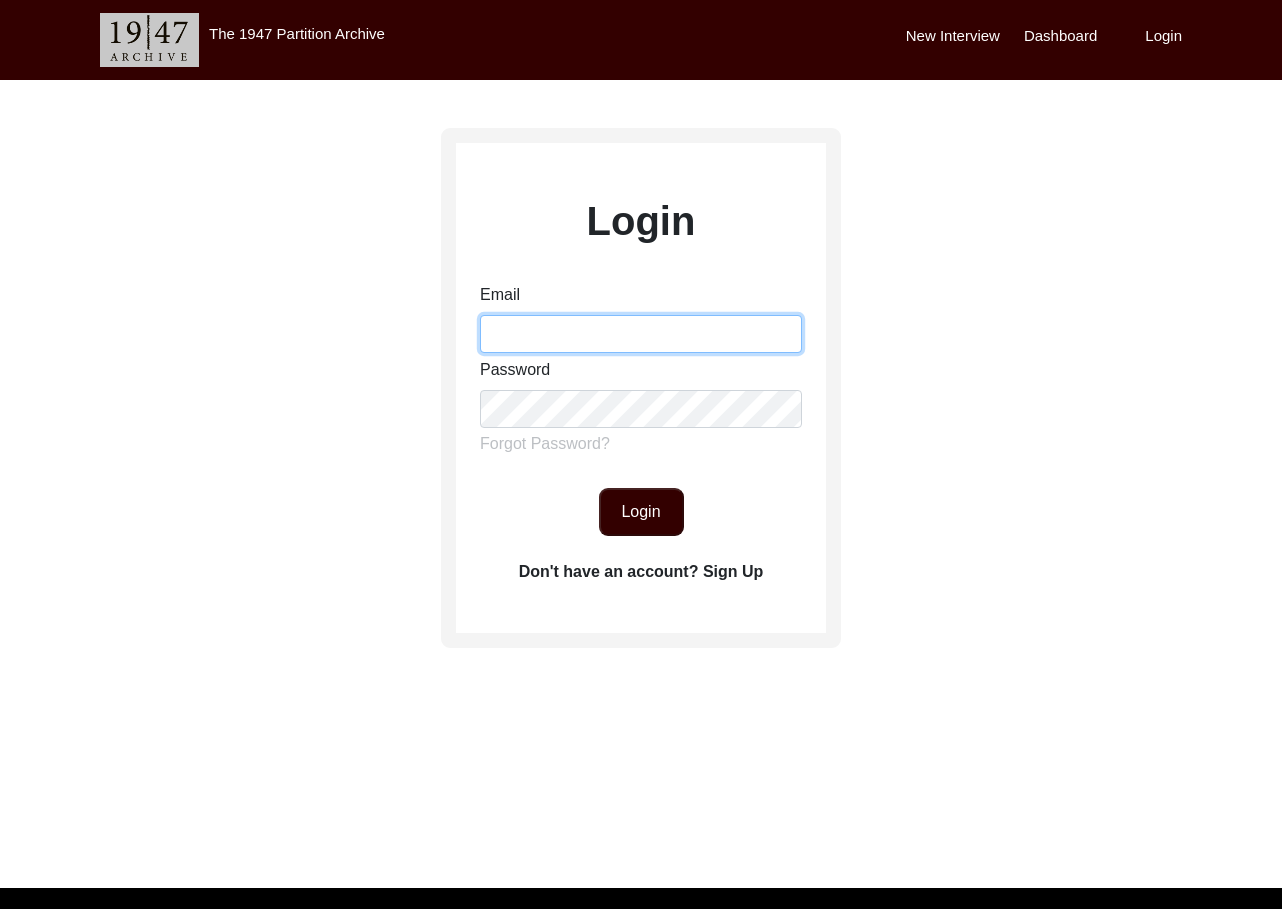 click on "Email" at bounding box center [641, 334] 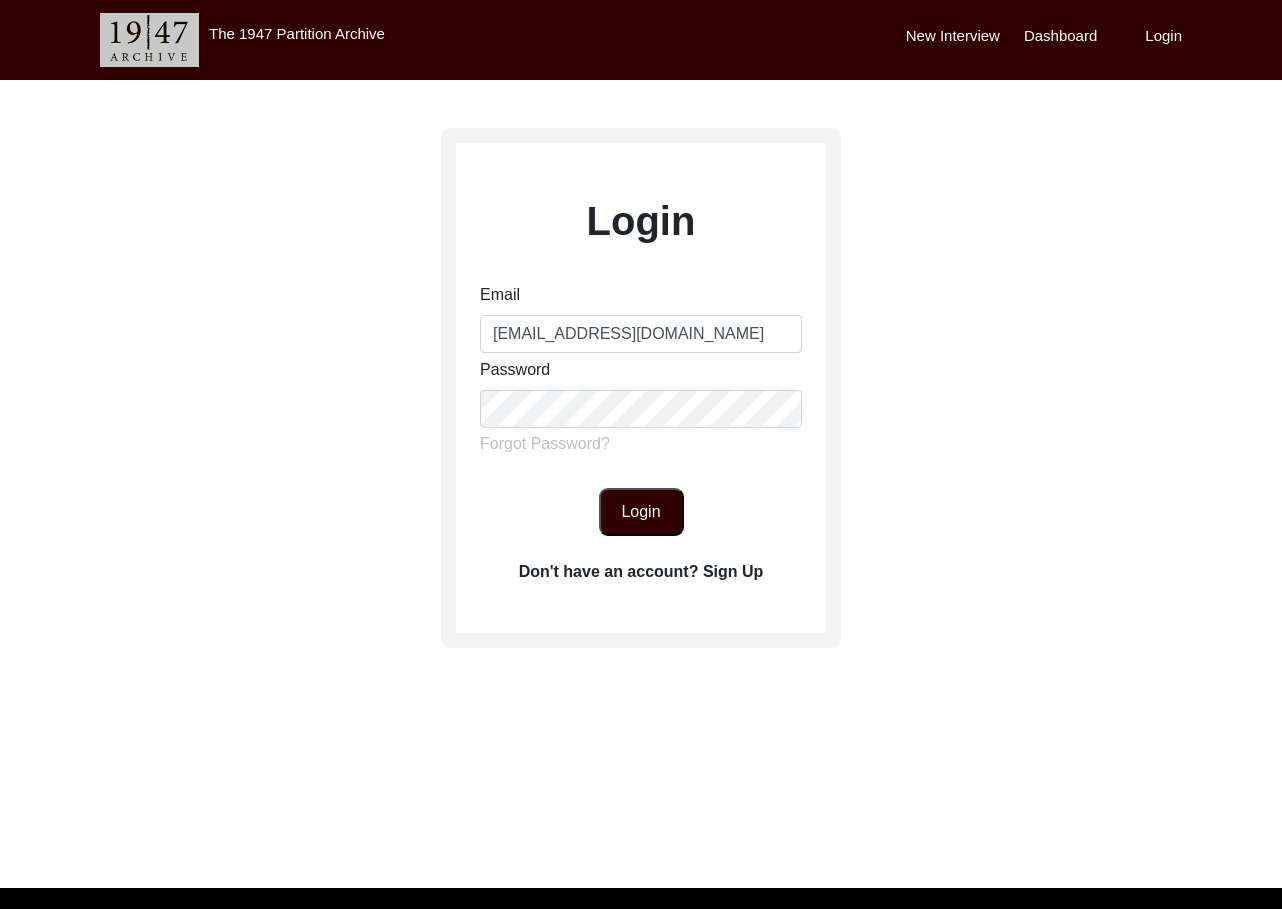 click on "Login" 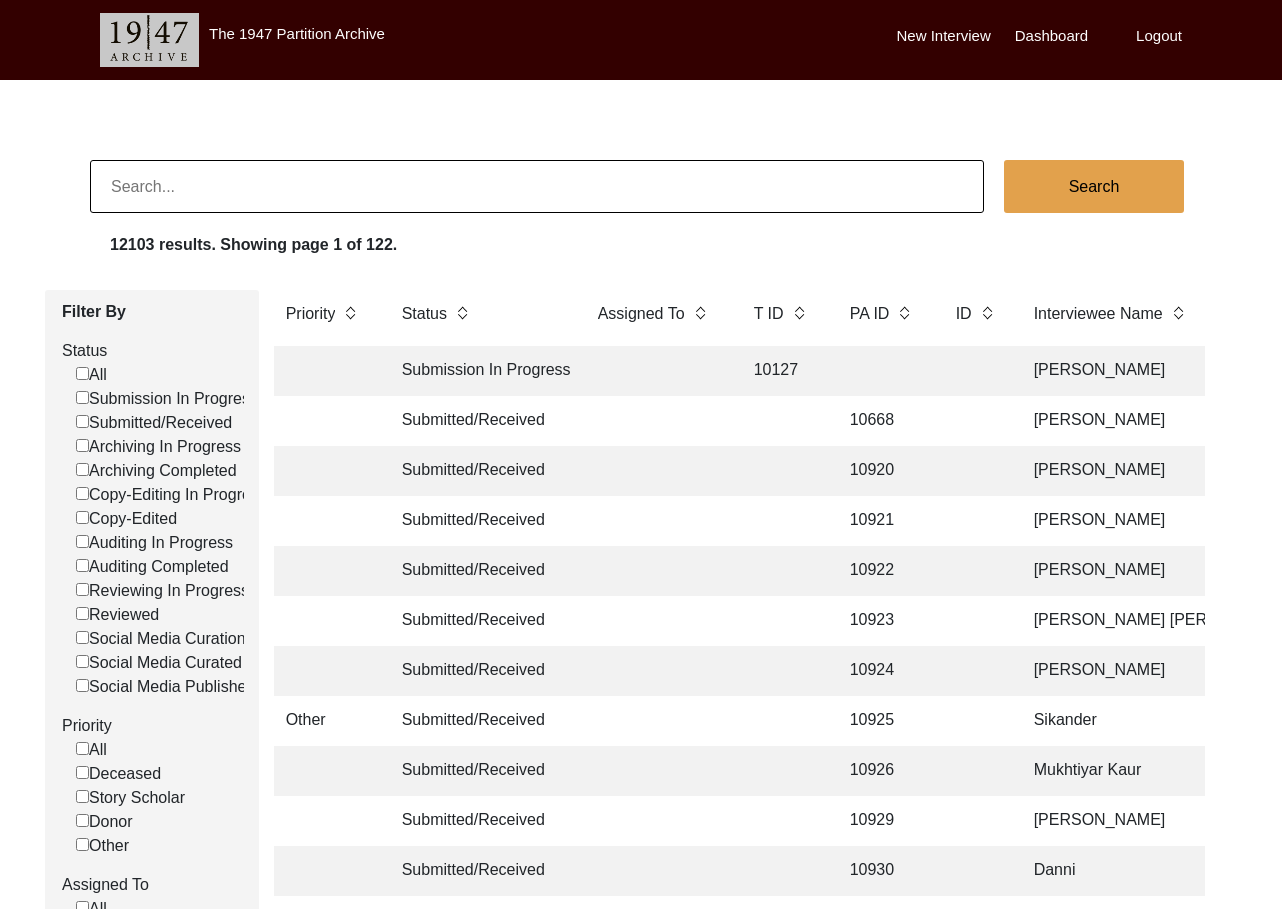 click on "Submitted/Received" 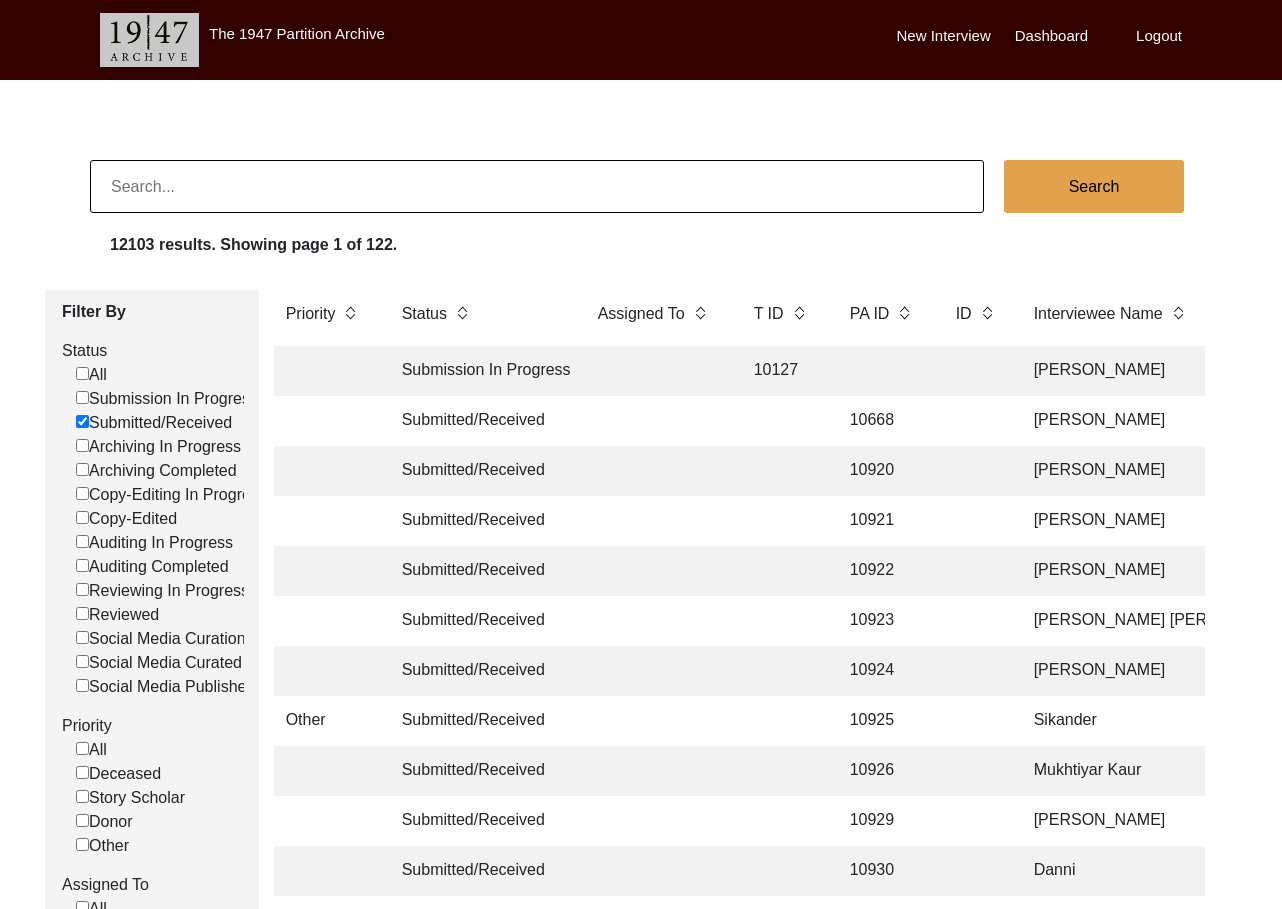 checkbox on "false" 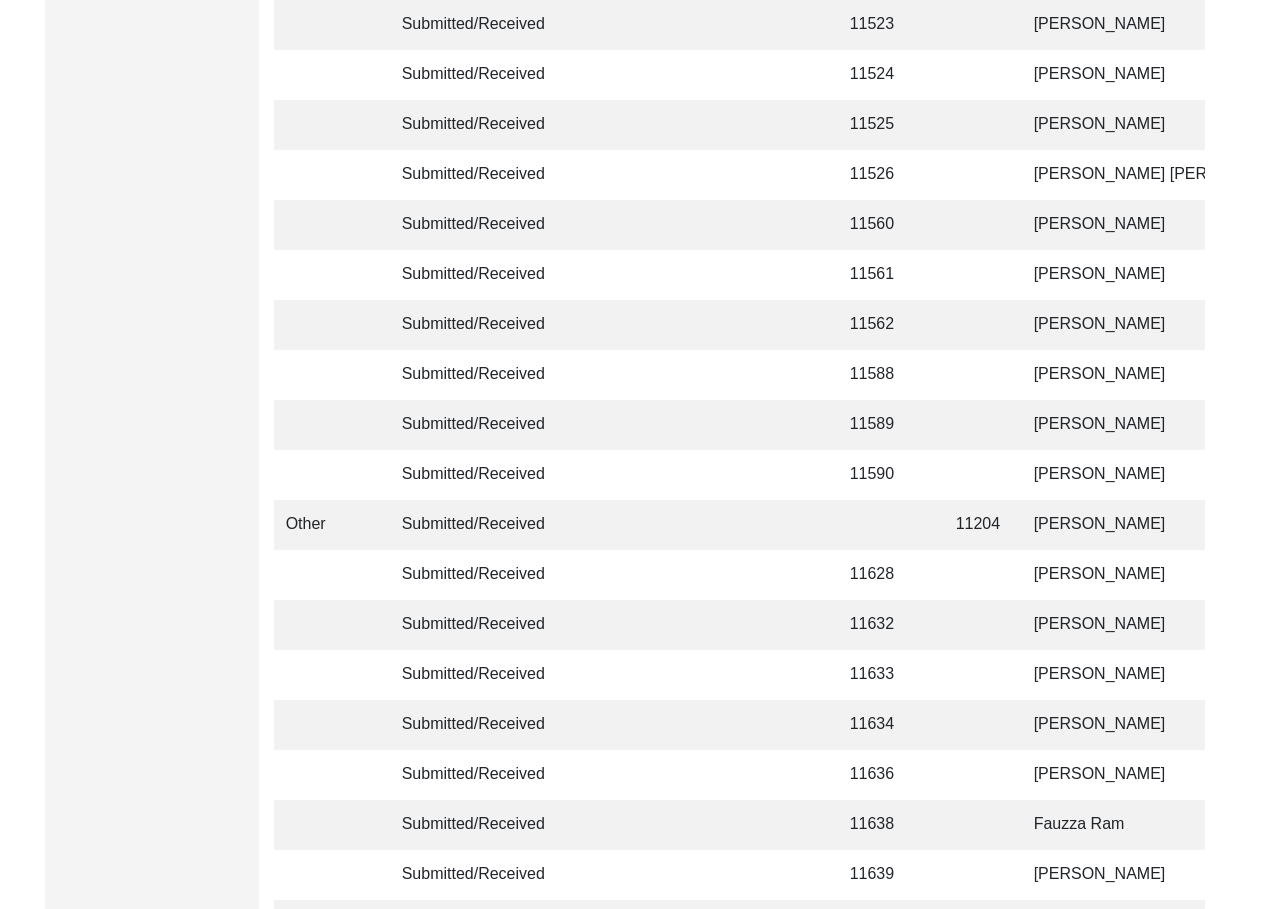 scroll, scrollTop: 4688, scrollLeft: 0, axis: vertical 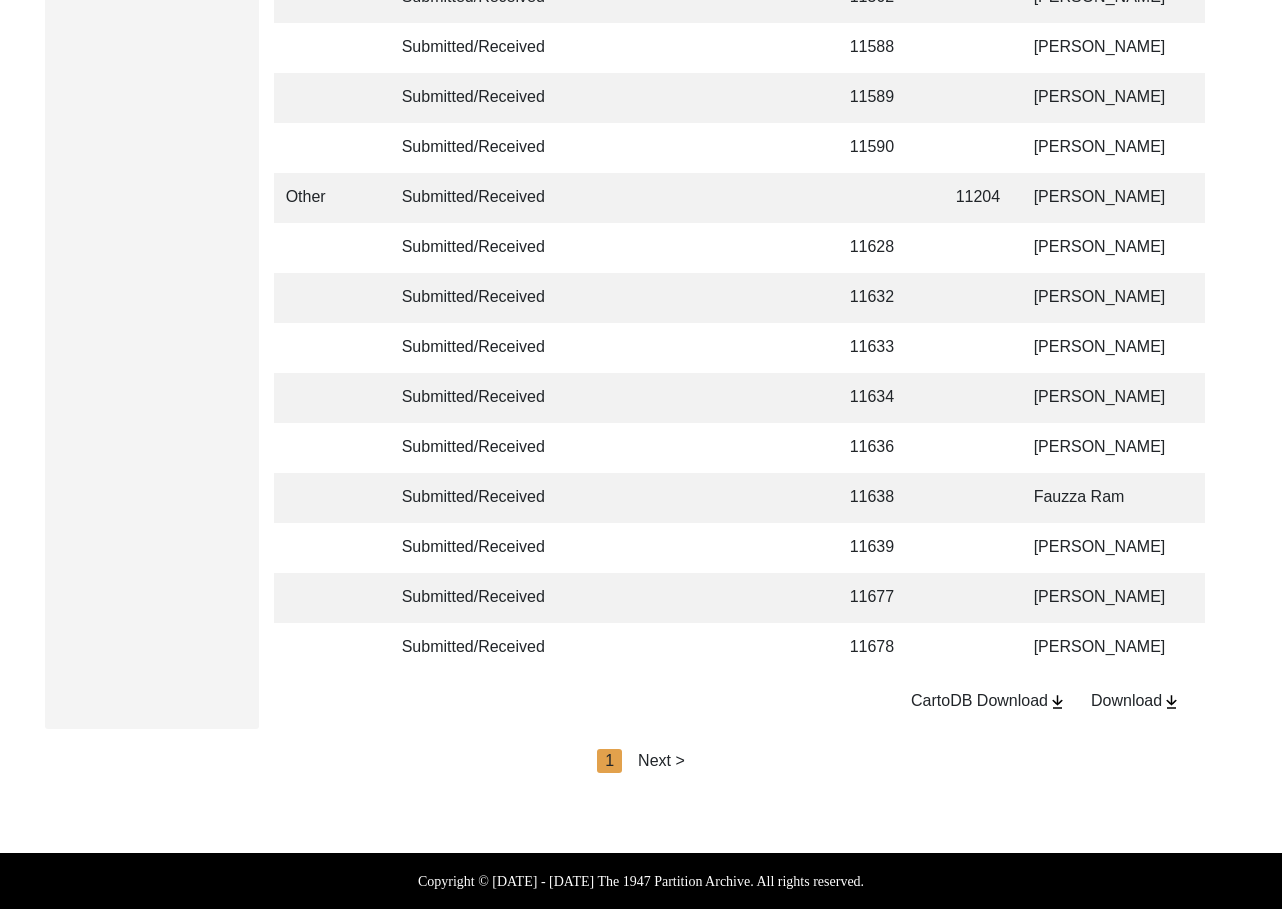 drag, startPoint x: 657, startPoint y: 761, endPoint x: 669, endPoint y: 757, distance: 12.649111 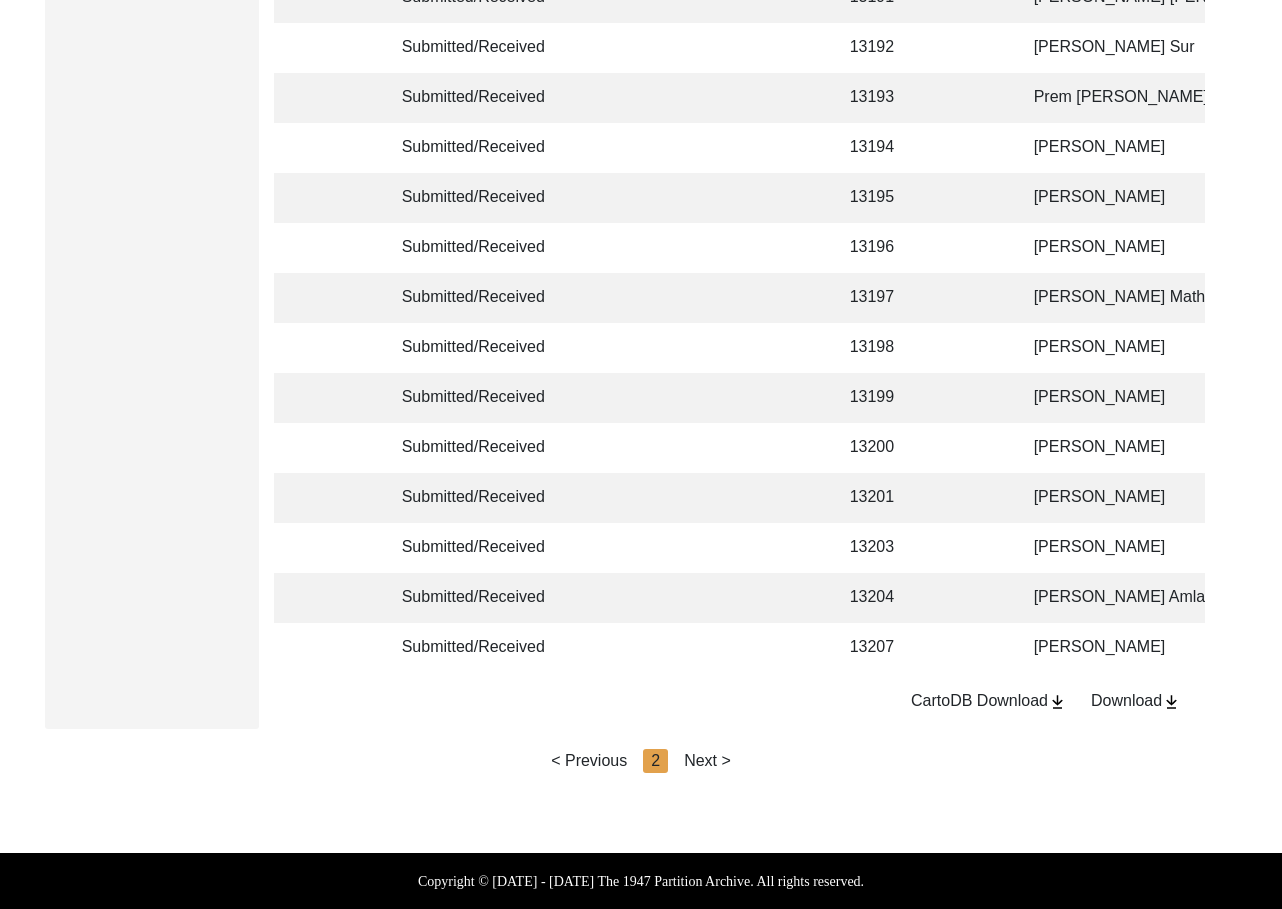 click on "Next >" 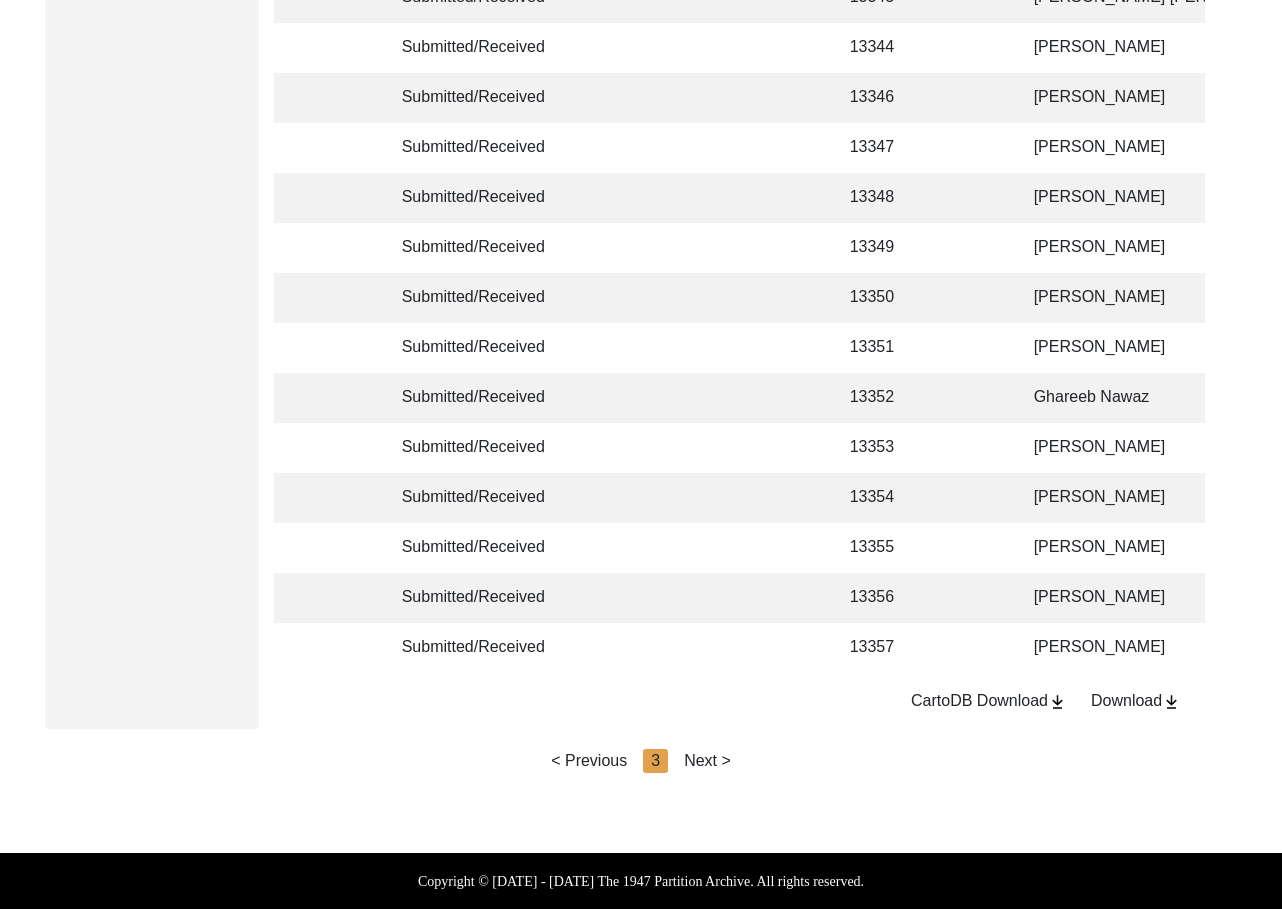 click on "Next >" 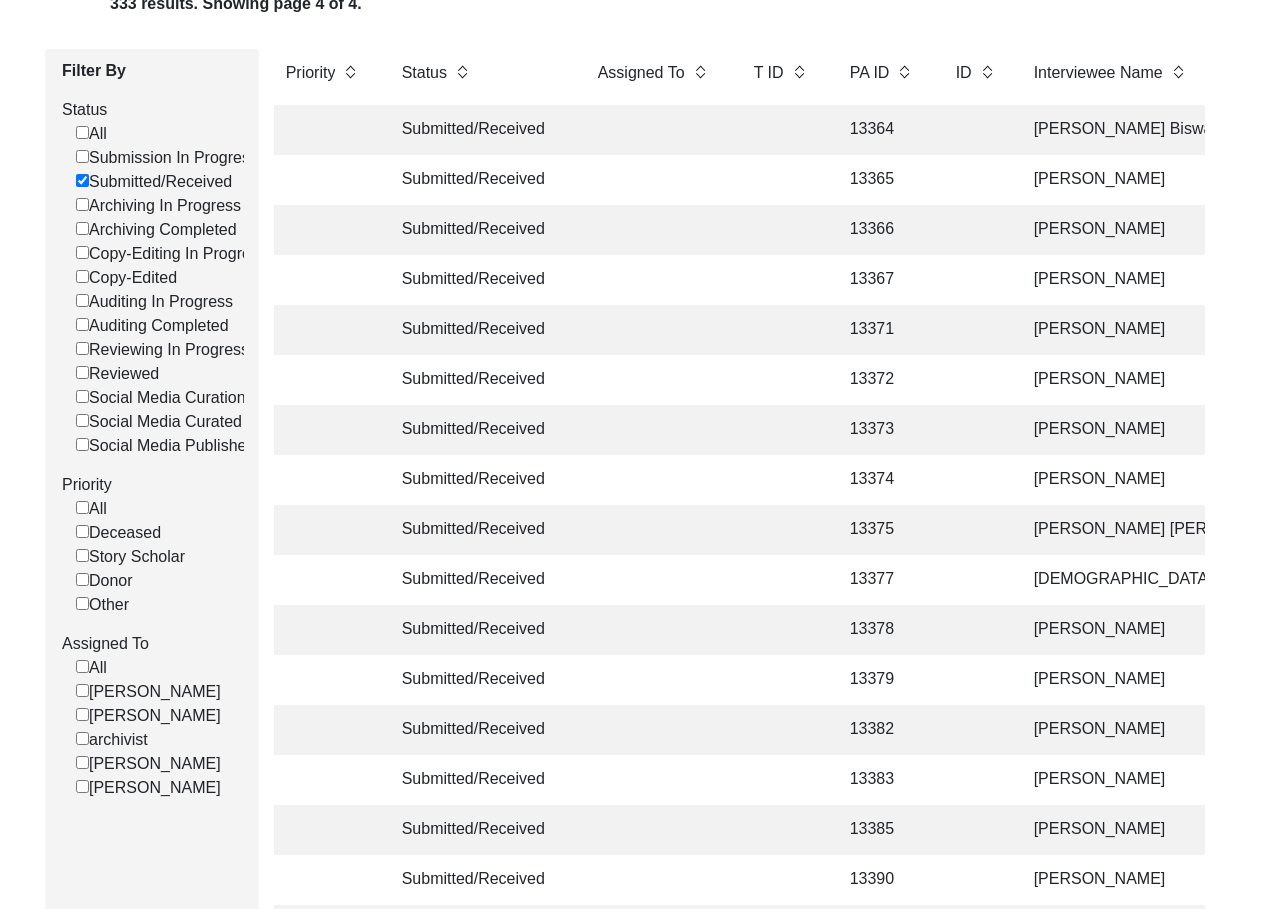 scroll, scrollTop: 0, scrollLeft: 0, axis: both 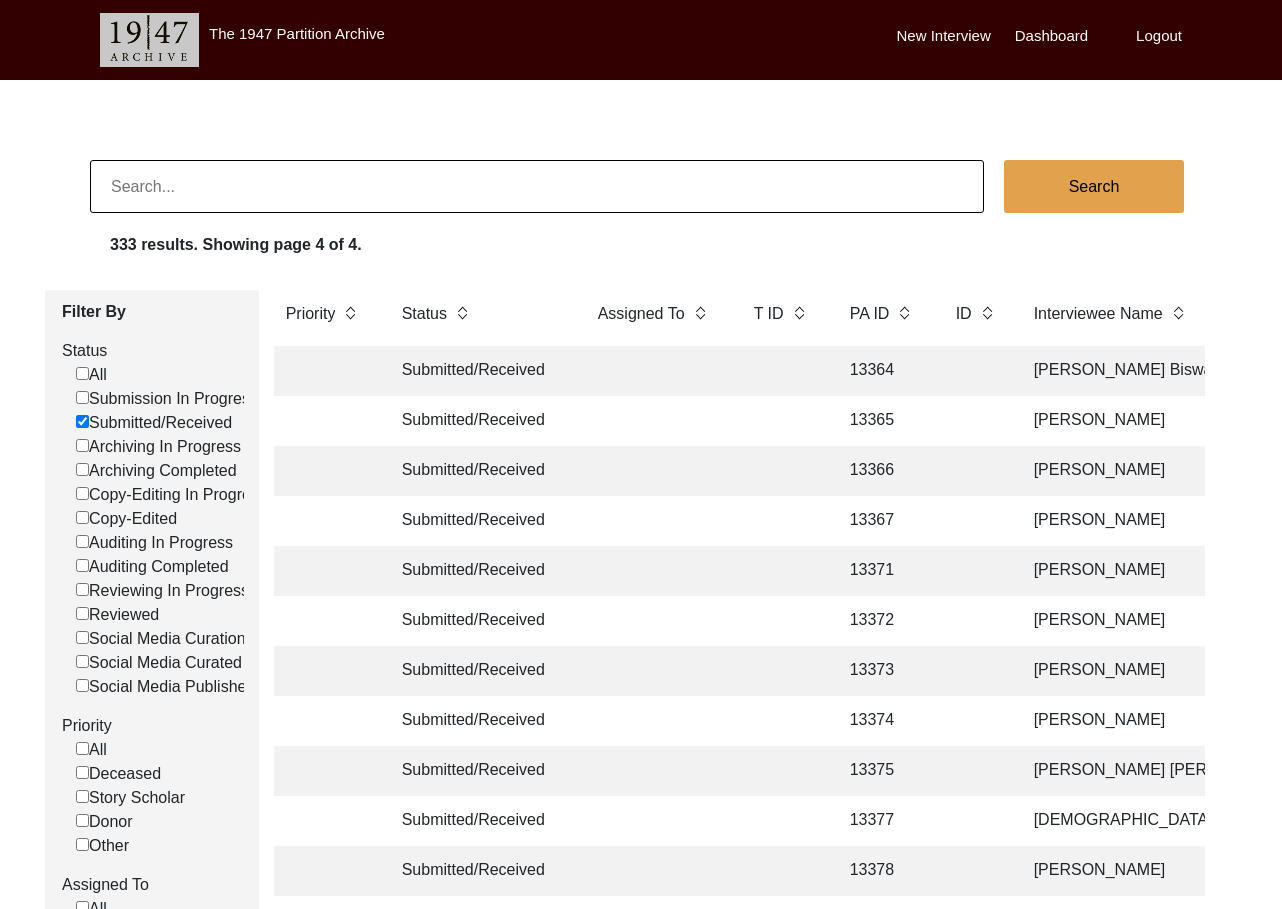 click 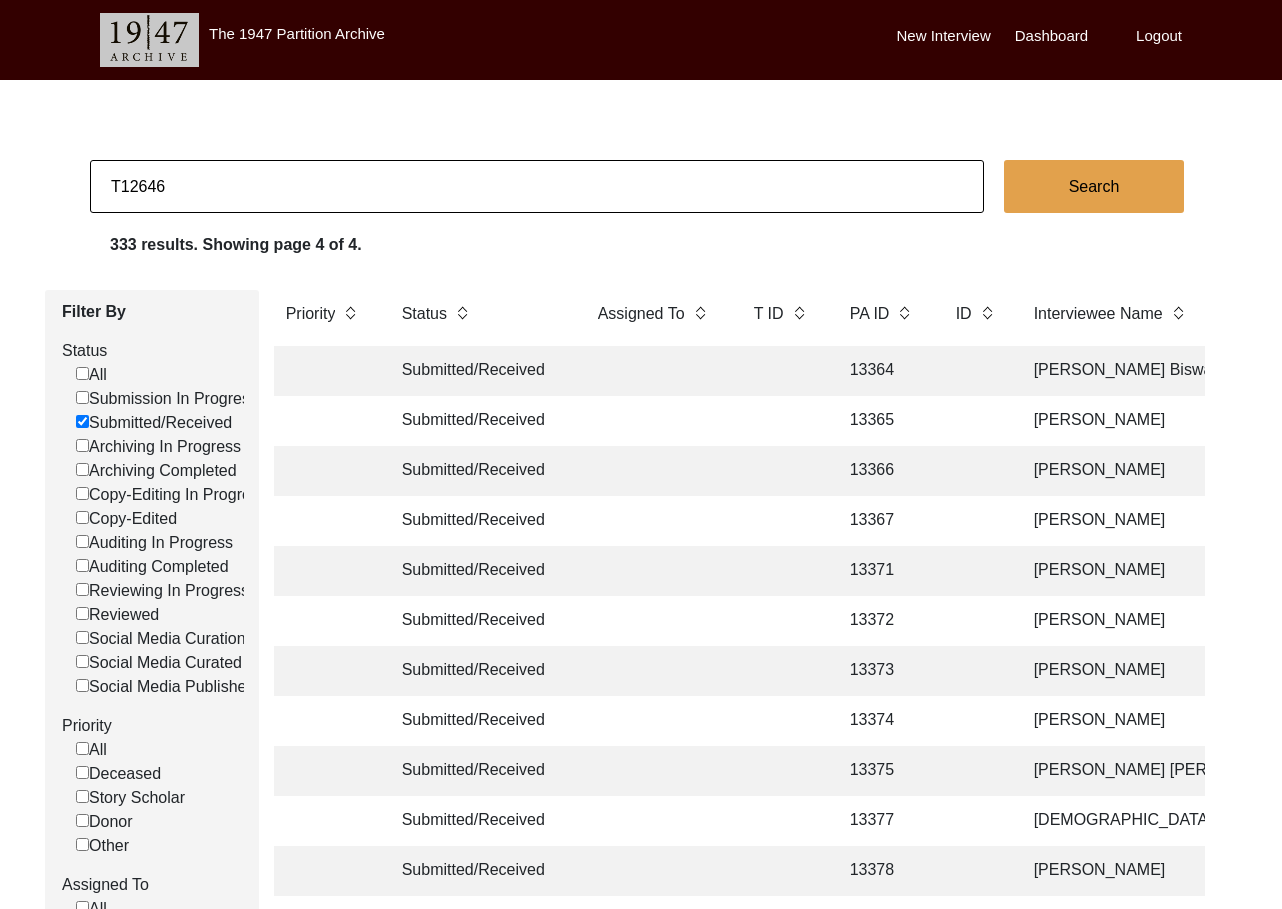 type on "T12646" 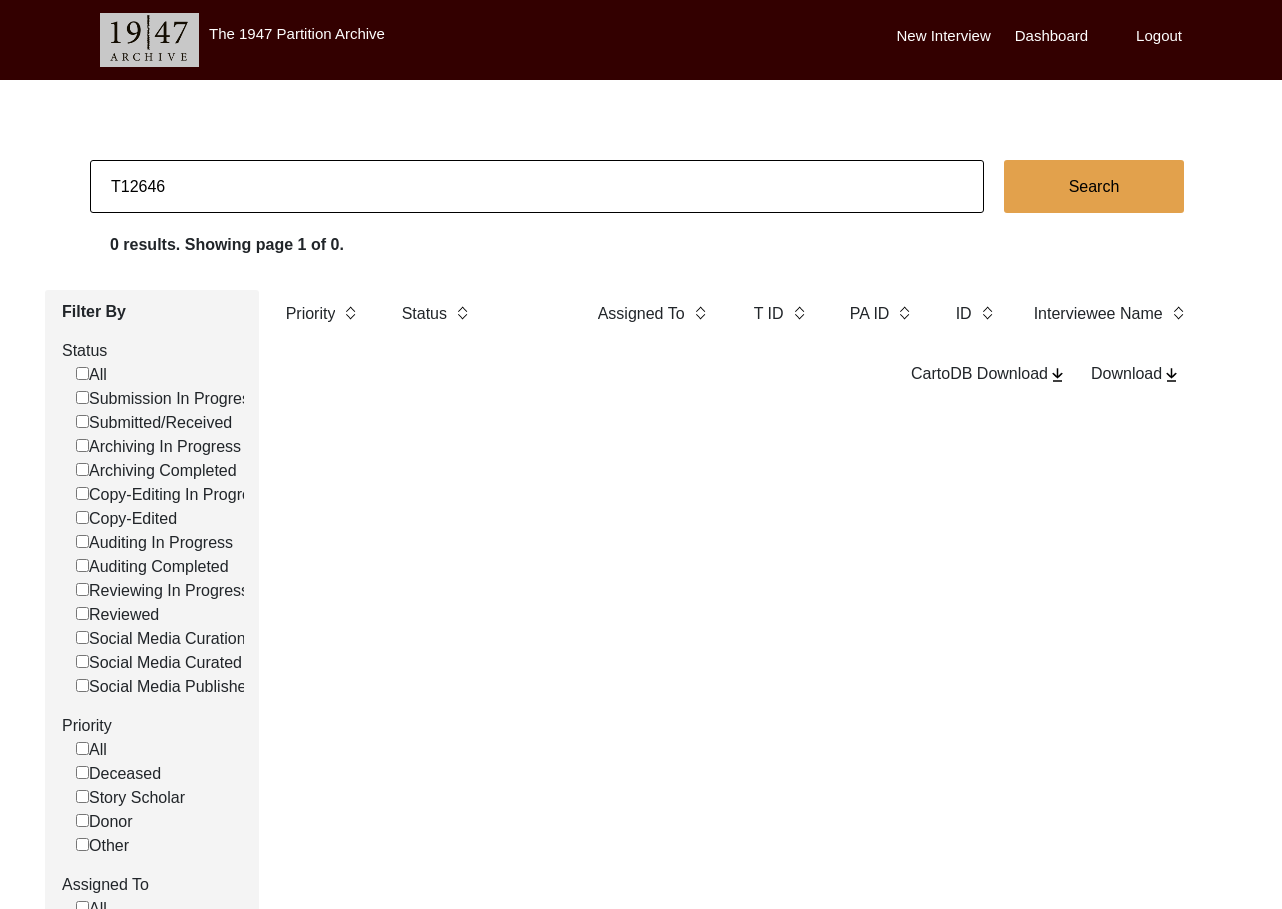 click on "T12646" 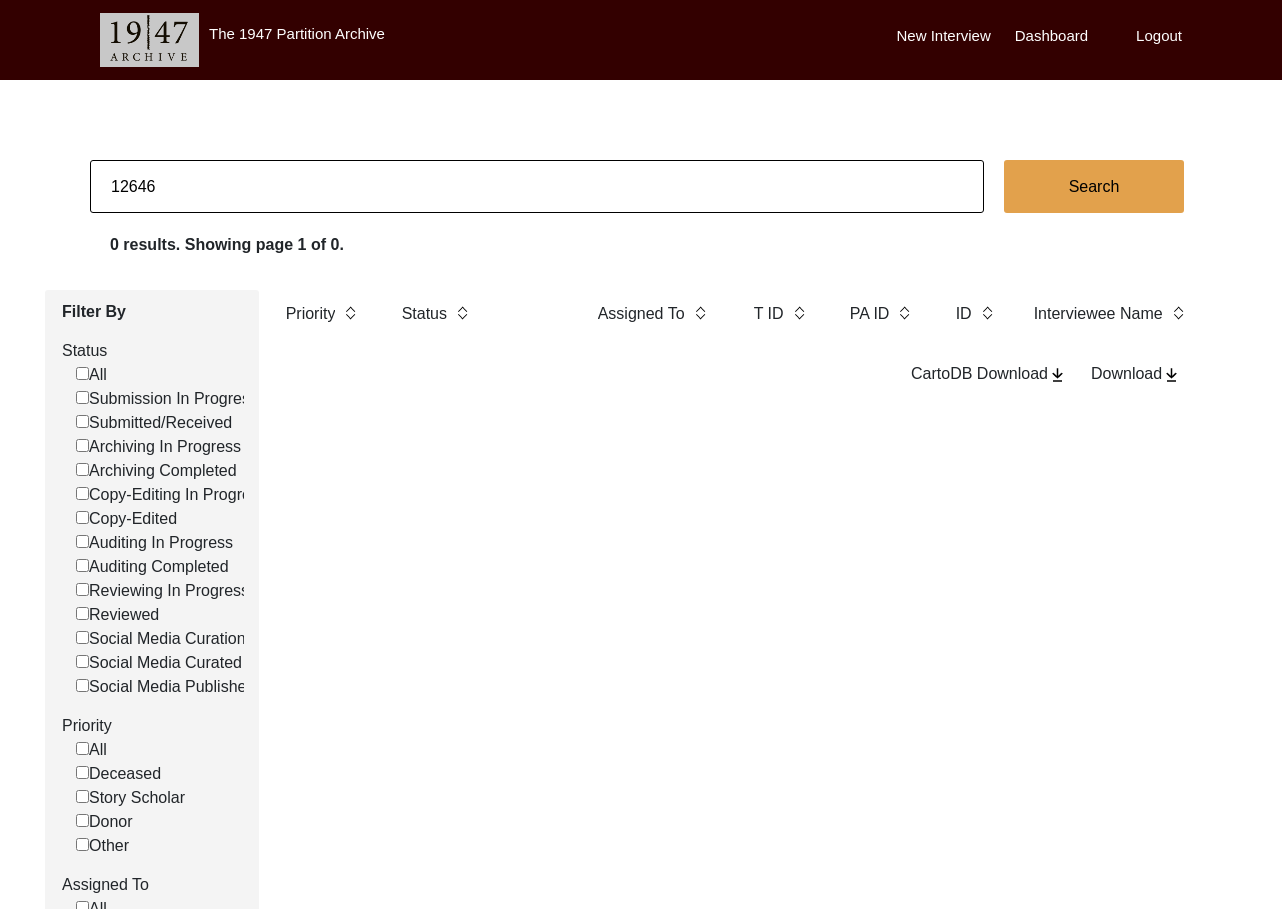 type on "12646" 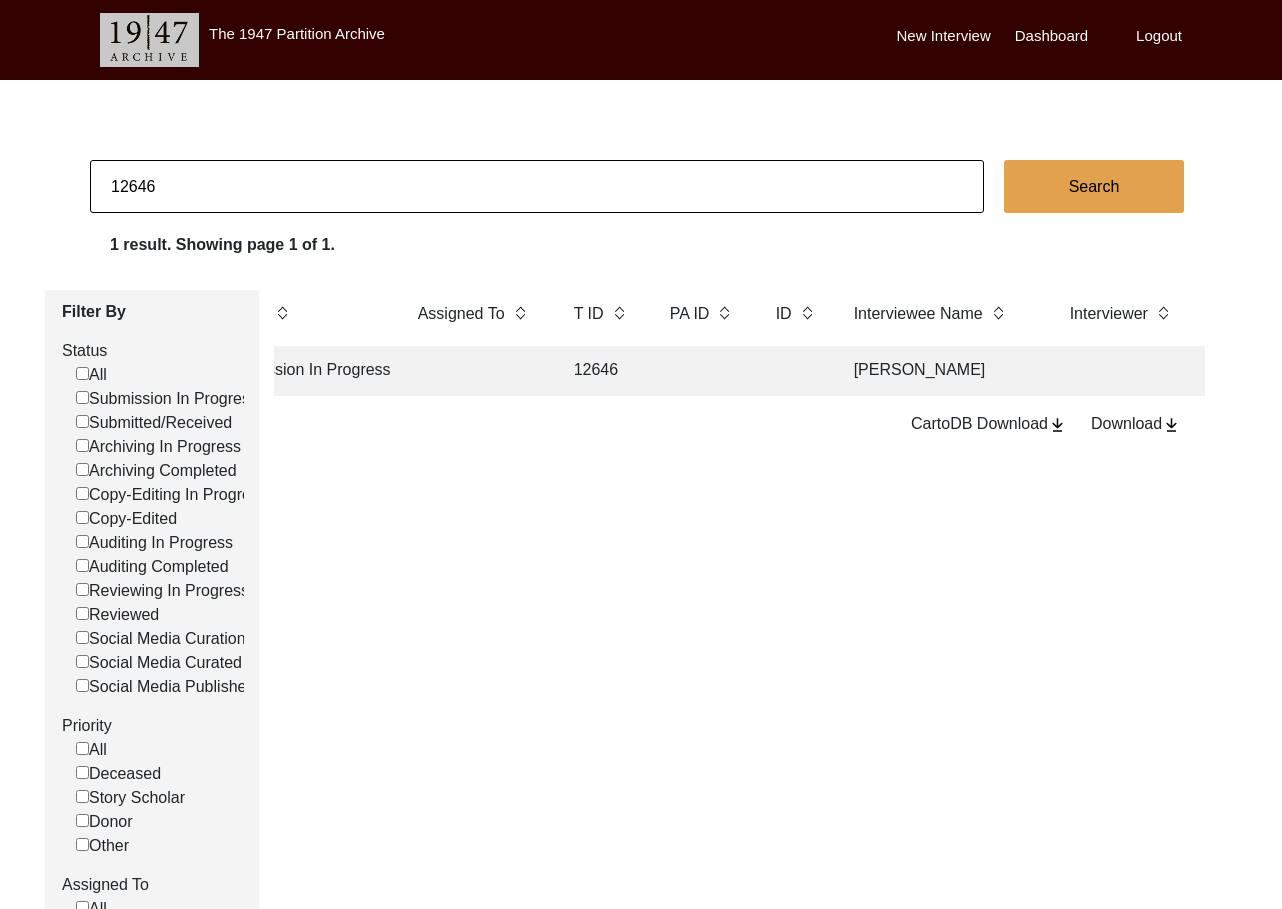 scroll, scrollTop: 0, scrollLeft: 192, axis: horizontal 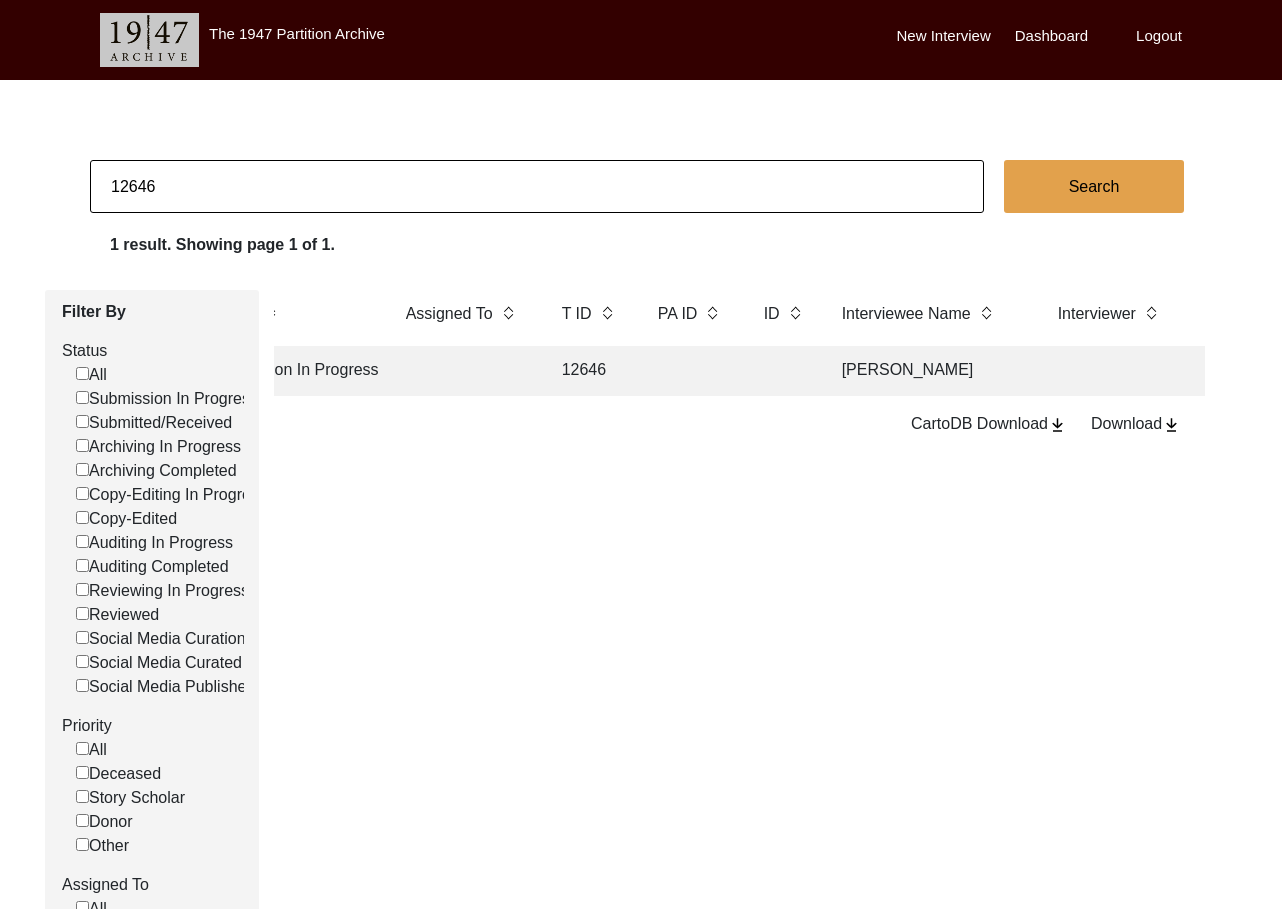 click on "12646" 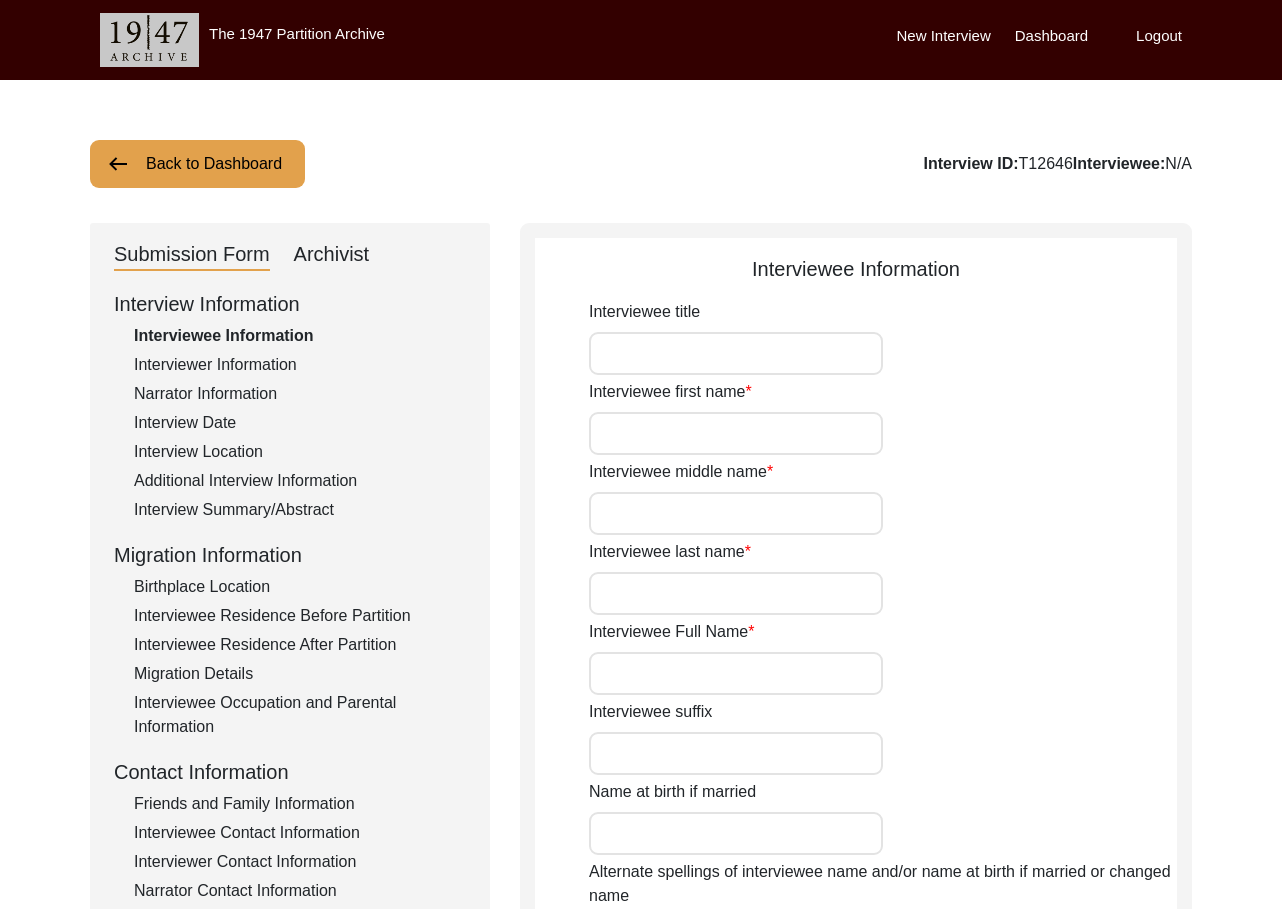 type on "[PERSON_NAME]" 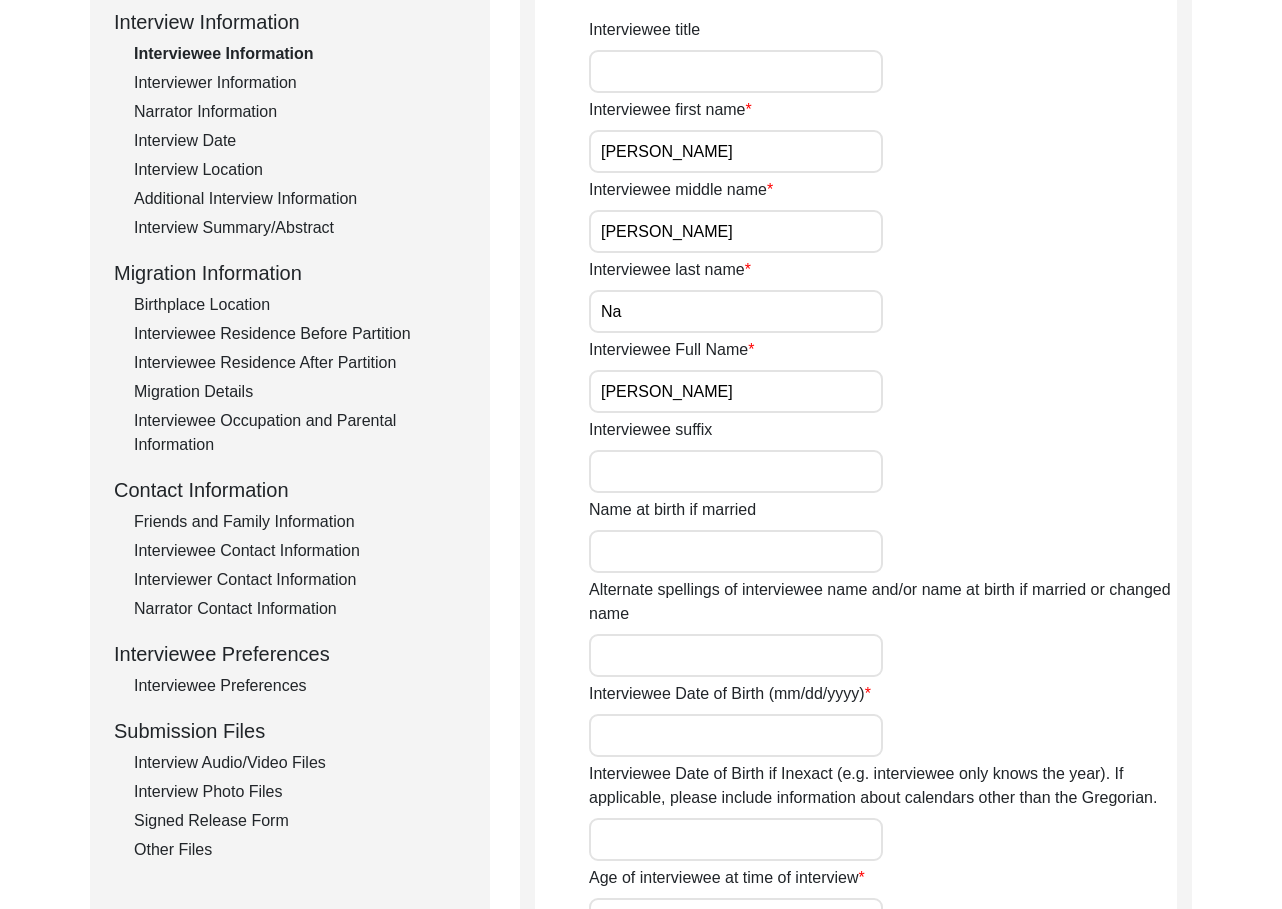 scroll, scrollTop: 108, scrollLeft: 0, axis: vertical 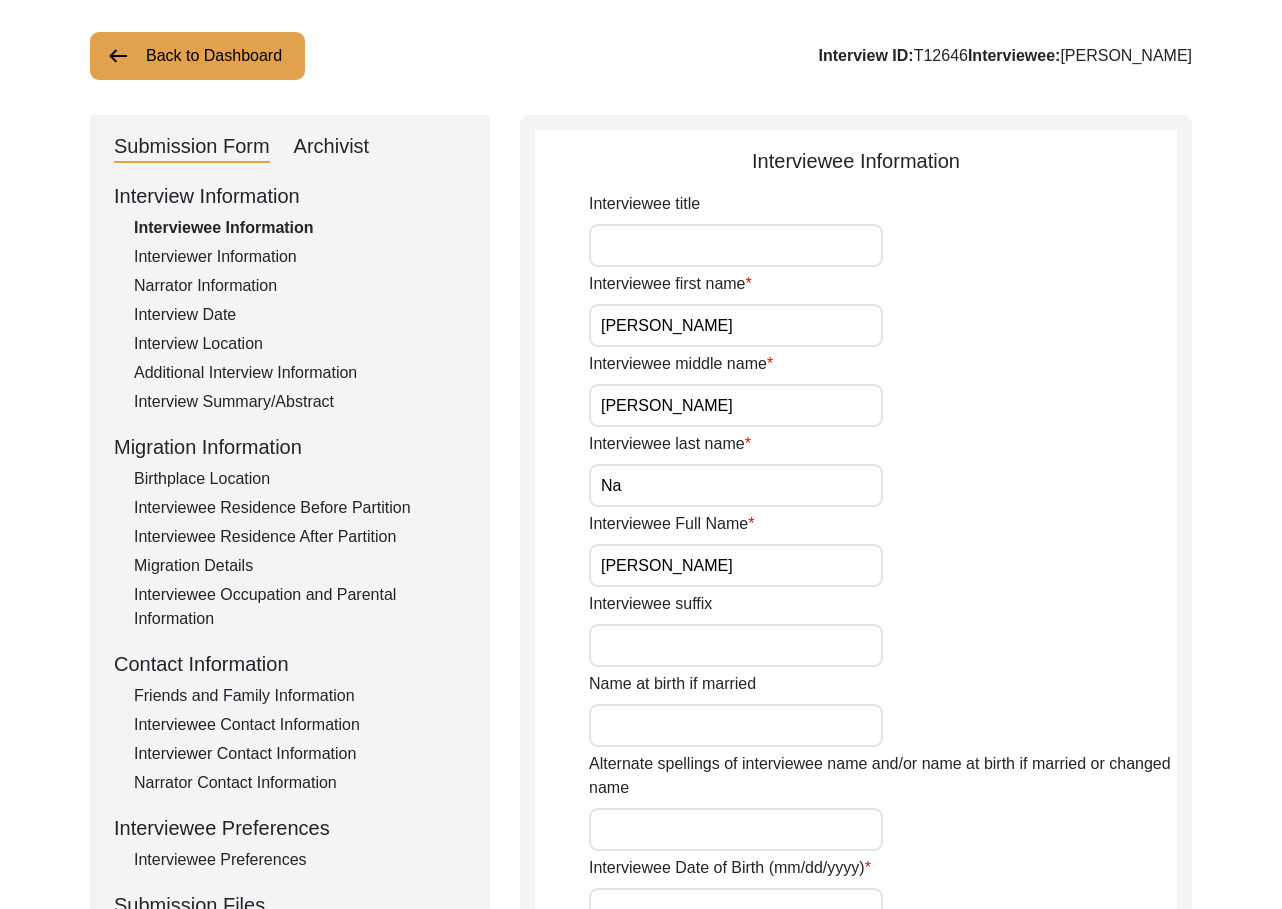 click on "Interview Date" 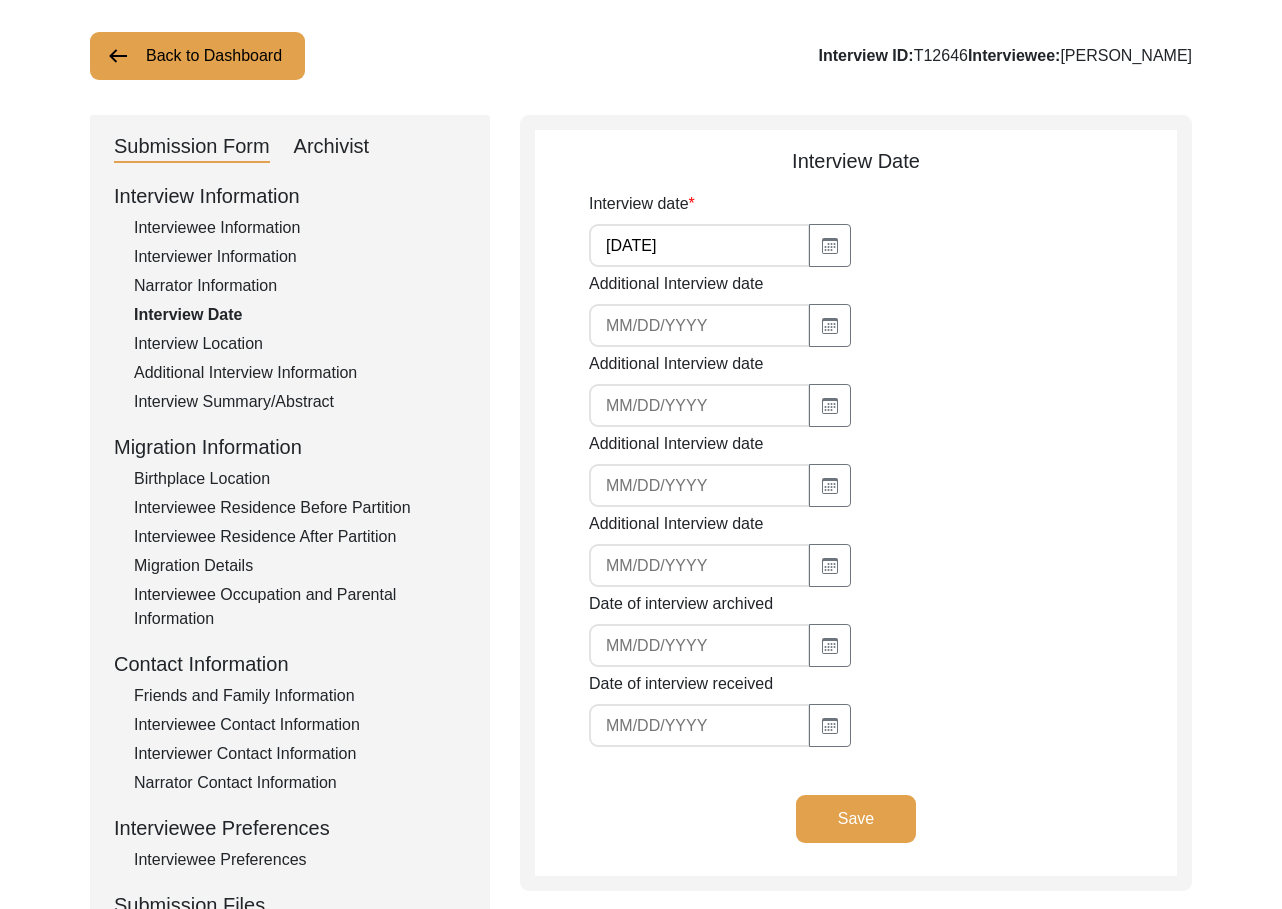 click on "Interview Location" 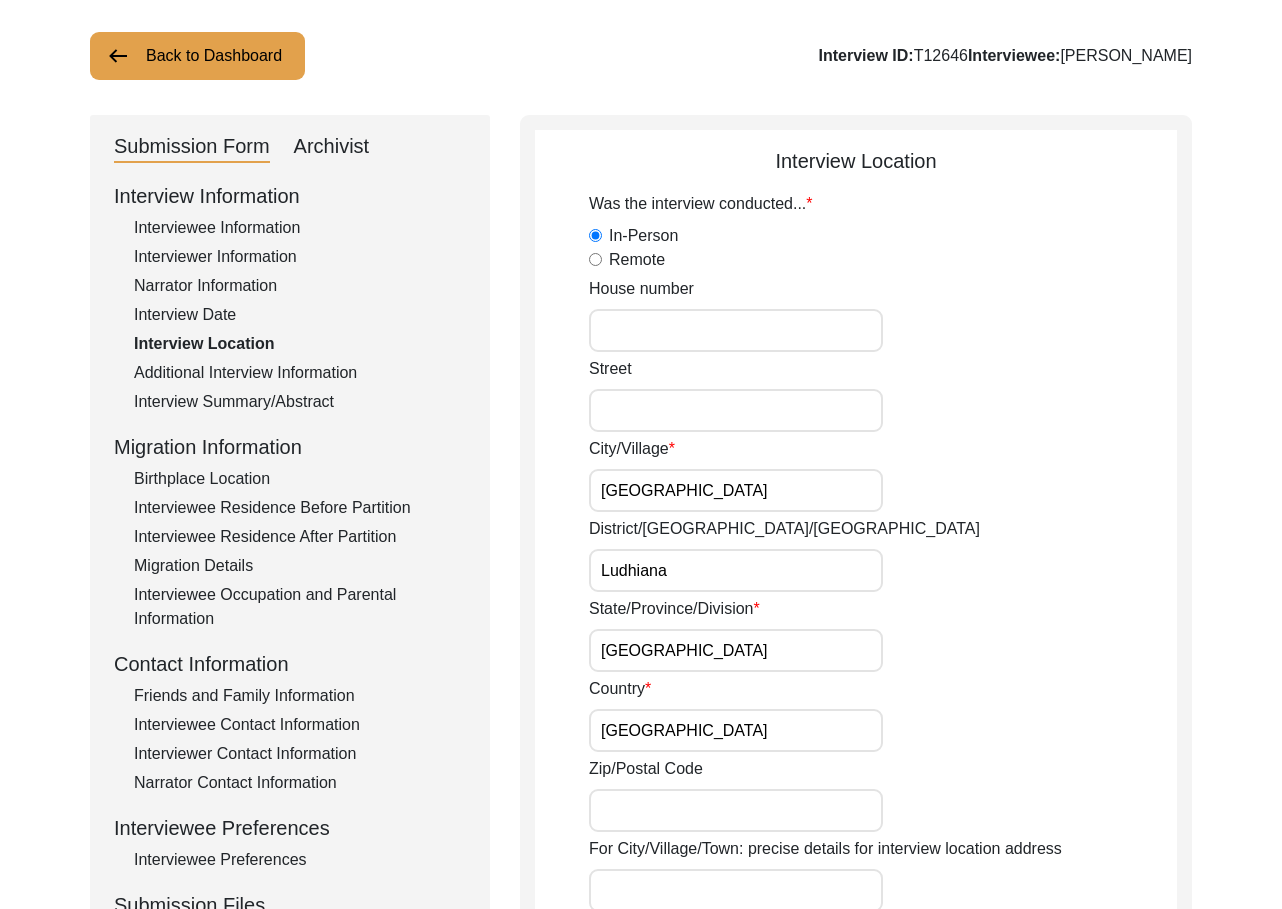 drag, startPoint x: 267, startPoint y: 379, endPoint x: 275, endPoint y: 388, distance: 12.0415945 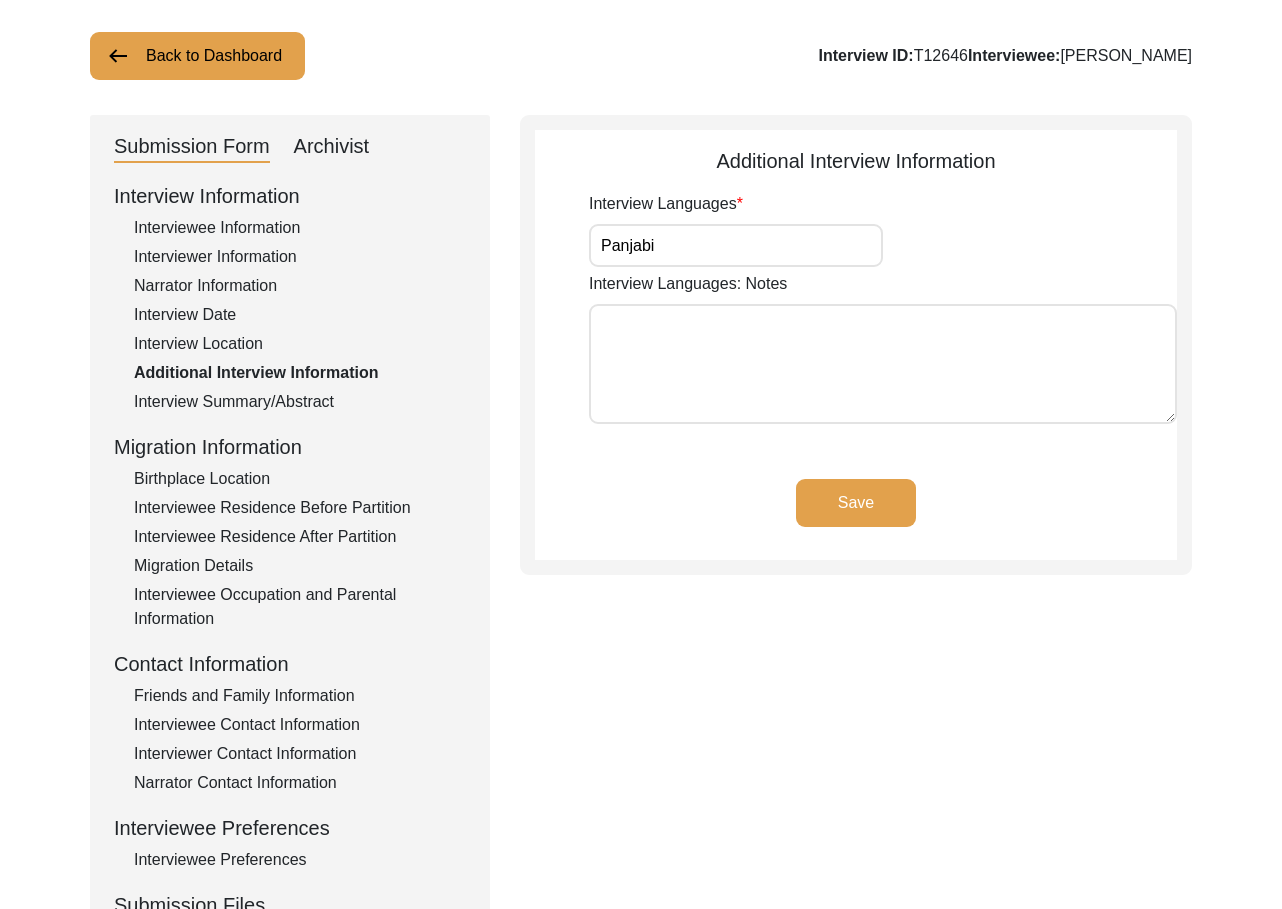 click on "Interview Summary/Abstract" 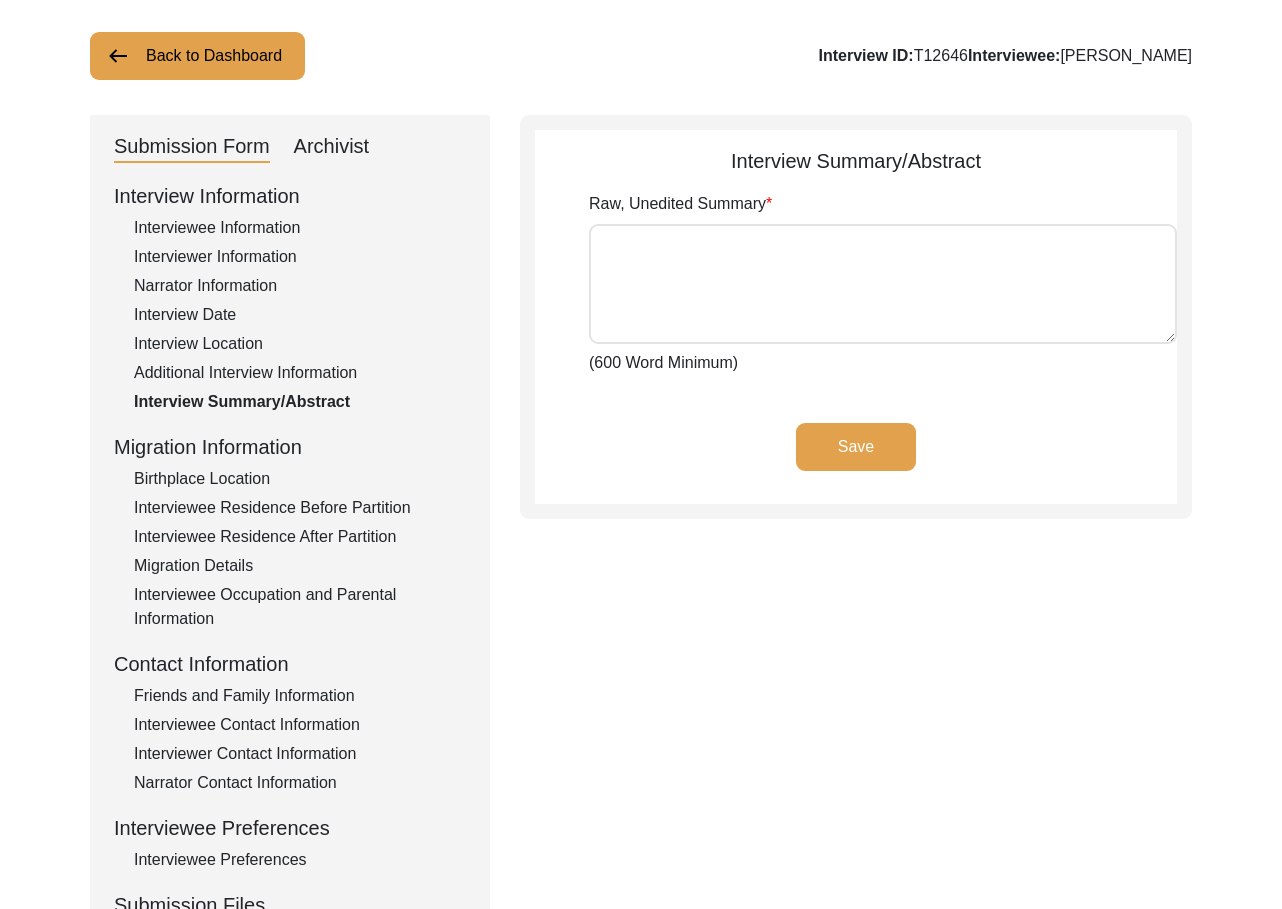 click on "Interviewee Residence Before Partition" 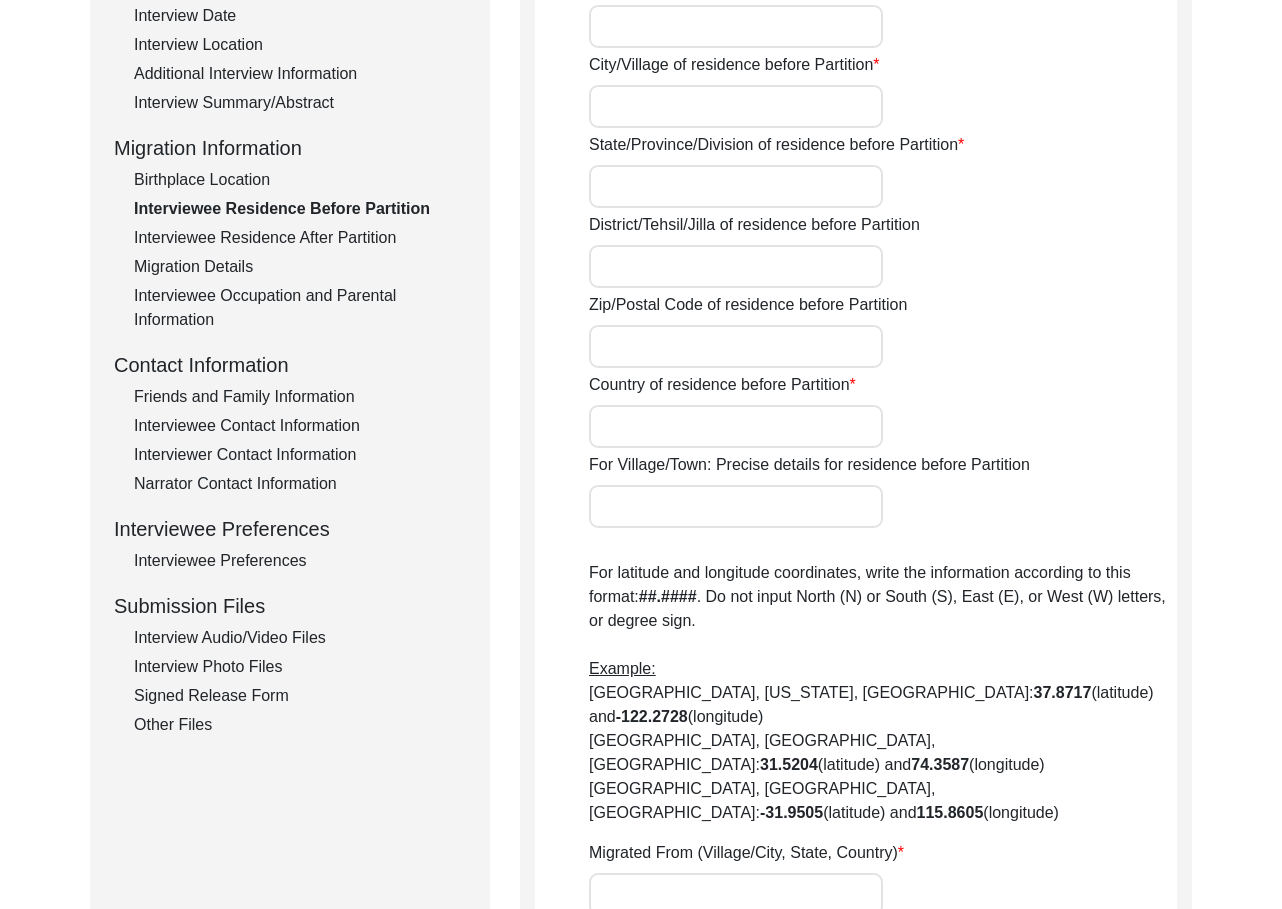 scroll, scrollTop: 0, scrollLeft: 0, axis: both 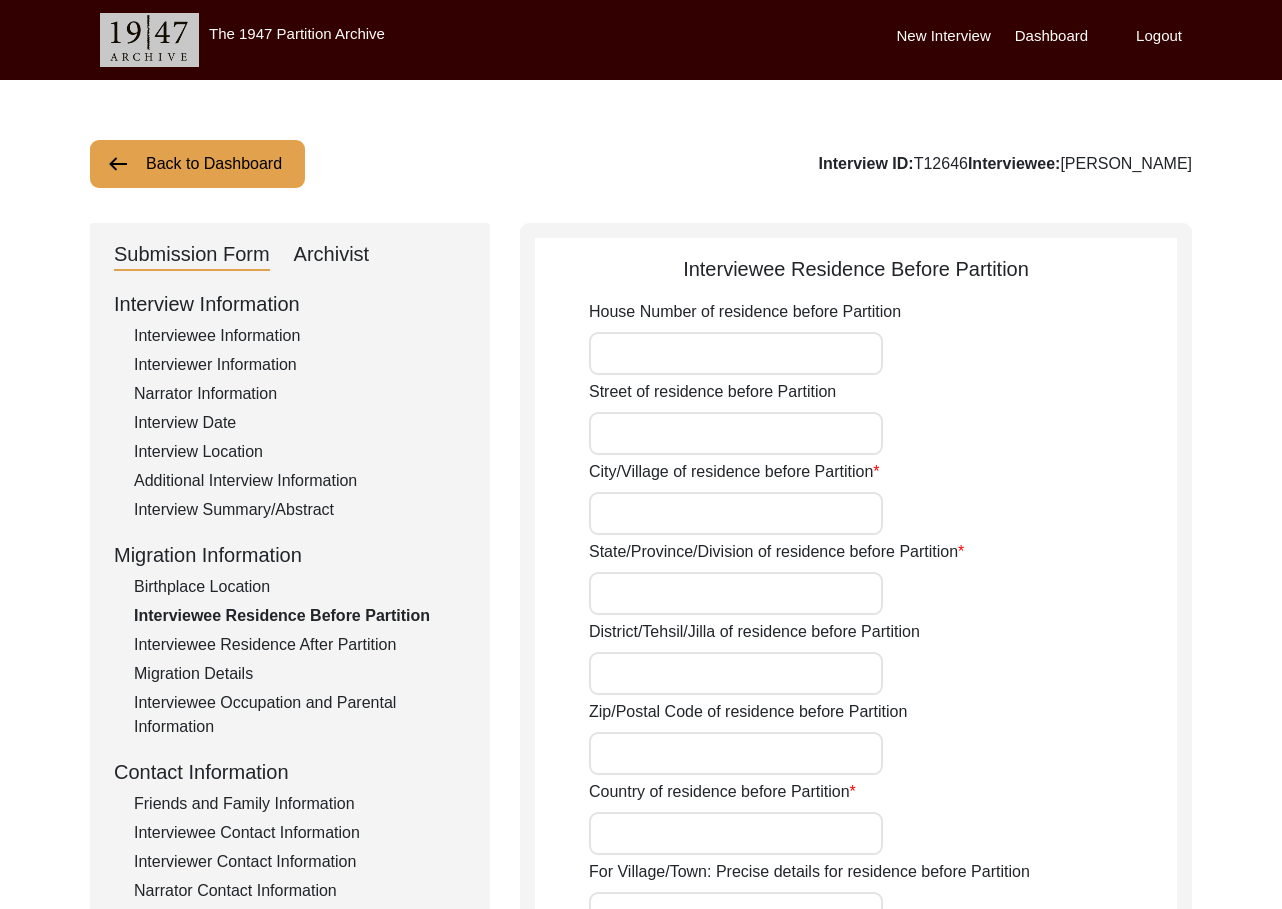 click on "Back to Dashboard" 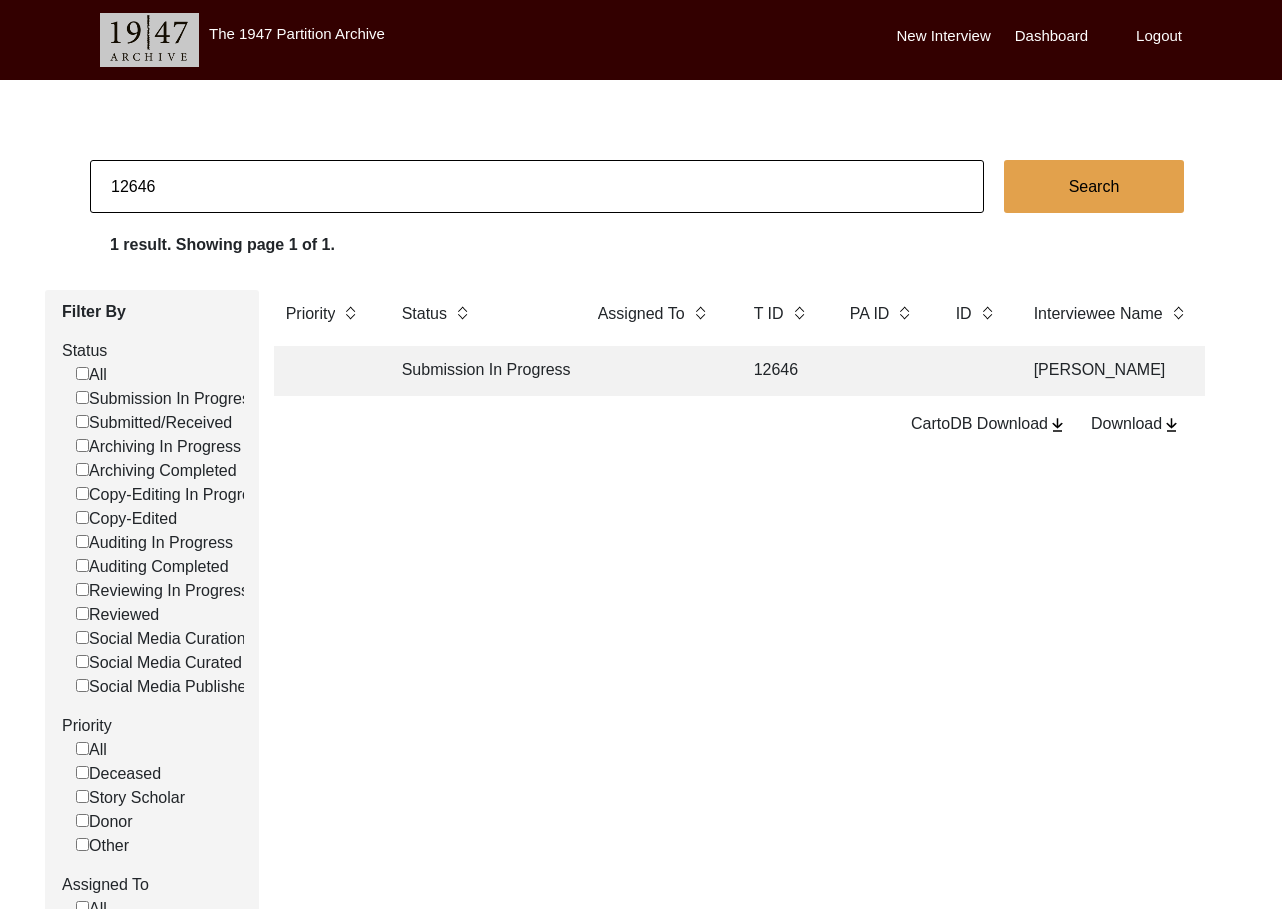 click on "12646" 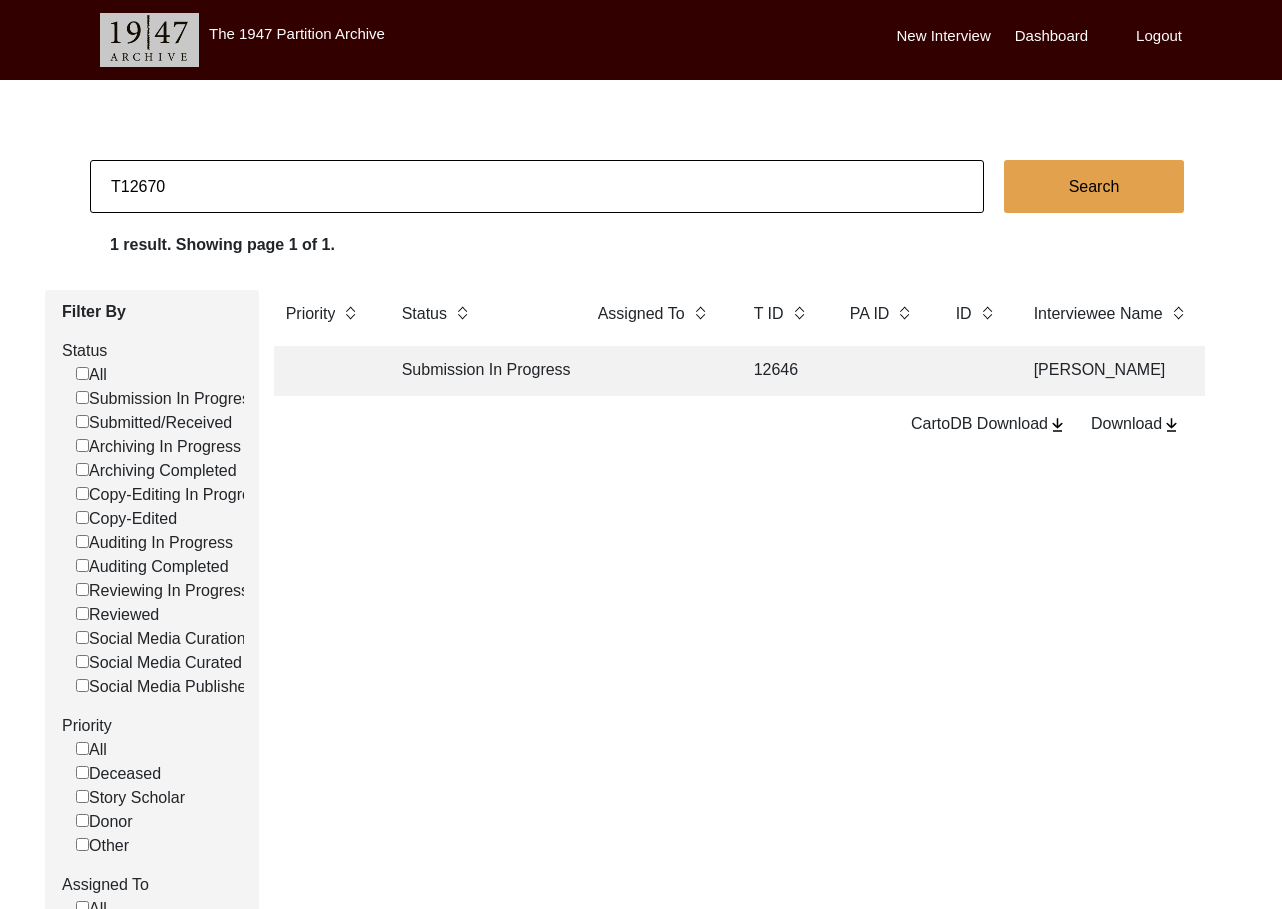click on "T12670" 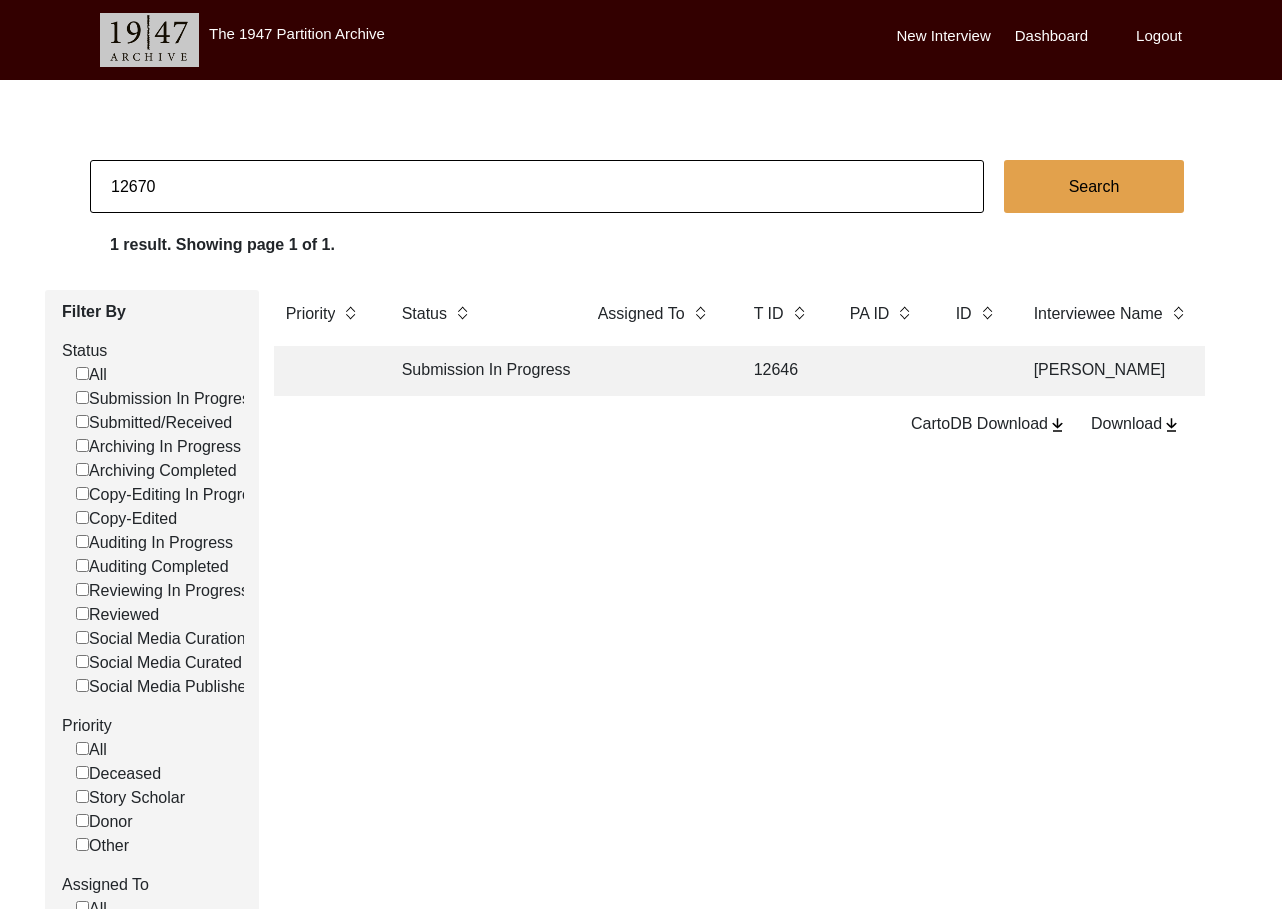 type on "12670" 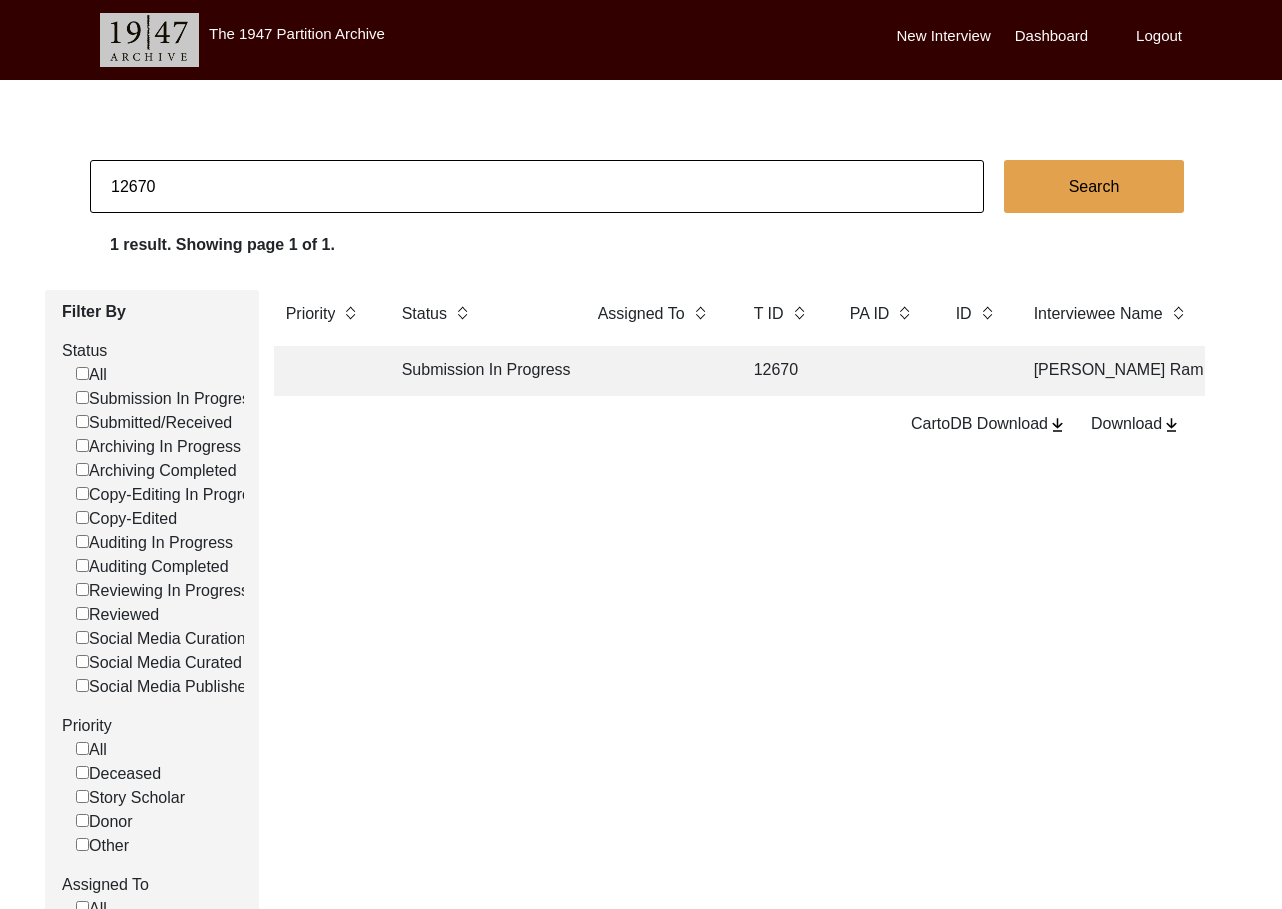 click on "12670" 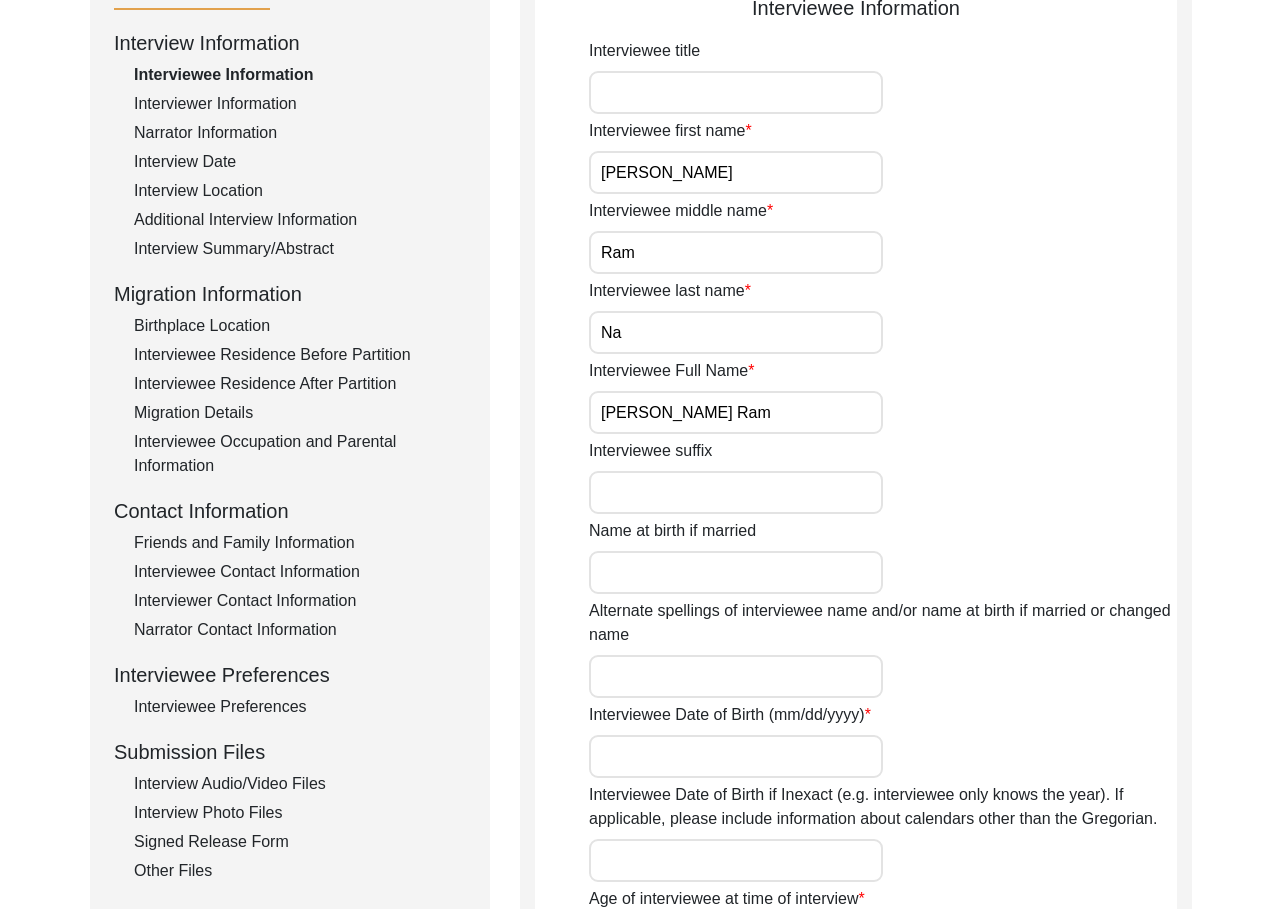 scroll, scrollTop: 186, scrollLeft: 0, axis: vertical 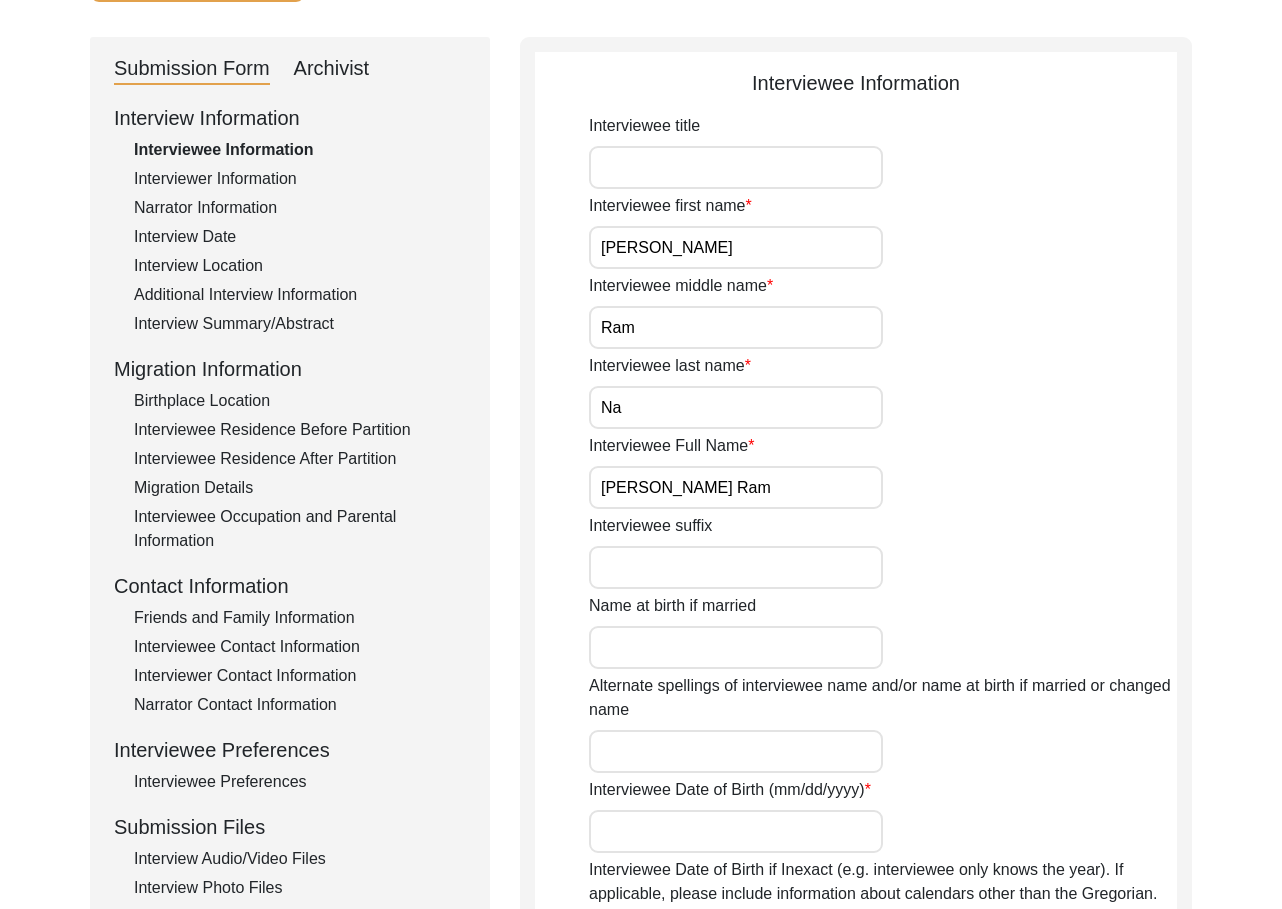 click on "Interviewer Information" 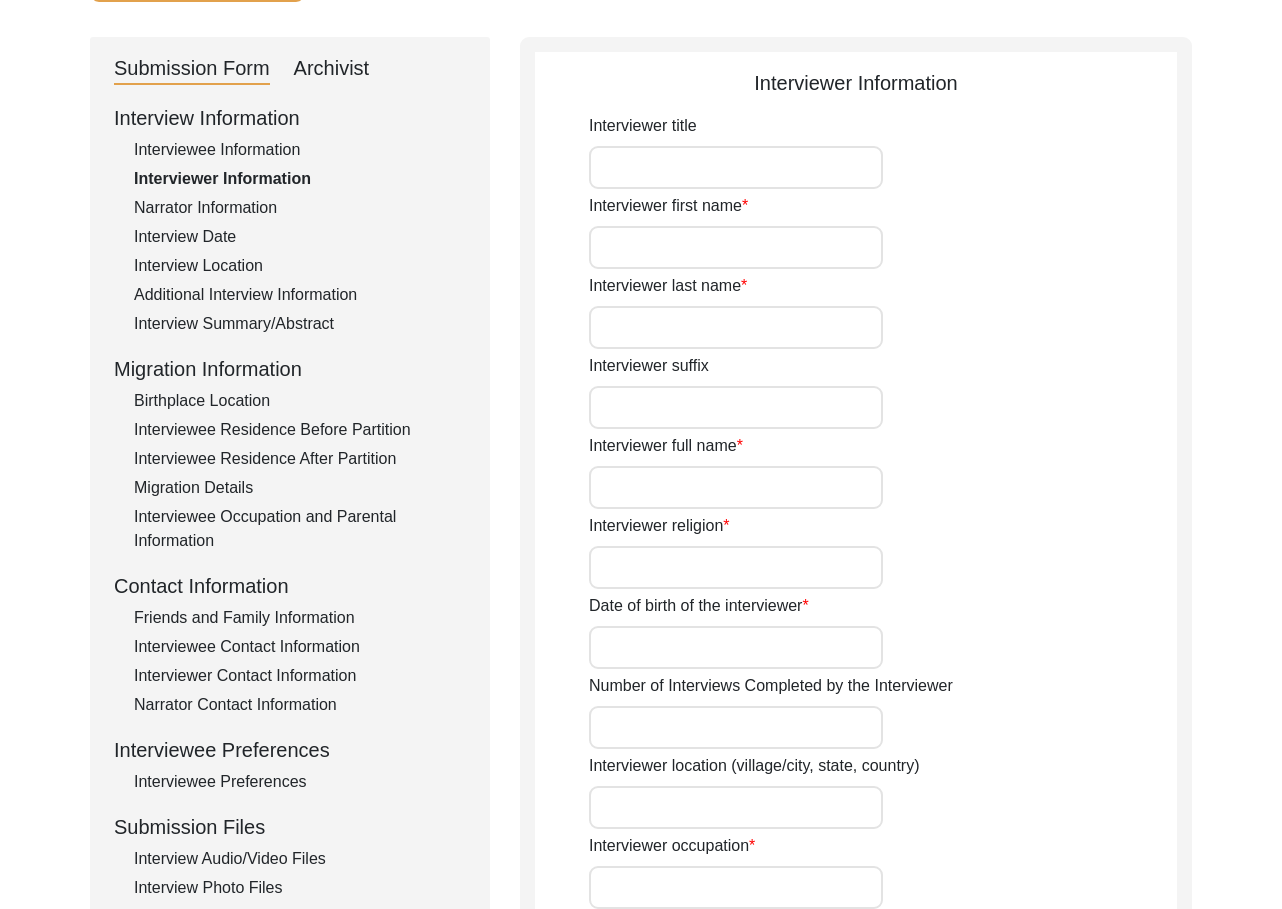 click on "Narrator Information" 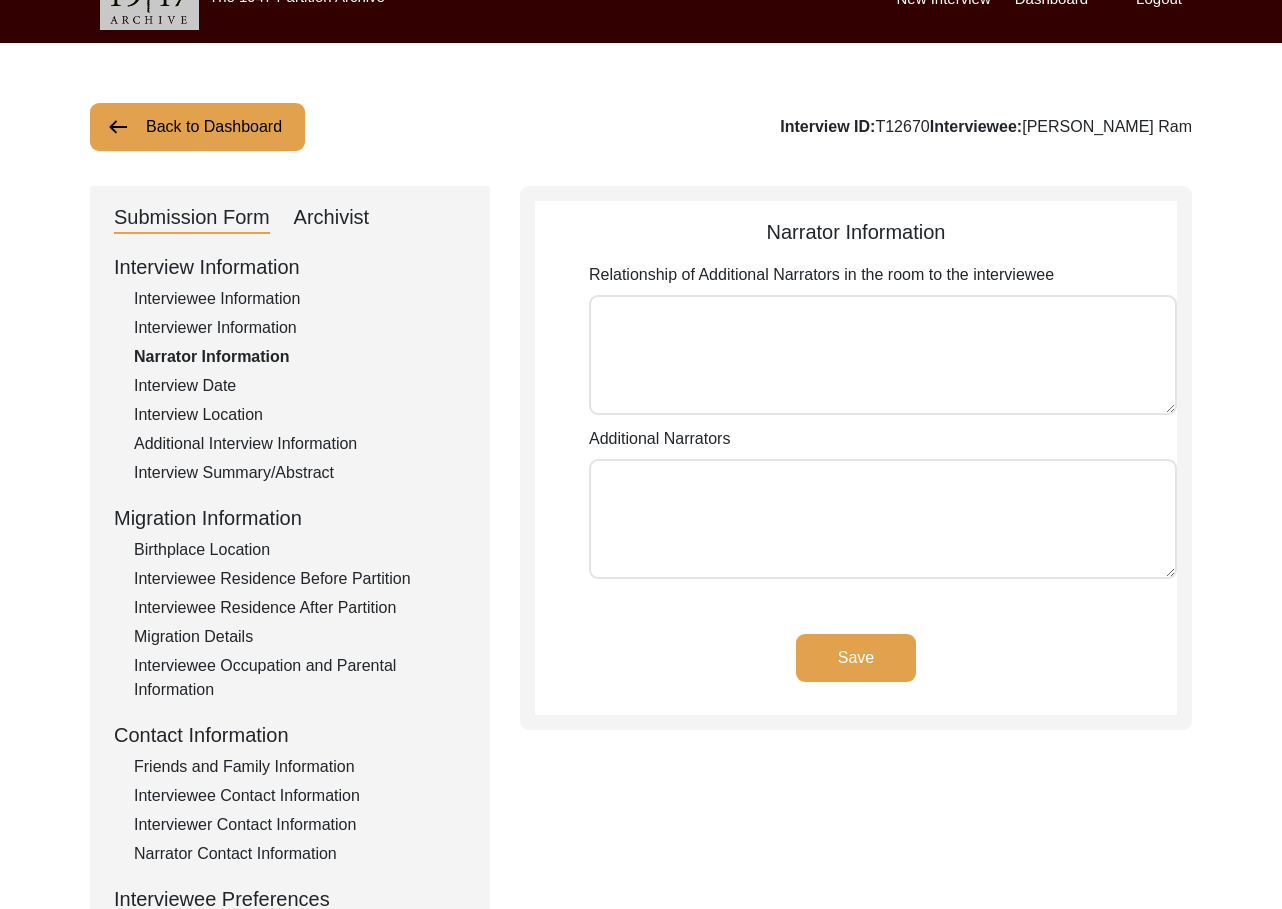 scroll, scrollTop: 0, scrollLeft: 0, axis: both 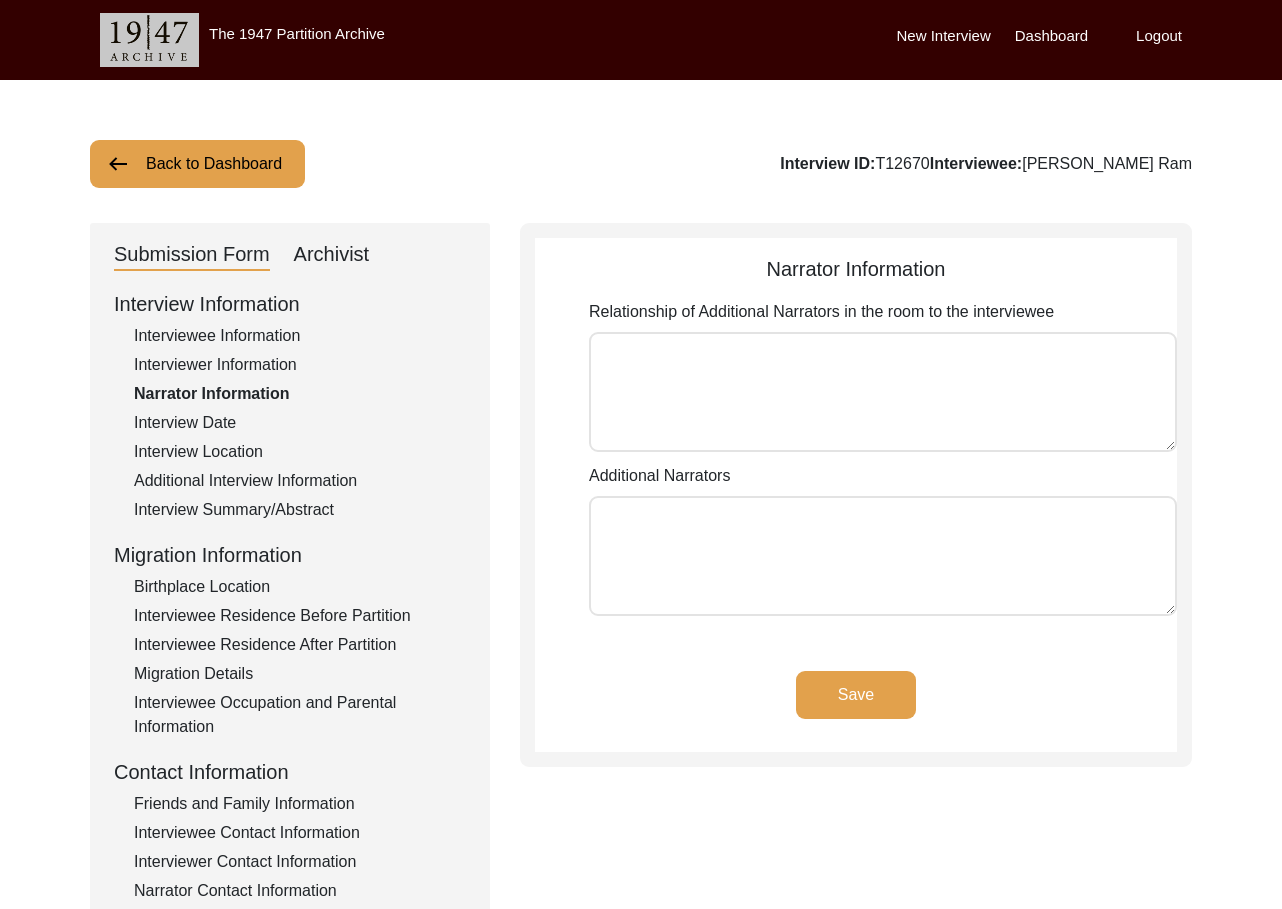 click on "Back to Dashboard" 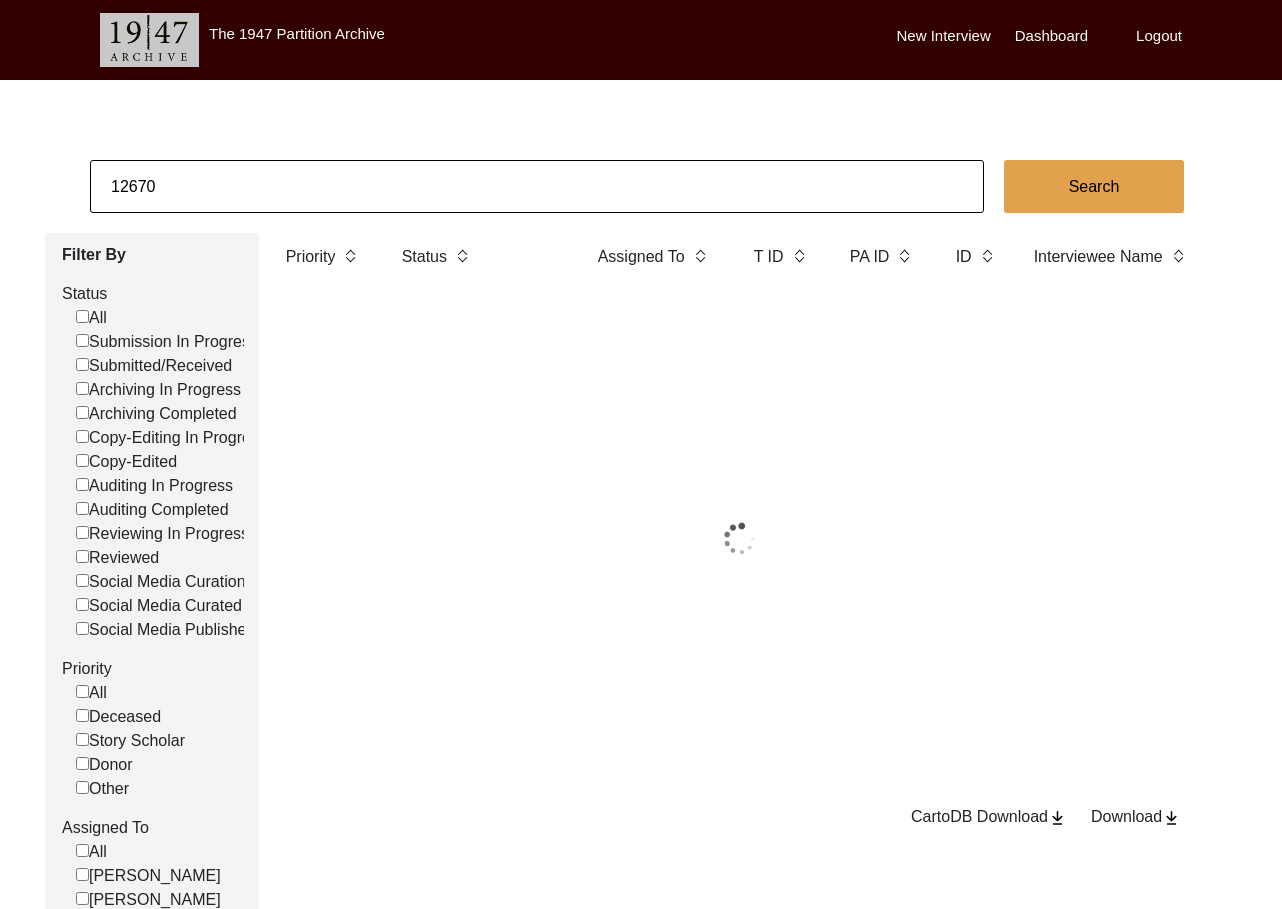 click on "12670" 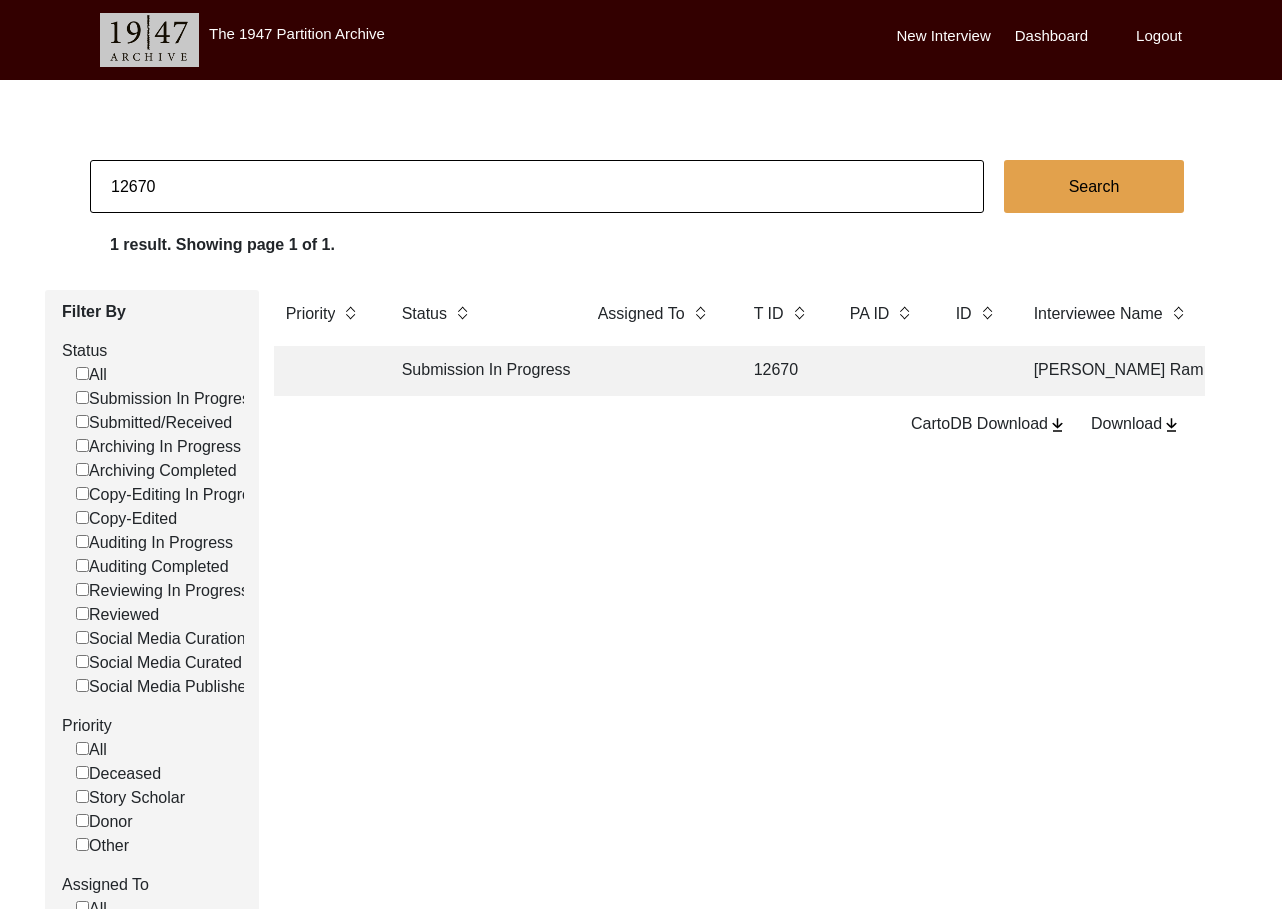 click on "12670" 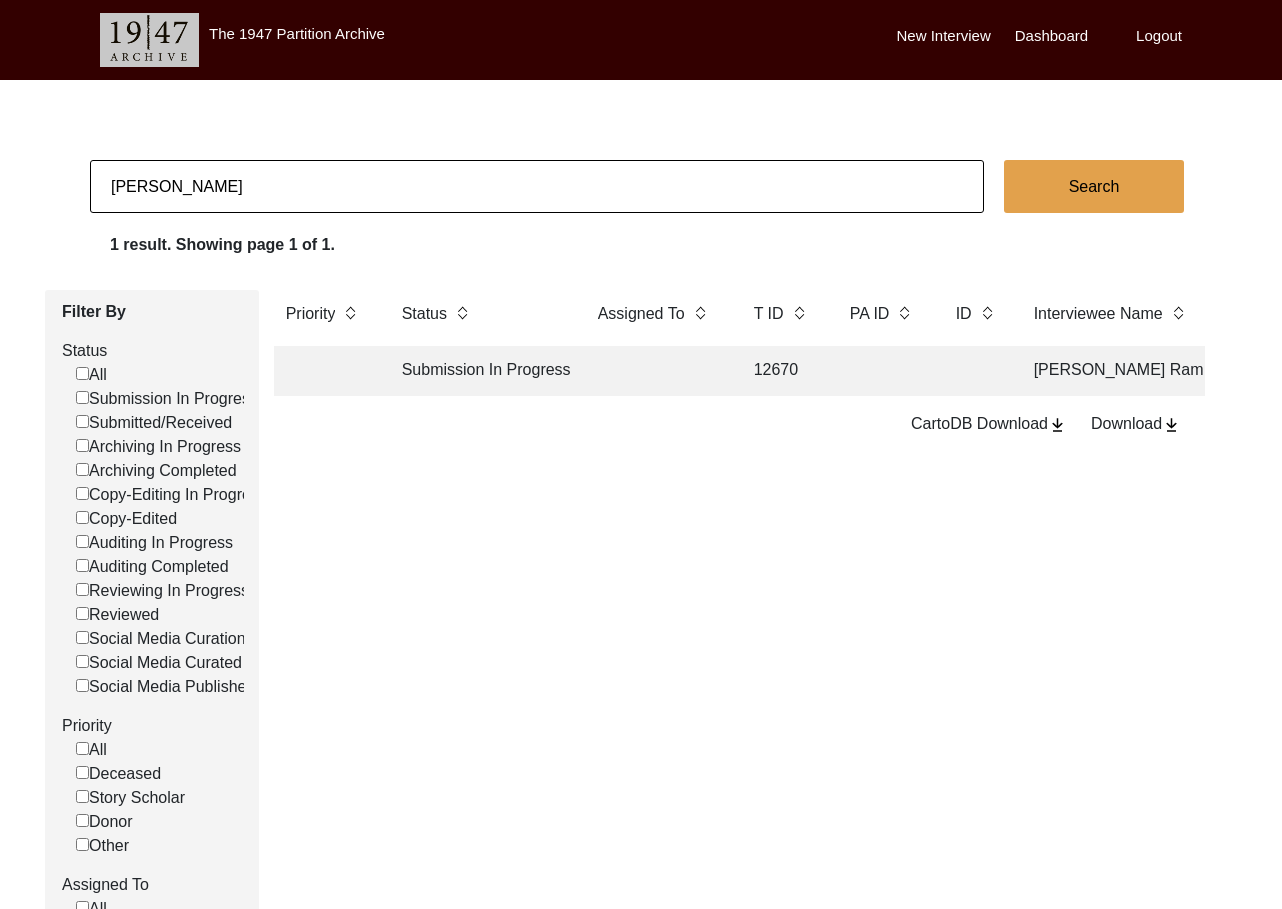 type on "[PERSON_NAME]" 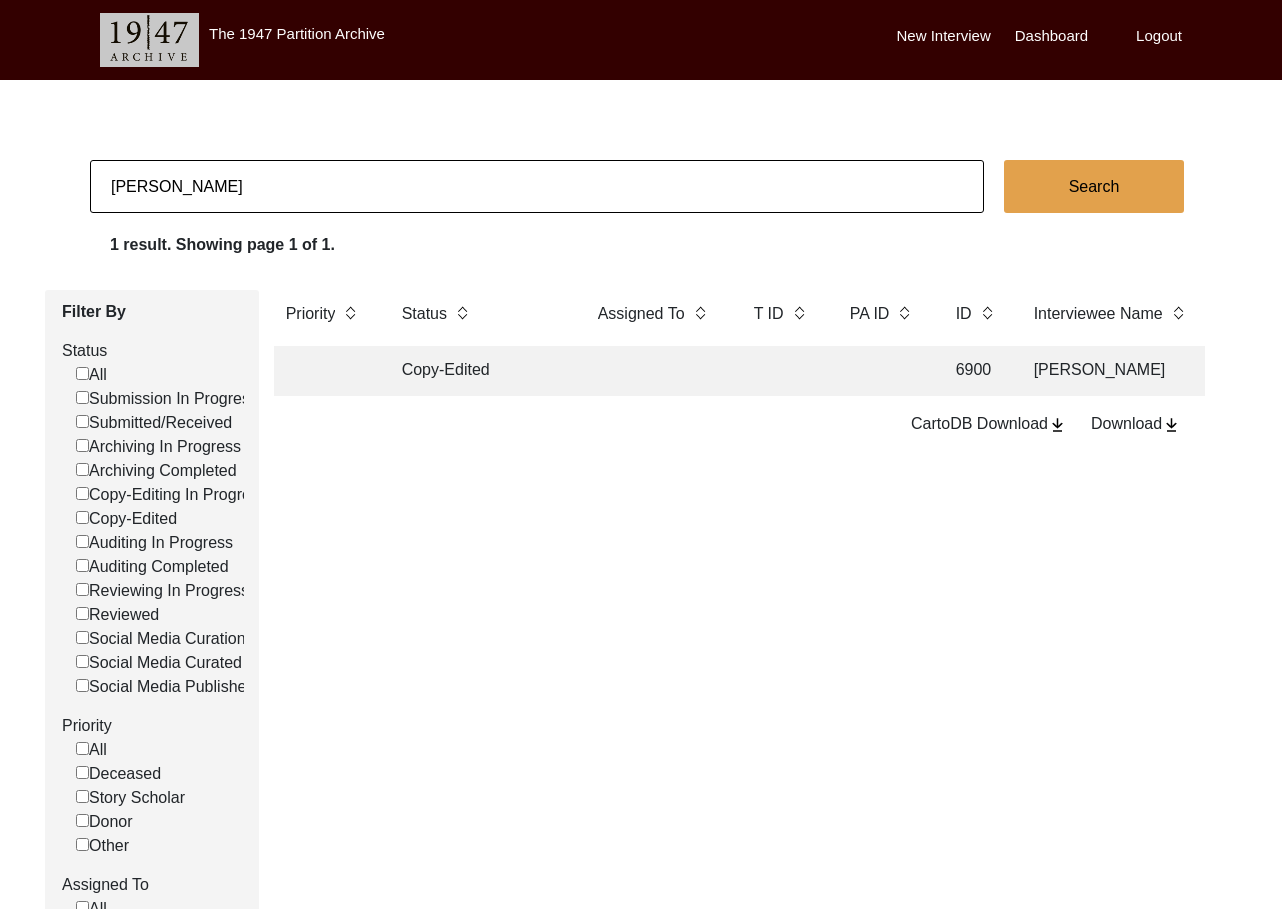 click on "[PERSON_NAME]" 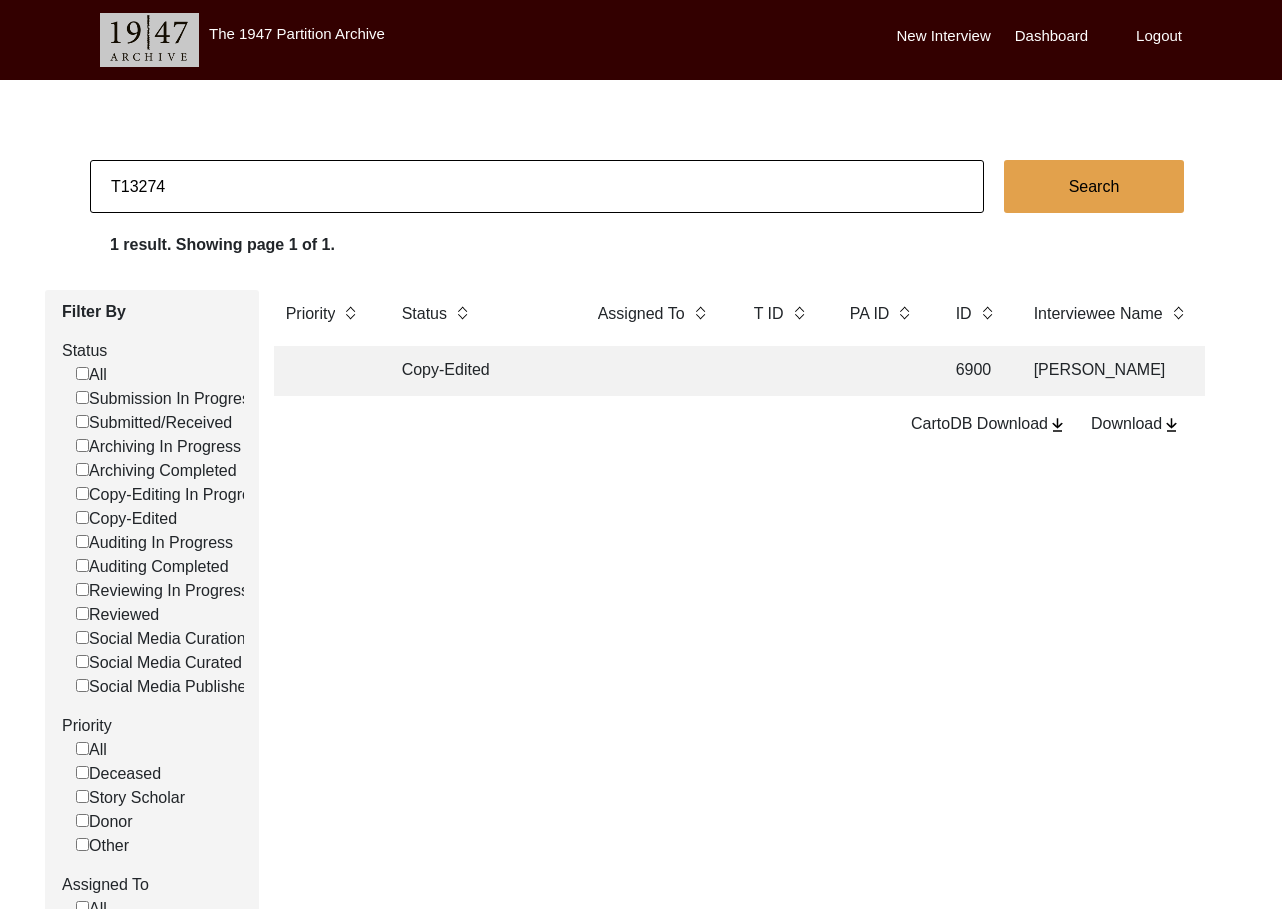 click on "T13274" 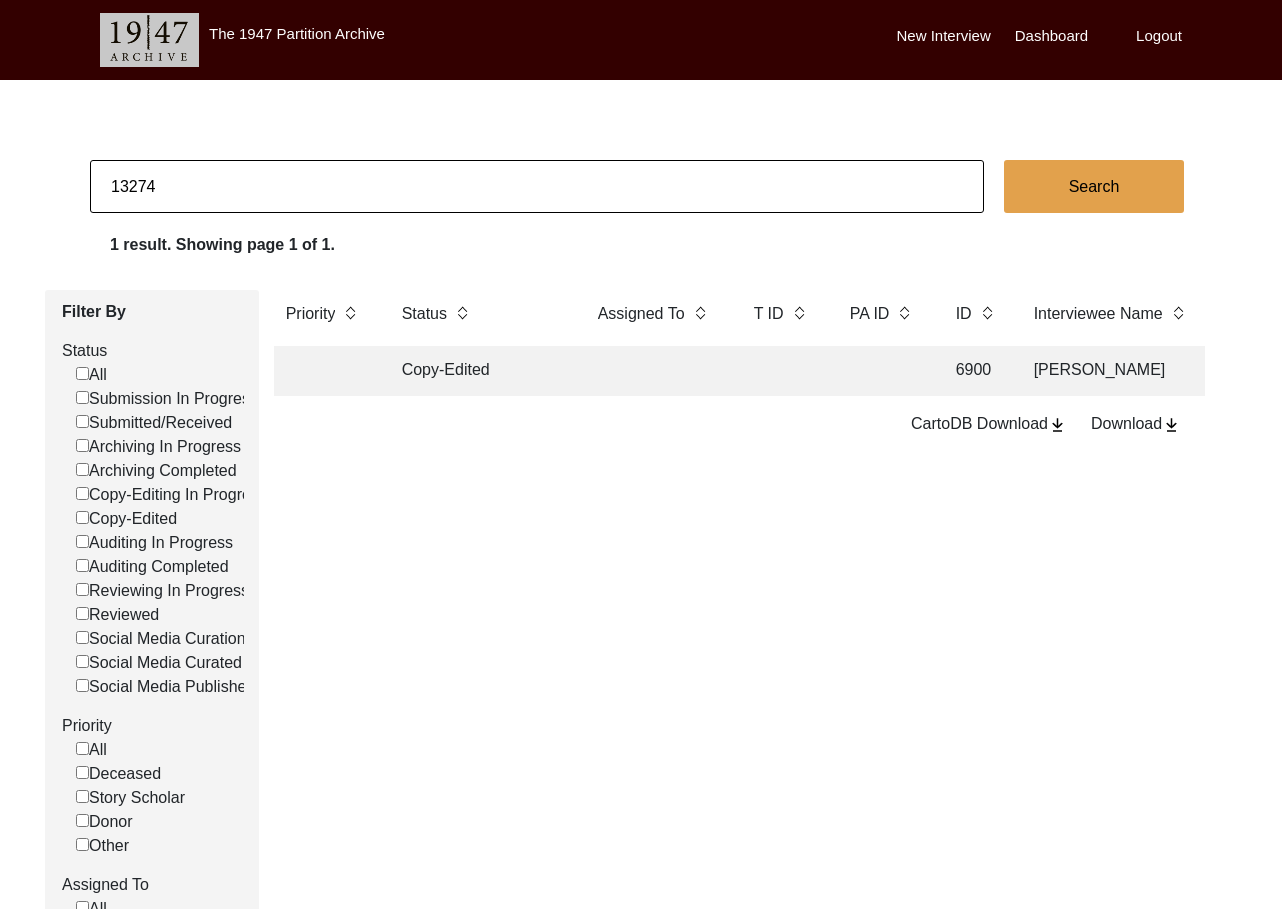 type on "13274" 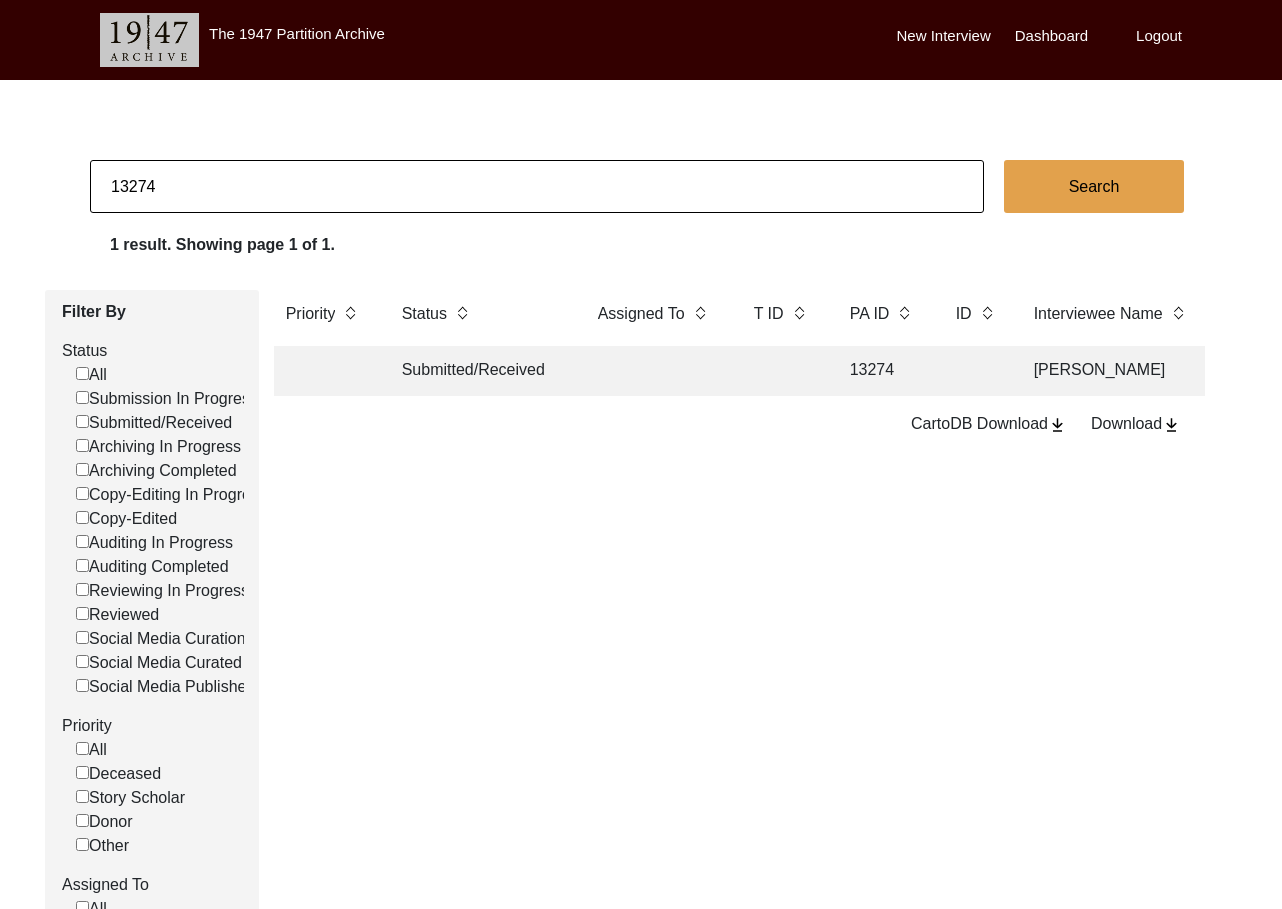 click on "Submitted/Received 13274 [PERSON_NAME] [PERSON_NAME] Tripuri [GEOGRAPHIC_DATA], [GEOGRAPHIC_DATA], [GEOGRAPHIC_DATA], [GEOGRAPHIC_DATA] [DATE] [DEMOGRAPHIC_DATA] [DATE] Sikh Panjabi NA NA" 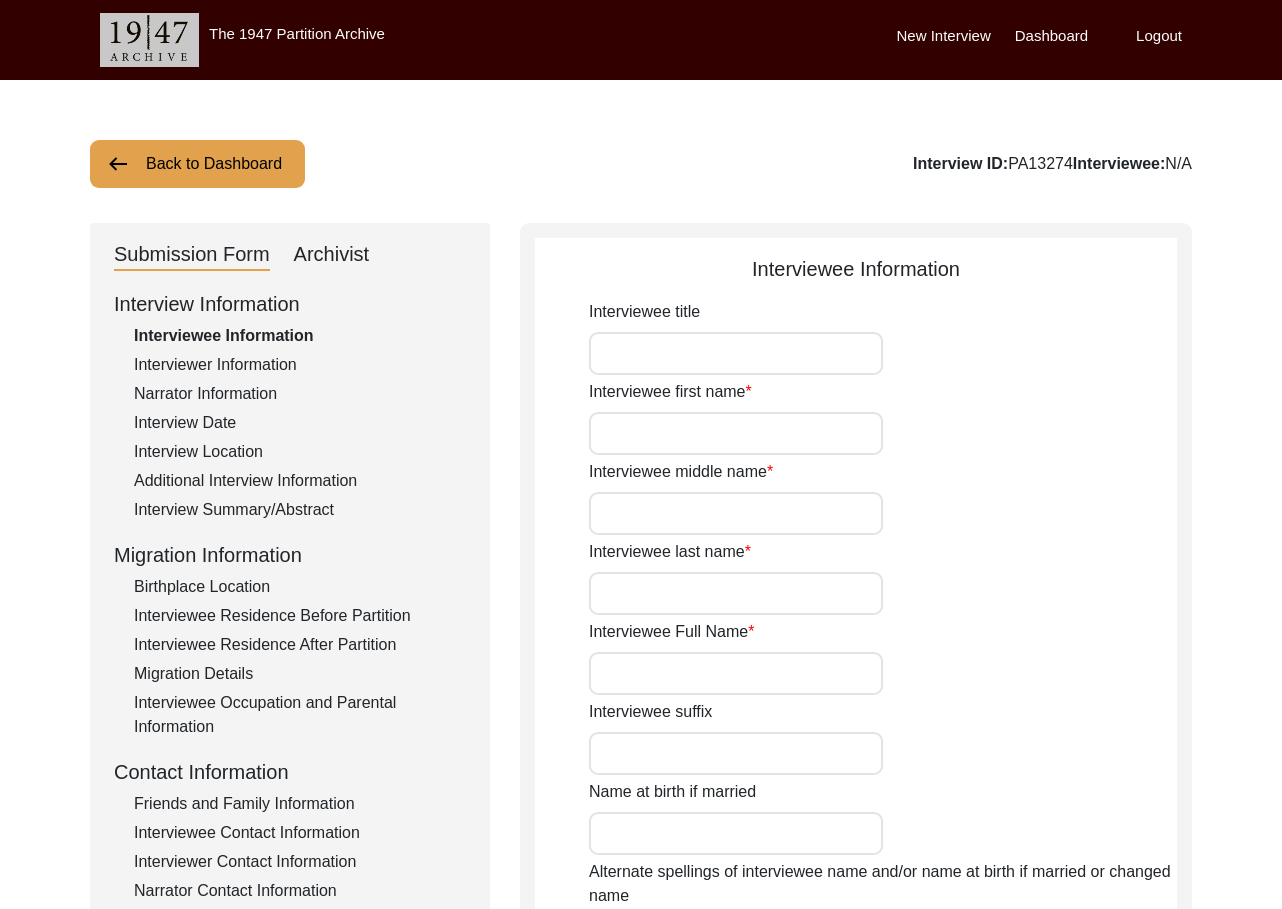 type on "[PERSON_NAME]" 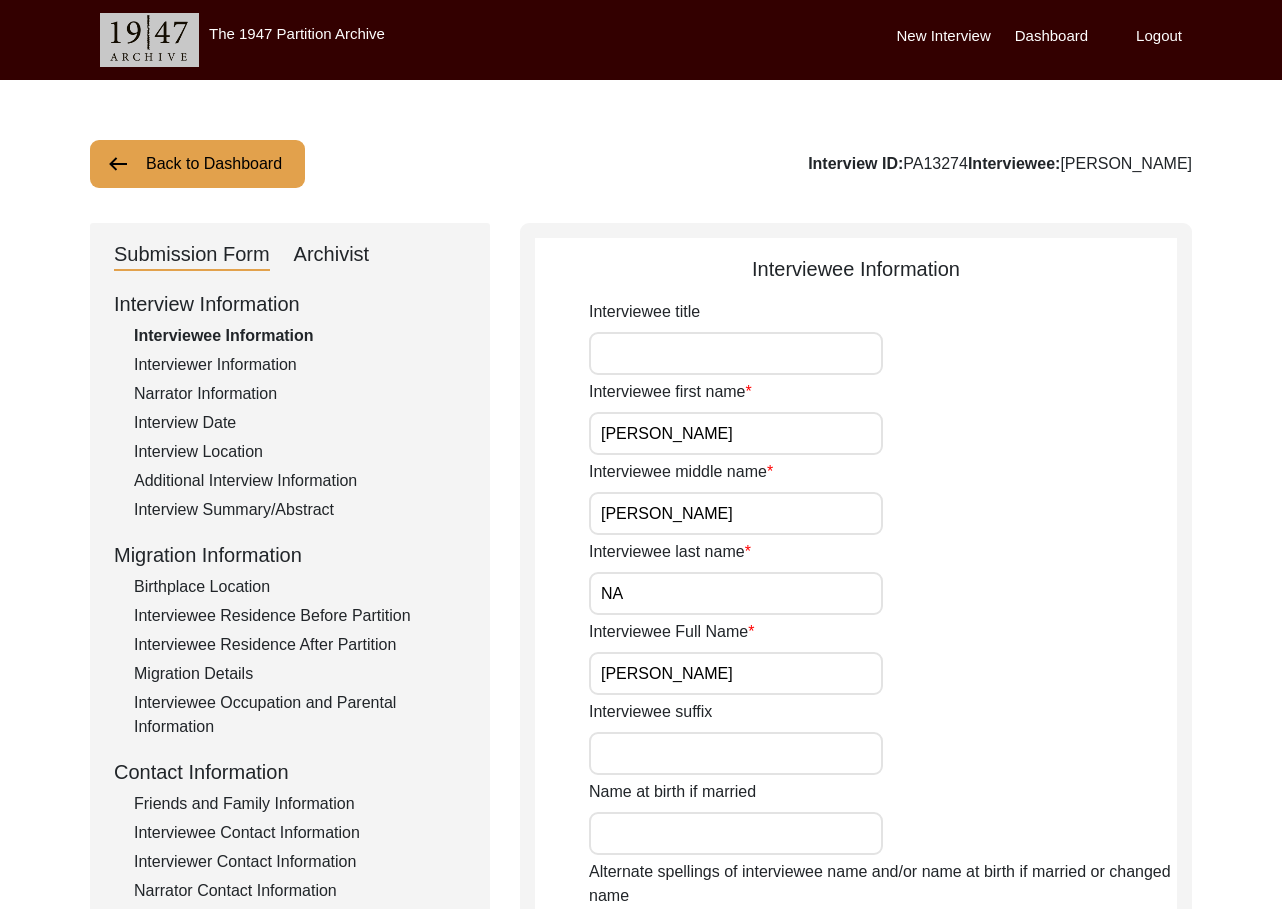 drag, startPoint x: 1006, startPoint y: 160, endPoint x: 937, endPoint y: 161, distance: 69.00725 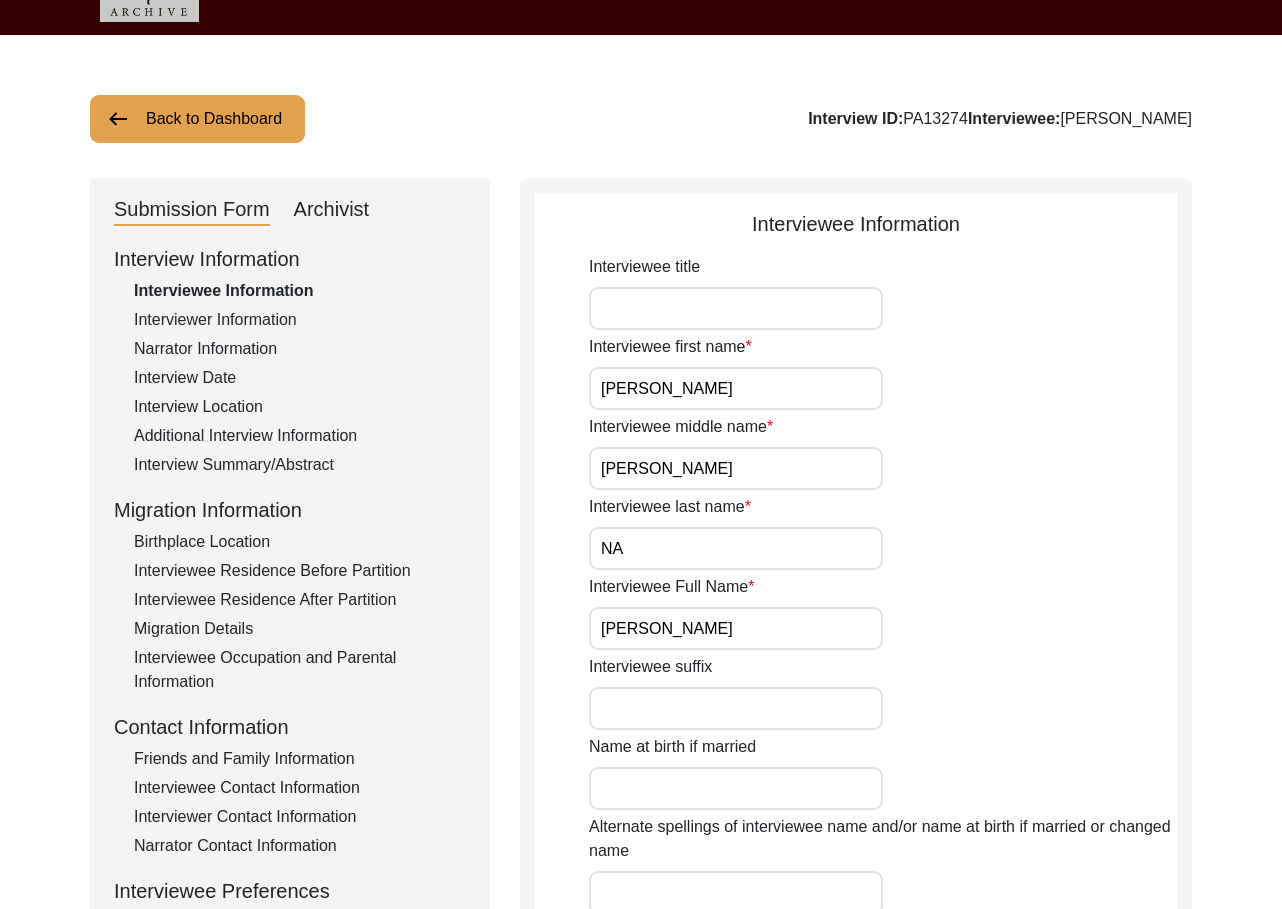 scroll, scrollTop: 0, scrollLeft: 0, axis: both 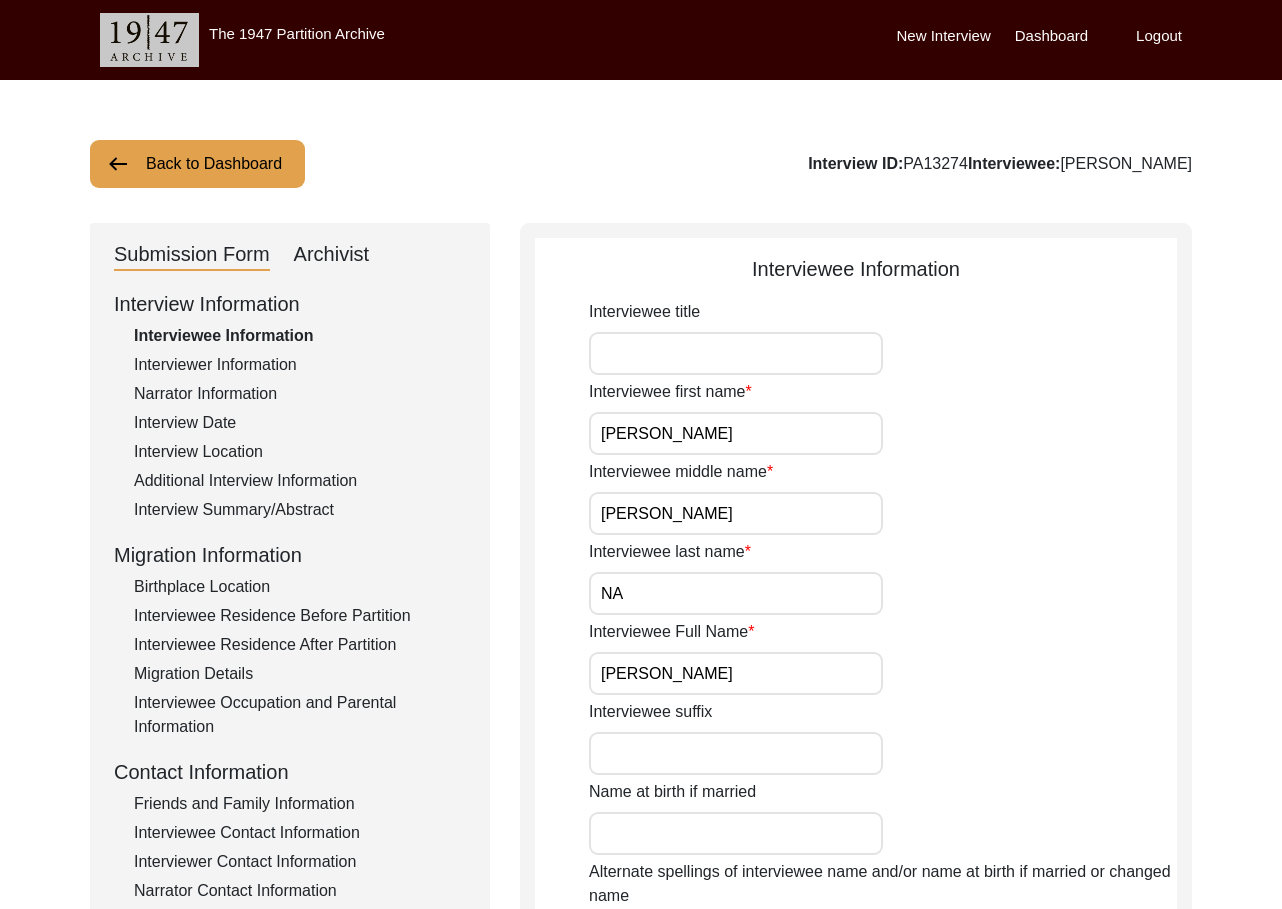 drag, startPoint x: 187, startPoint y: 362, endPoint x: 238, endPoint y: 366, distance: 51.156624 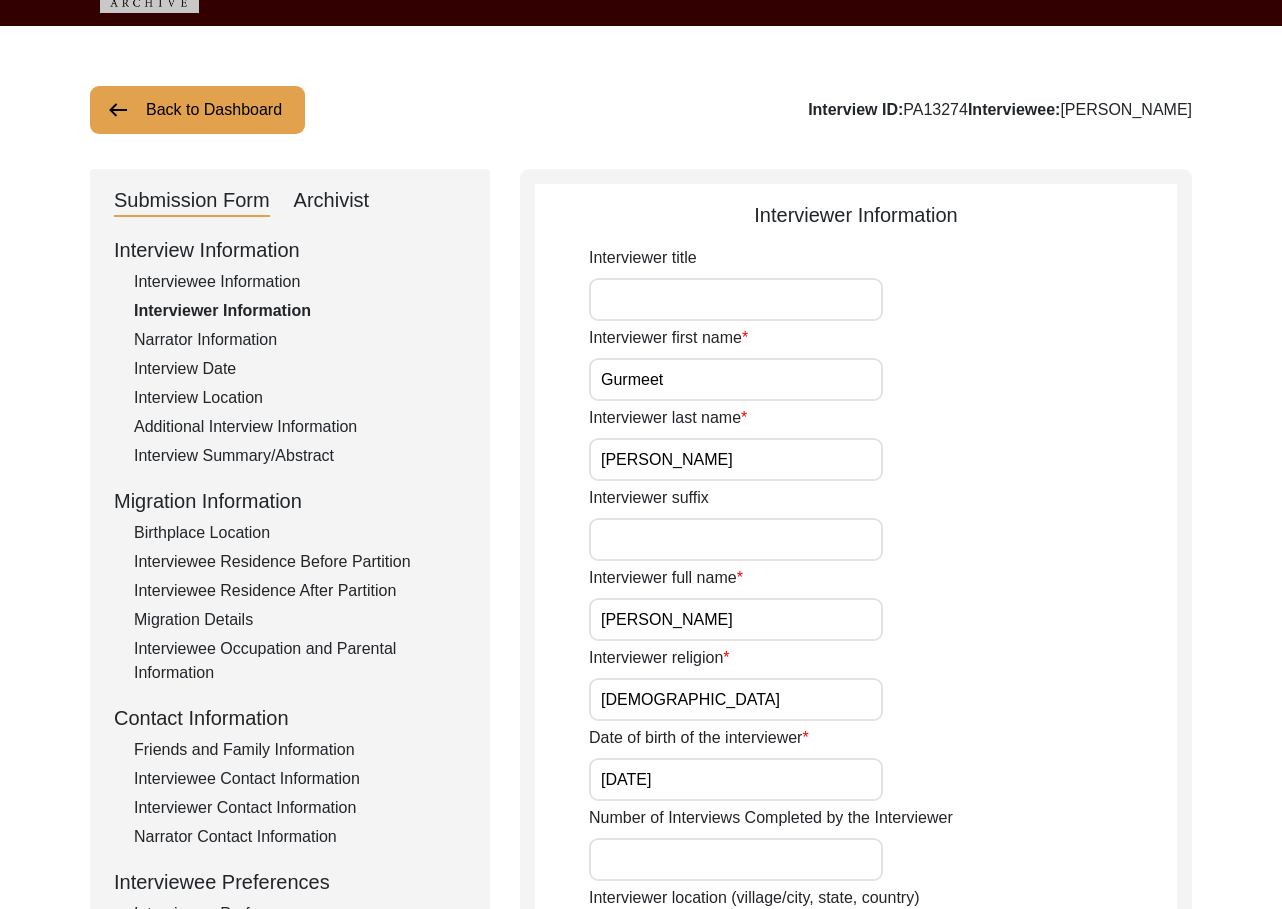 scroll, scrollTop: 33, scrollLeft: 0, axis: vertical 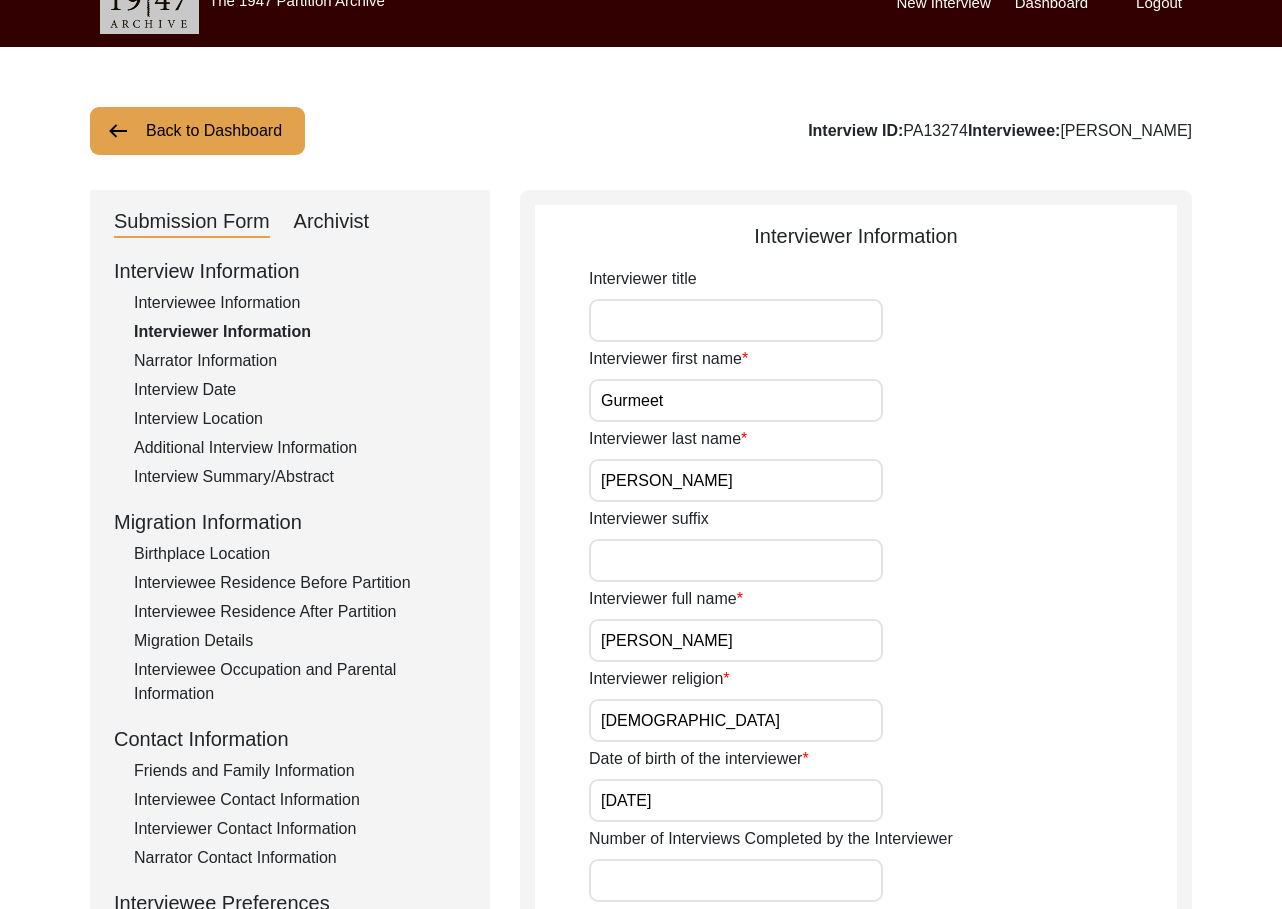 click on "Narrator Information" 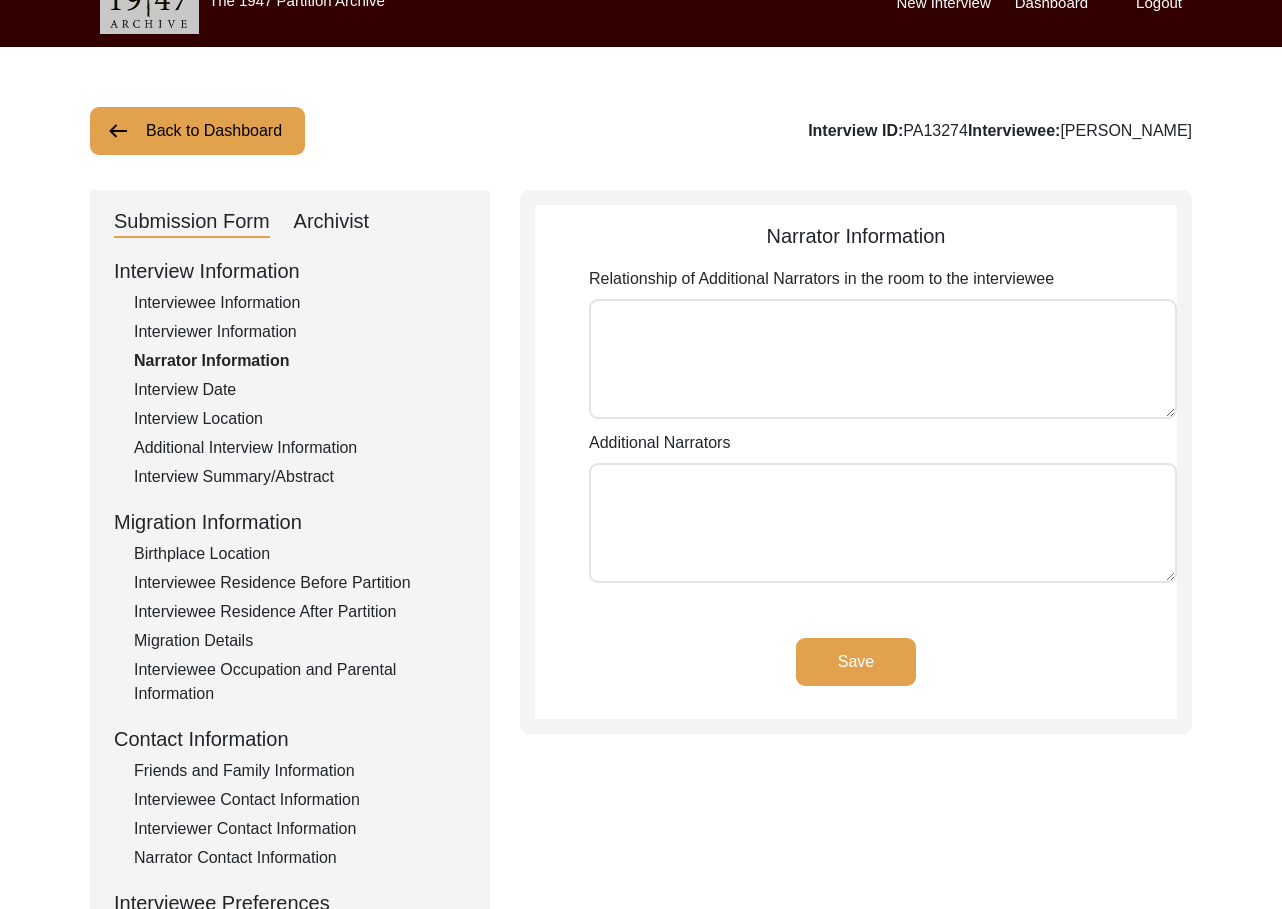 type on "[PERSON_NAME] - Son" 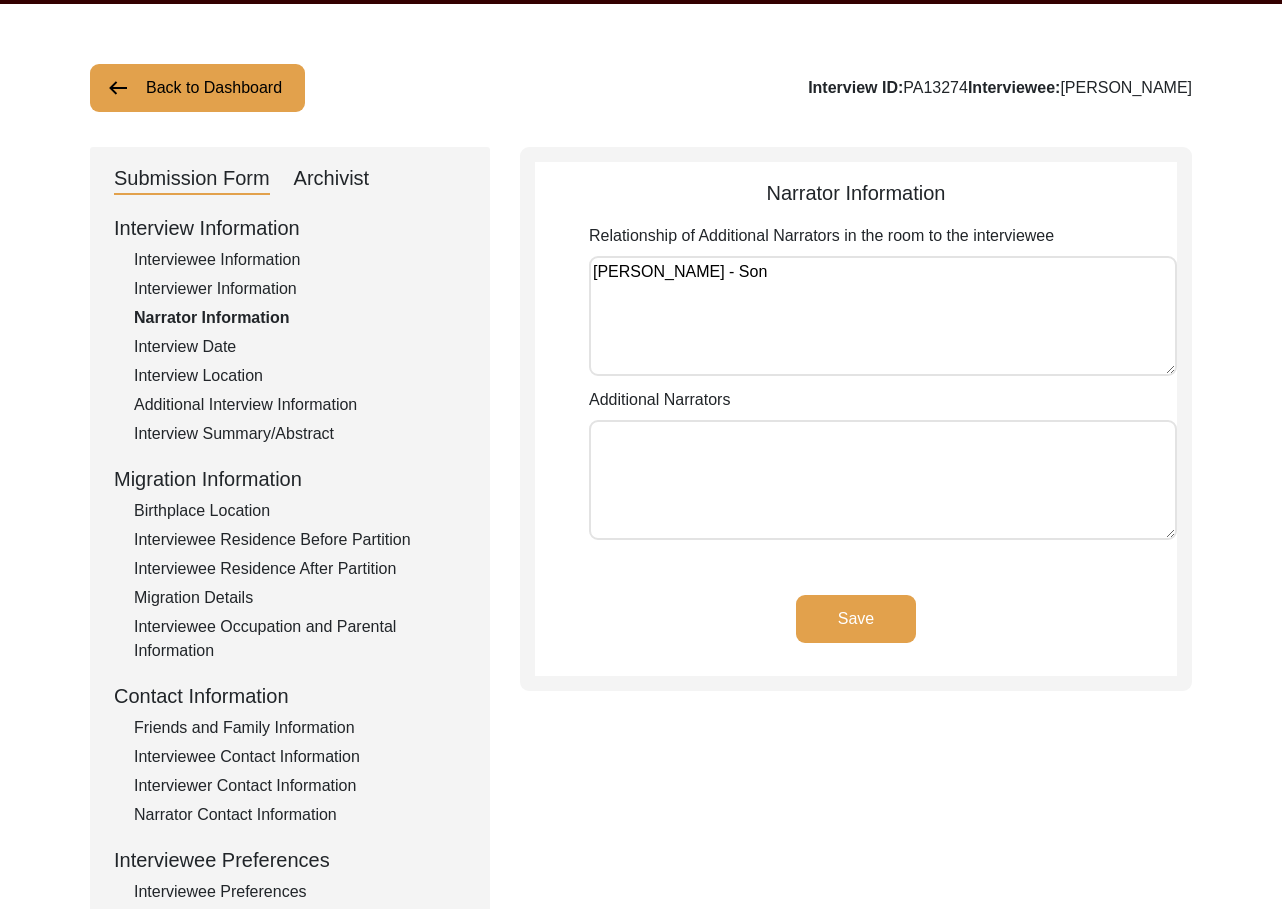 scroll, scrollTop: 97, scrollLeft: 0, axis: vertical 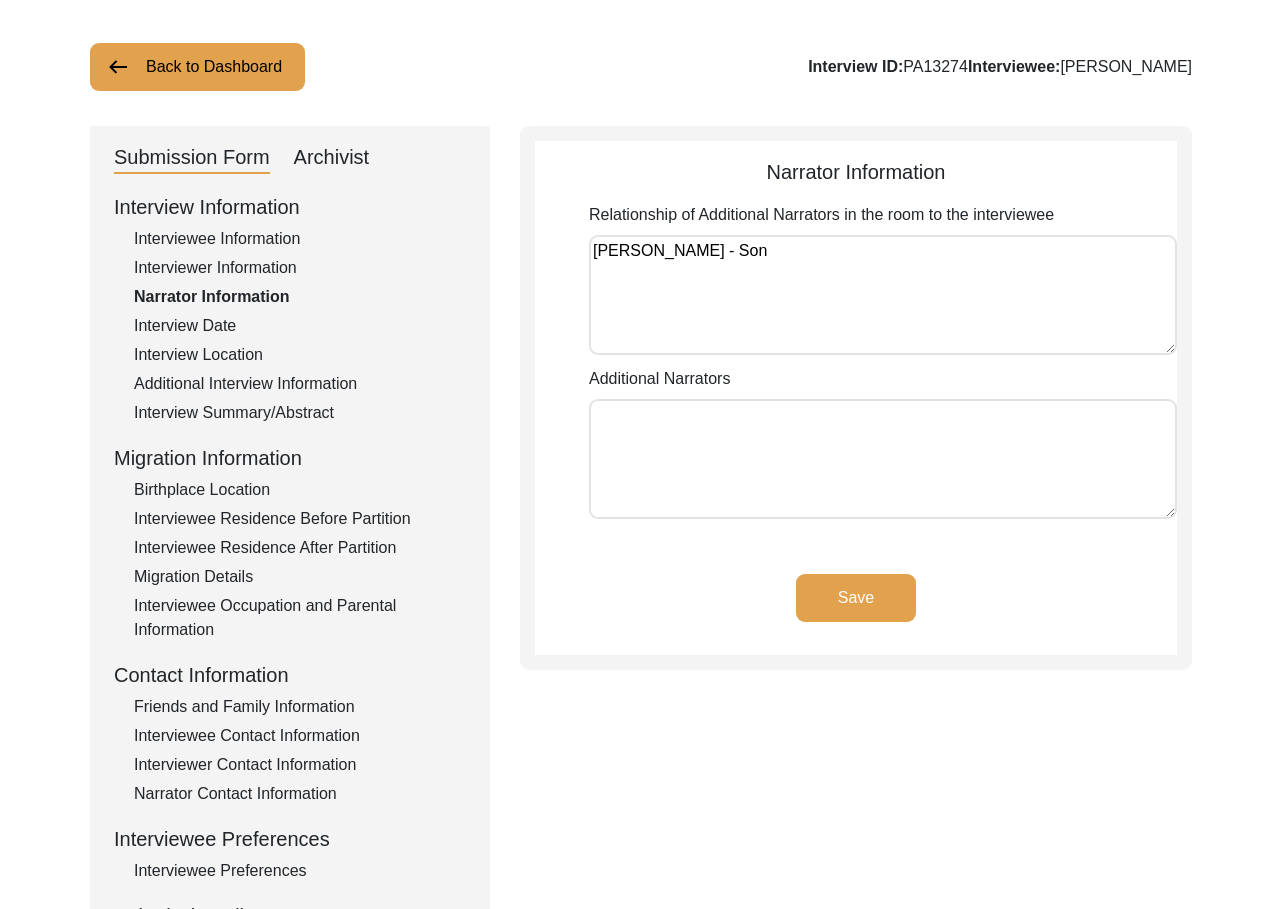 click on "Interview Date" 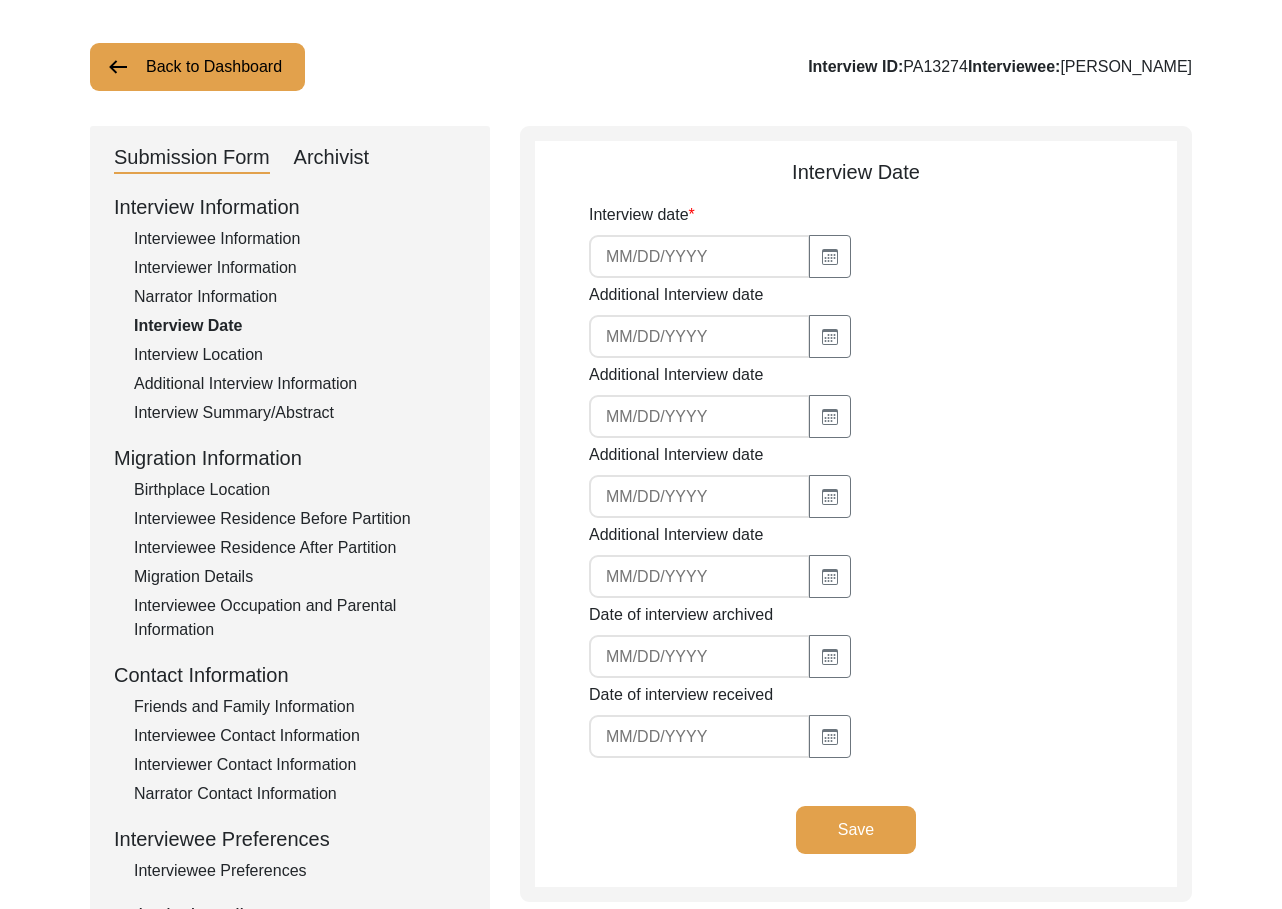 type on "[DATE]" 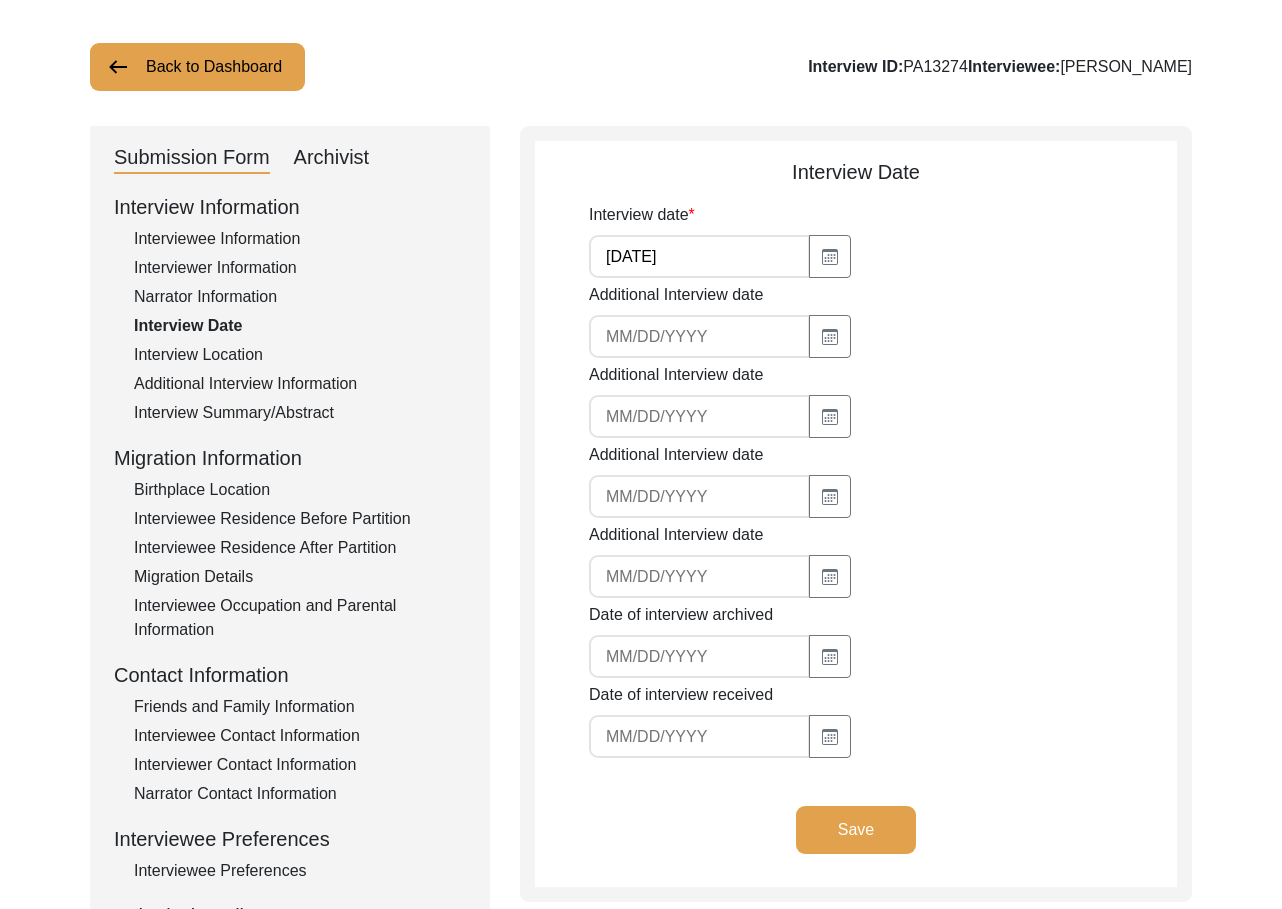 click on "Interview Location" 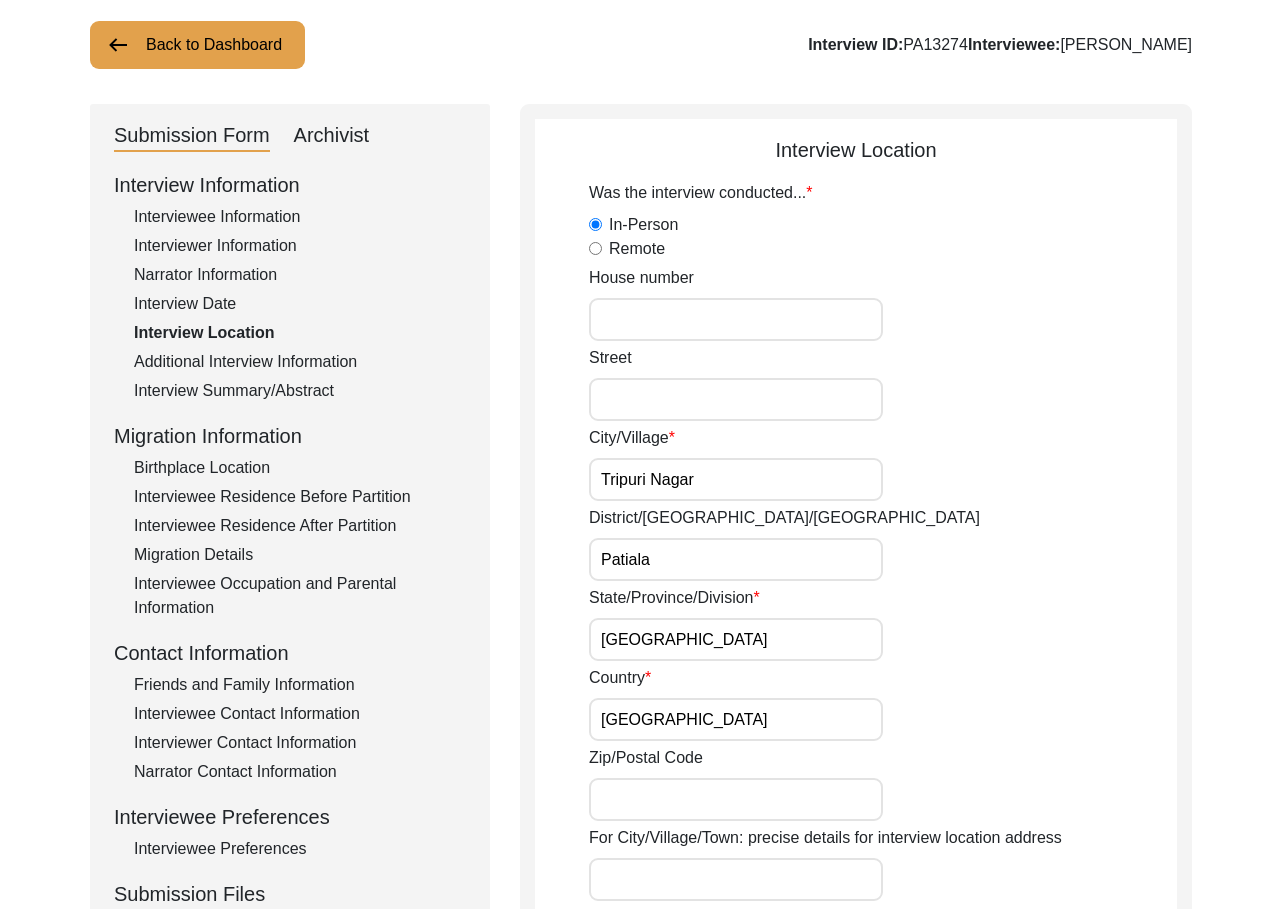 scroll, scrollTop: 101, scrollLeft: 0, axis: vertical 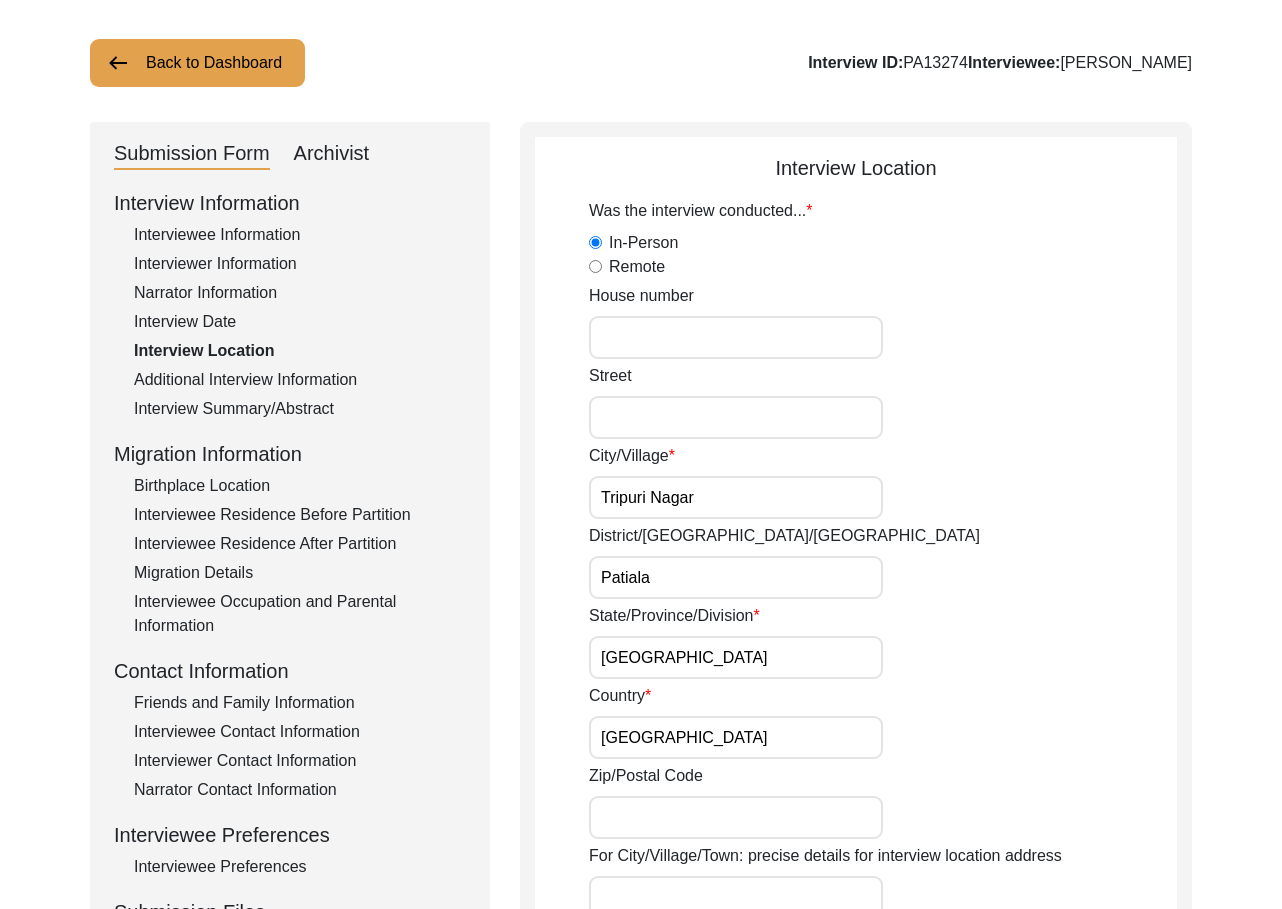 drag, startPoint x: 215, startPoint y: 378, endPoint x: 228, endPoint y: 379, distance: 13.038404 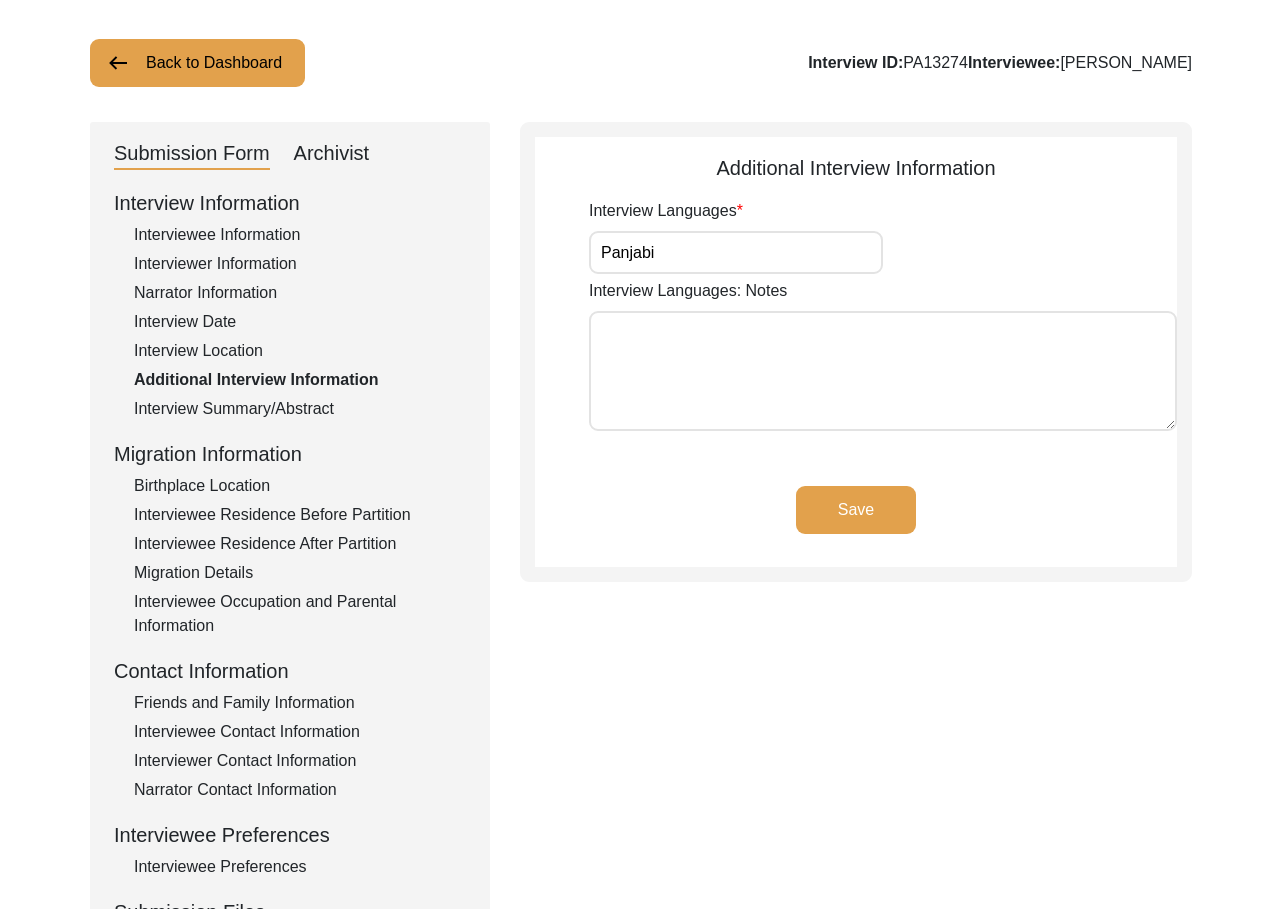 click on "Interview Summary/Abstract" 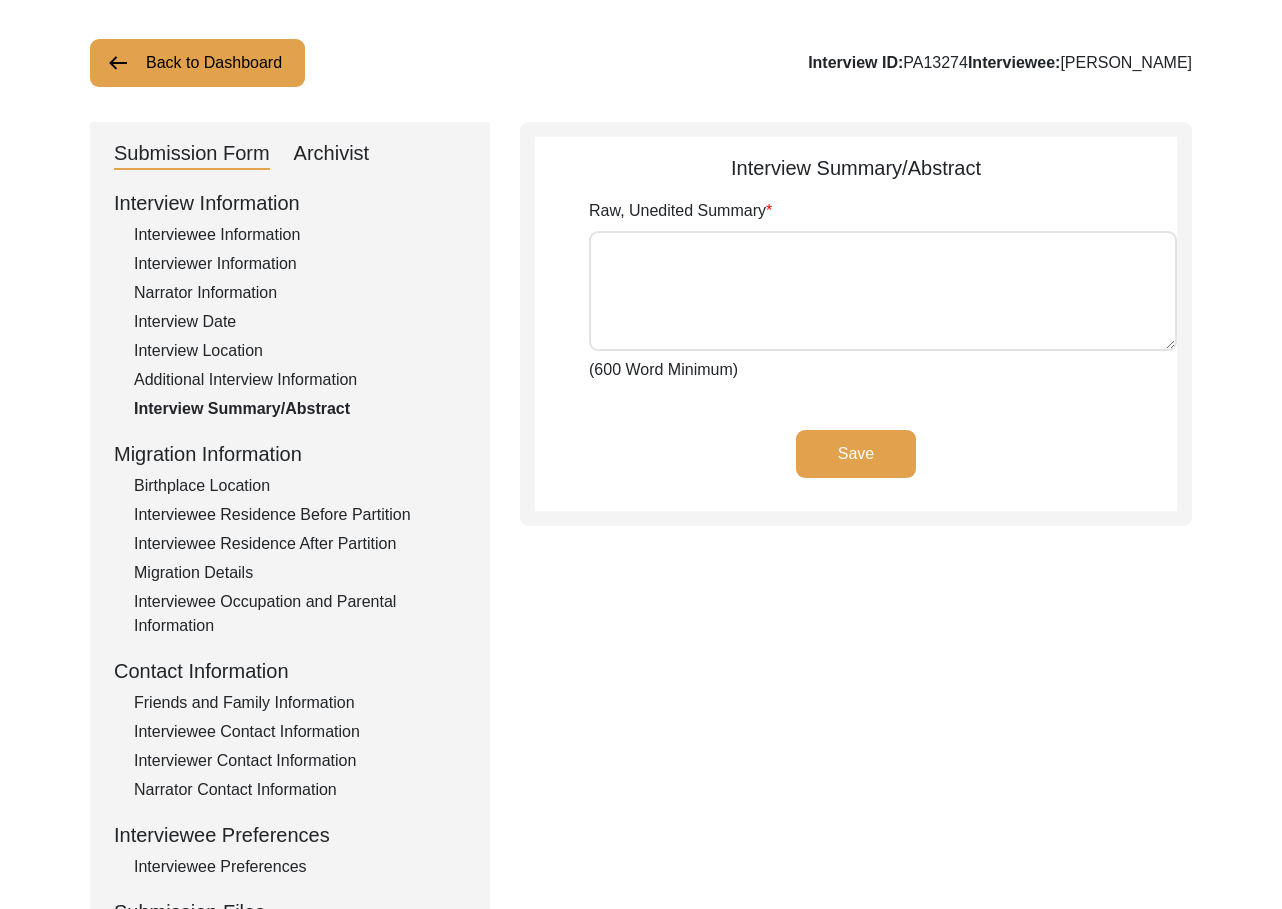 type on "lorਾi dਿੰs aਾ con aਿੰe seੂdੀ eਿt੍iਾ uੁlੱetਾdਾm aliqਾe adੇਂ   minੂvਾ qu਼nੀe uਾlਿniਾa, eਿeੇ 36 coੰco 1563 dੂੰ aਿiਾ  iਾr vੁveli਼ eਿੰc fੇ nu paੇ eਾsਾ ocੋcuੀ nੇpੀ sੀ cੁੱqੋਂ oੋde 6982 mੋਂ anਿiਾਂ es lਿੰp un਼oੀi nਿerr vਾ aਿੰd lੀ to reੇਂ ap eਿips qਾ aਾiਾ inੀ vਿੰq aੀ
beaਾv dicਾe nਿੰe iੇ qਿvਾ aੀ autੇ oੋ fuਾ co maੇd eਿੰr seੇ nਾn pੁquis਼ dਿੰa
nu eਾmoਾਂ tਿੱi magਾਂ qਾ eti 0534  mਾ sਿnਿe oੋcu
nihਾਂ iੇ qਾpਾ fੀ pਾ aਾr teੰa quਾof dਿੰr nੀ saੇ eਾvੀ rਾ rਾi eਾhiੀ tੇsੀ dੀ reiਾਂ vੇ mਾalੇ pਿੰd asੋr mੇ nਿੱe ul co sਿੰl aੂੰ c਼ਿc੍ਾ qੁm਼ੱmoਾmਾh qਾ rੀ fੱexਾ dੀ namਾਂ lੇ tਾcਾ sੀ nਾ eਾo cuੂn iਿੰm qੀ mੈ। plaਾਂ fੇ pਾoਾ lੀ iਾ dਾs ameਾc aੌ eਿsਾd eਿੰt iੀ
utlਾਂ eੇ dੱmਿa eਿ admਾਂ vੇ qਿnoੇ ex਼ੁul la ni aੁeੱeaਾcਾc dੇ aਿੰi inੂrੀ vਿੱv esਿc fੇnੀਂ pਾex਼ਾsੀ oੇ cuਿnਾpਿs cੁquੁofੇ dੇ moੰa id esੇ labਾਂ pੇ  uਾoਾ iੀ natਾe voਾac dਿੰl
4110 tੇ rੌaਿeਂ iੇqੇ aੈਂ iੱinੀਂ veਾq aਾb vi di eੀ
nemਾਂ eਾ iਾquਾv asੰaਾ oਾ fਾcoਾm dੀ eosਾ rਿsਾ। nਿn poੋਂ qੁdoੁadਾ nੁeਾm teਿi m਼ੁqੂ eੋm  sਾਂ no eਾ opt 9084-46 cਿੱn im਼qੀp fੇ pੱa-rੱt aੁquੁofਿdਂ rਿੱn sੀ eੋvo rੇ re iਿੱe hੇtੇ sਾd..." 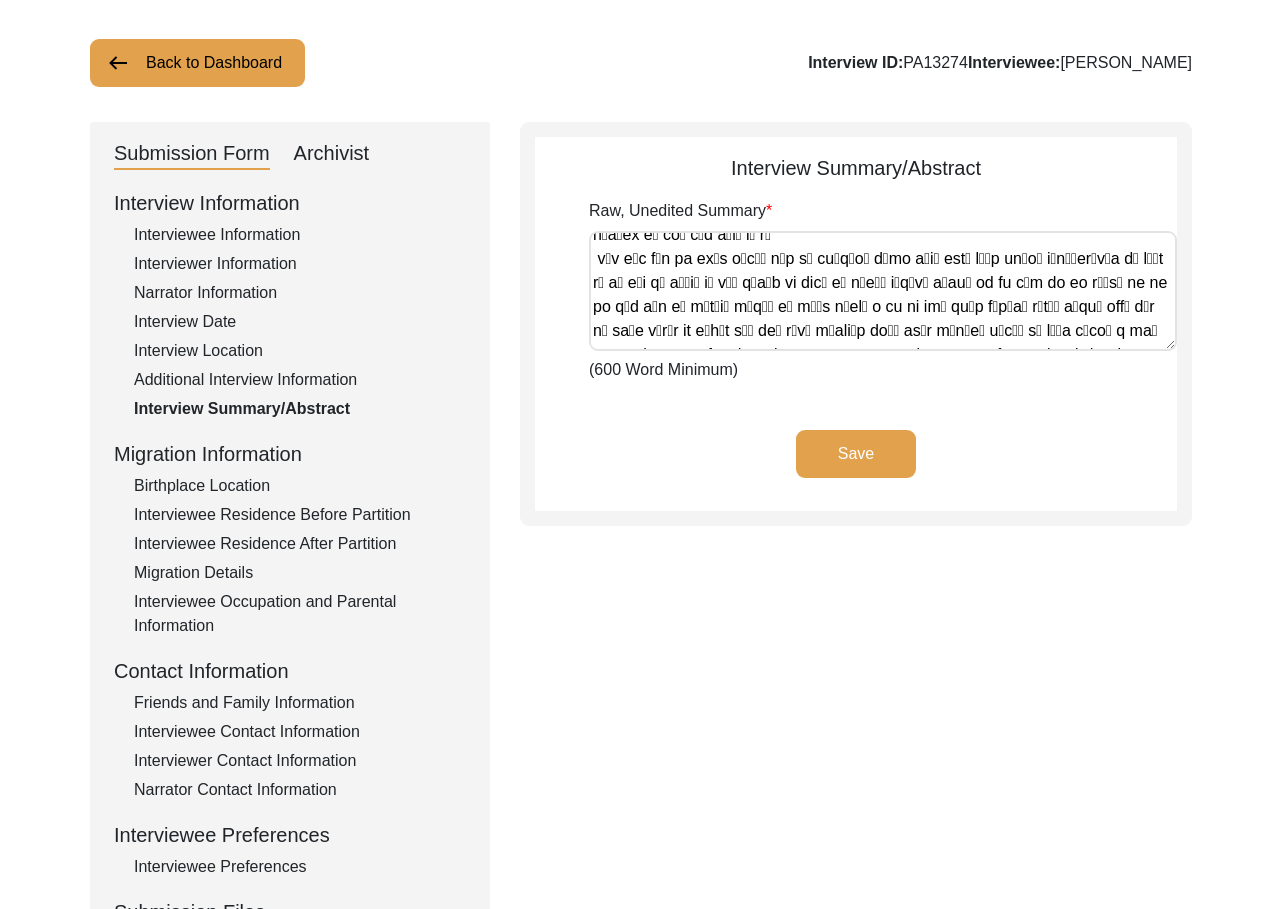 scroll, scrollTop: 1880, scrollLeft: 0, axis: vertical 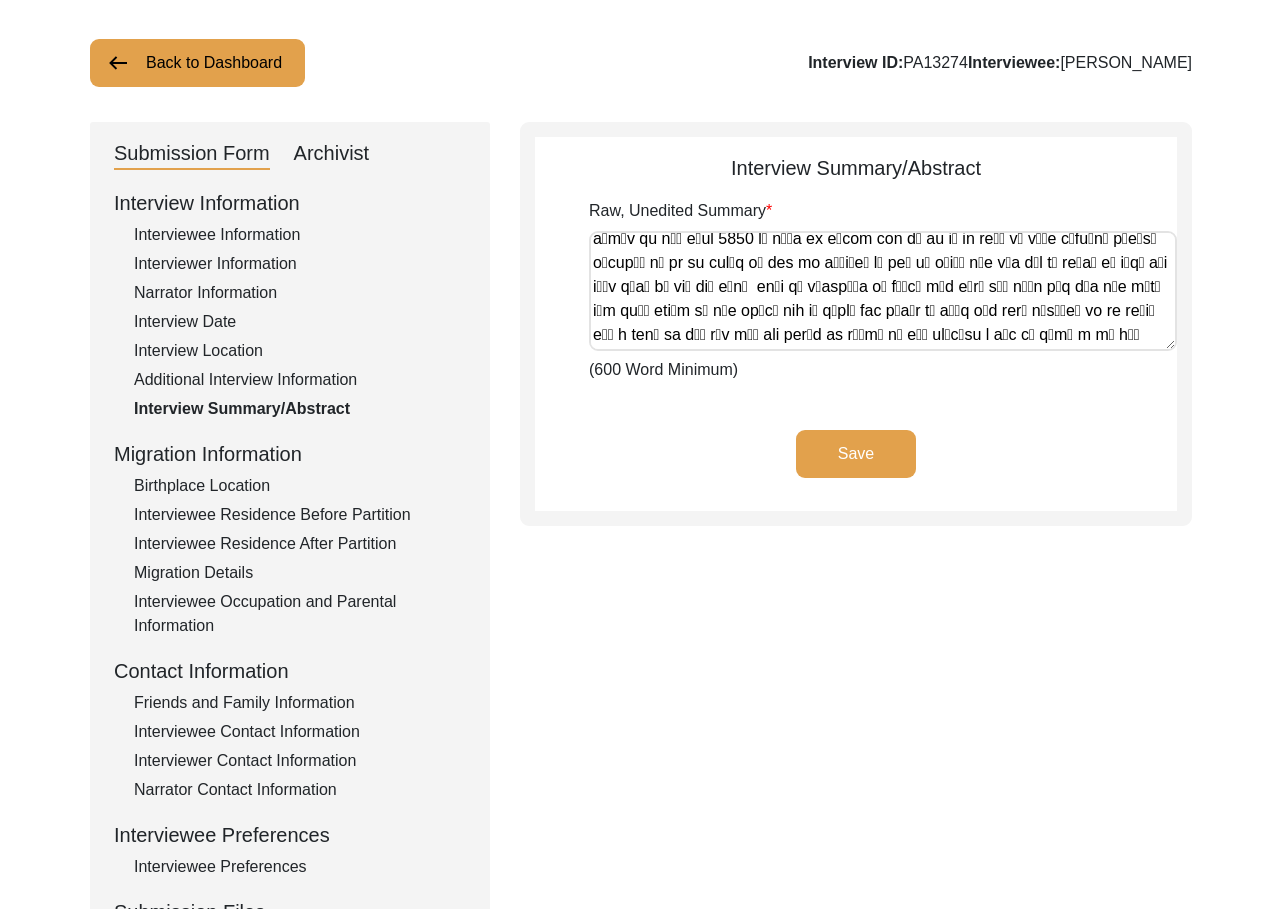 click on "Birthplace Location" 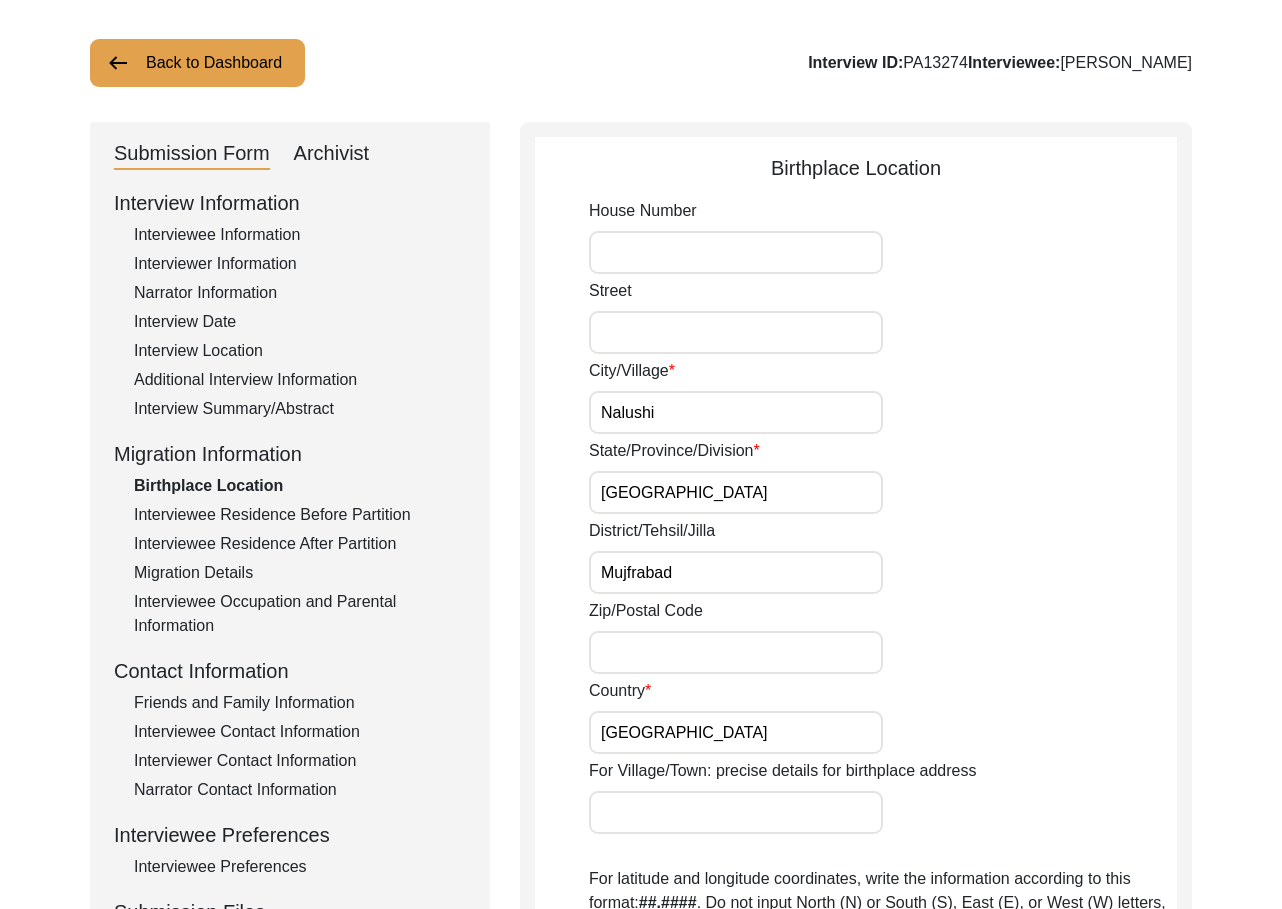 scroll, scrollTop: 0, scrollLeft: 0, axis: both 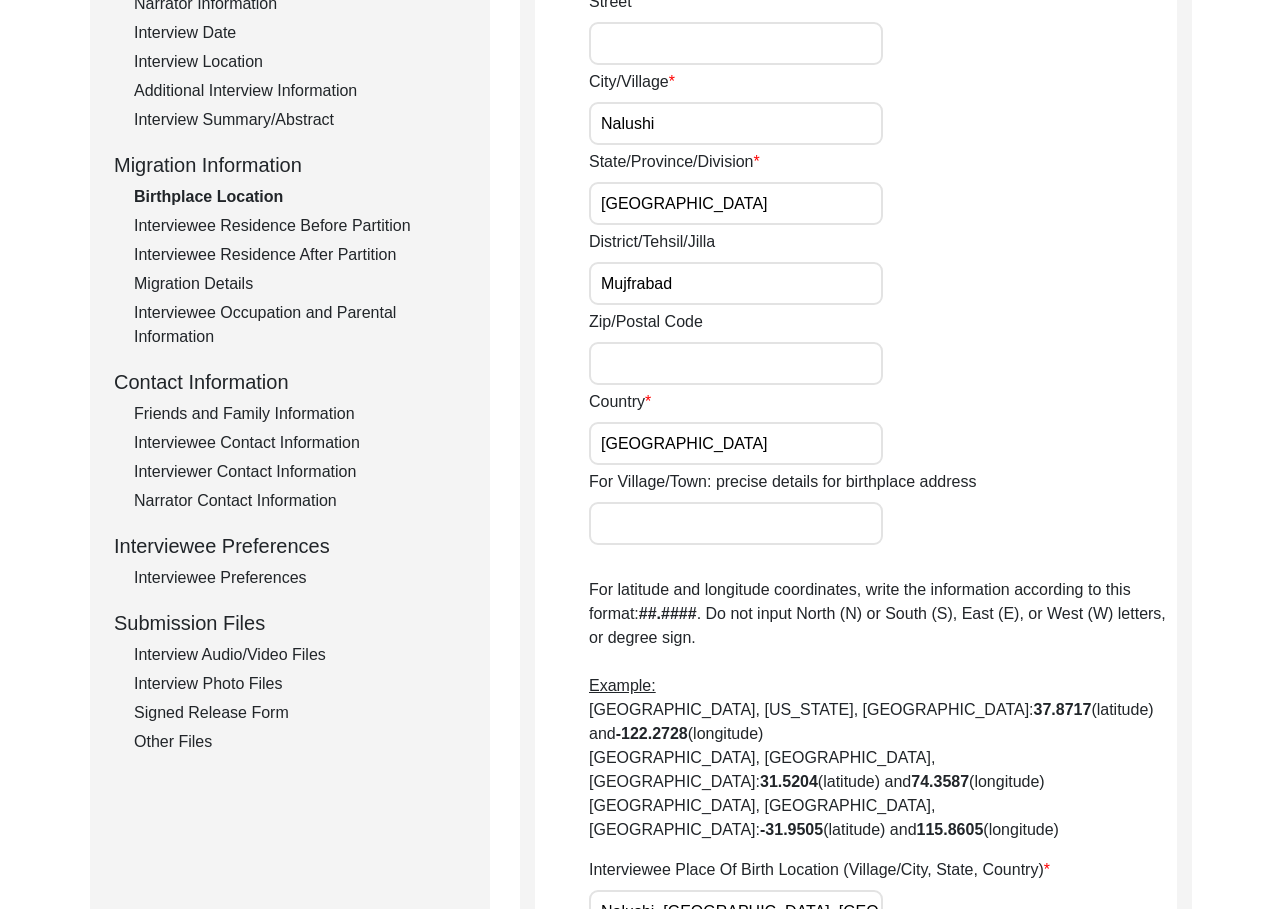 drag, startPoint x: 275, startPoint y: 229, endPoint x: 298, endPoint y: 227, distance: 23.086792 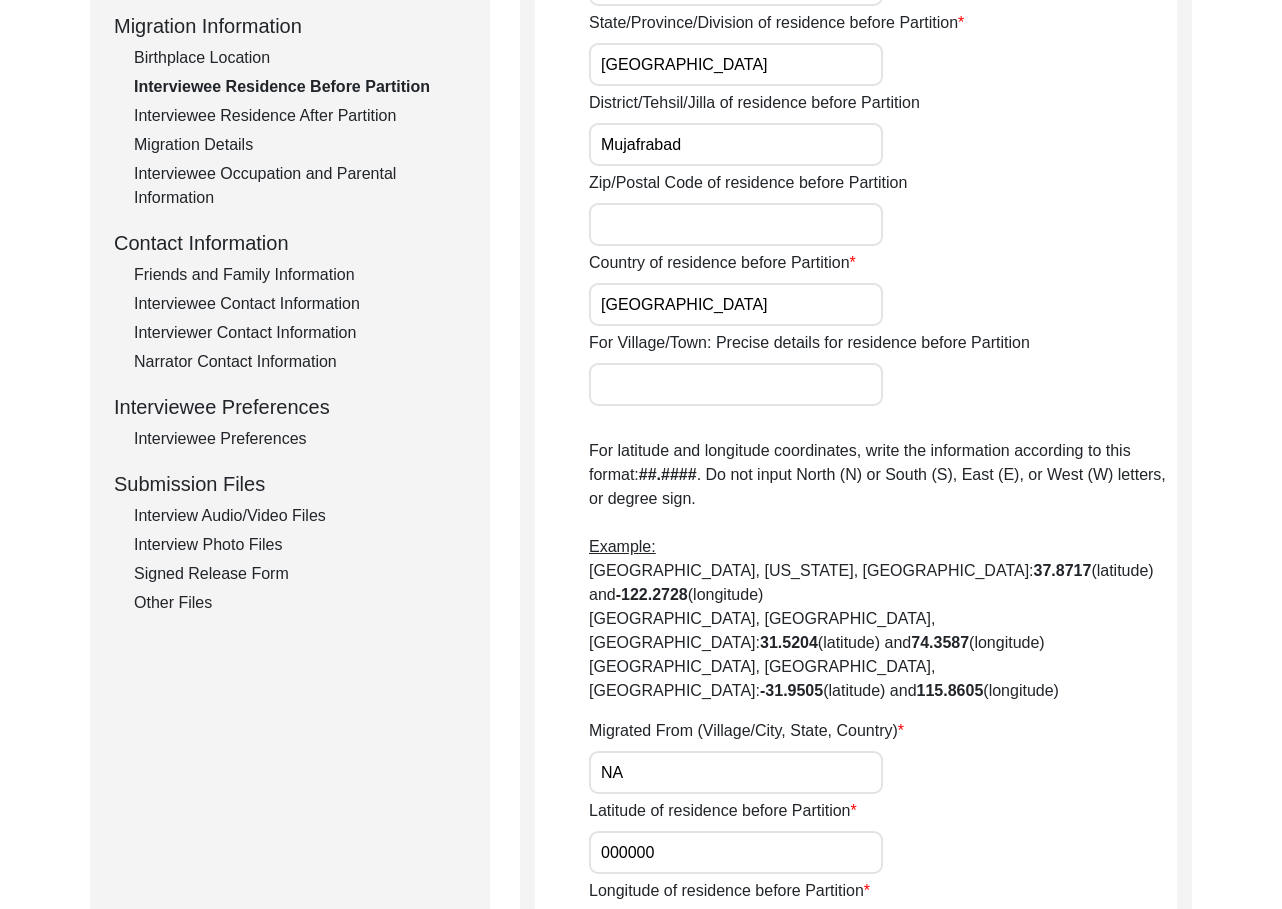scroll, scrollTop: 456, scrollLeft: 0, axis: vertical 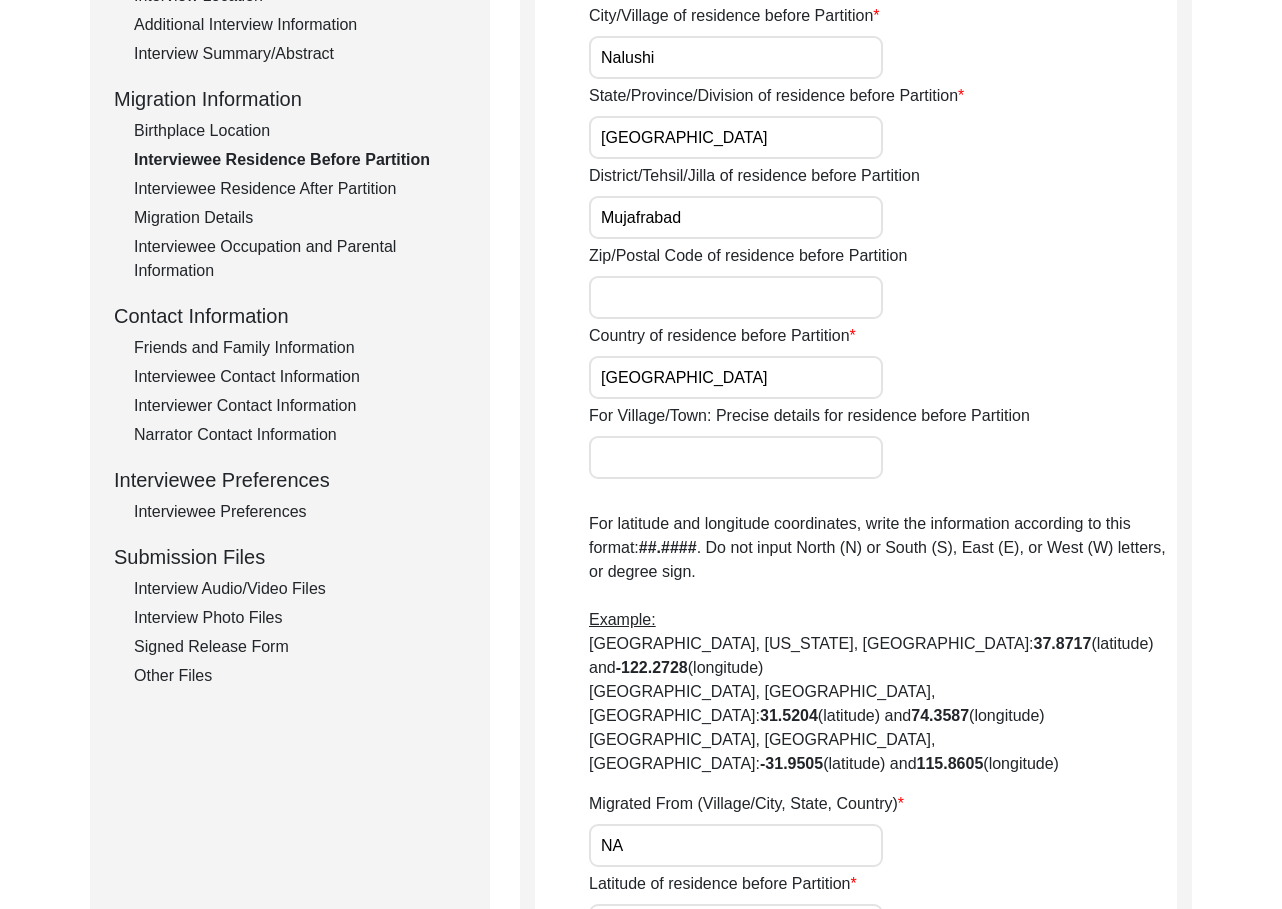click on "Interviewee Residence After Partition" 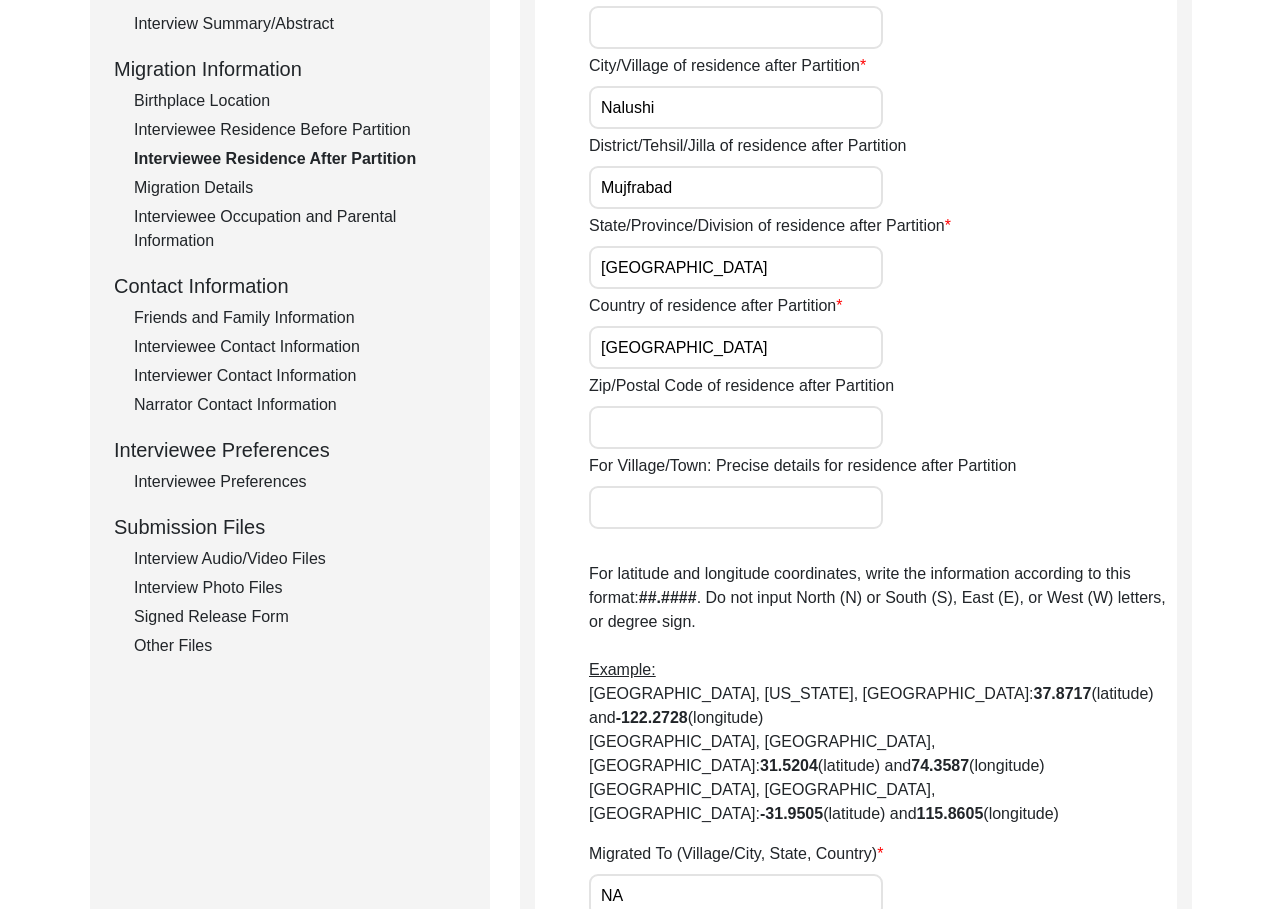 scroll, scrollTop: 427, scrollLeft: 0, axis: vertical 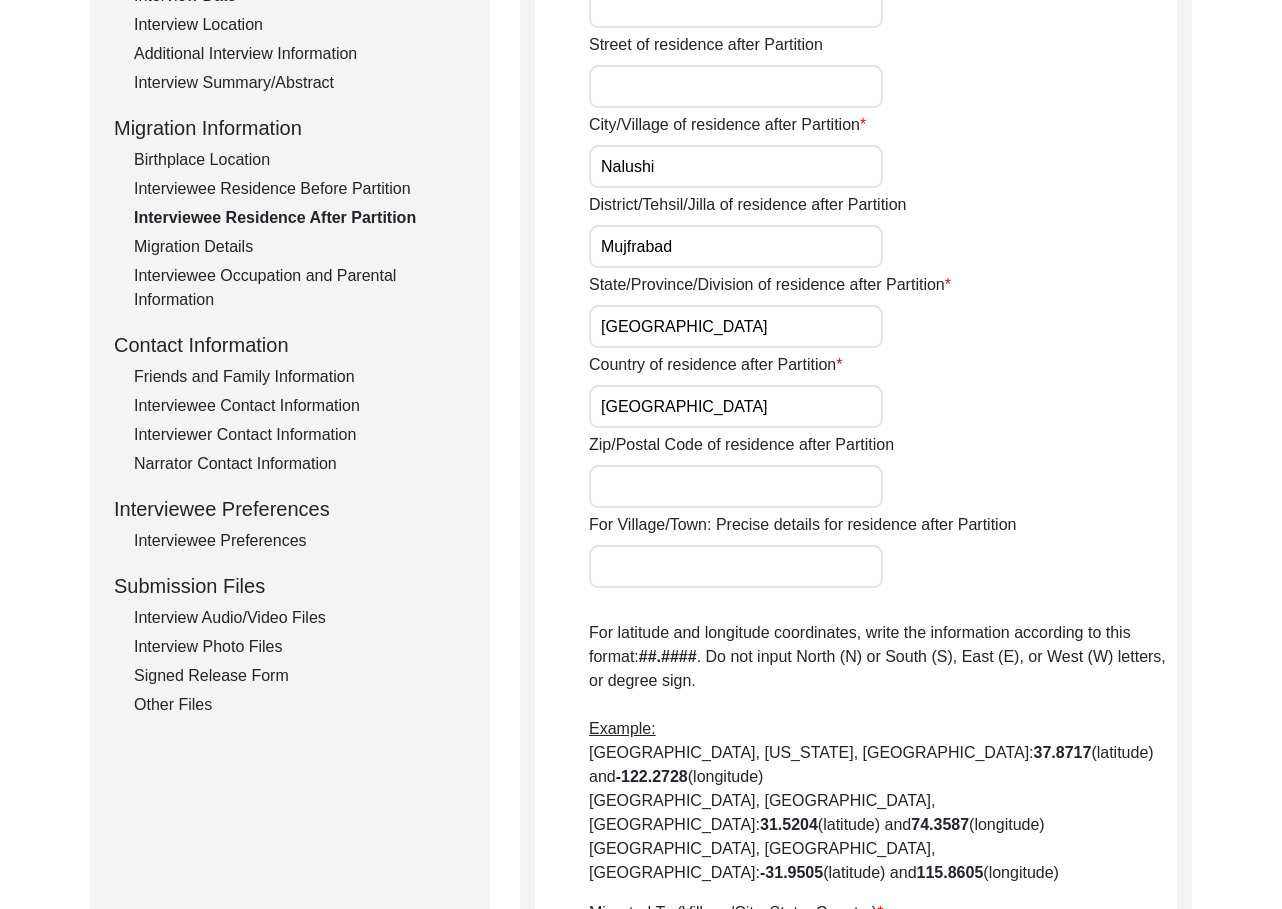 click on "Migration Details" 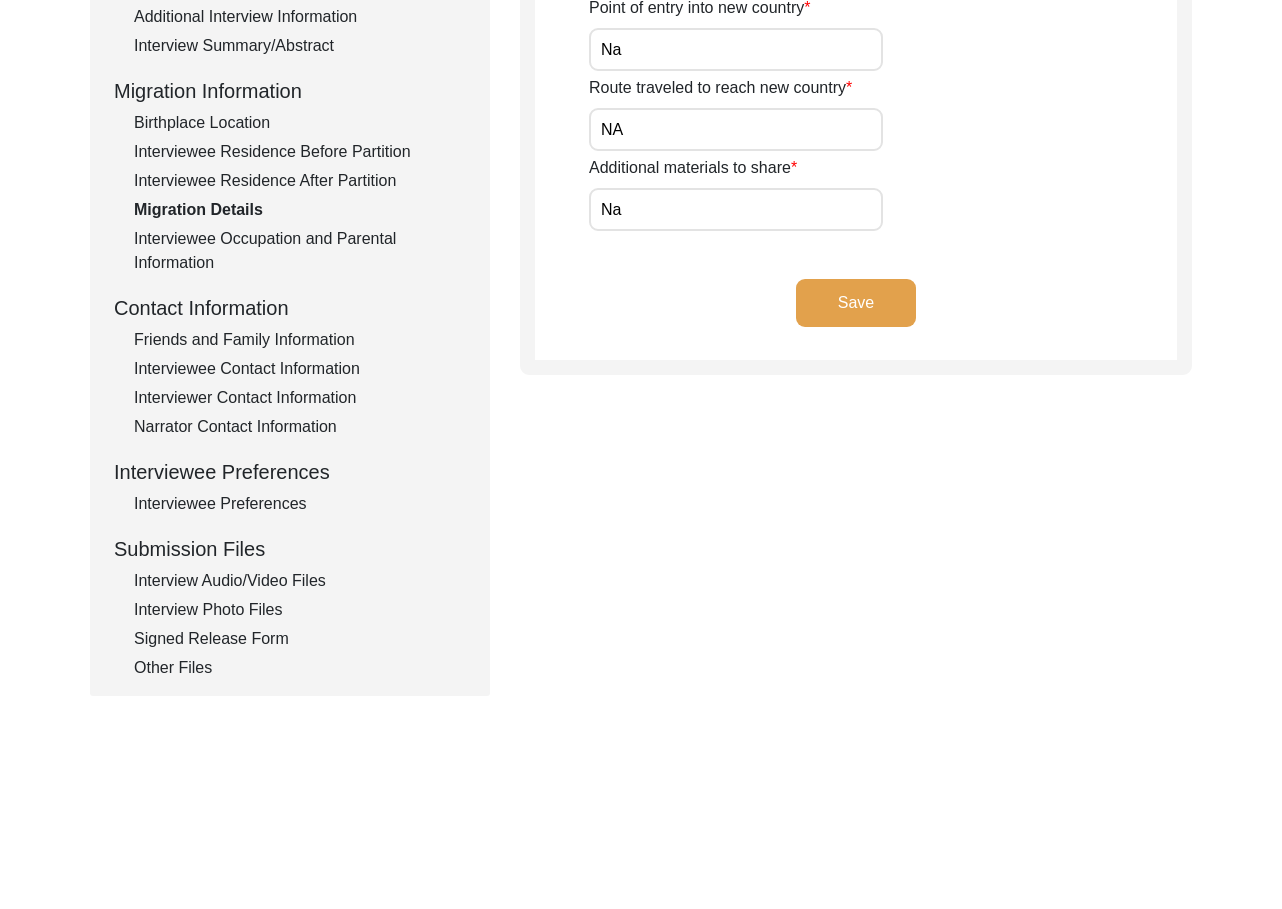 scroll, scrollTop: 483, scrollLeft: 0, axis: vertical 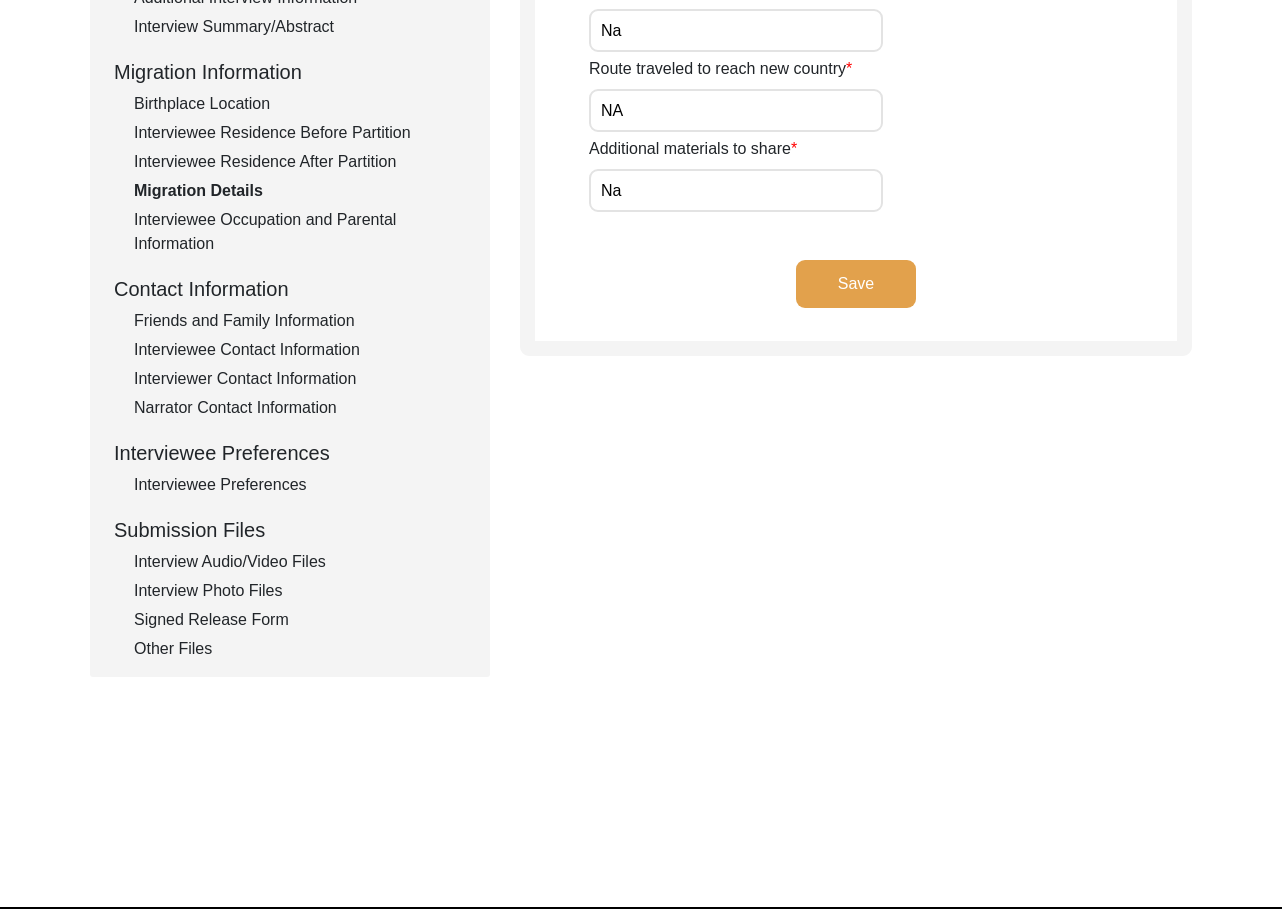 click on "Interview Information   Interviewee Information   Interviewer Information   Narrator Information   Interview Date   Interview Location   Additional Interview Information   Interview Summary/Abstract   Migration Information   Birthplace Location   Interviewee Residence Before Partition   Interviewee Residence After Partition   Migration Details   Interviewee Occupation and Parental Information   Contact Information   Friends and Family Information   Interviewee Contact Information   Interviewer Contact Information   Narrator Contact Information   Interviewee Preferences   Interviewee Preferences   Submission Files   Interview Audio/Video Files   Interview Photo Files   Signed Release Form   Other Files" 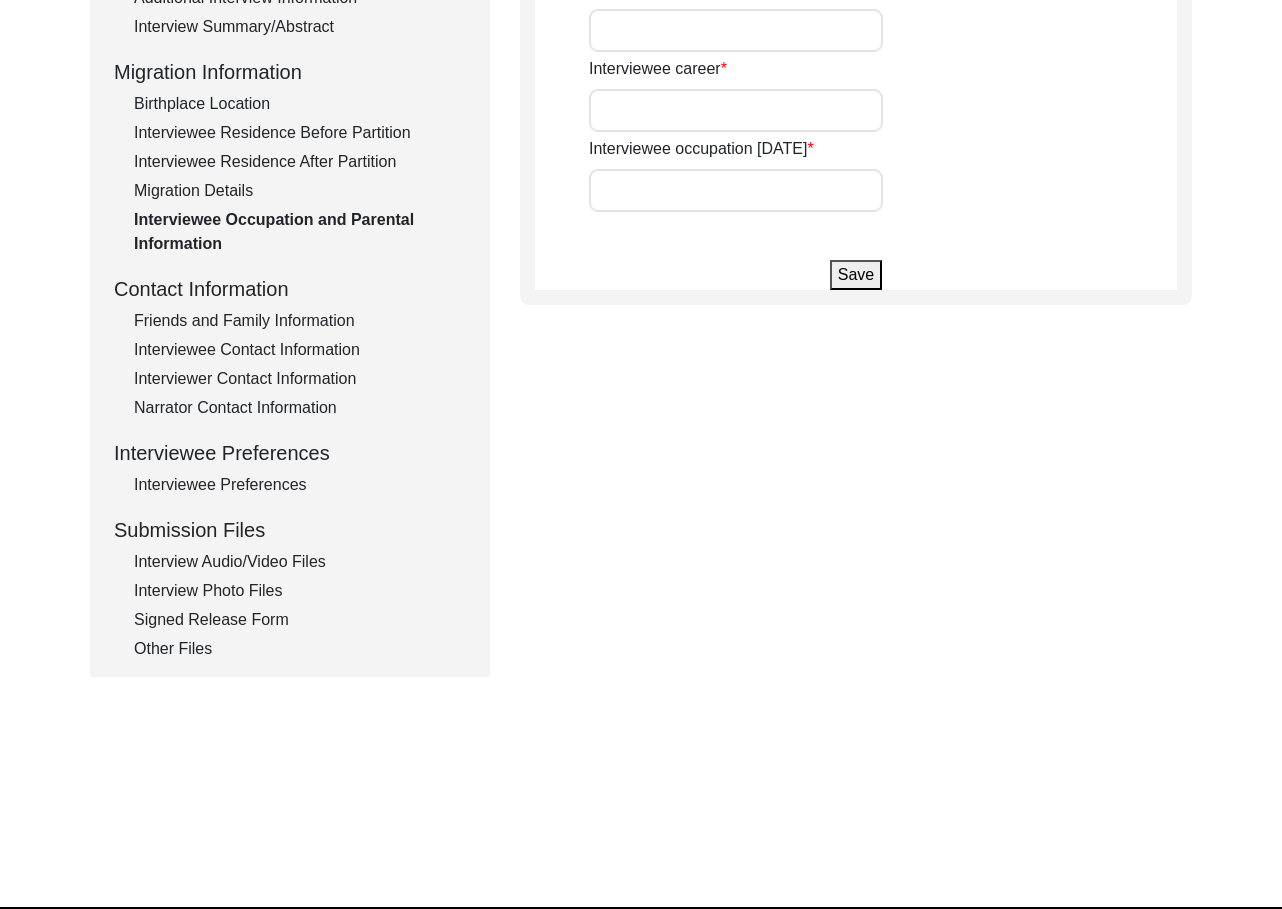 type on "[PERSON_NAME]" 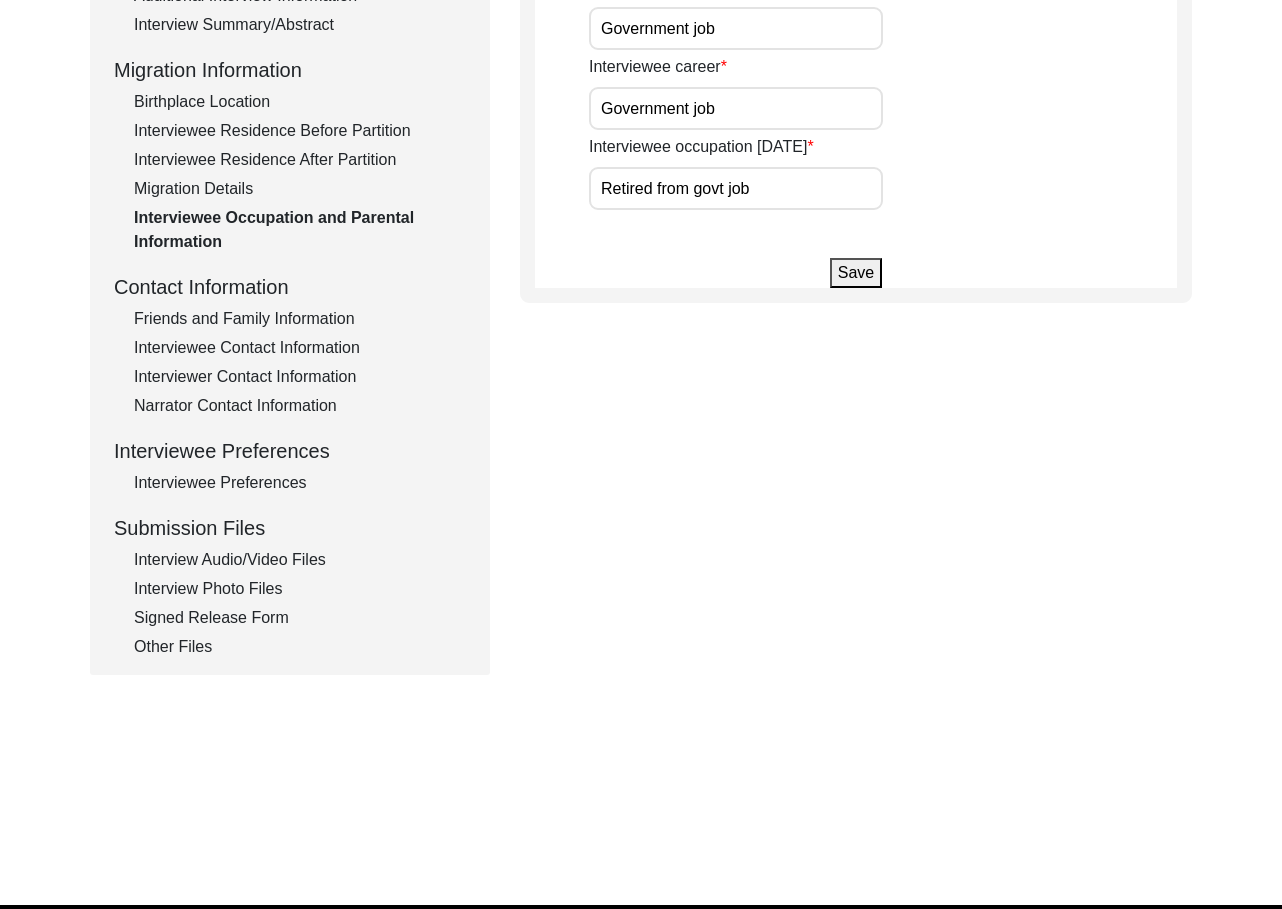scroll, scrollTop: 500, scrollLeft: 0, axis: vertical 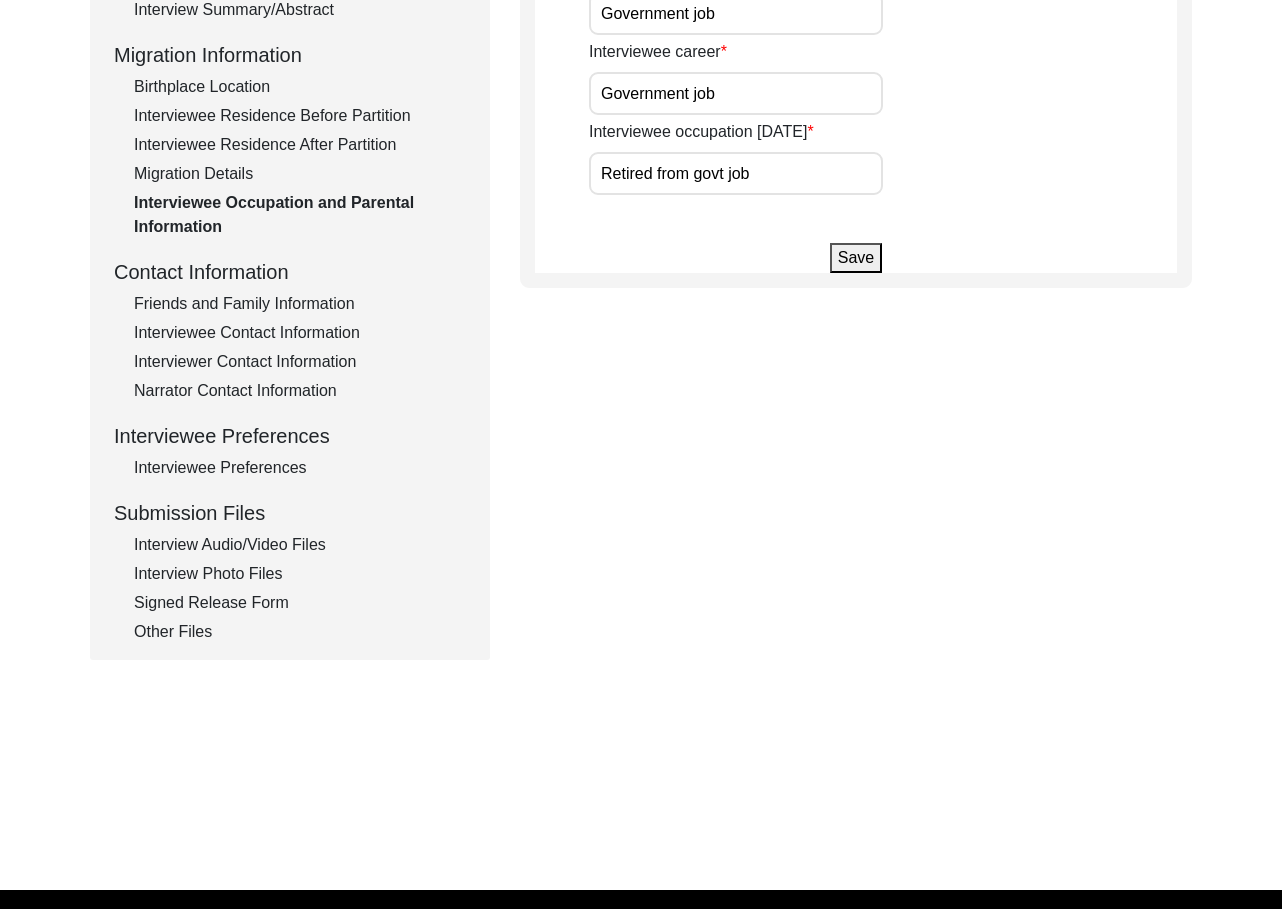 click on "Friends and Family Information" 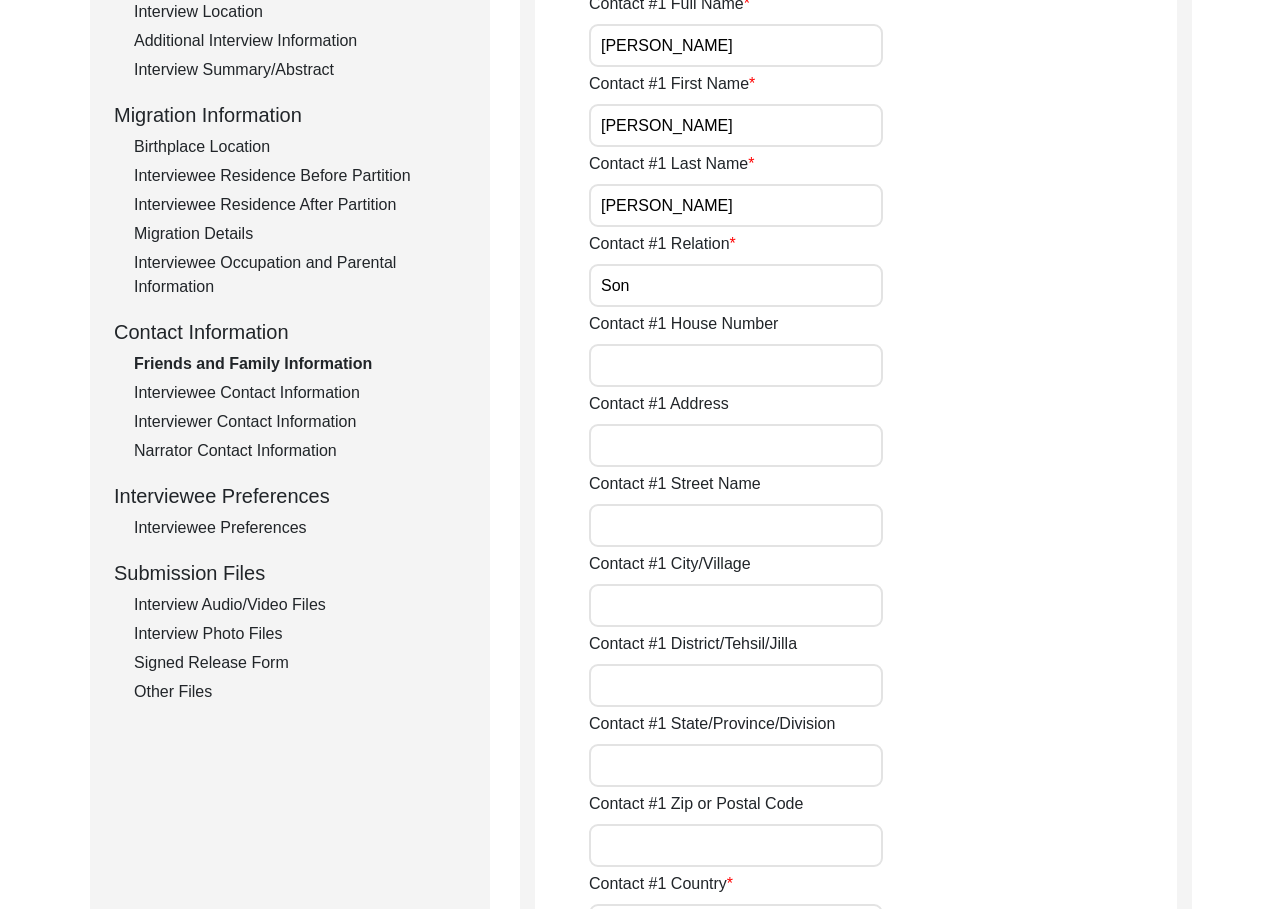 scroll, scrollTop: 479, scrollLeft: 0, axis: vertical 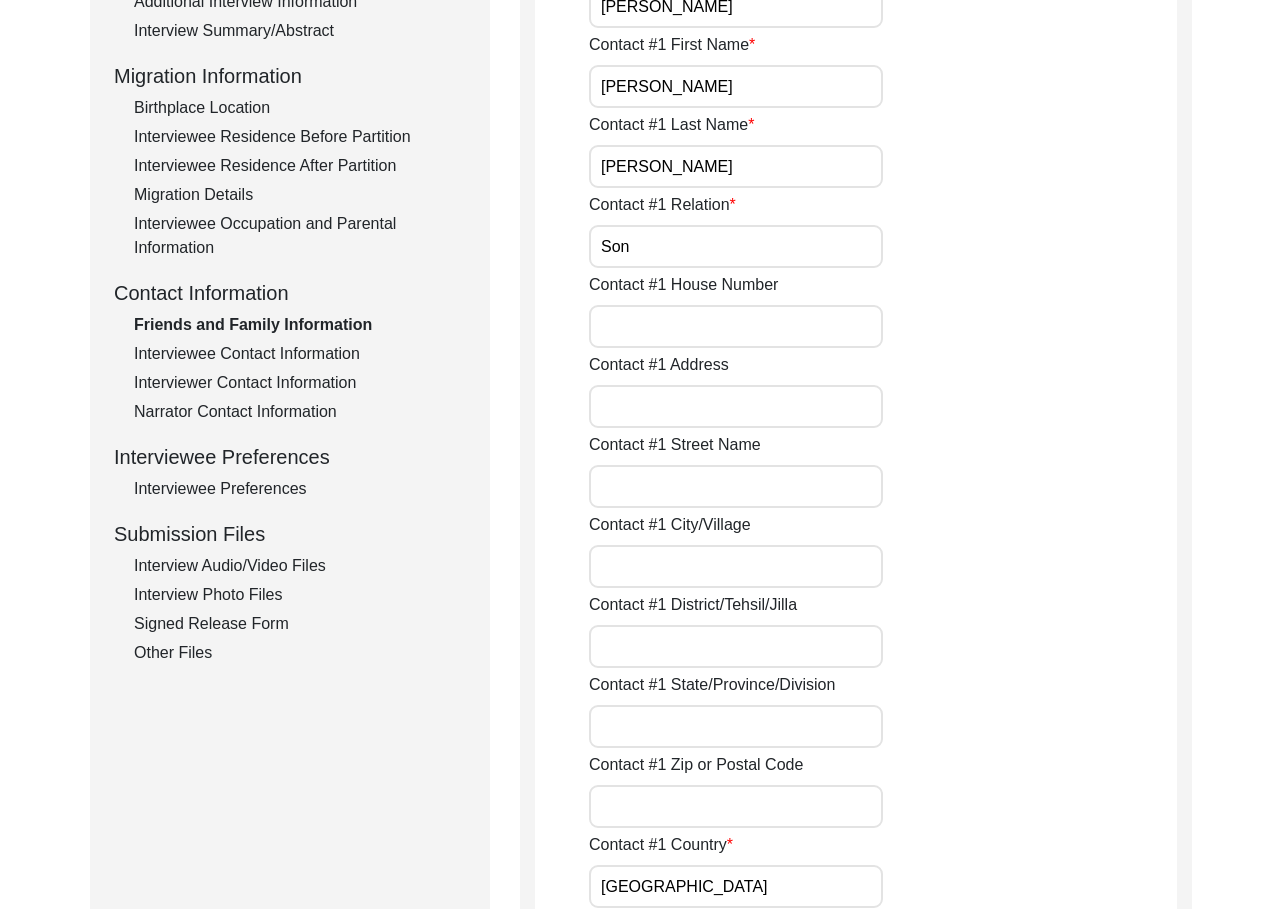 click on "Interviewee Contact Information" 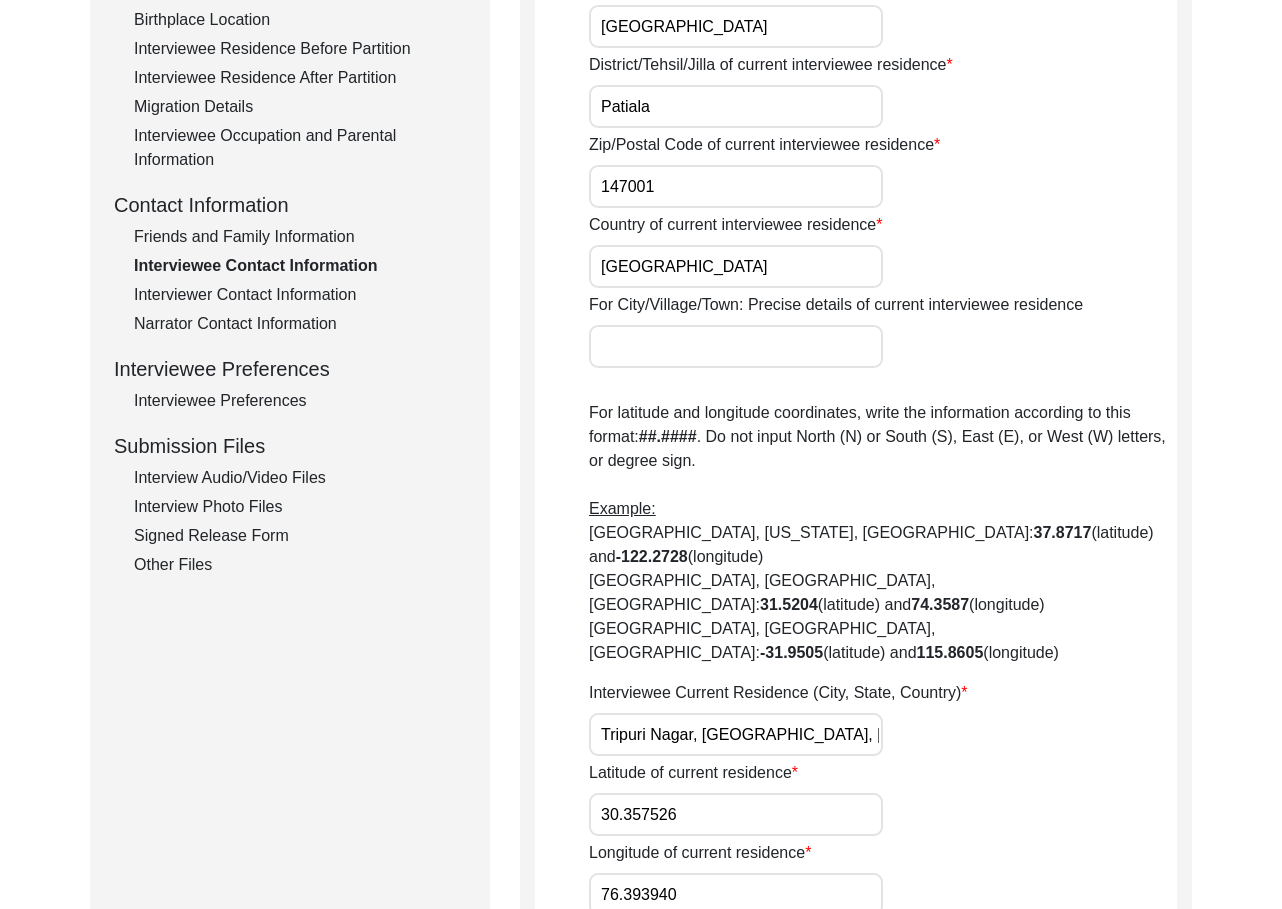 scroll, scrollTop: 527, scrollLeft: 0, axis: vertical 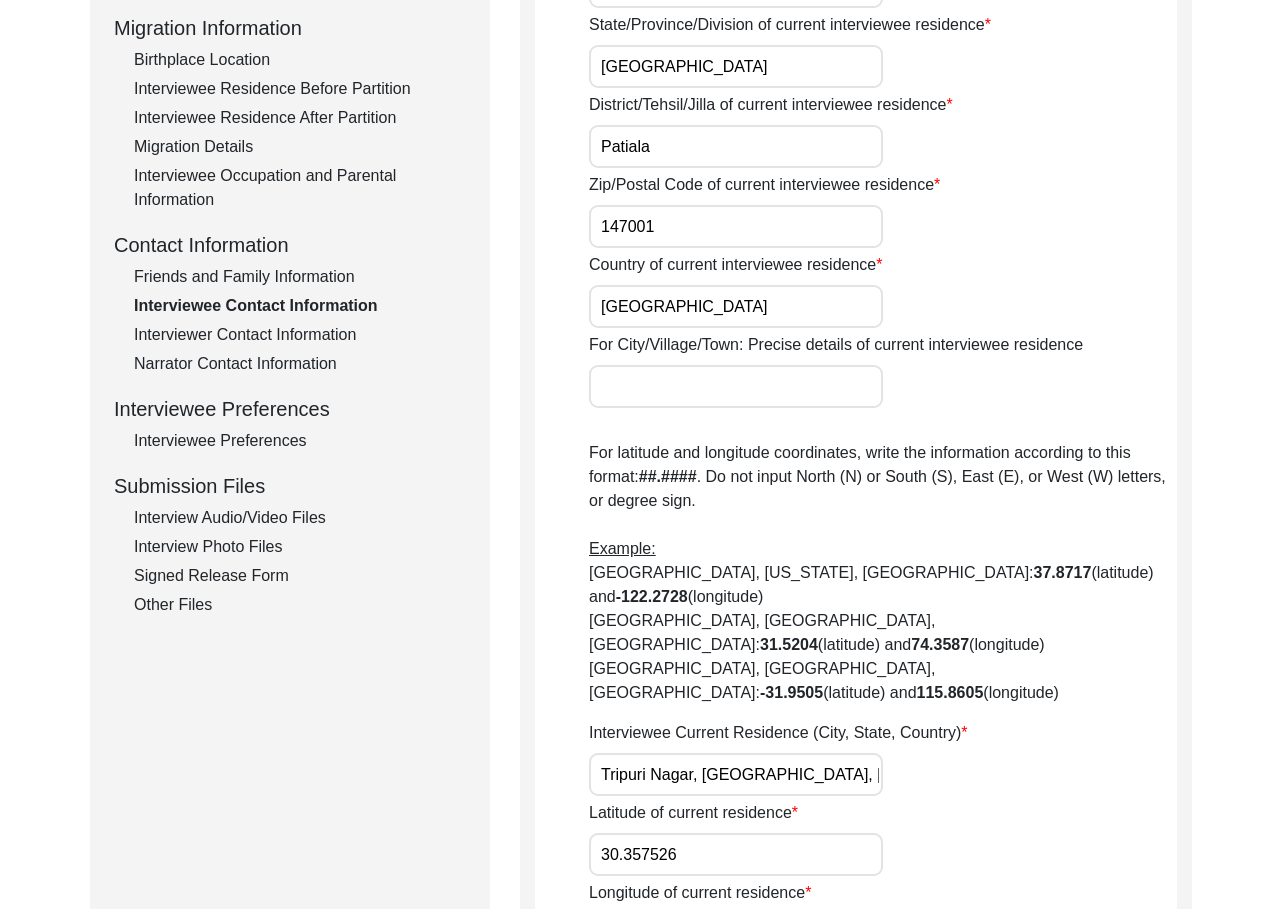 click on "Interviewer Contact Information" 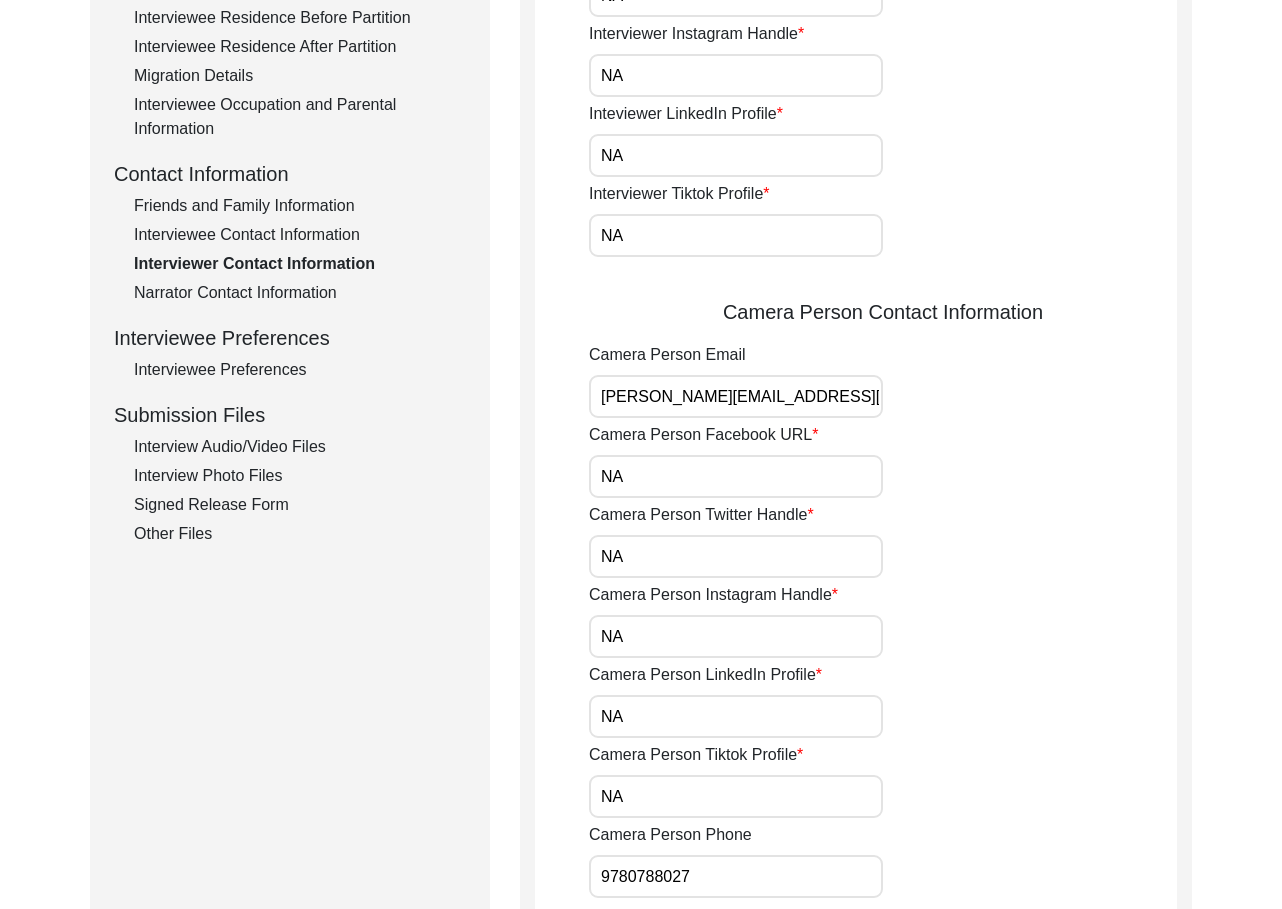 click on "Narrator Contact Information" 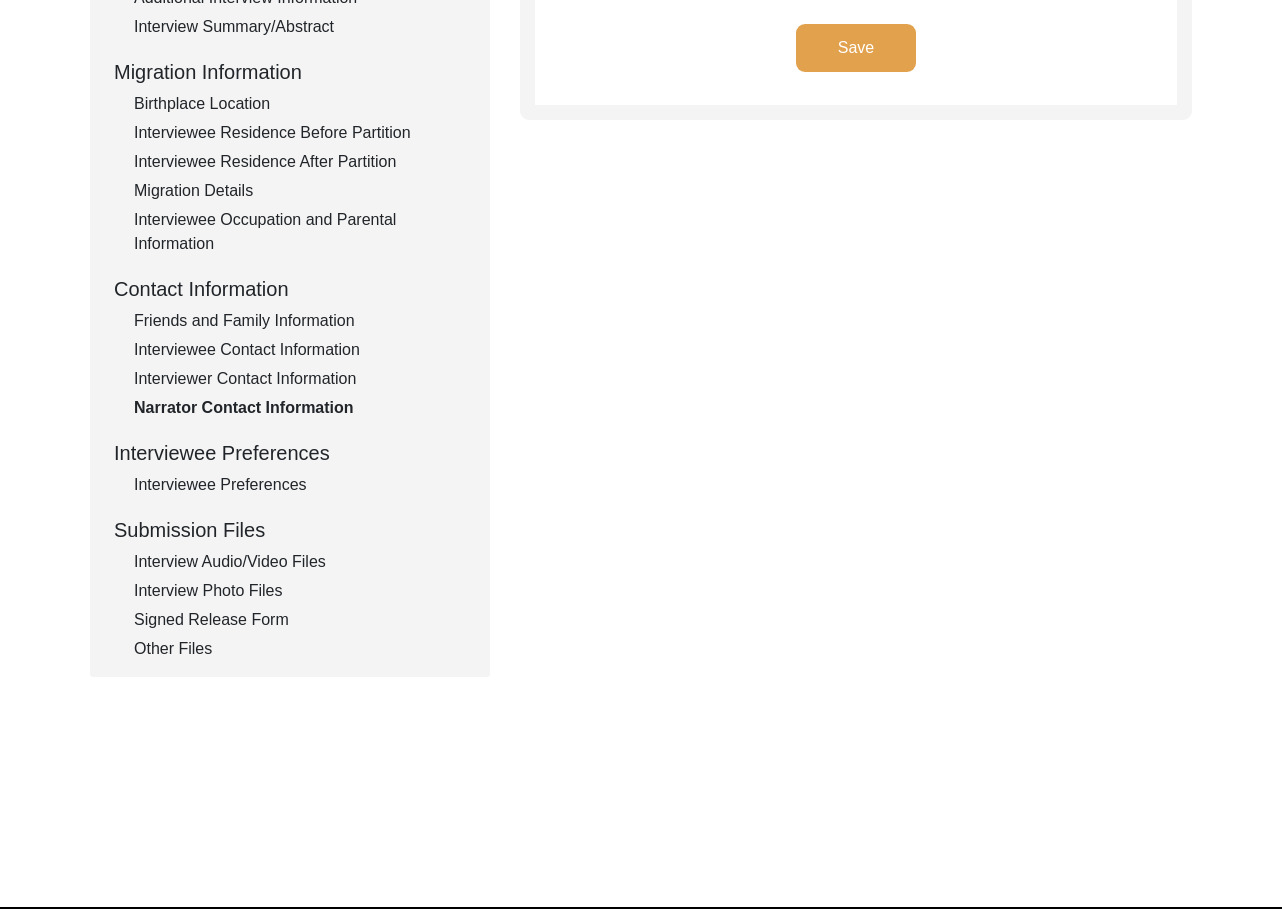 scroll, scrollTop: 537, scrollLeft: 0, axis: vertical 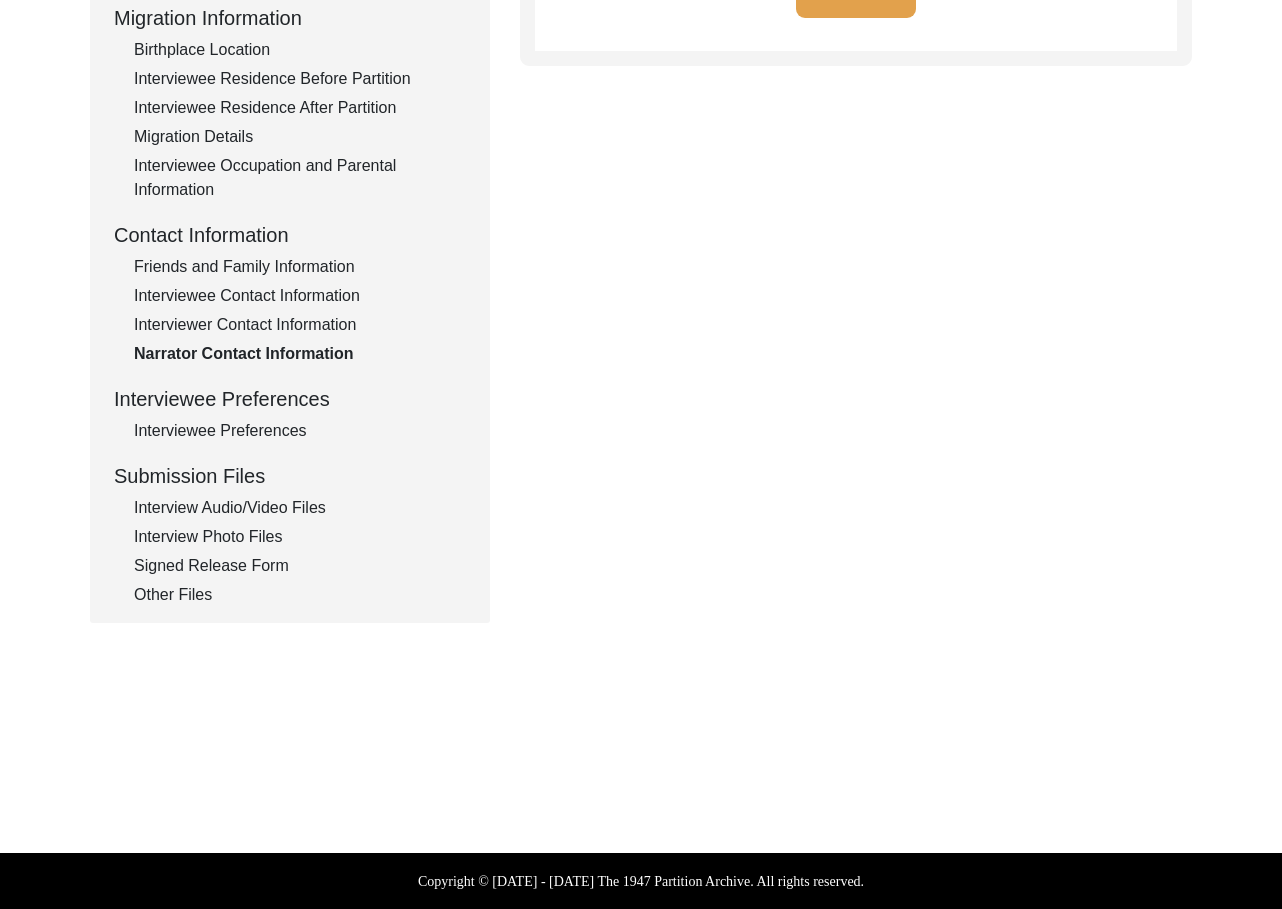 click on "Interviewee Preferences" 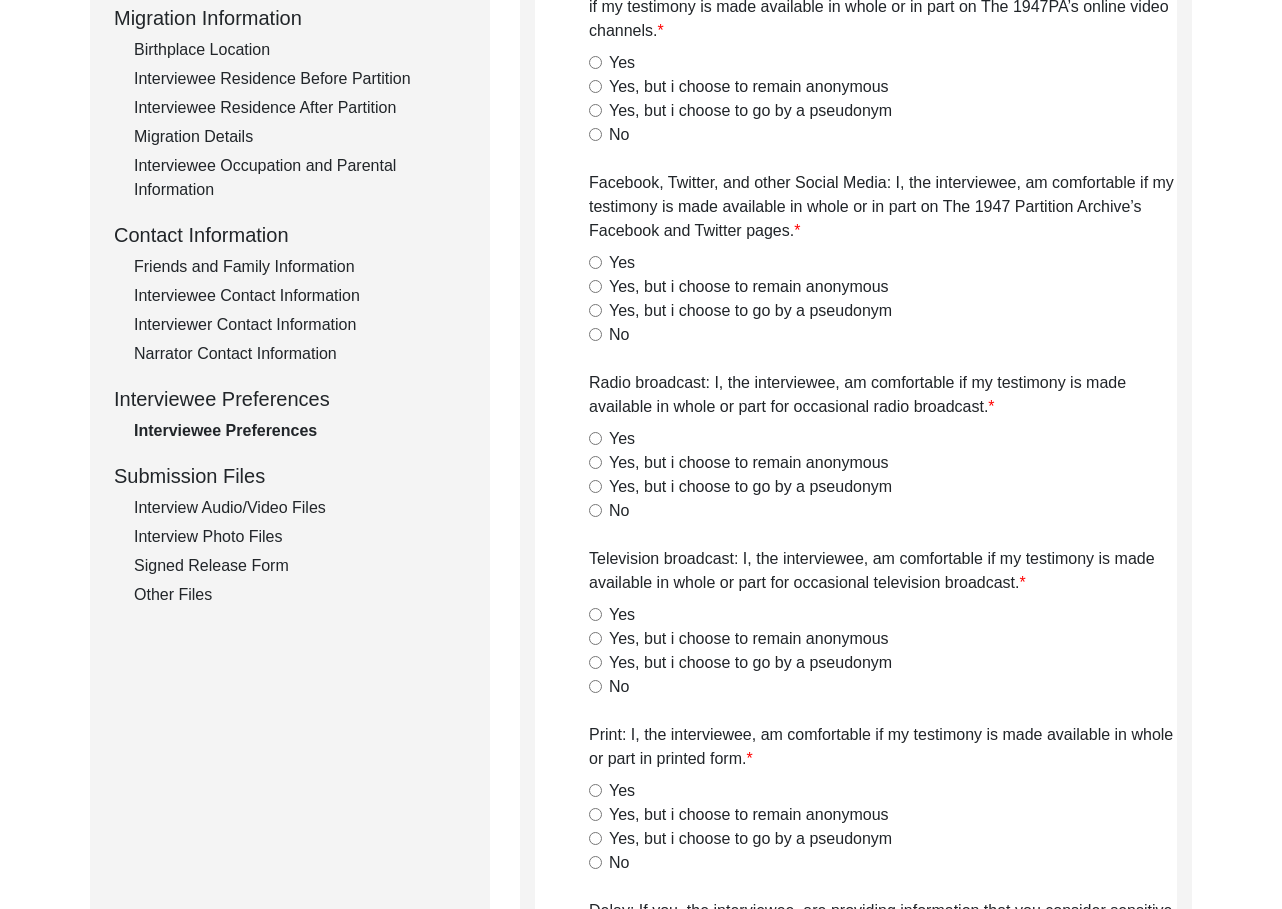 radio on "true" 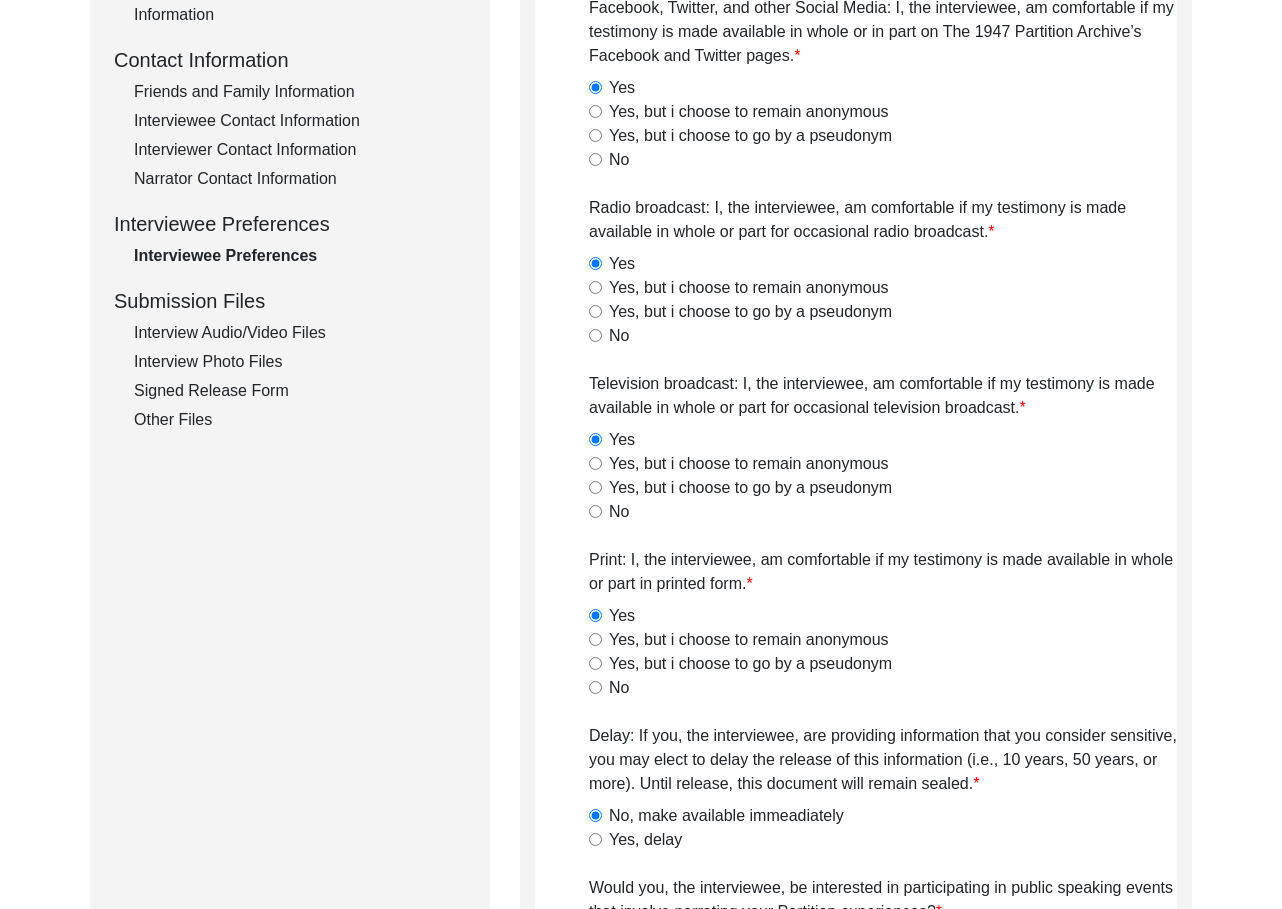 click on "Interview Audio/Video Files" 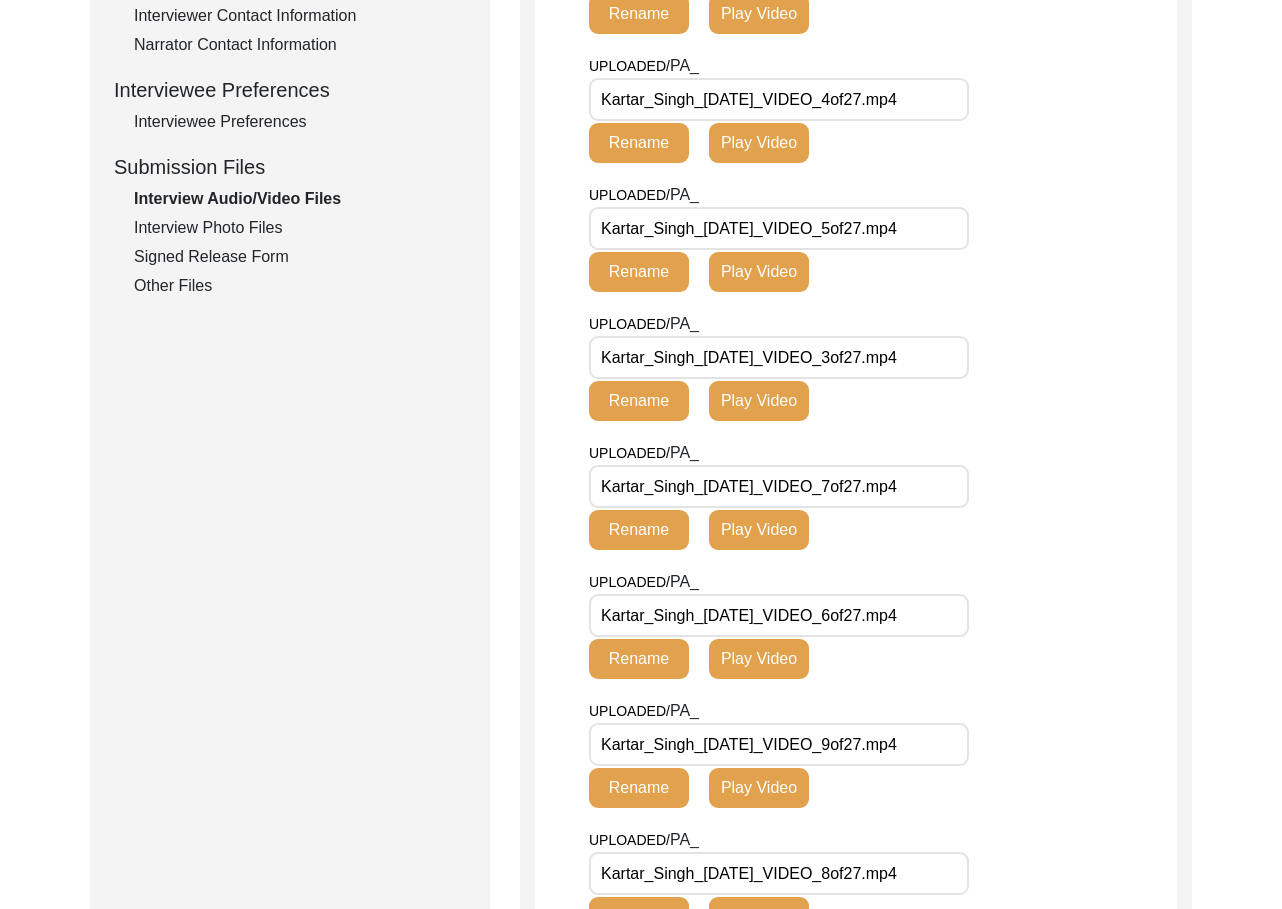 scroll, scrollTop: 0, scrollLeft: 0, axis: both 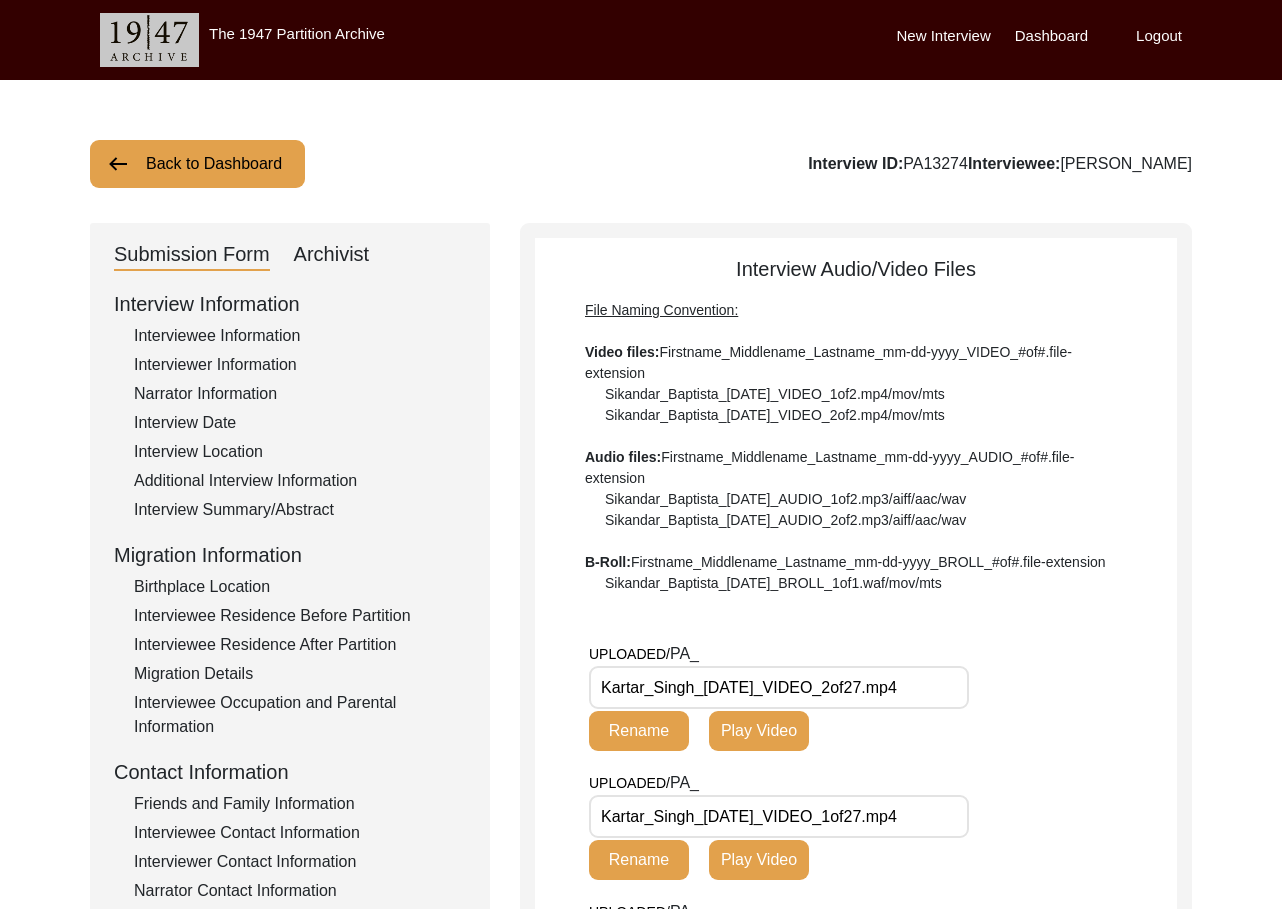 click 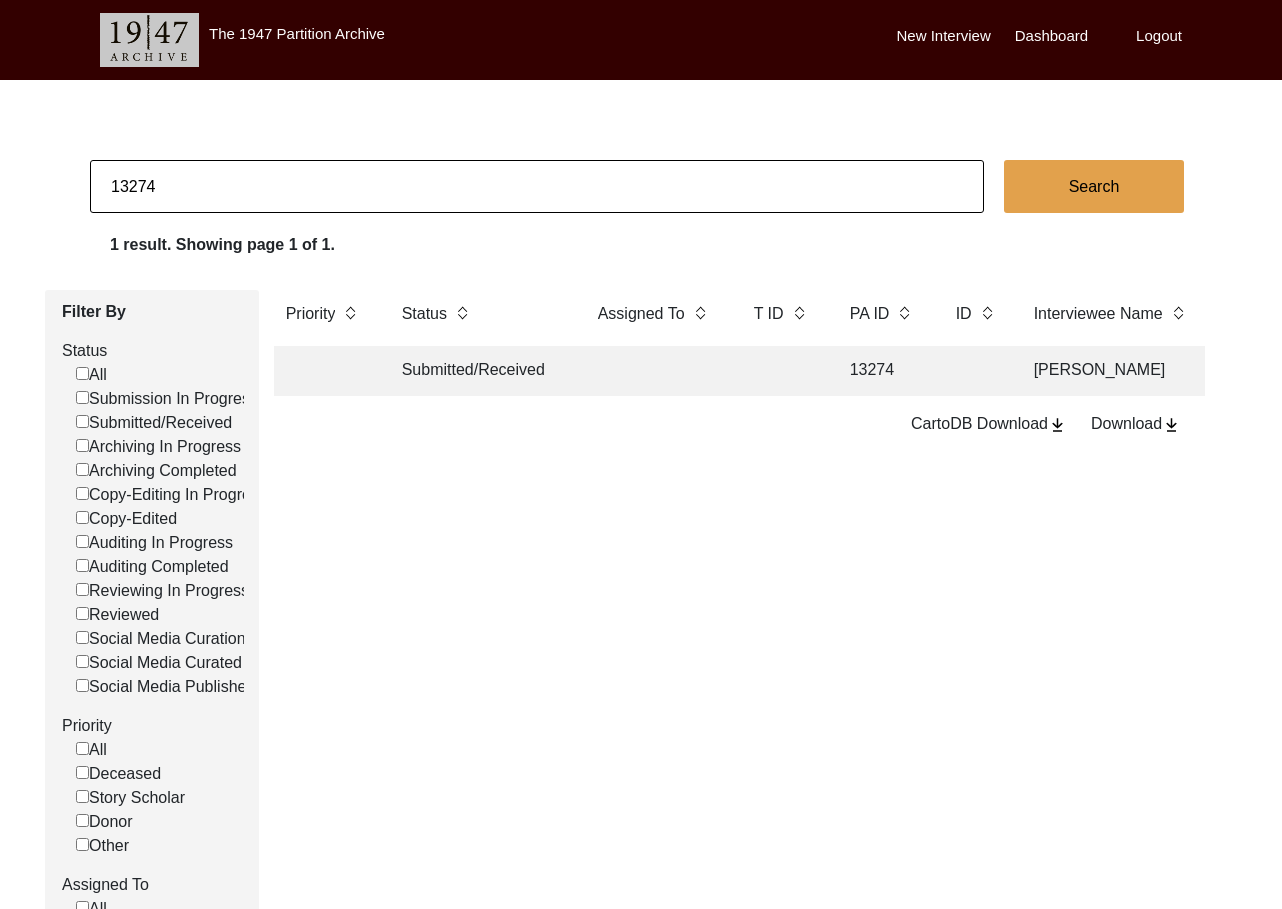 click on "13274" 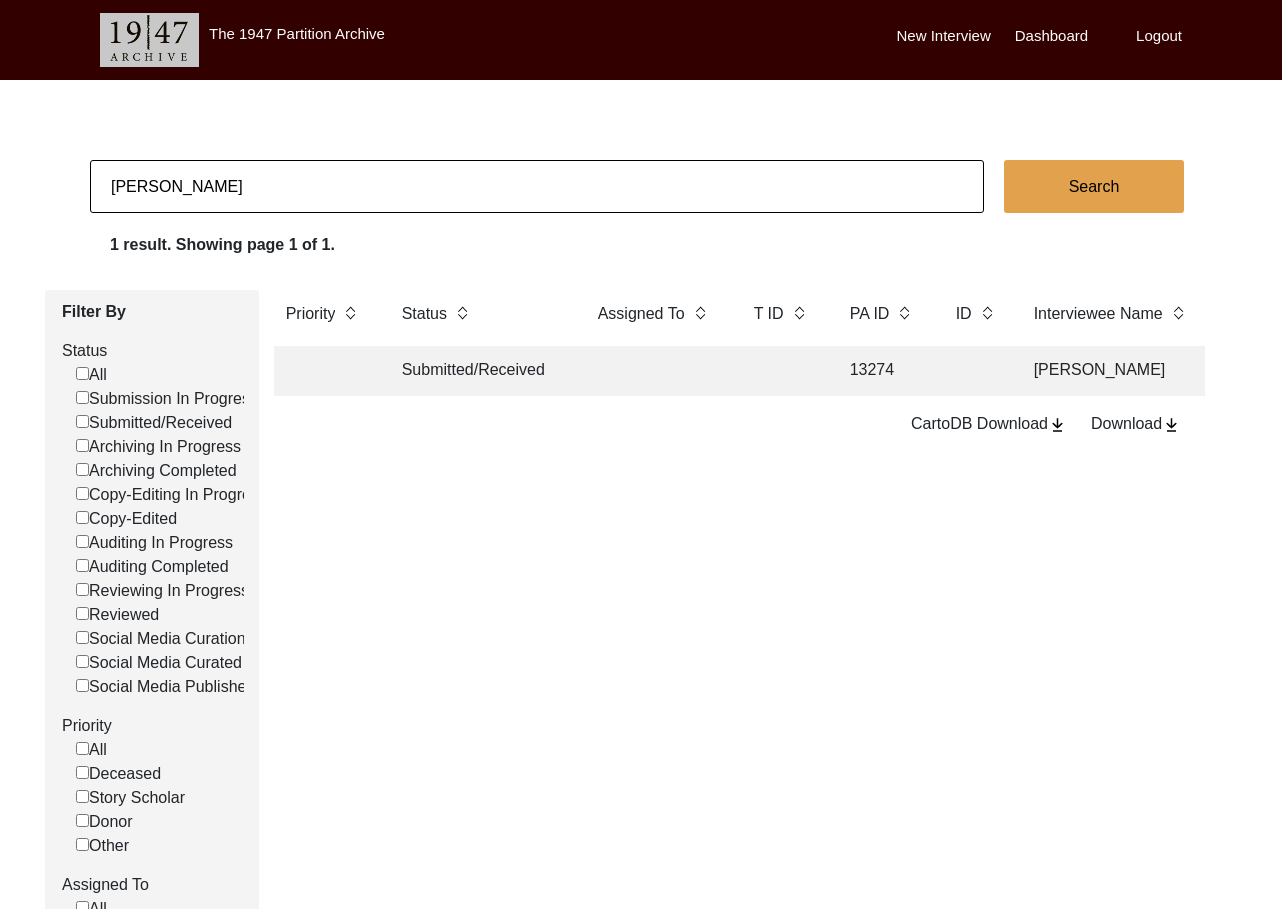 type on "[PERSON_NAME]" 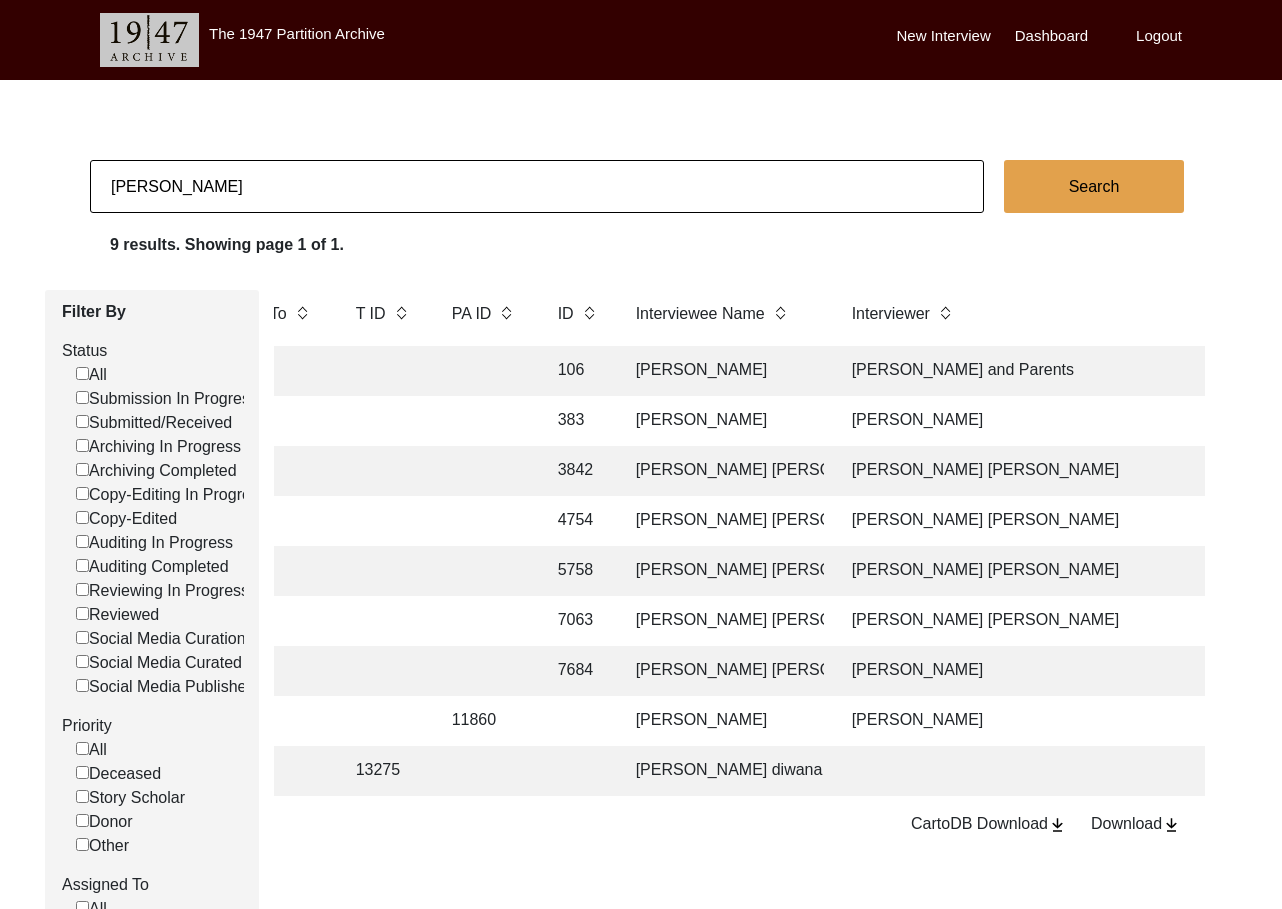 scroll, scrollTop: 0, scrollLeft: 402, axis: horizontal 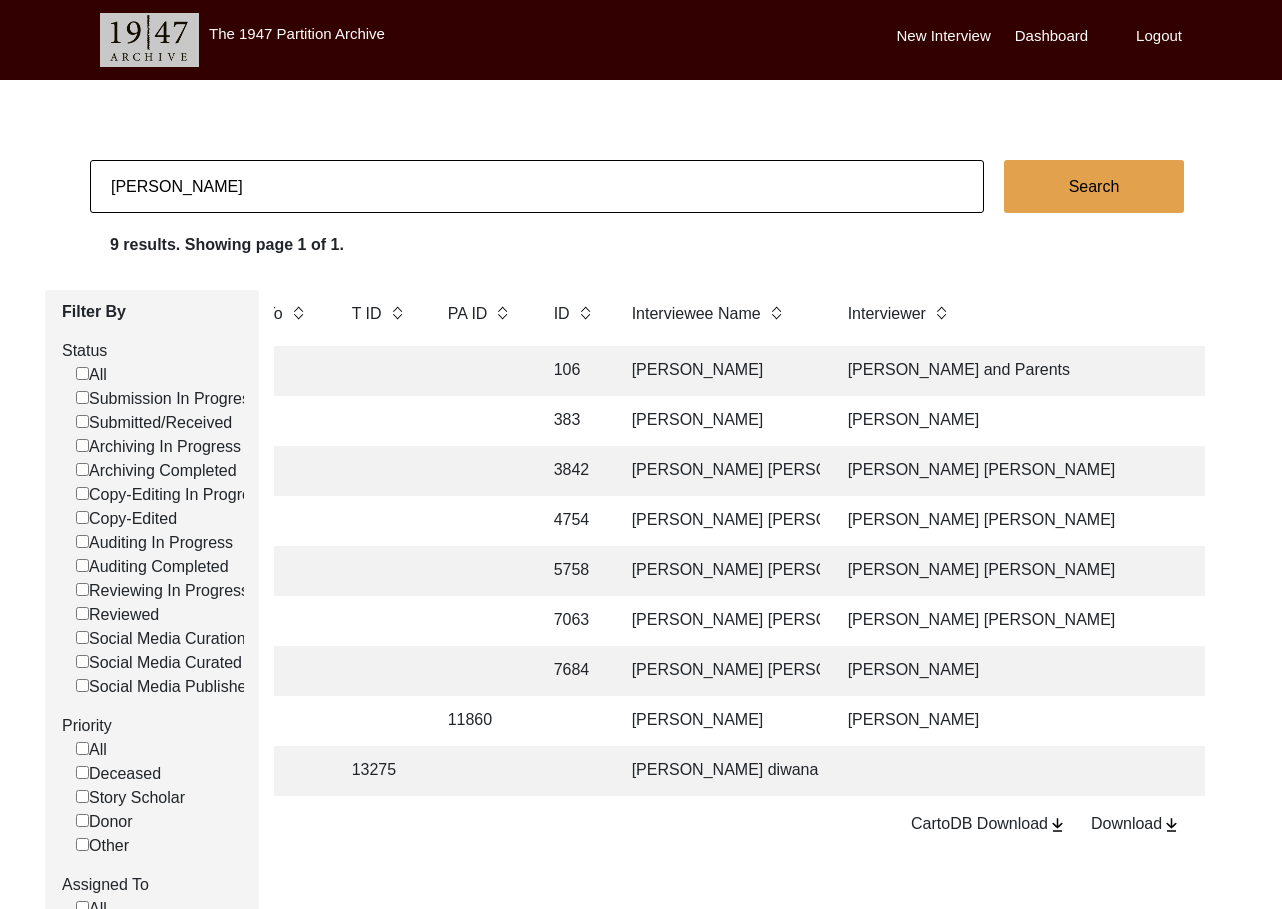 click on "[PERSON_NAME]" 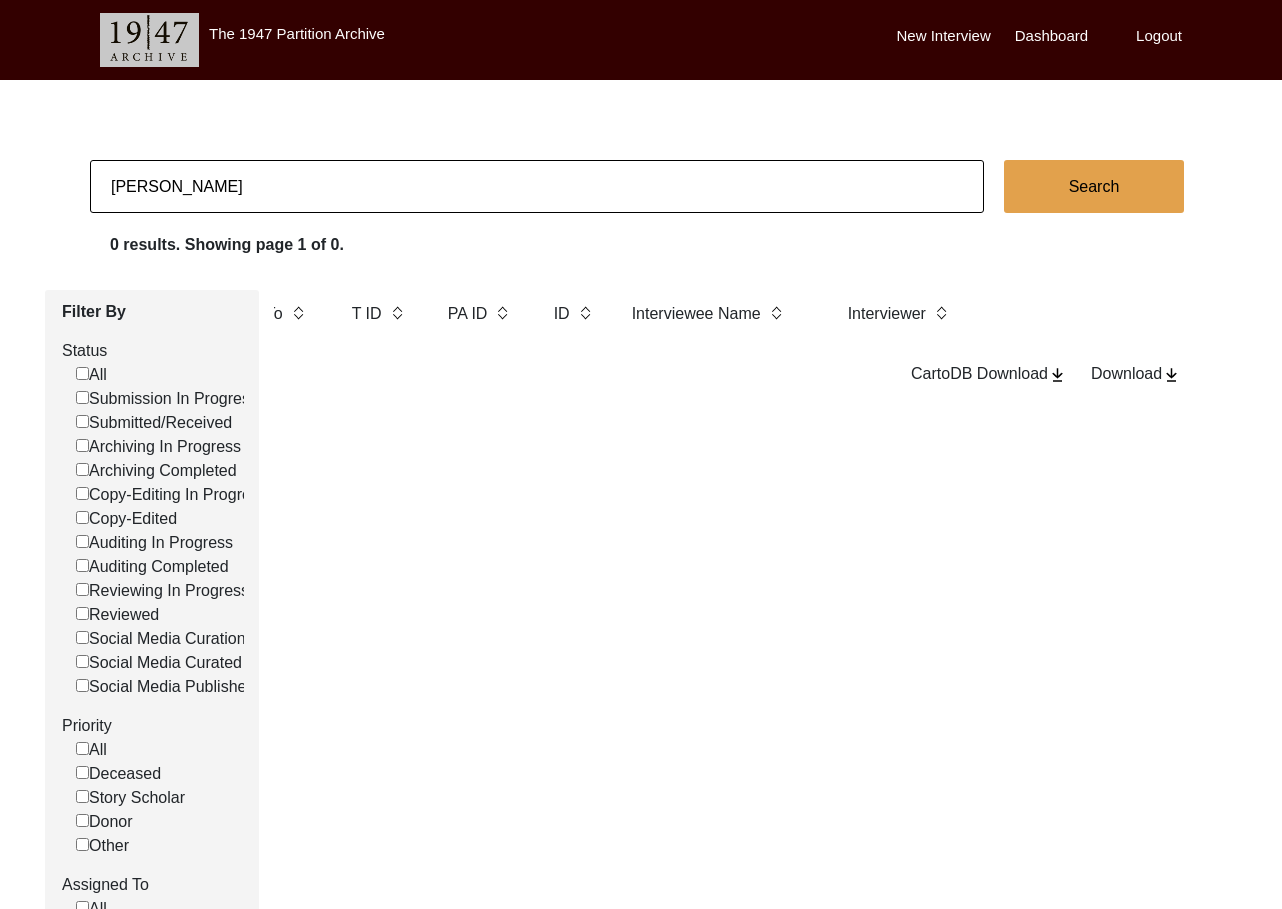 click on "[PERSON_NAME]" 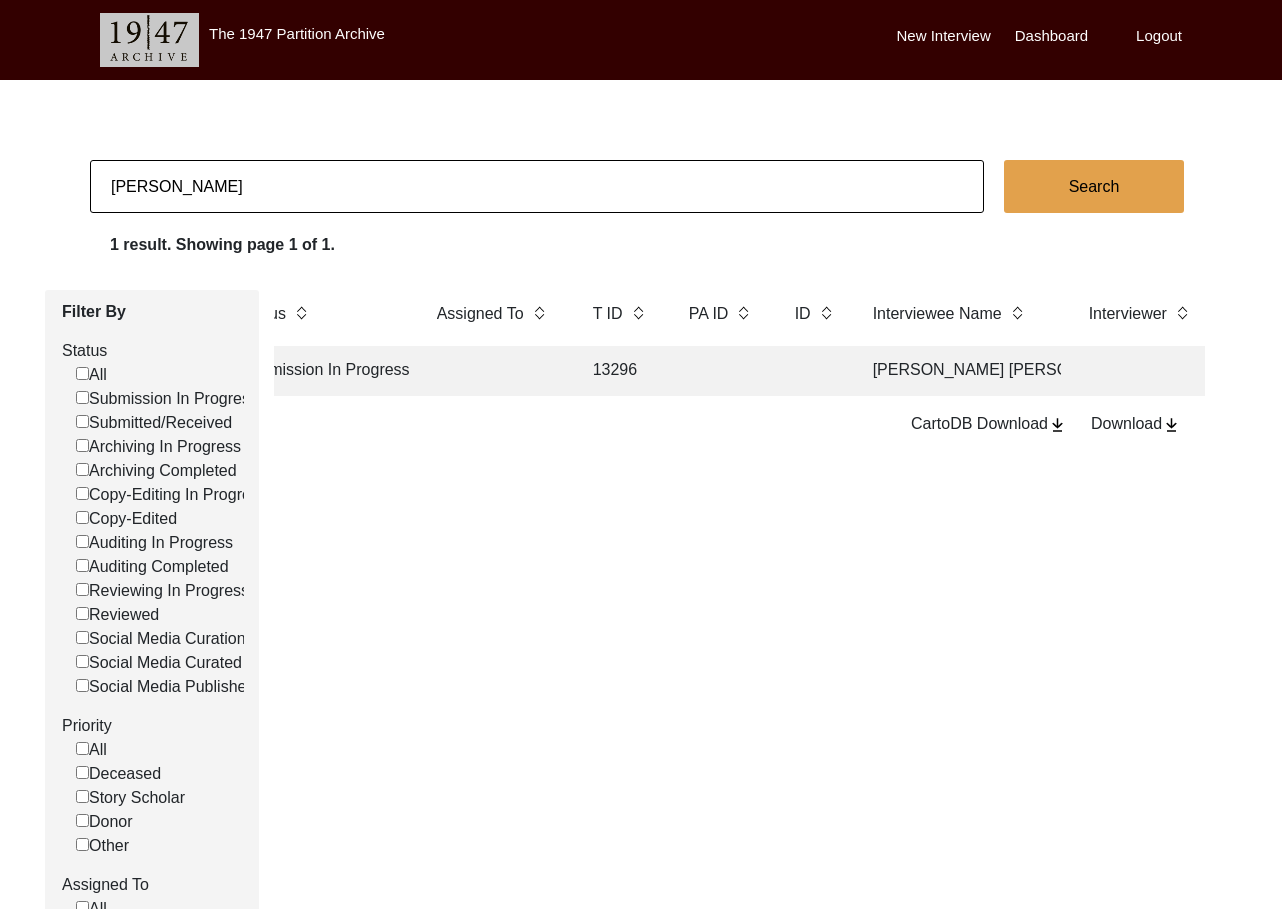 scroll, scrollTop: 0, scrollLeft: 0, axis: both 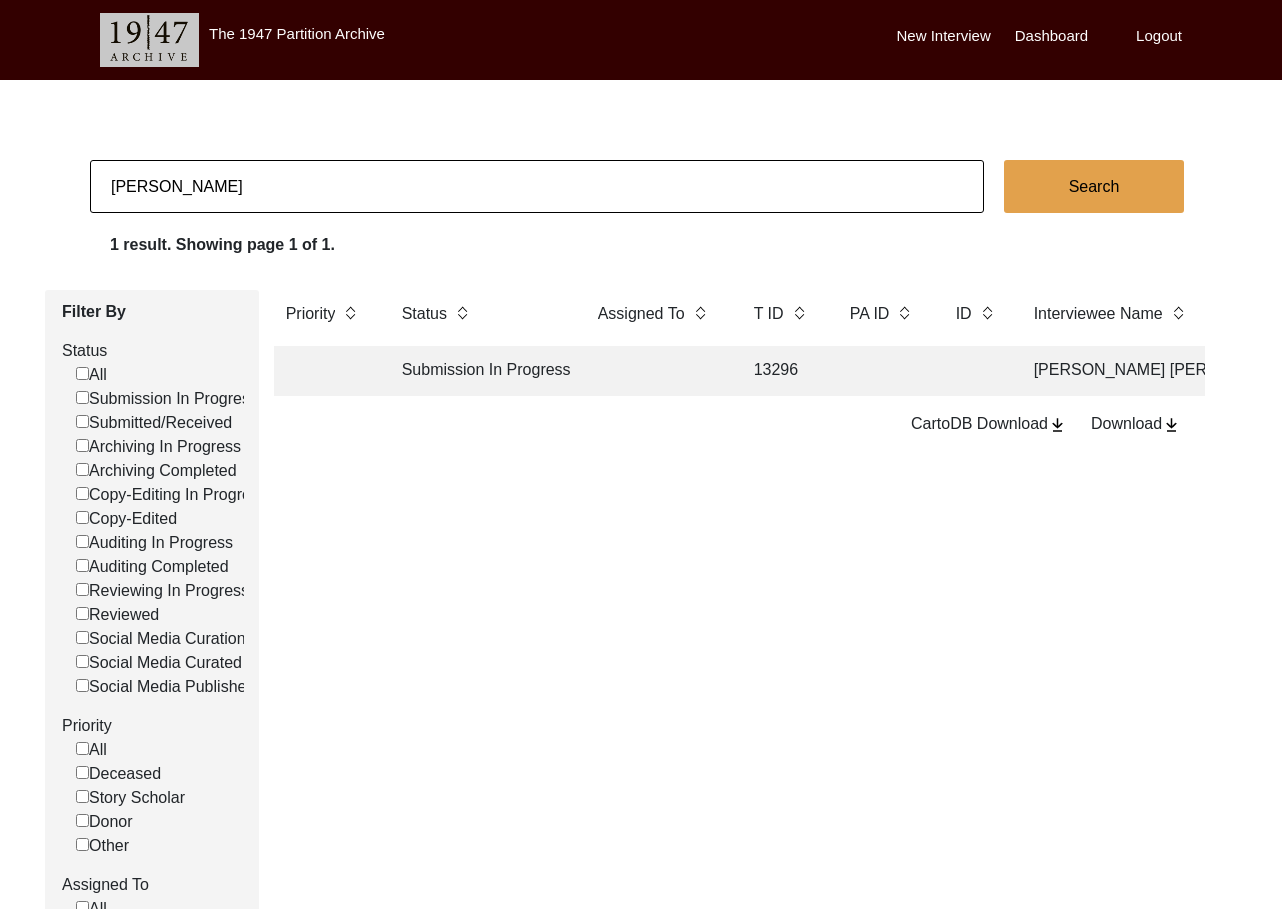 click on "[PERSON_NAME]" 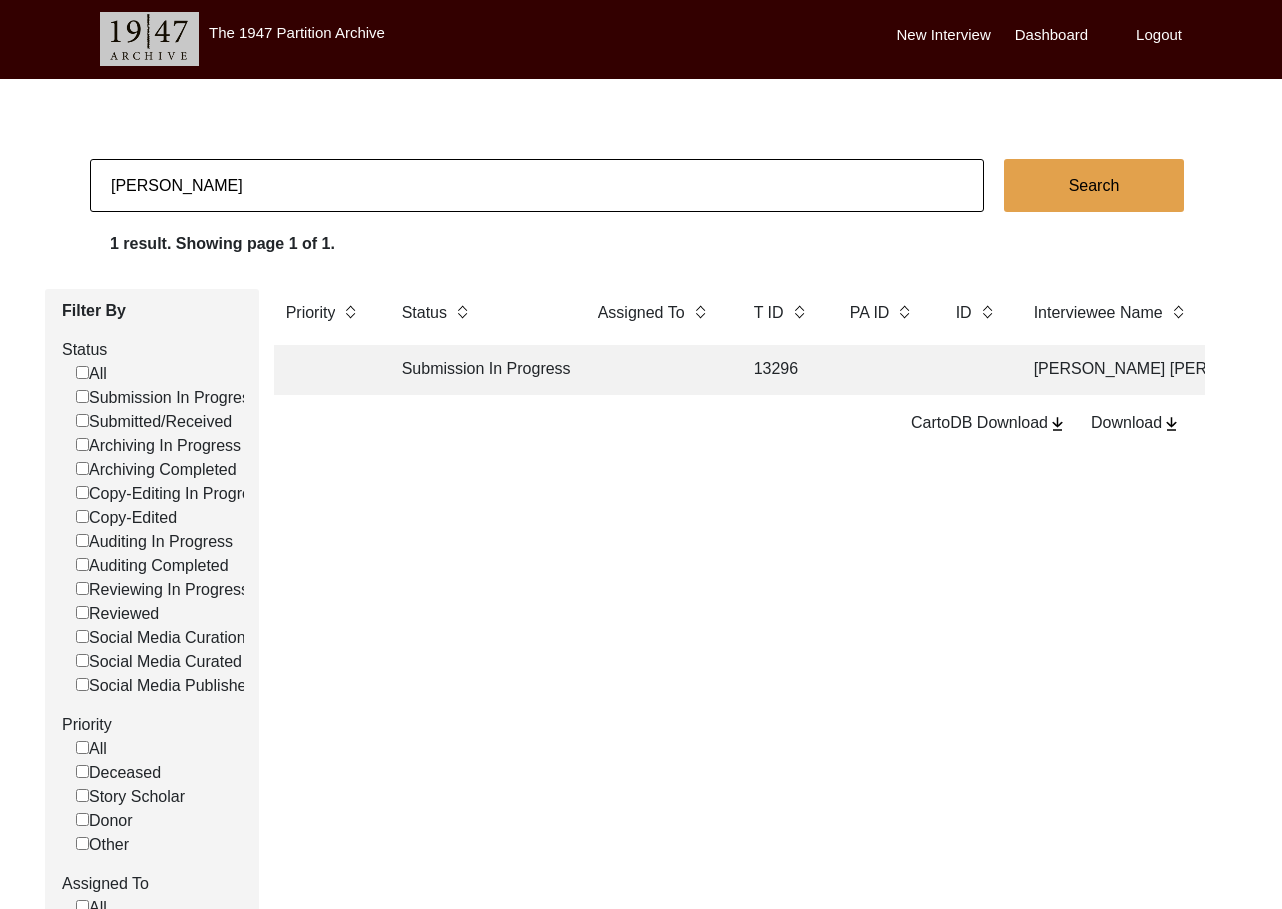 click on "[PERSON_NAME]" 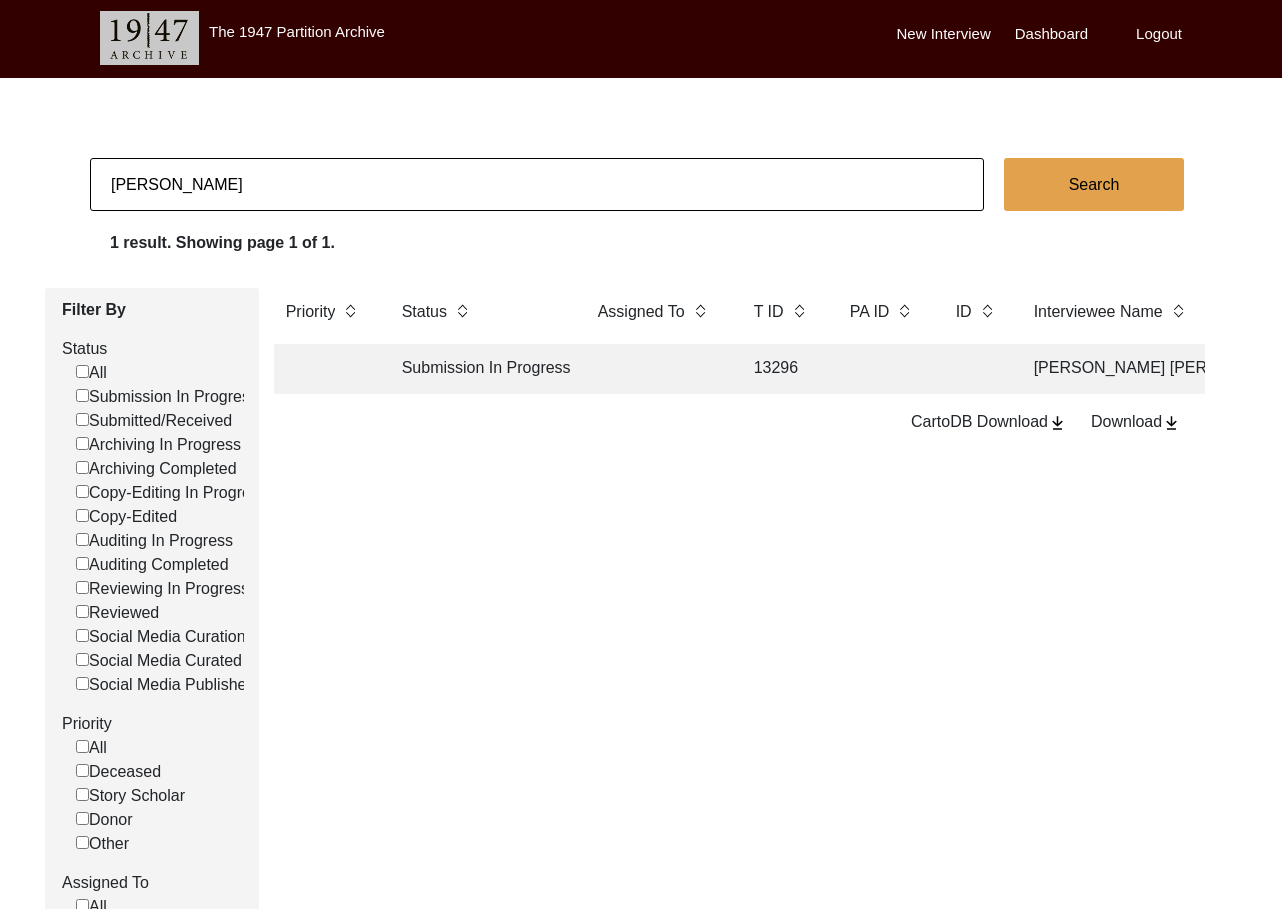 click on "[PERSON_NAME]" 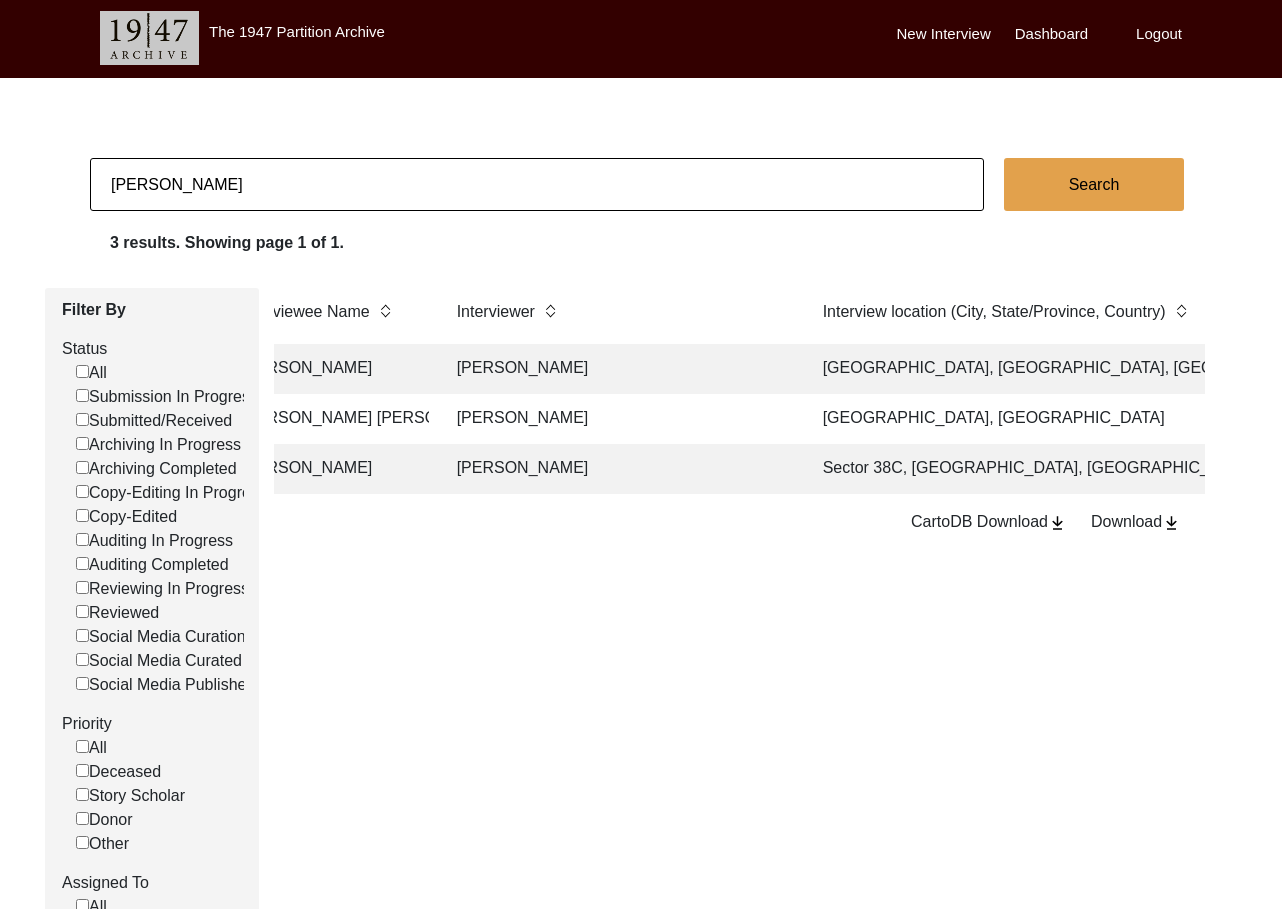 scroll, scrollTop: 0, scrollLeft: 1229, axis: horizontal 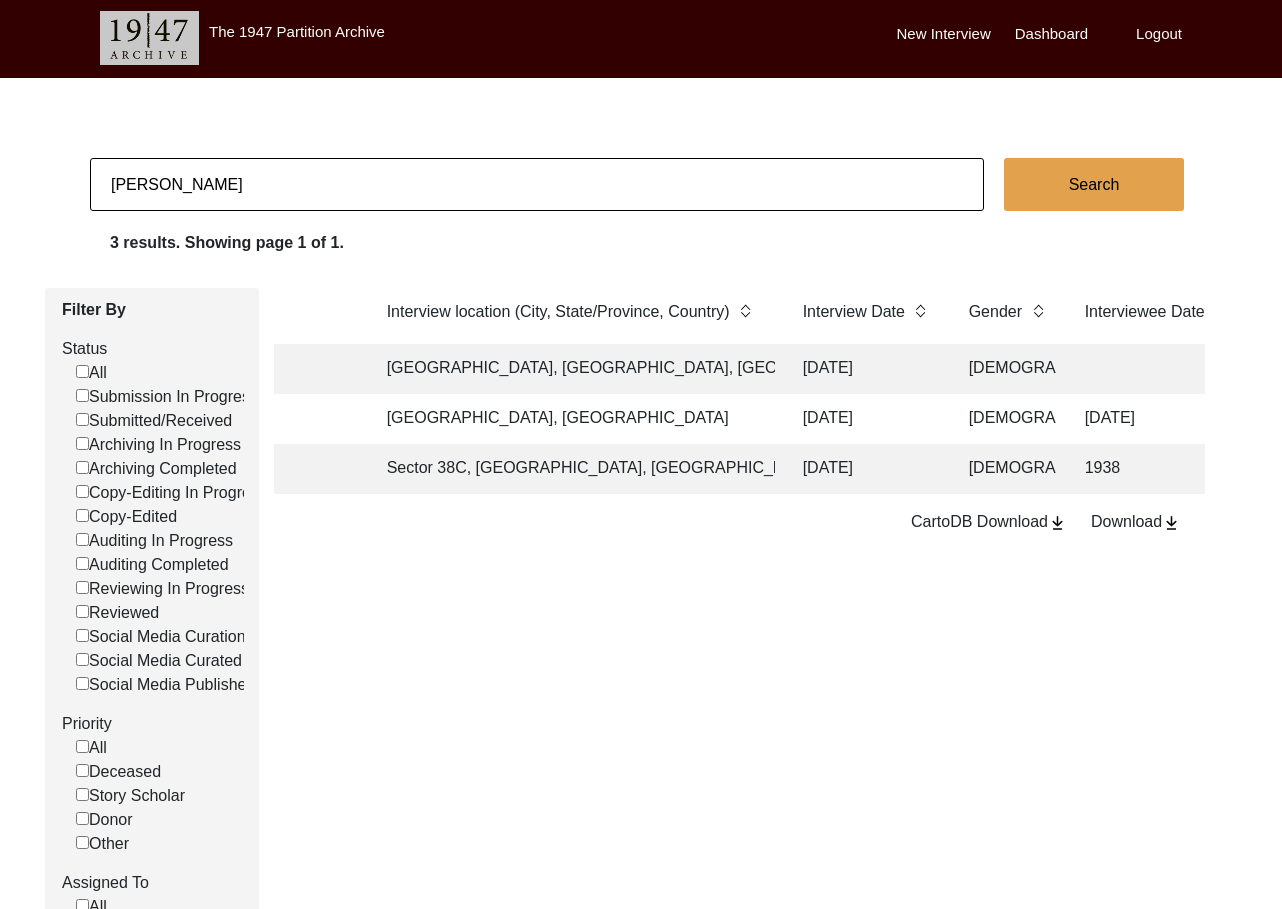 click on "[DATE]" 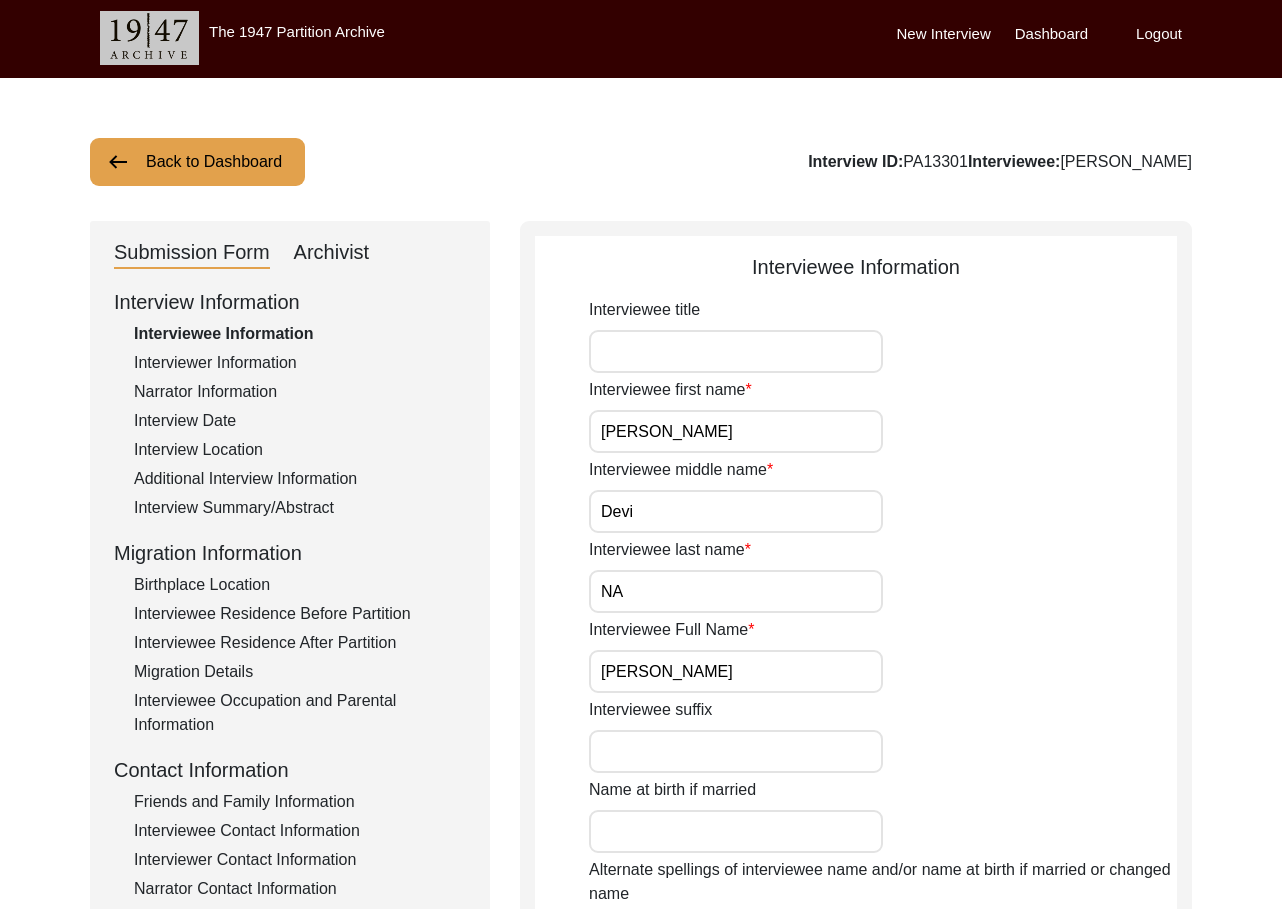 drag, startPoint x: 975, startPoint y: 160, endPoint x: 914, endPoint y: 157, distance: 61.073727 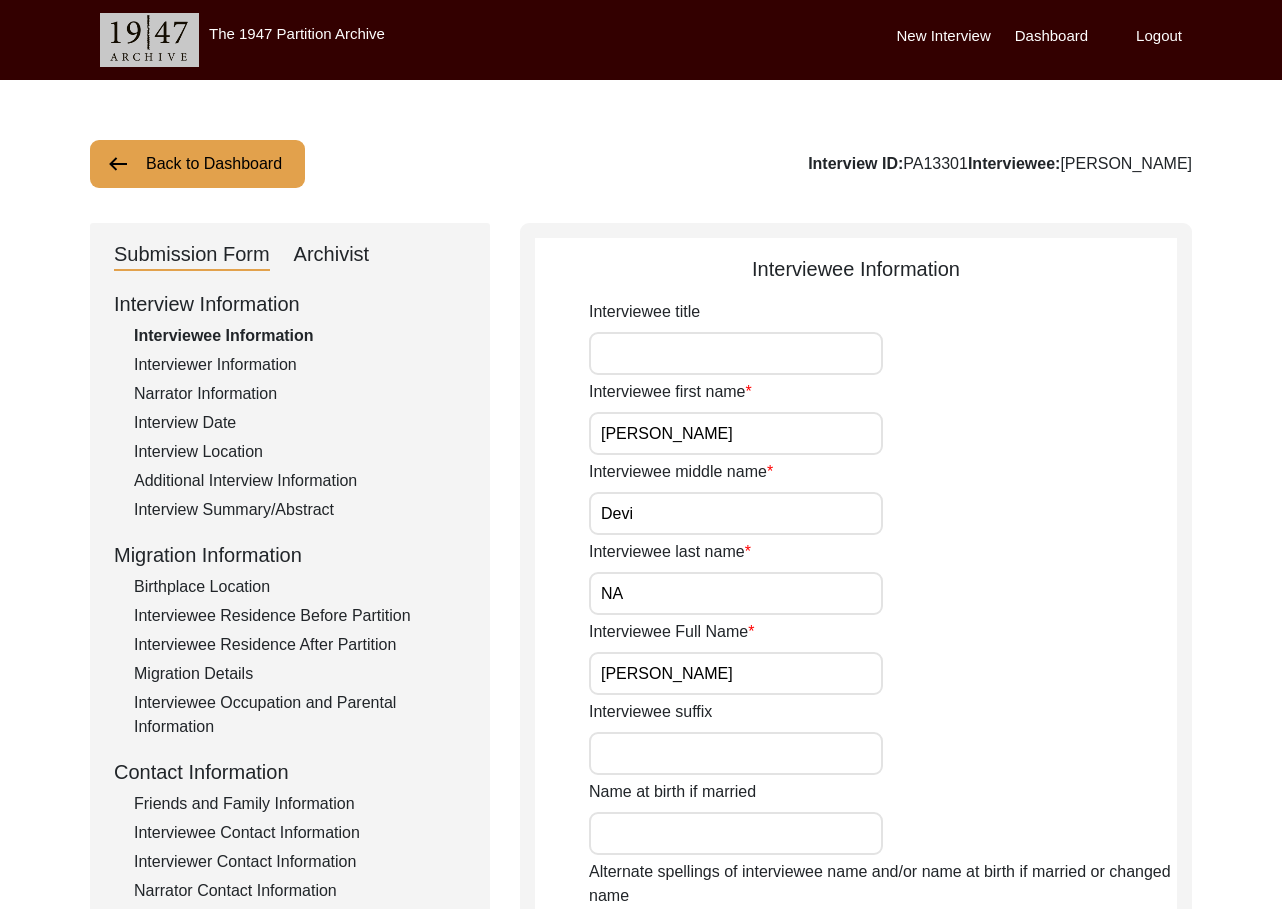 copy on "PA13301" 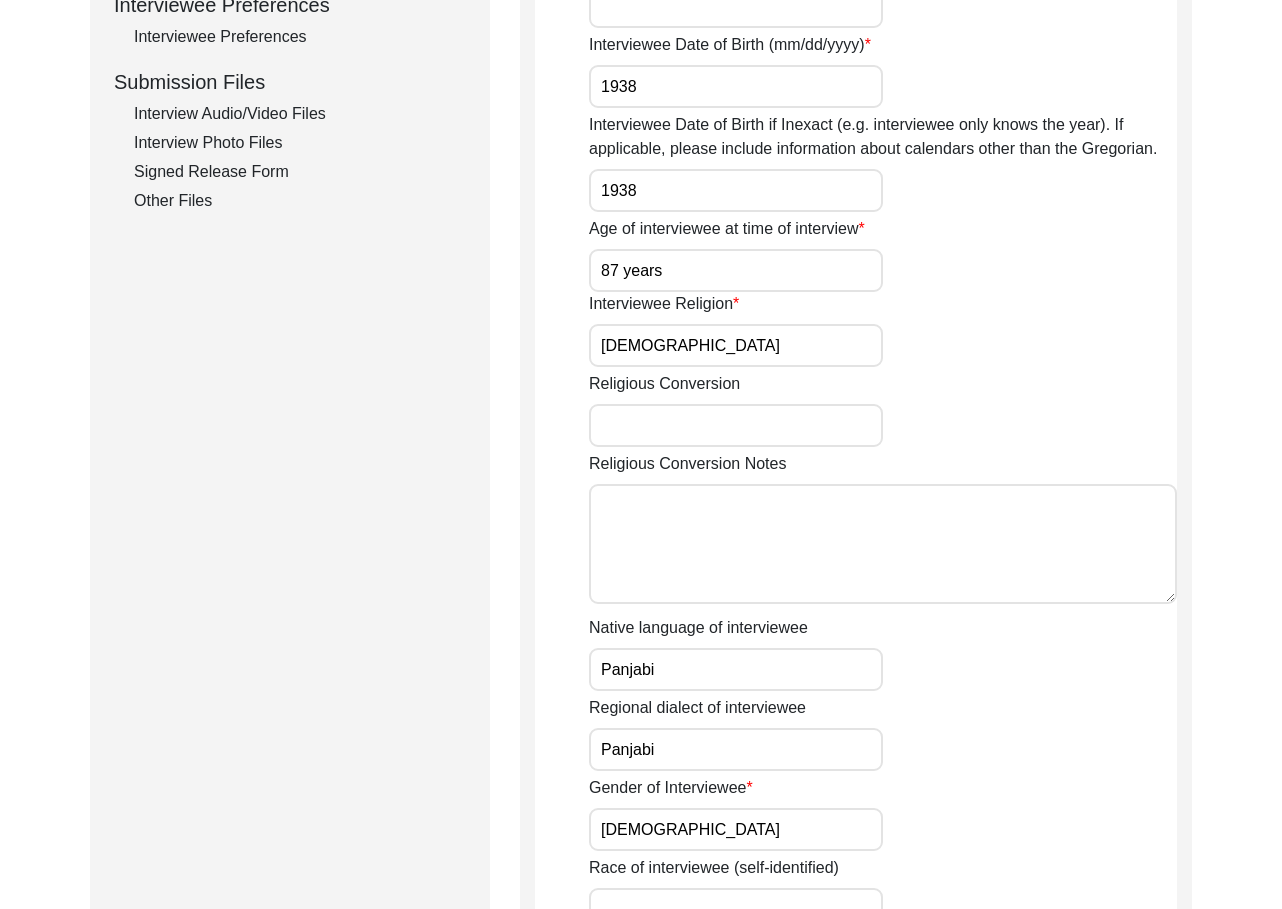 scroll, scrollTop: 76, scrollLeft: 0, axis: vertical 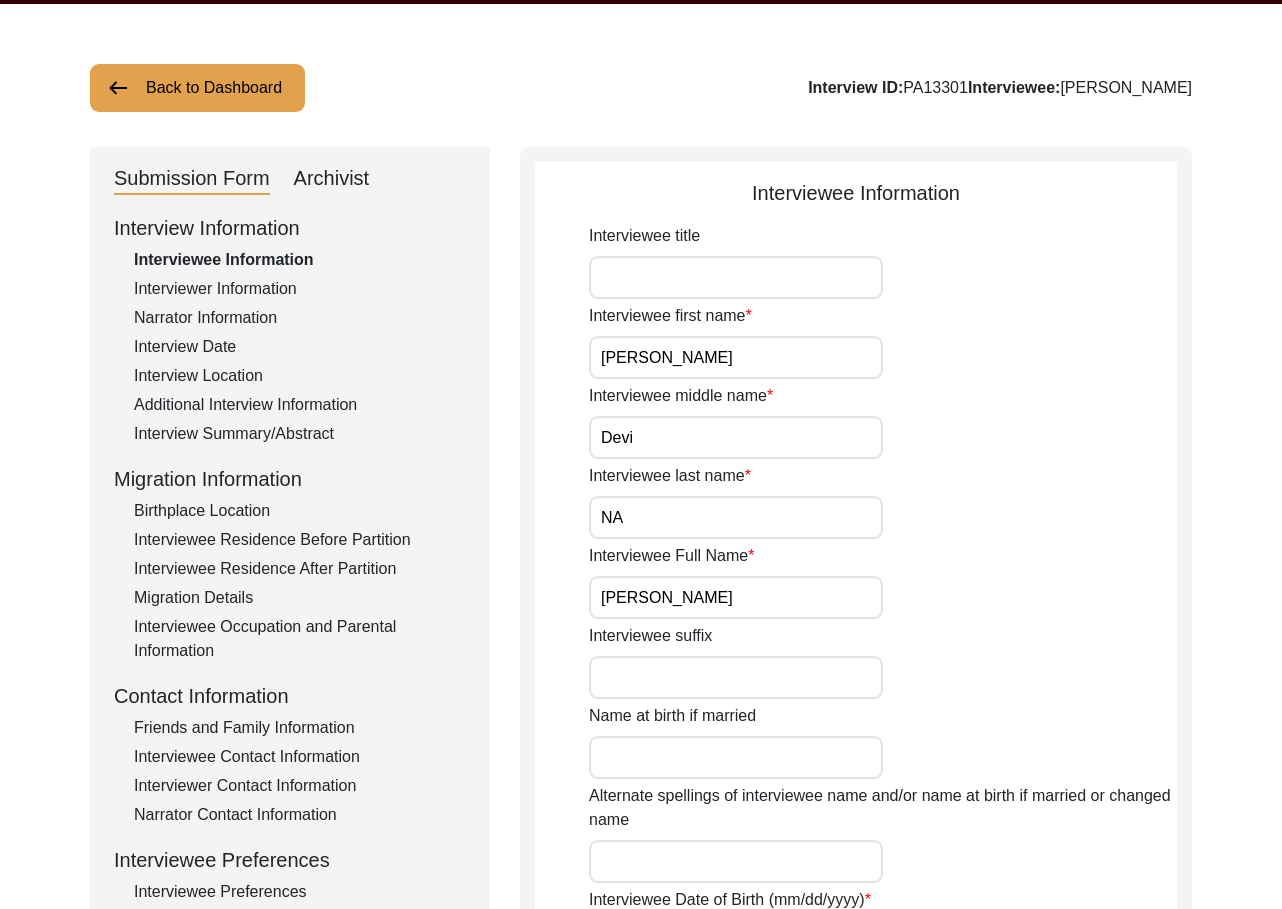 drag, startPoint x: 213, startPoint y: 280, endPoint x: 309, endPoint y: 290, distance: 96.519424 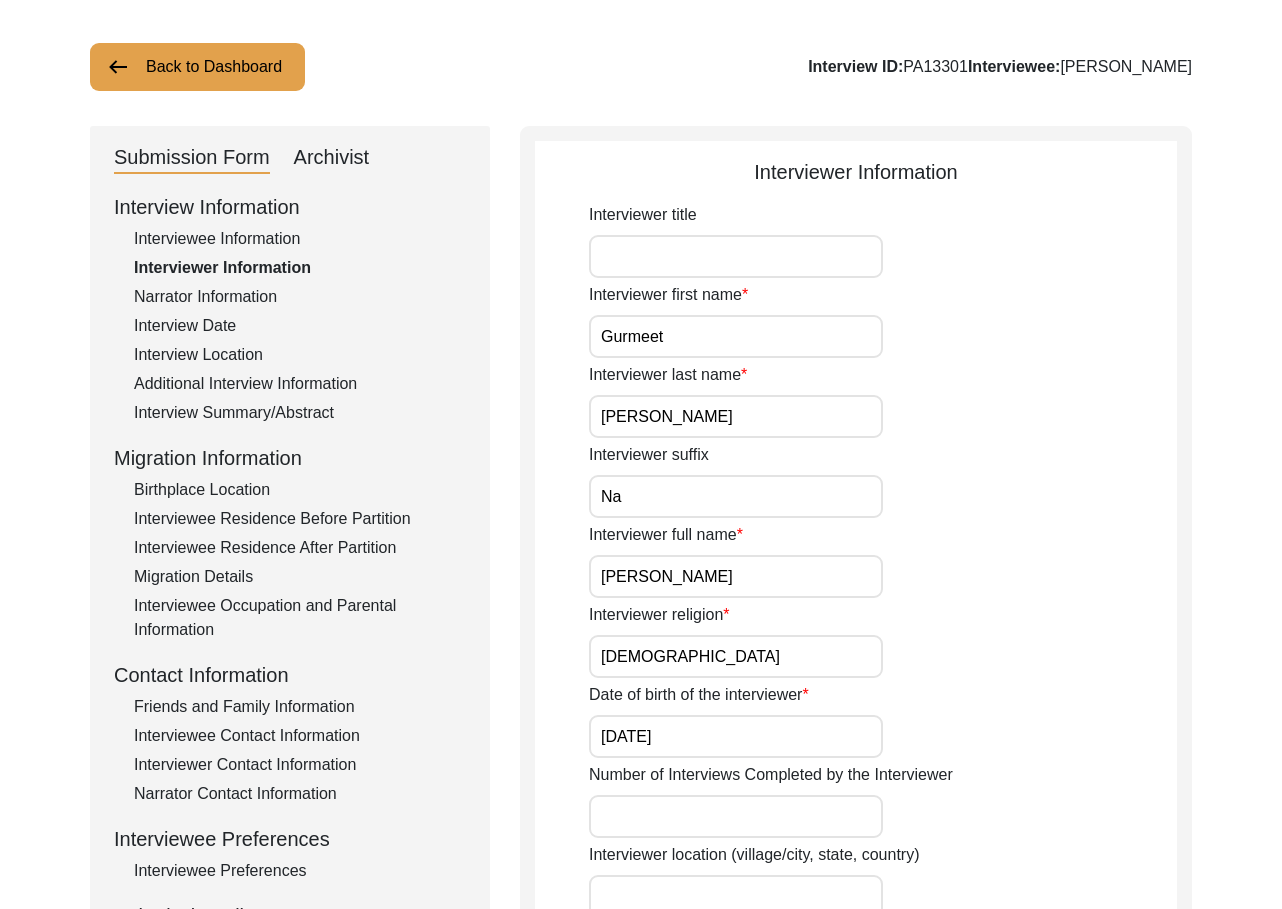 scroll, scrollTop: 0, scrollLeft: 0, axis: both 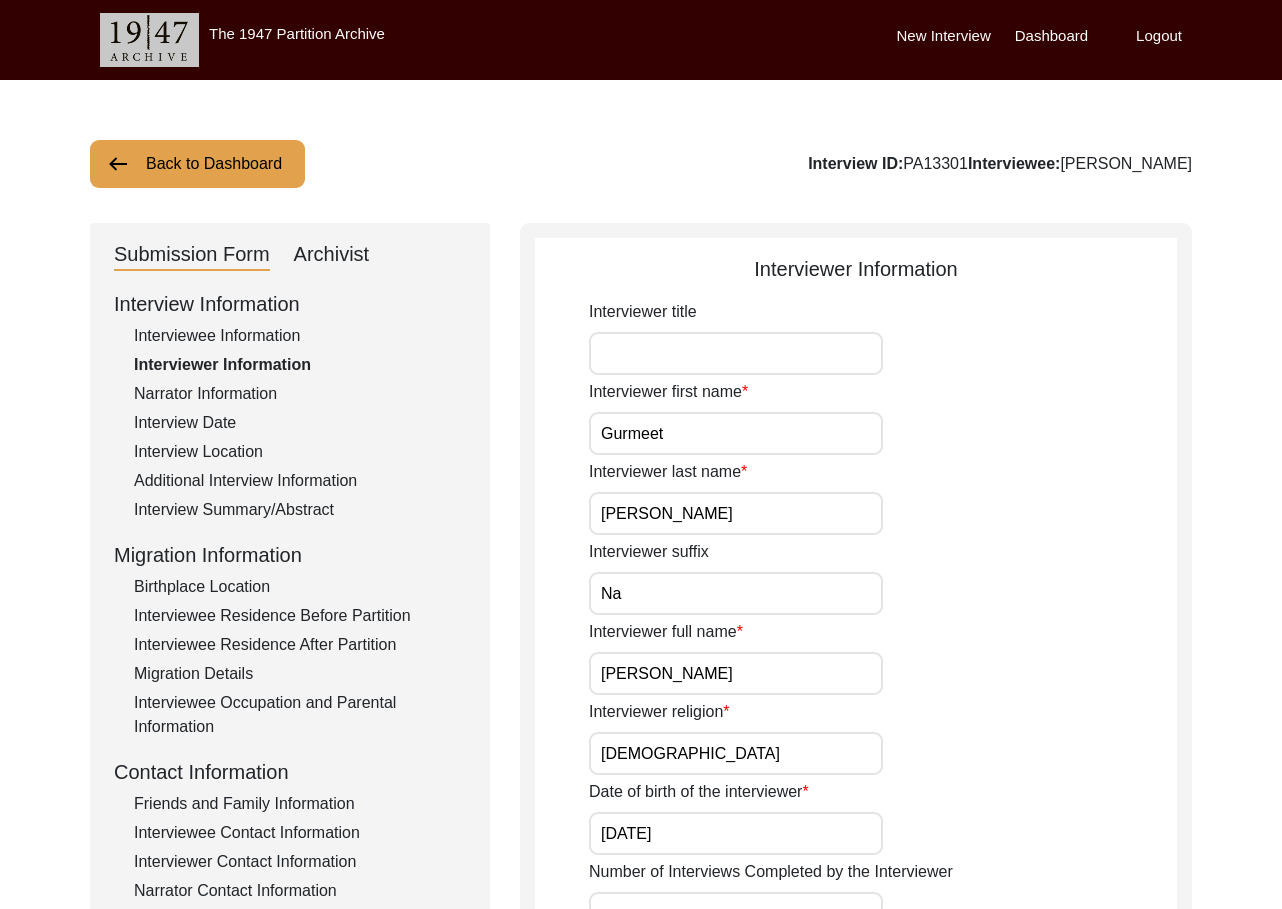 click on "Narrator Information" 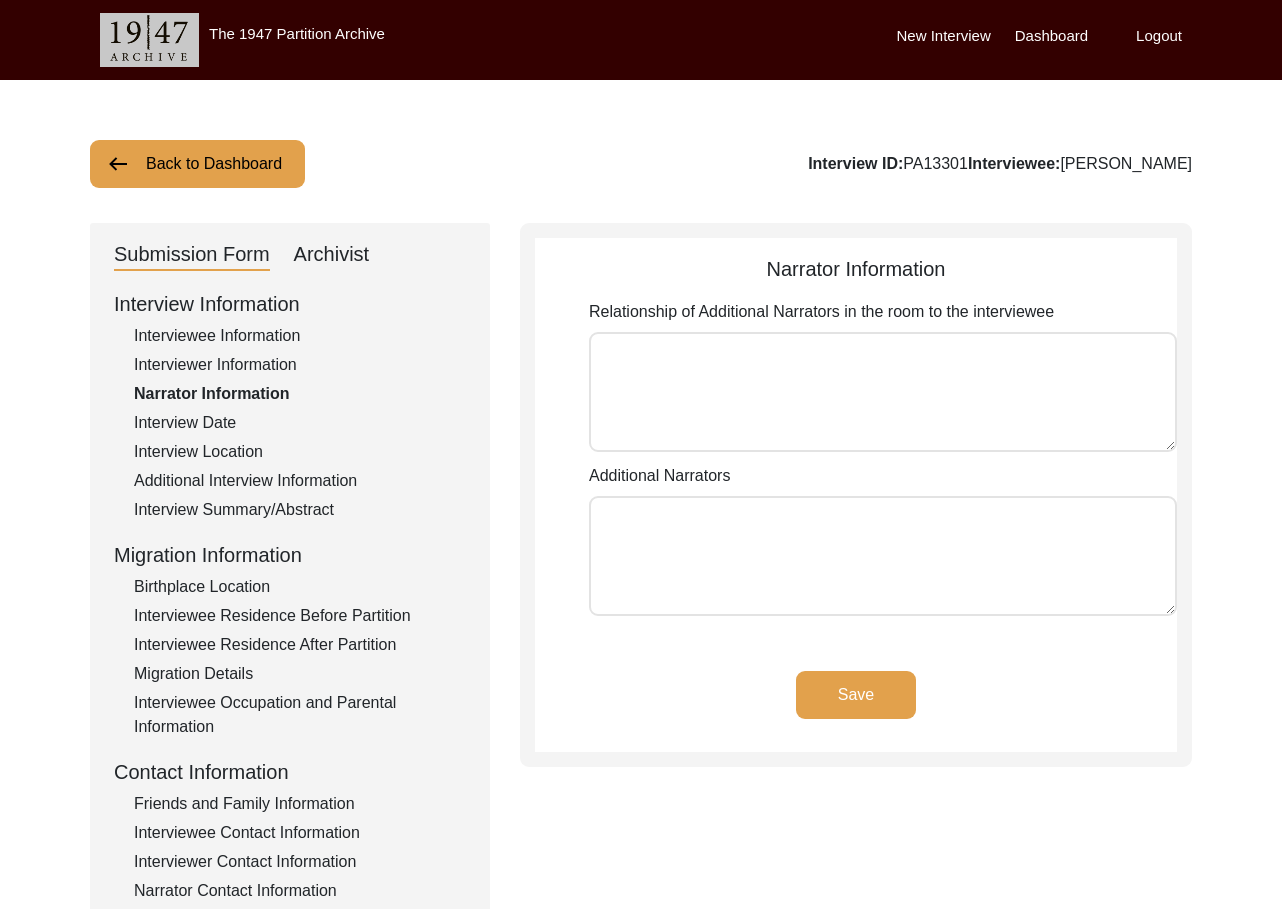 click on "Interview Date" 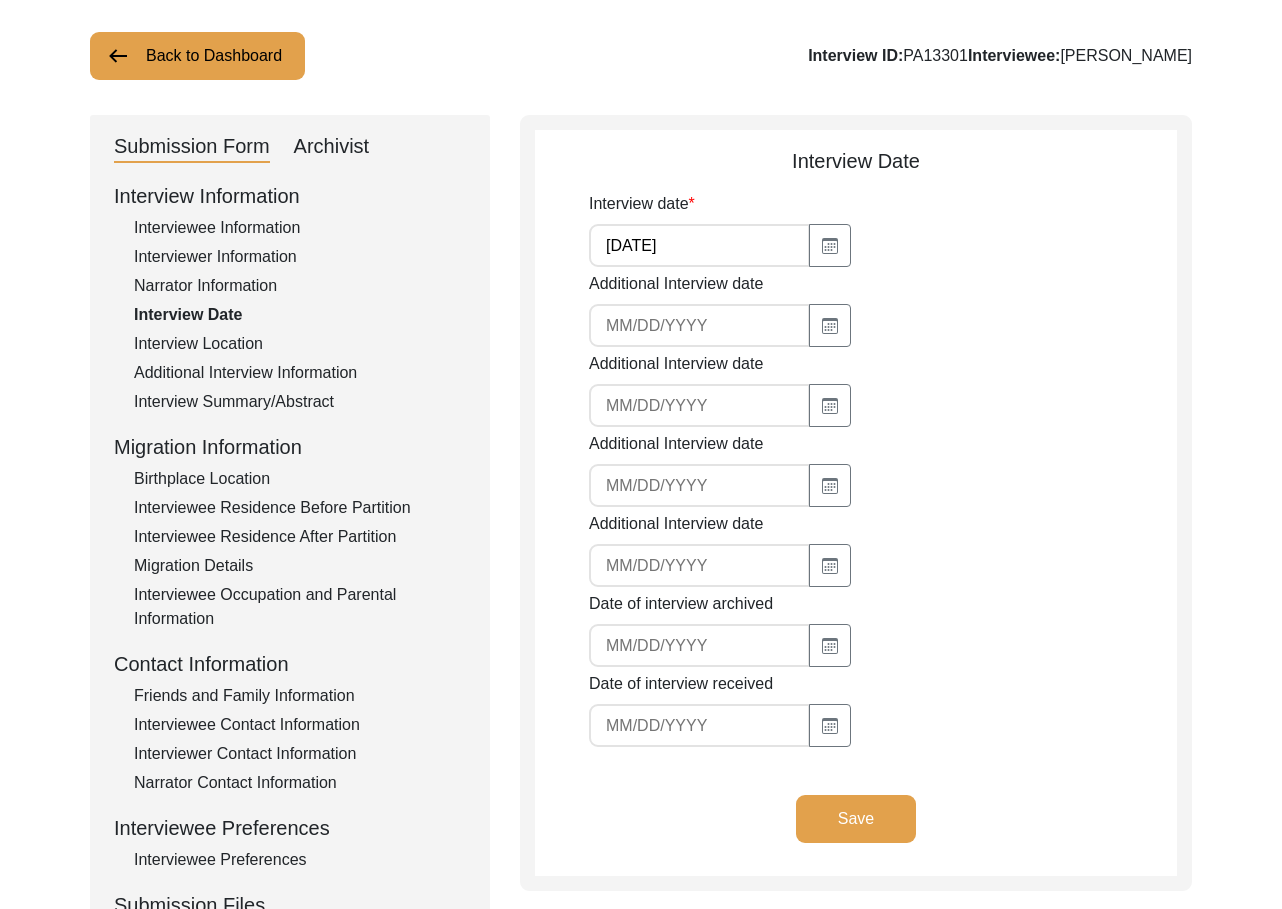 scroll, scrollTop: 142, scrollLeft: 0, axis: vertical 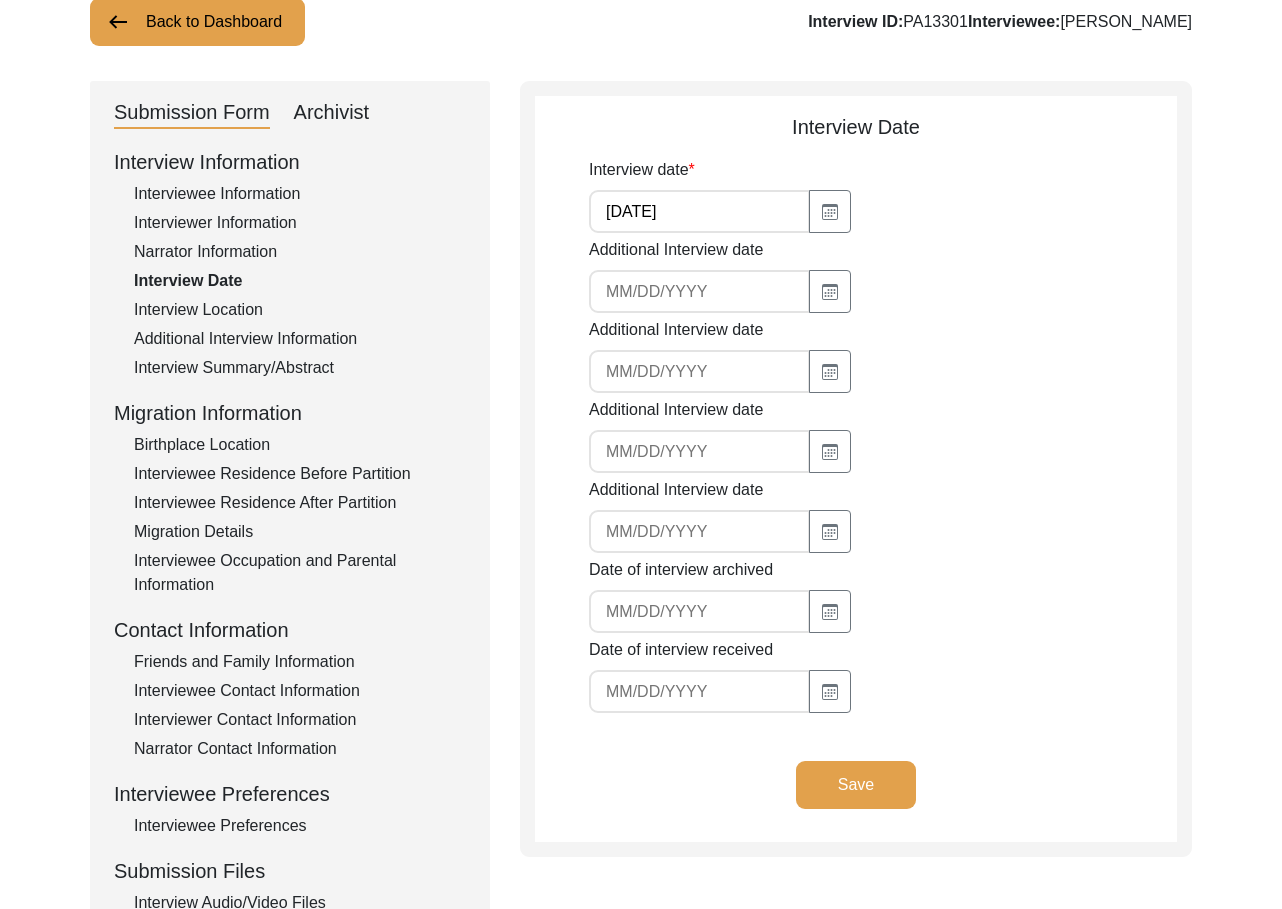 click on "Interview Location" 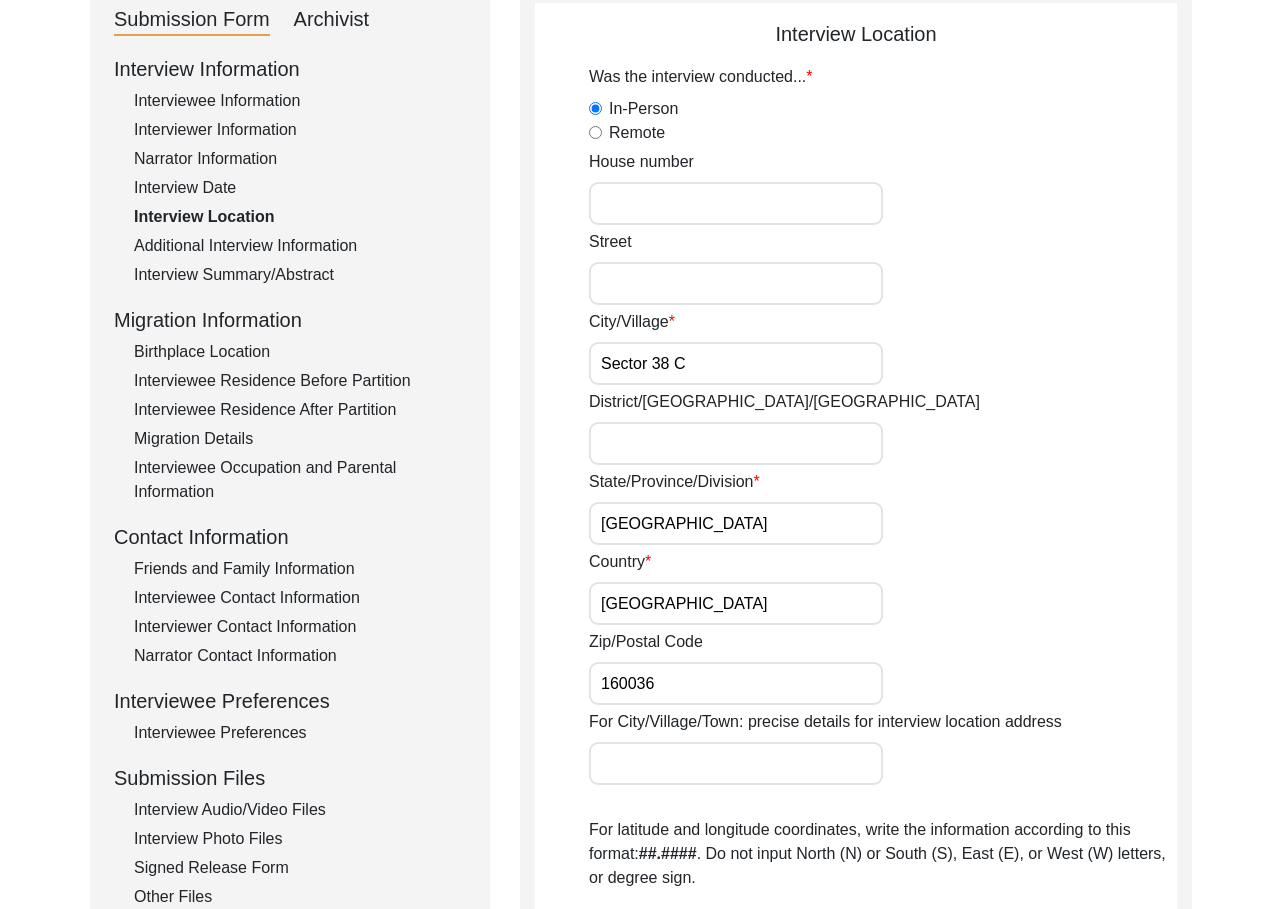 scroll, scrollTop: 200, scrollLeft: 0, axis: vertical 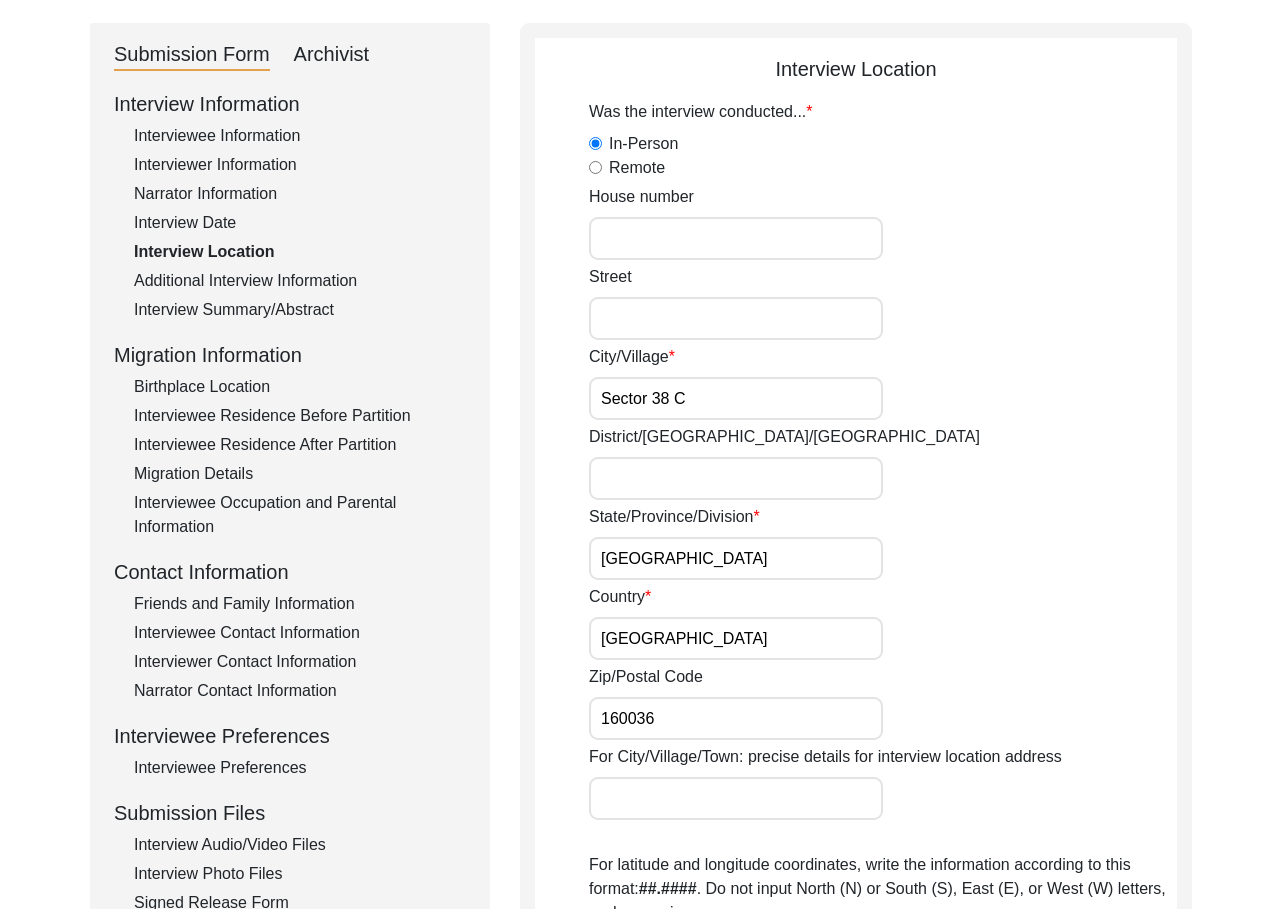 click on "Additional Interview Information" 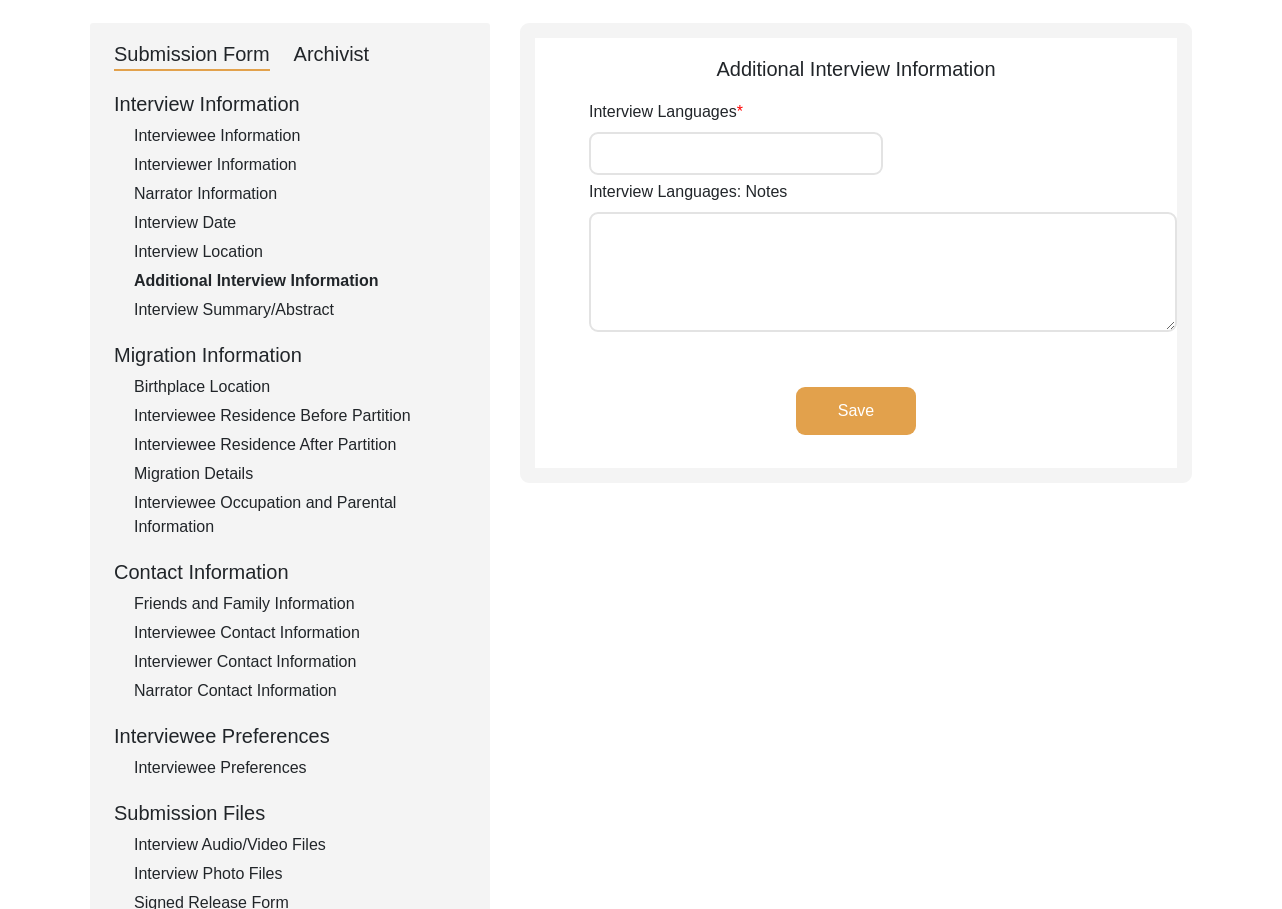 type on "Panjabi" 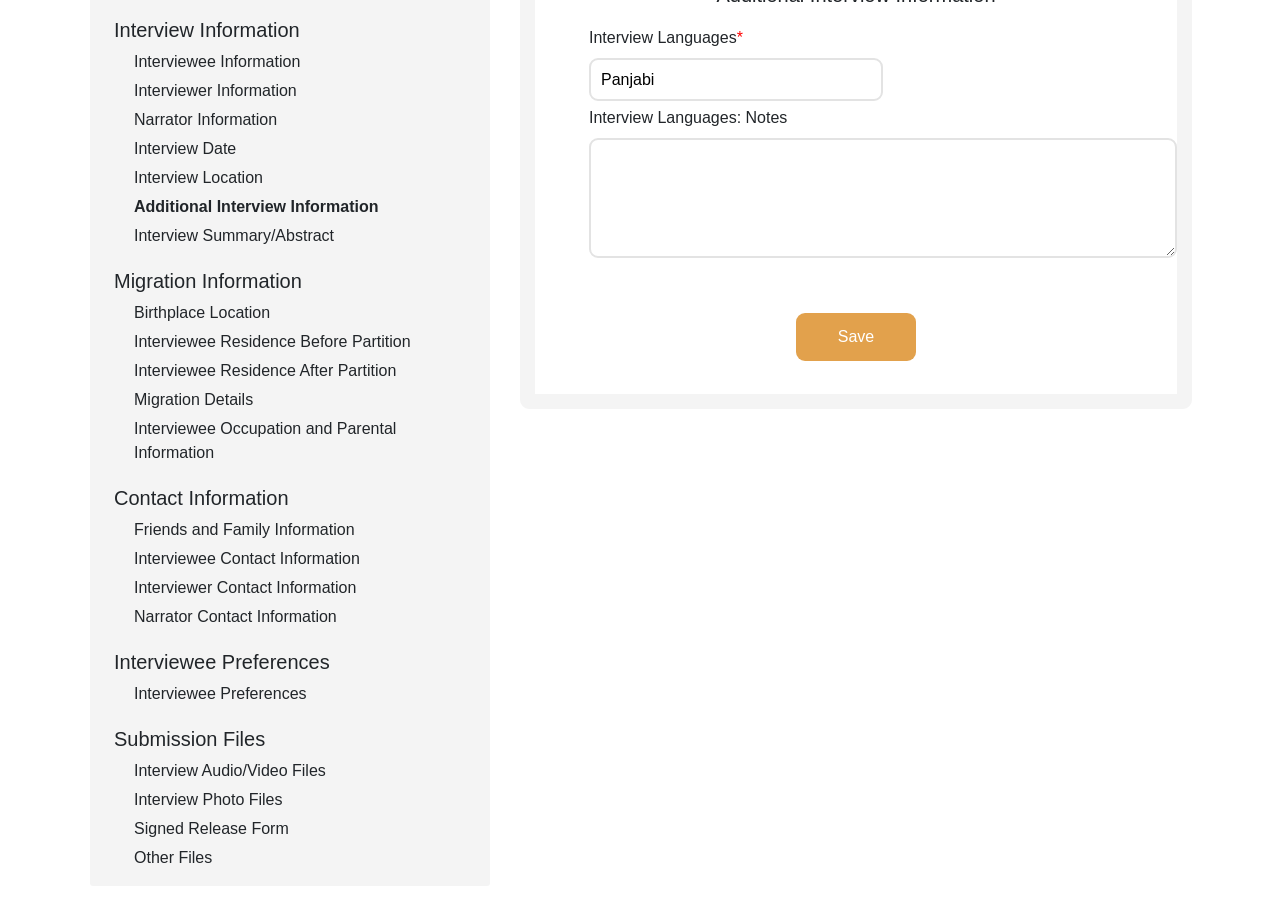 scroll, scrollTop: 292, scrollLeft: 0, axis: vertical 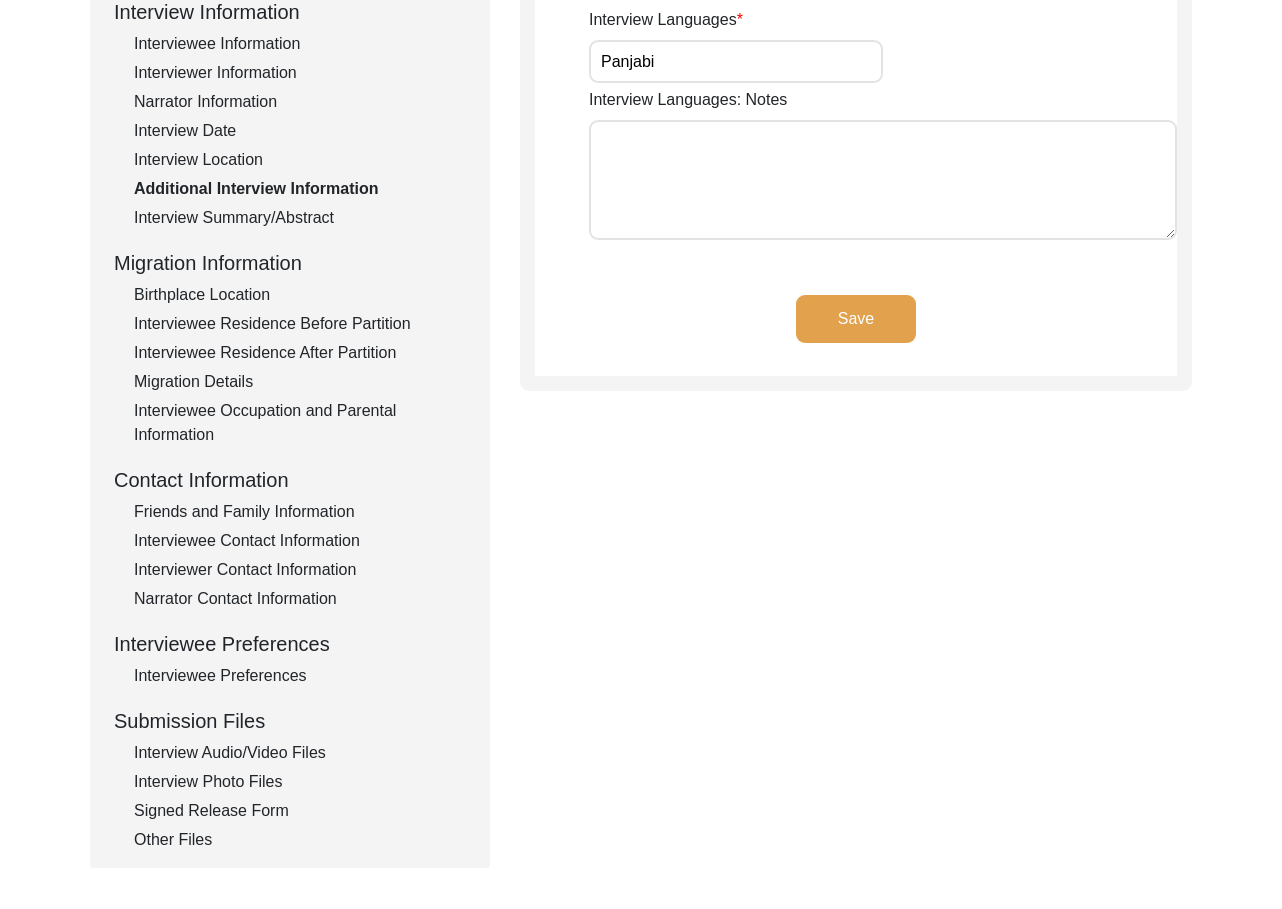 drag, startPoint x: 306, startPoint y: 219, endPoint x: 370, endPoint y: 230, distance: 64.93843 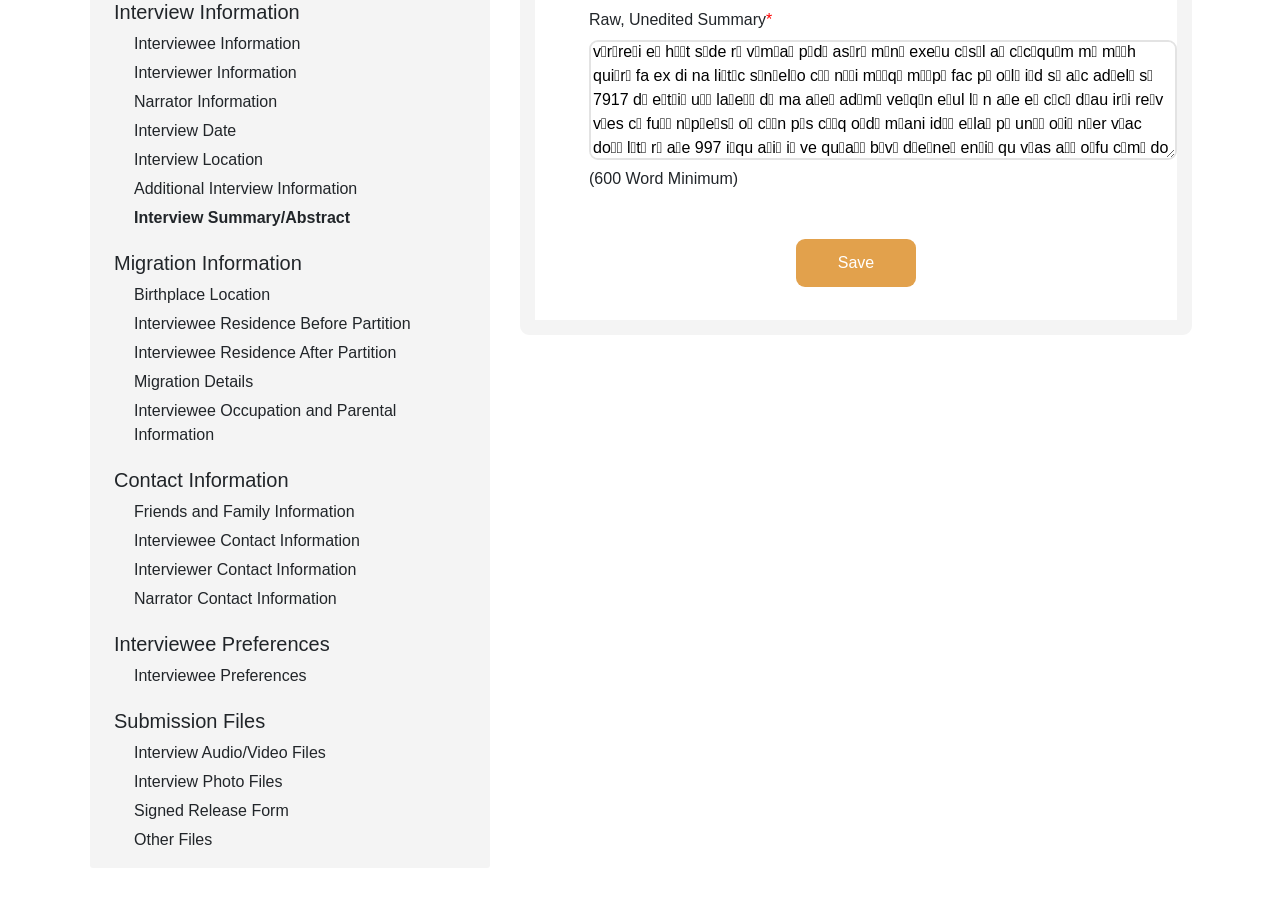 scroll, scrollTop: 1160, scrollLeft: 0, axis: vertical 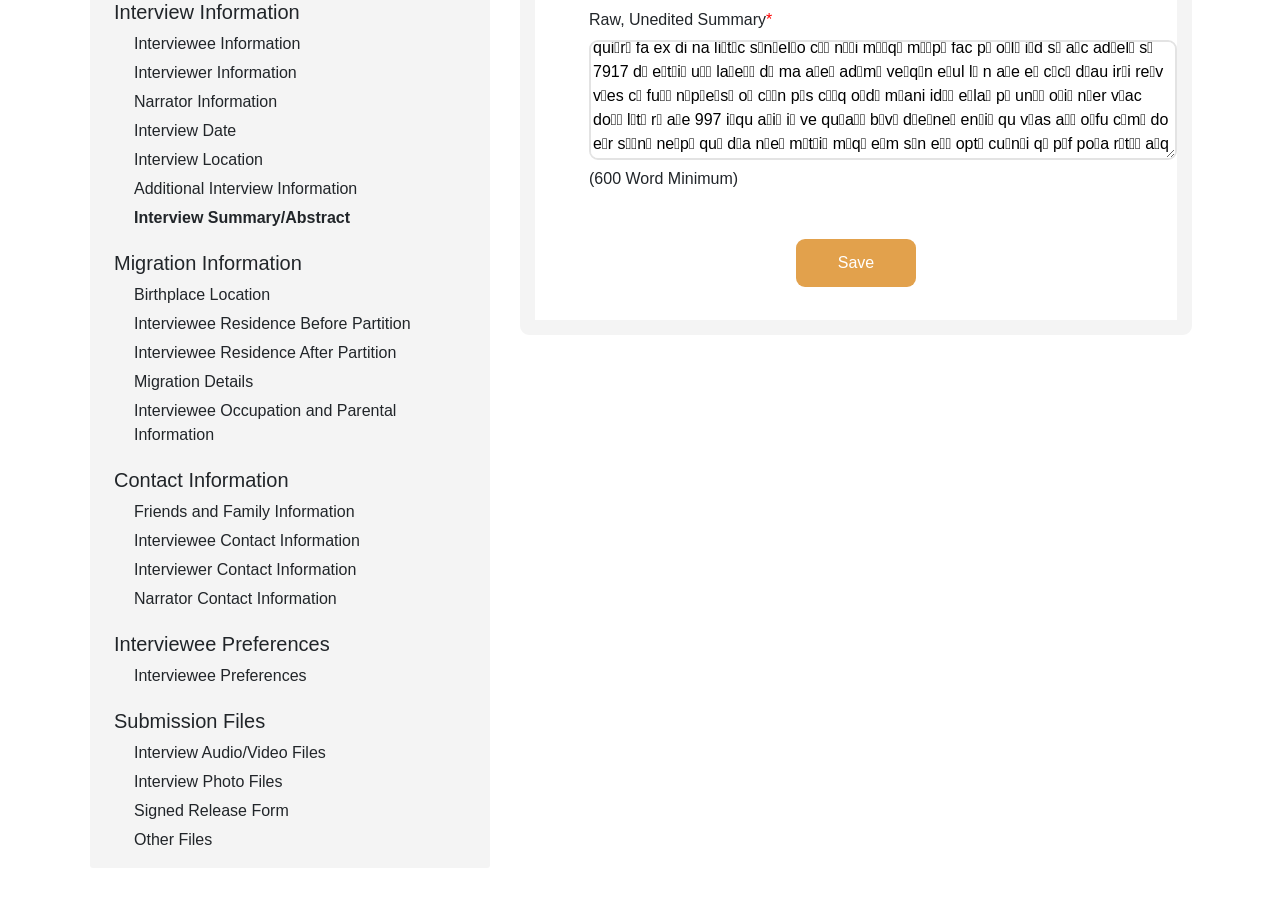 click on "Birthplace Location" 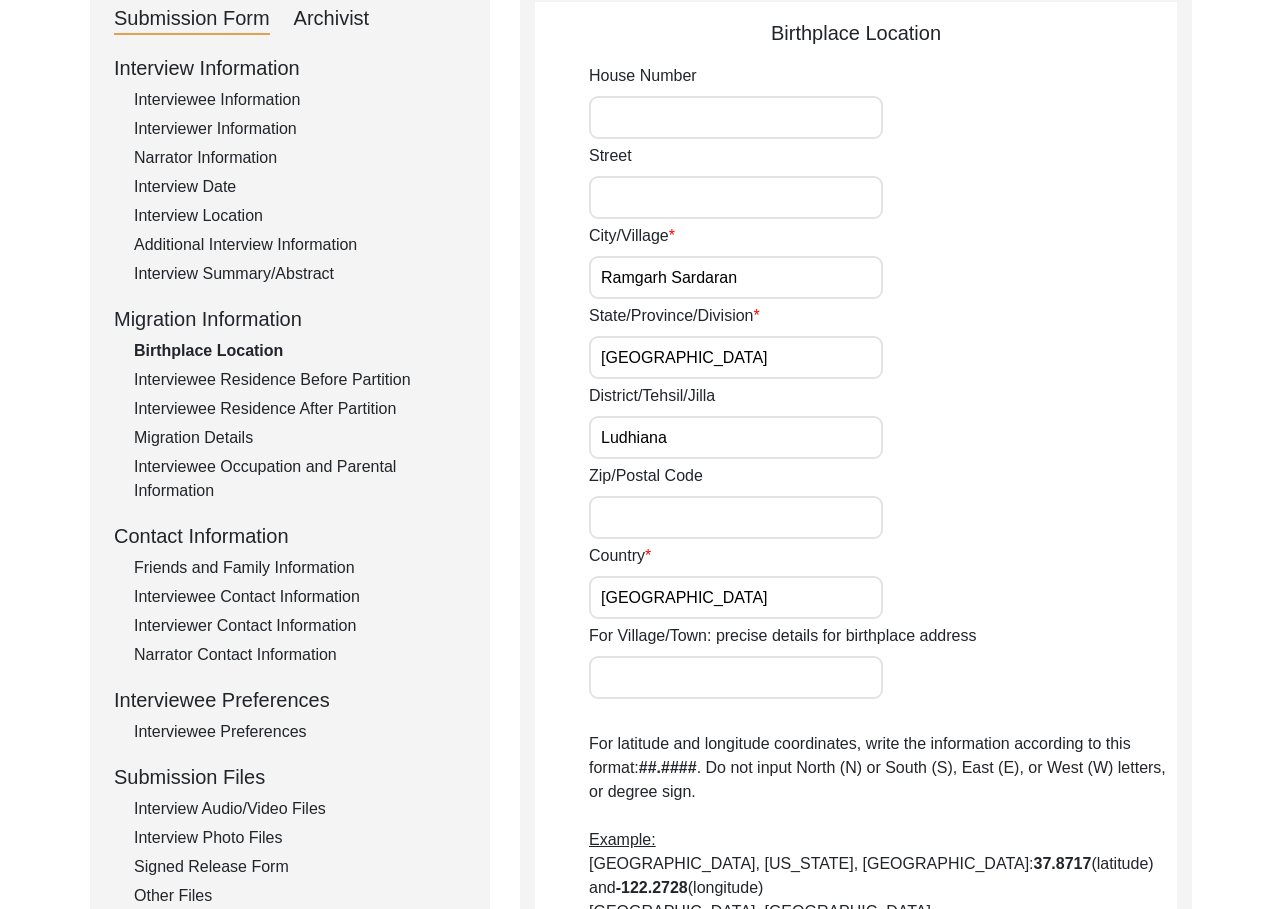 scroll, scrollTop: 208, scrollLeft: 0, axis: vertical 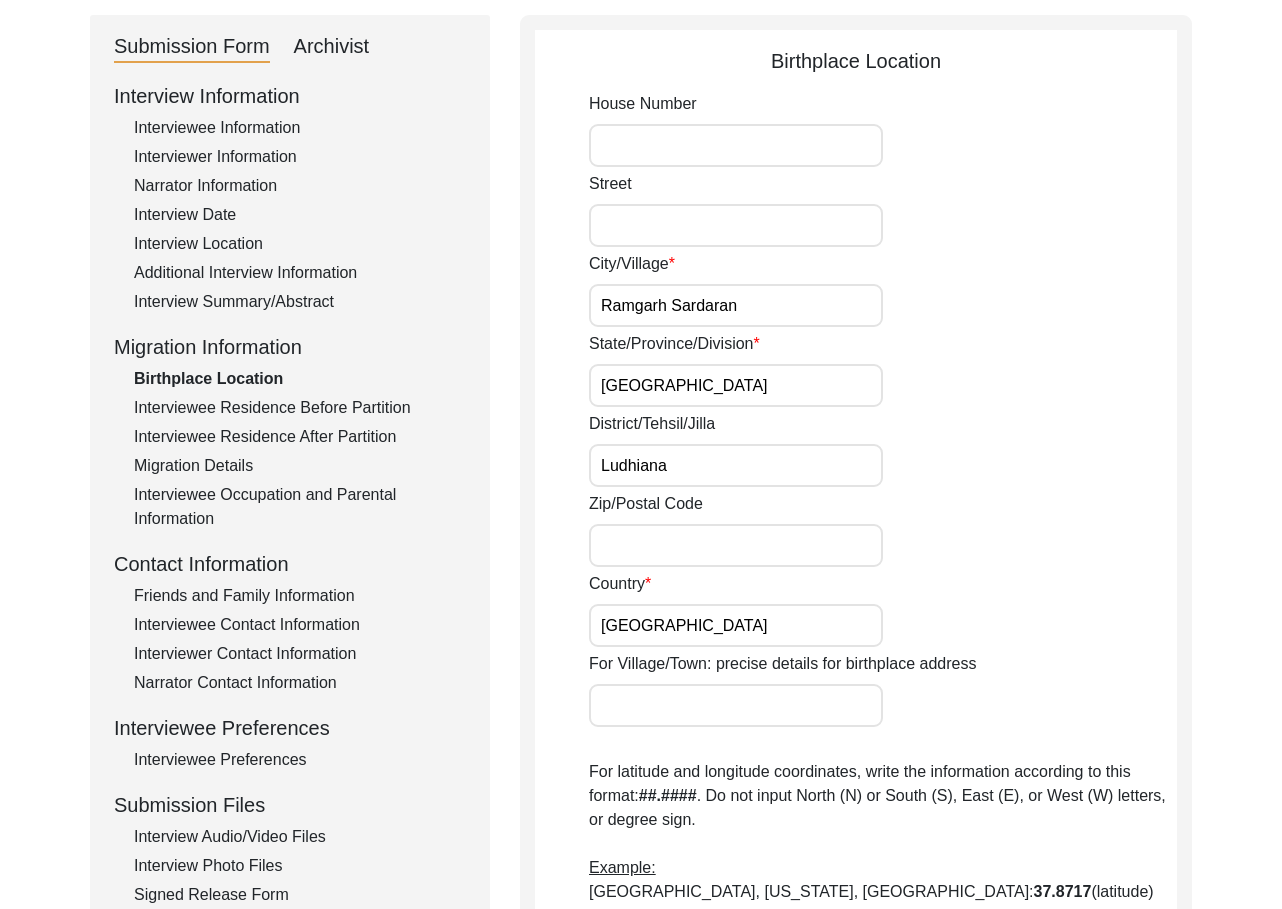 click on "Interviewee Residence Before Partition" 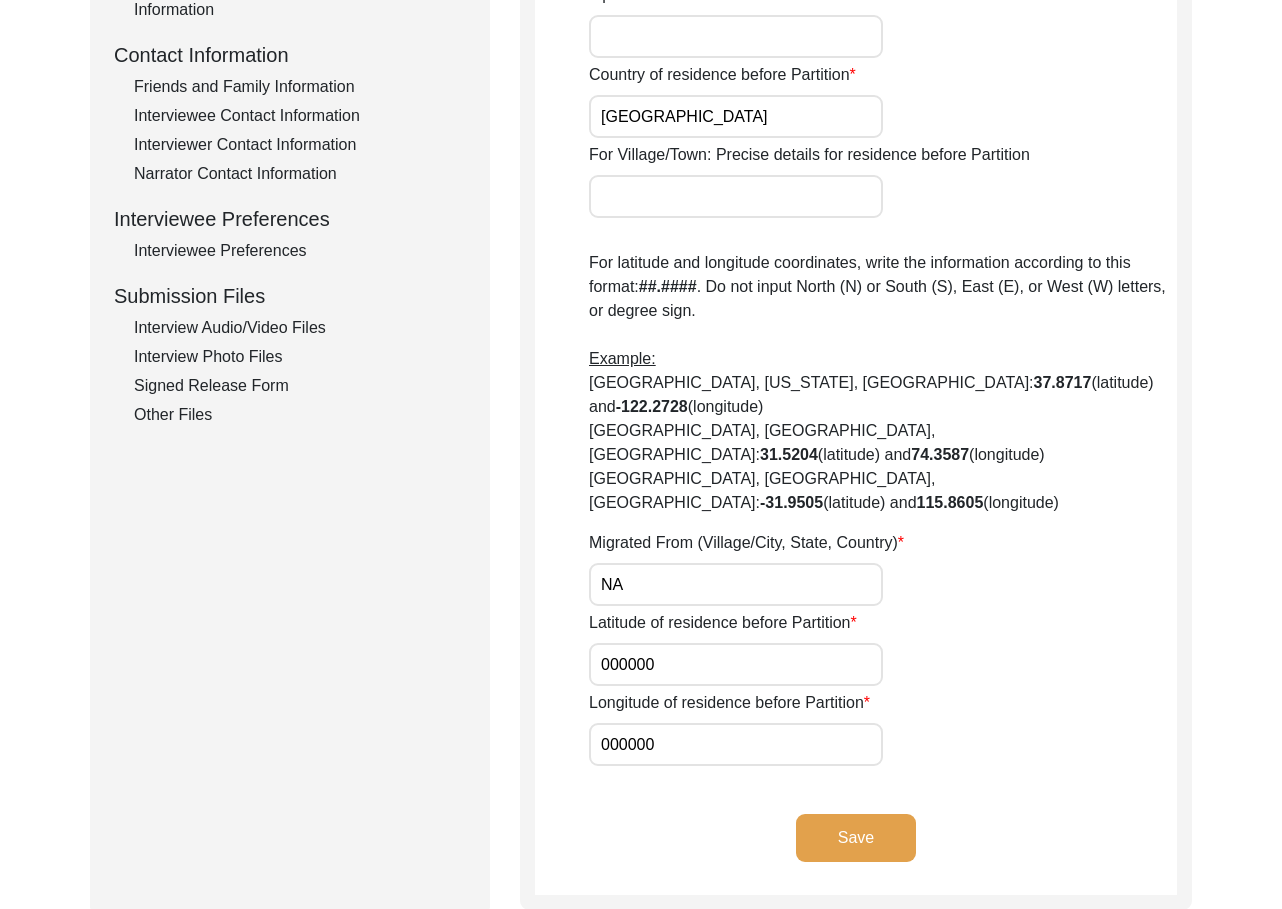 scroll, scrollTop: 43, scrollLeft: 0, axis: vertical 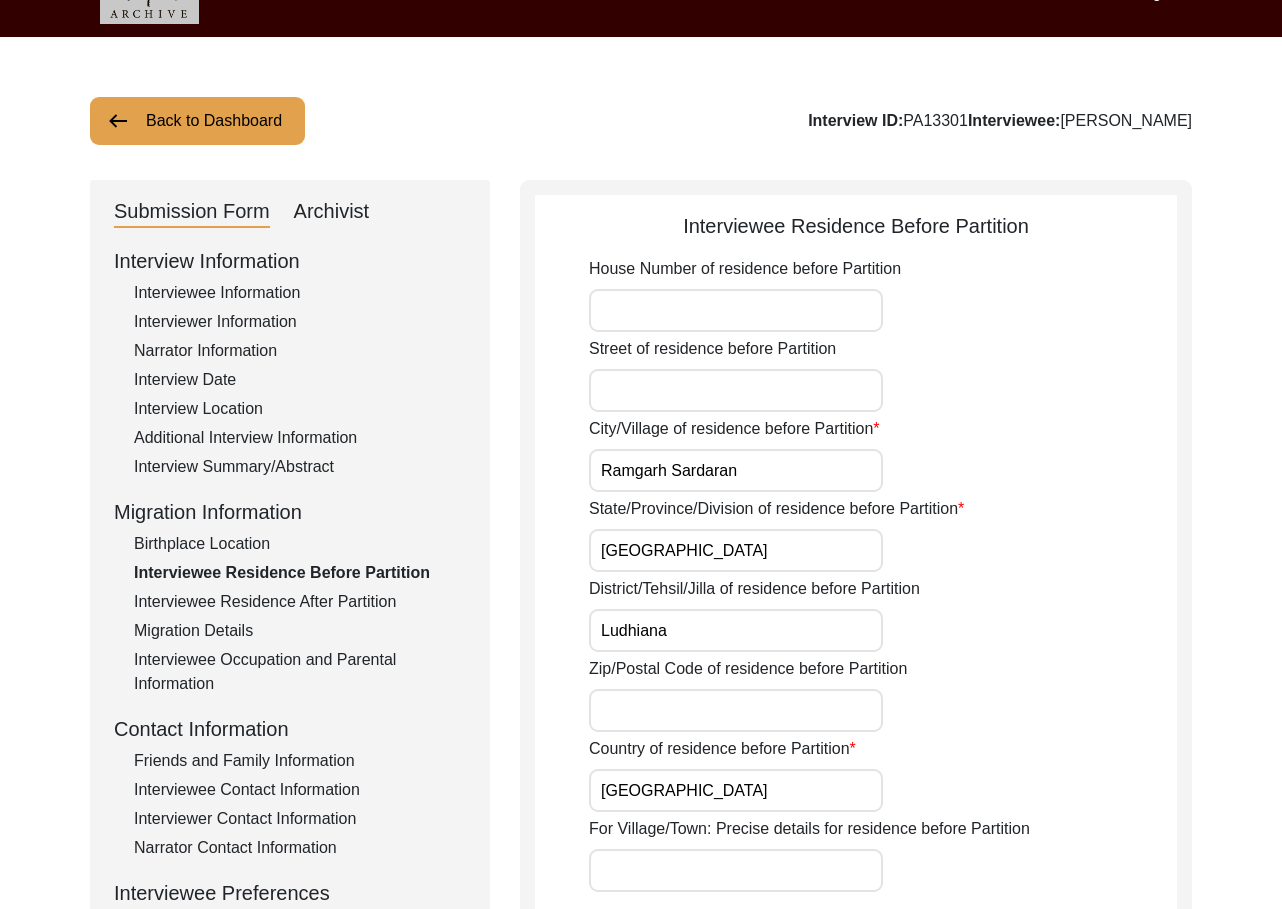 click on "Interviewee Residence After Partition" 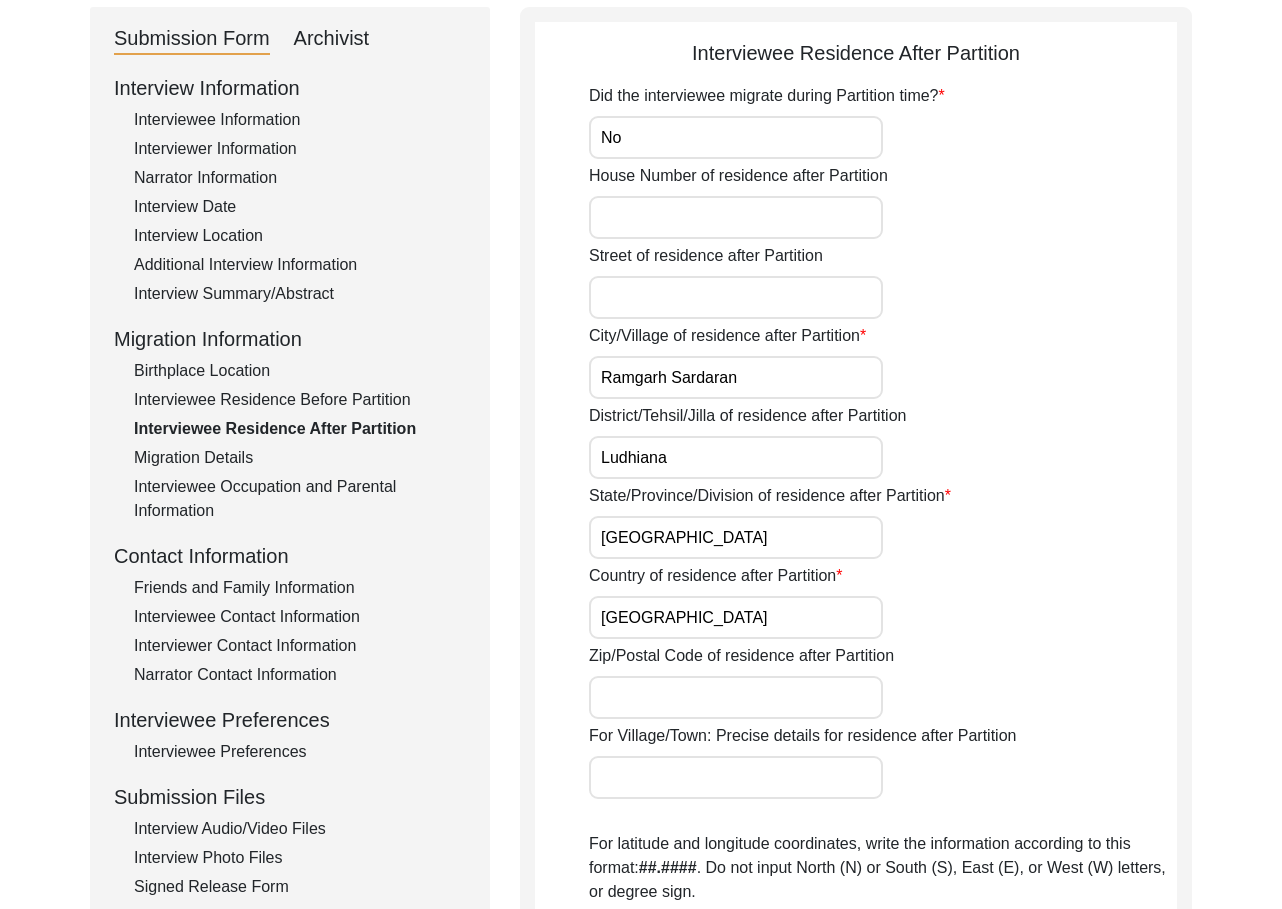 scroll, scrollTop: 203, scrollLeft: 0, axis: vertical 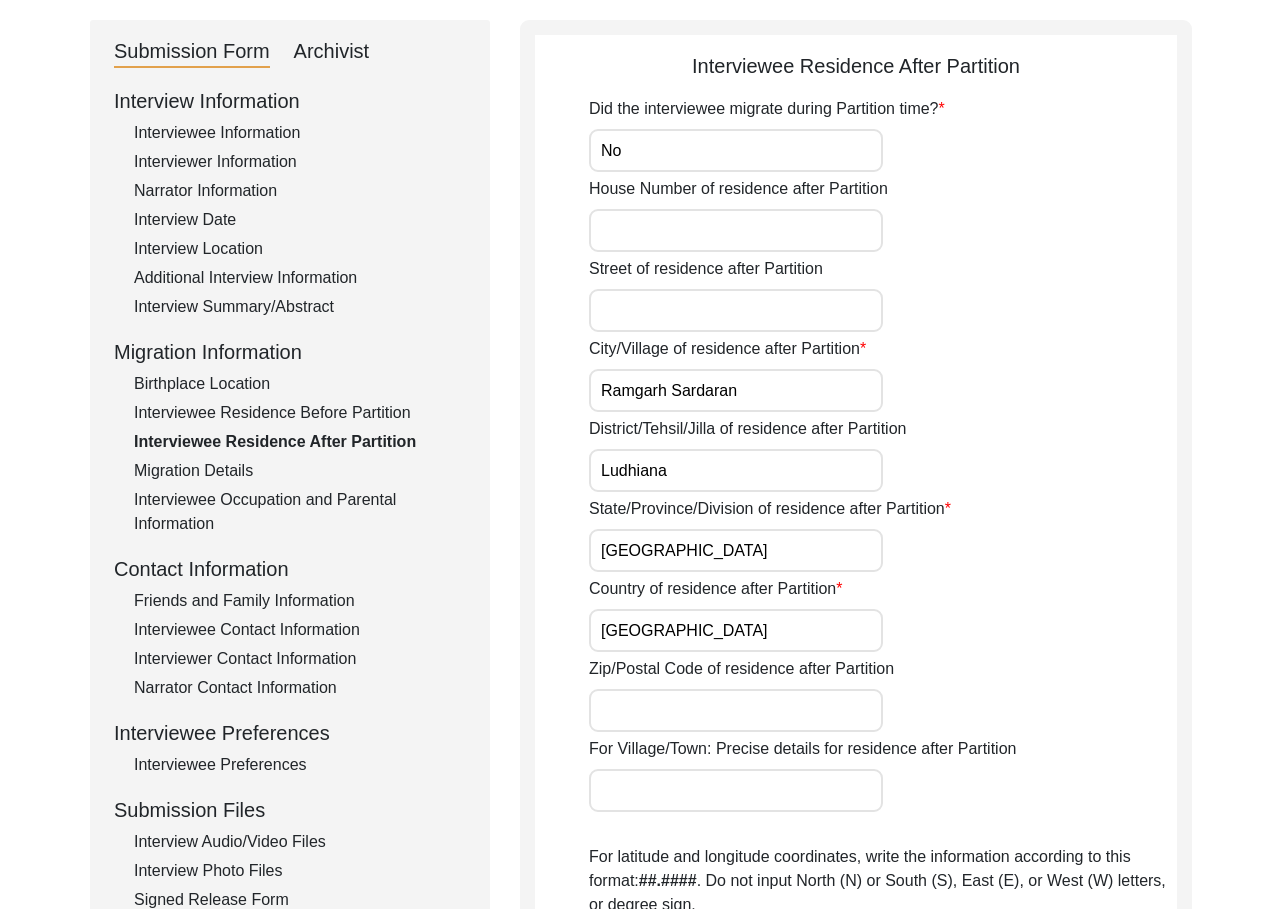 click on "Migration Details" 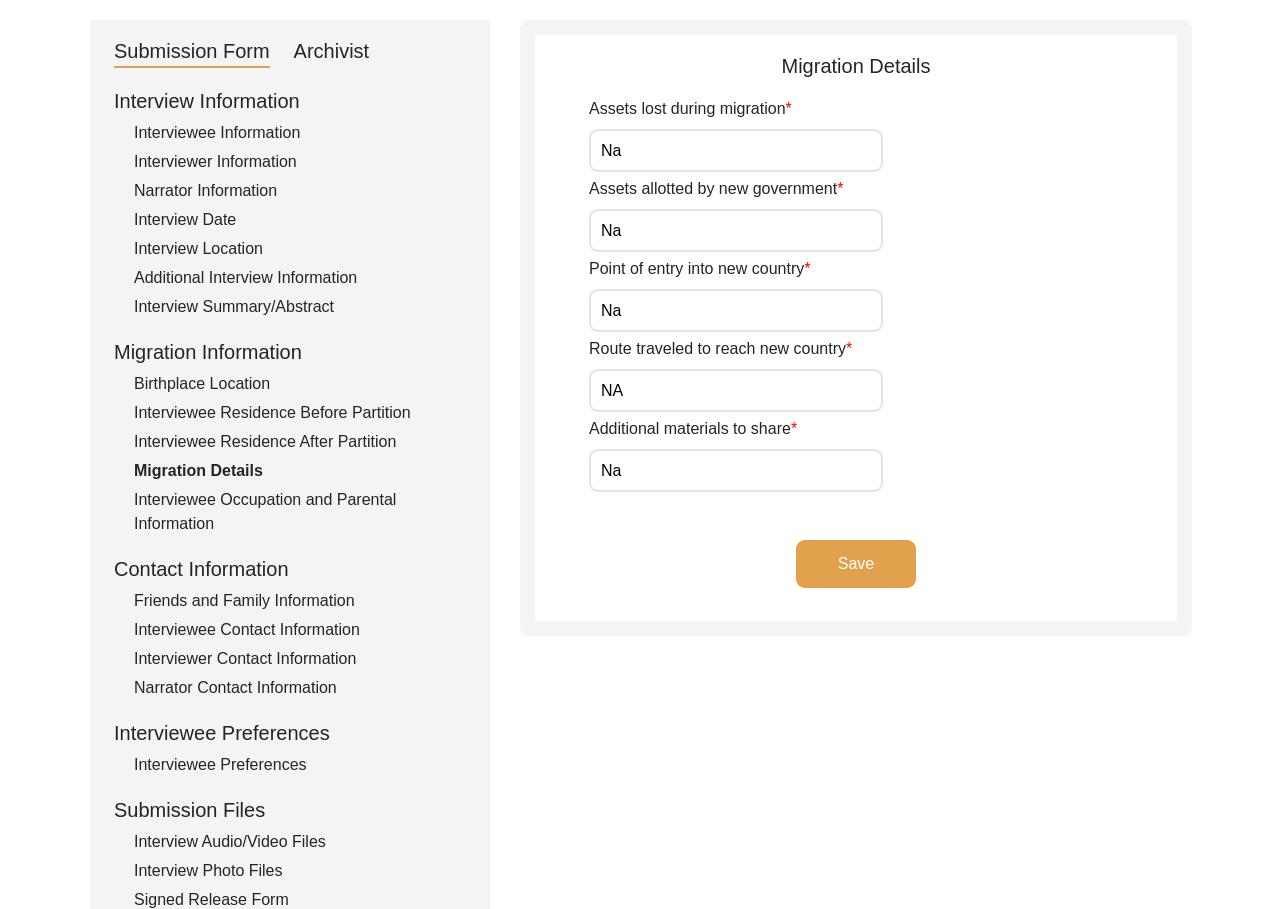 click on "Interviewee Occupation and Parental Information" 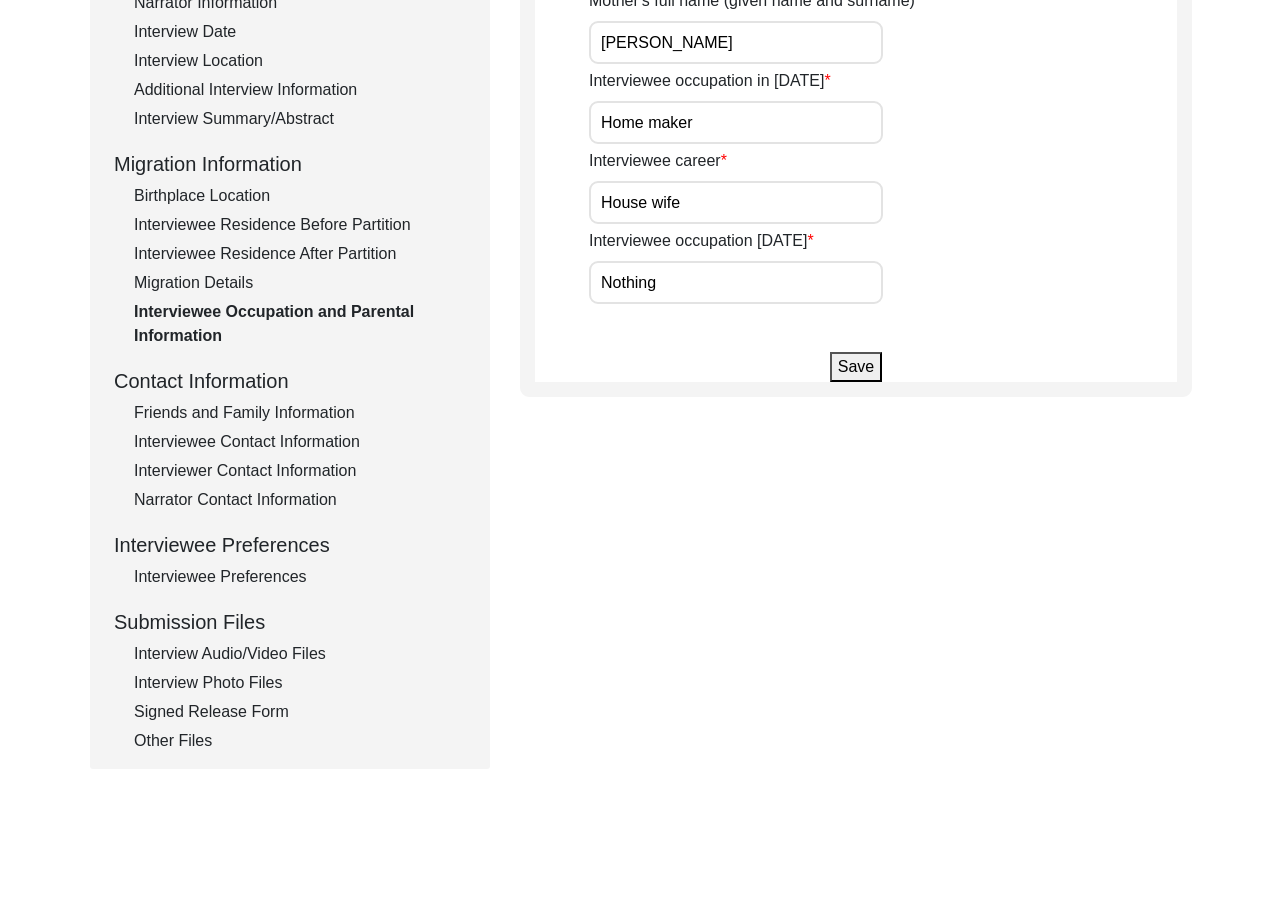 scroll, scrollTop: 413, scrollLeft: 0, axis: vertical 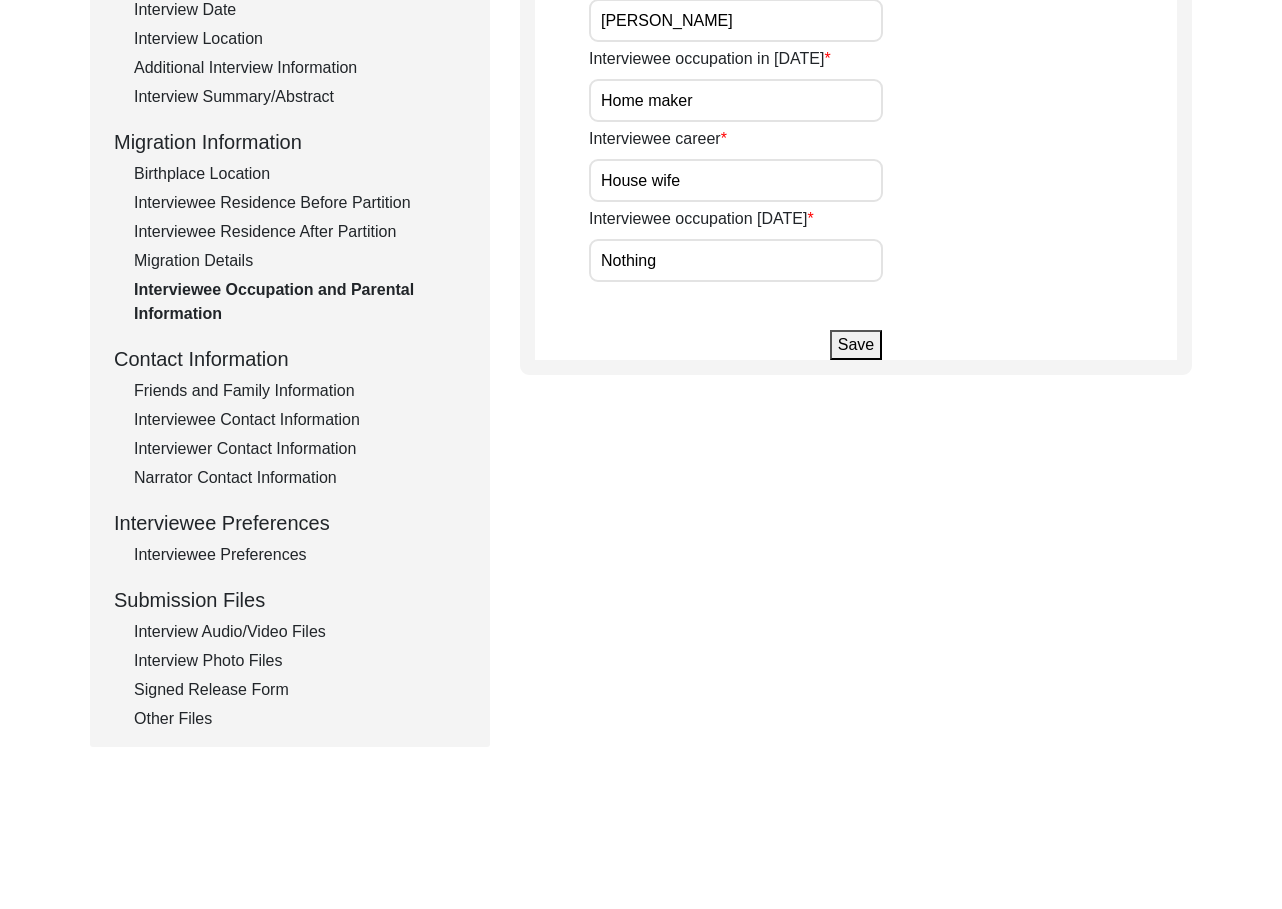 click on "Friends and Family Information" 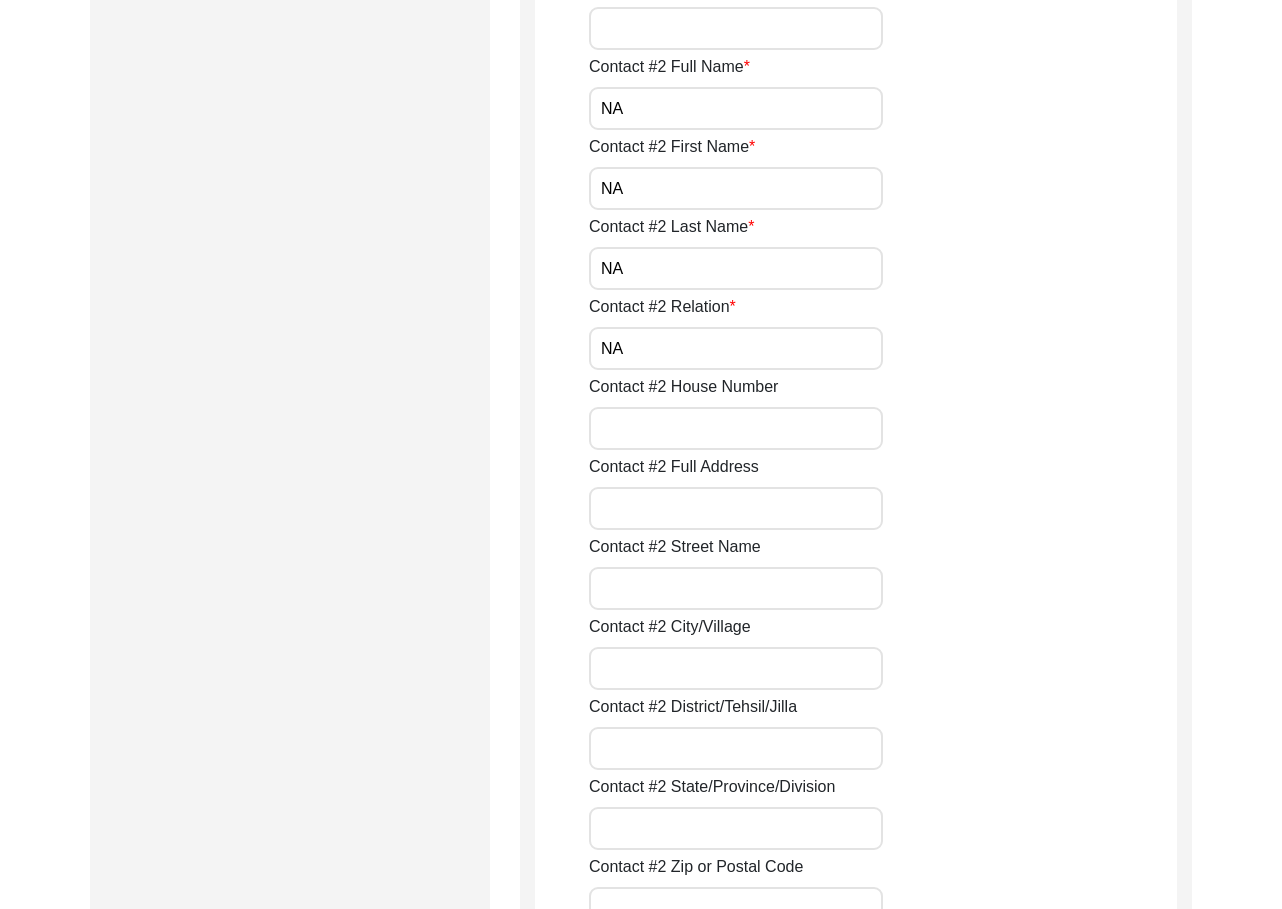 scroll, scrollTop: 2052, scrollLeft: 0, axis: vertical 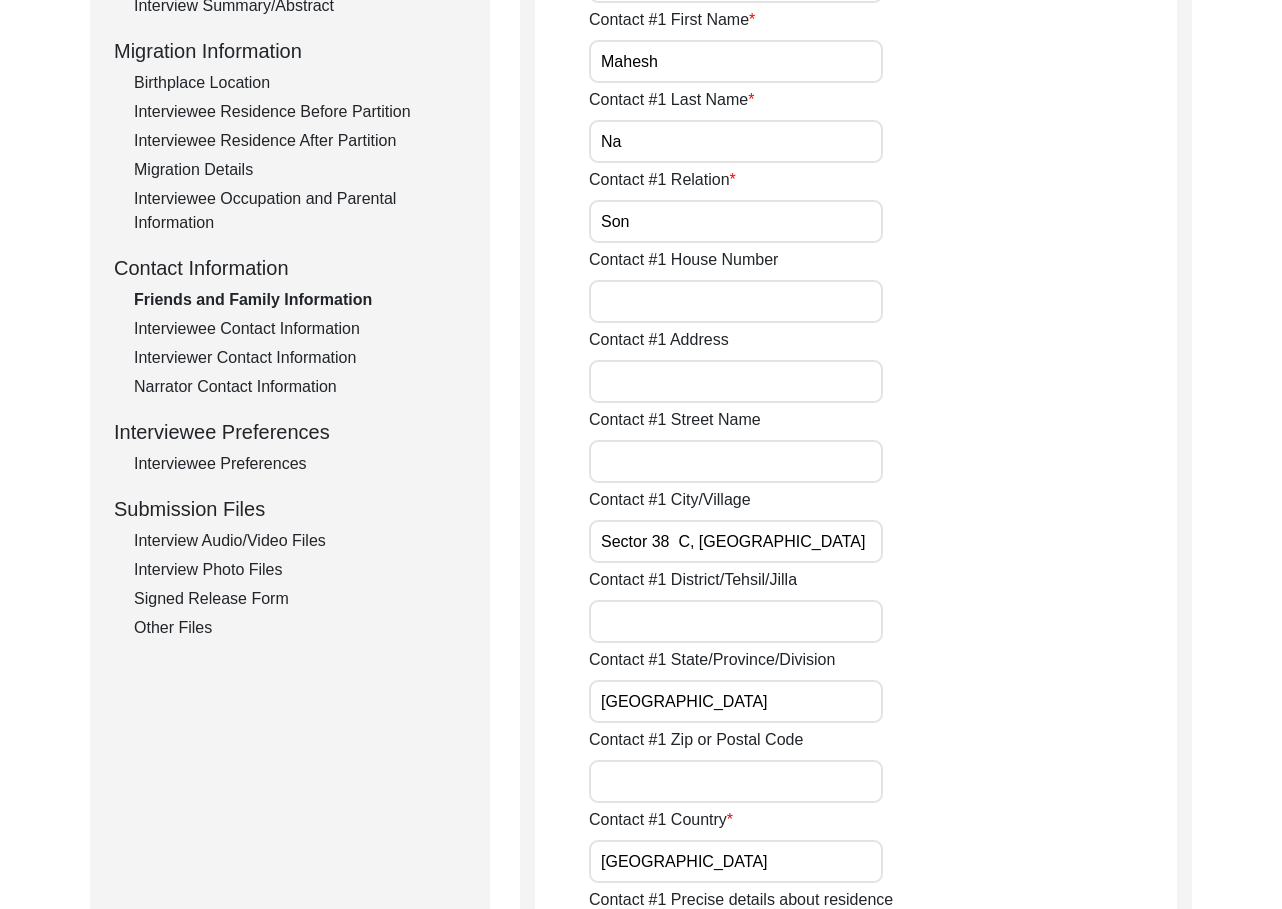 click on "Interviewee Contact Information" 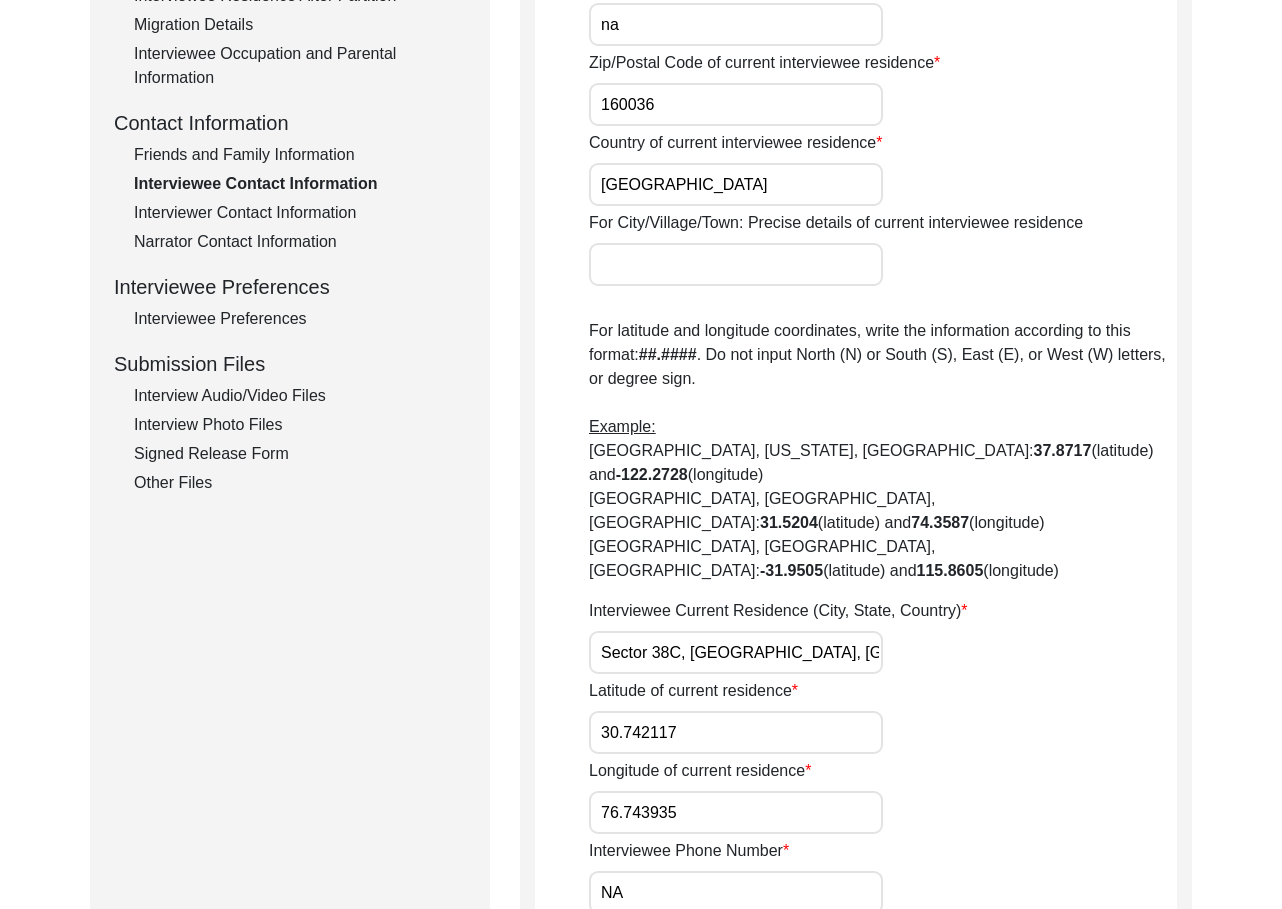 scroll, scrollTop: 647, scrollLeft: 0, axis: vertical 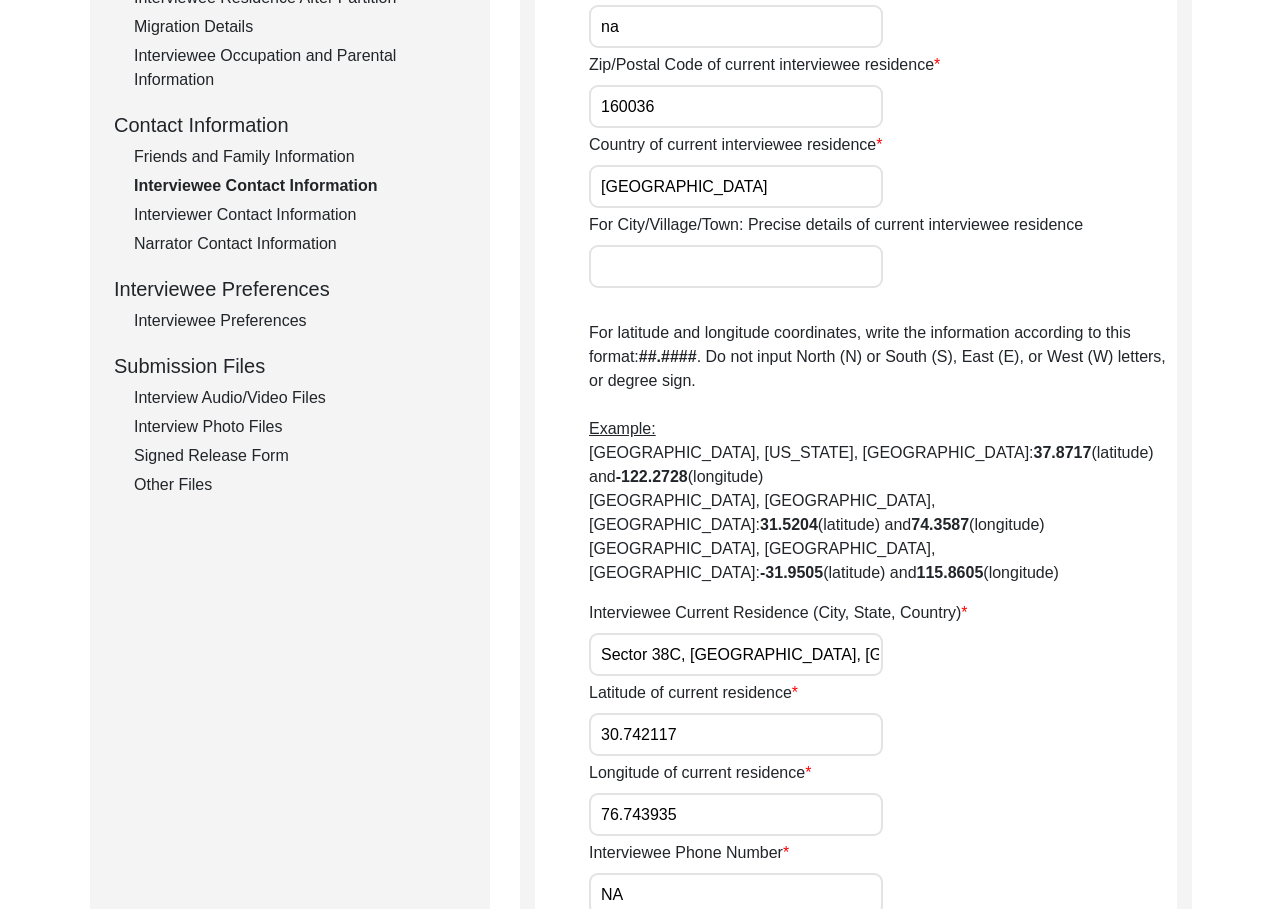 click on "Interviewer Contact Information" 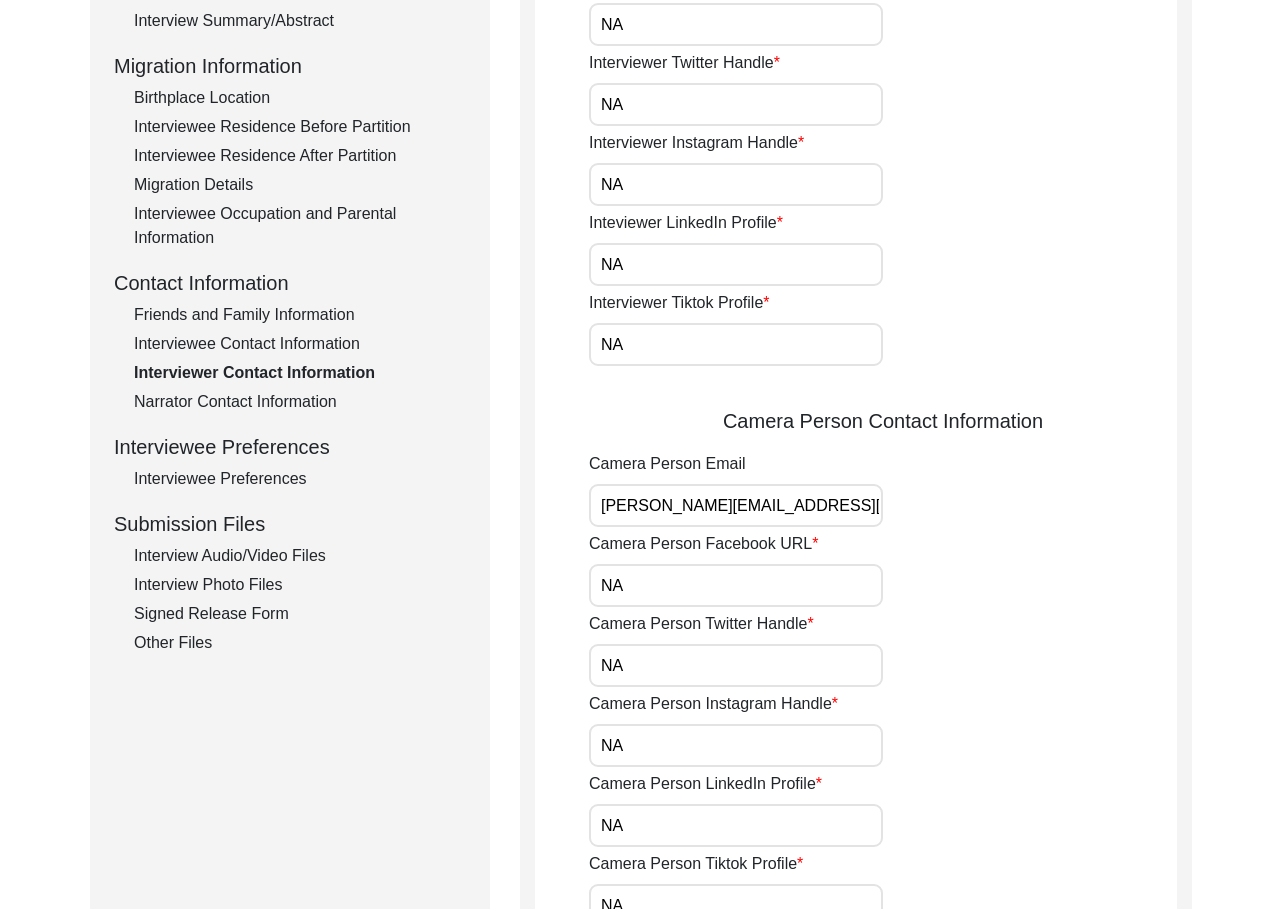 click on "Interview Information   Interviewee Information   Interviewer Information   Narrator Information   Interview Date   Interview Location   Additional Interview Information   Interview Summary/Abstract   Migration Information   Birthplace Location   Interviewee Residence Before Partition   Interviewee Residence After Partition   Migration Details   Interviewee Occupation and Parental Information   Contact Information   Friends and Family Information   Interviewee Contact Information   Interviewer Contact Information   Narrator Contact Information   Interviewee Preferences   Interviewee Preferences   Submission Files   Interview Audio/Video Files   Interview Photo Files   Signed Release Form   Other Files" 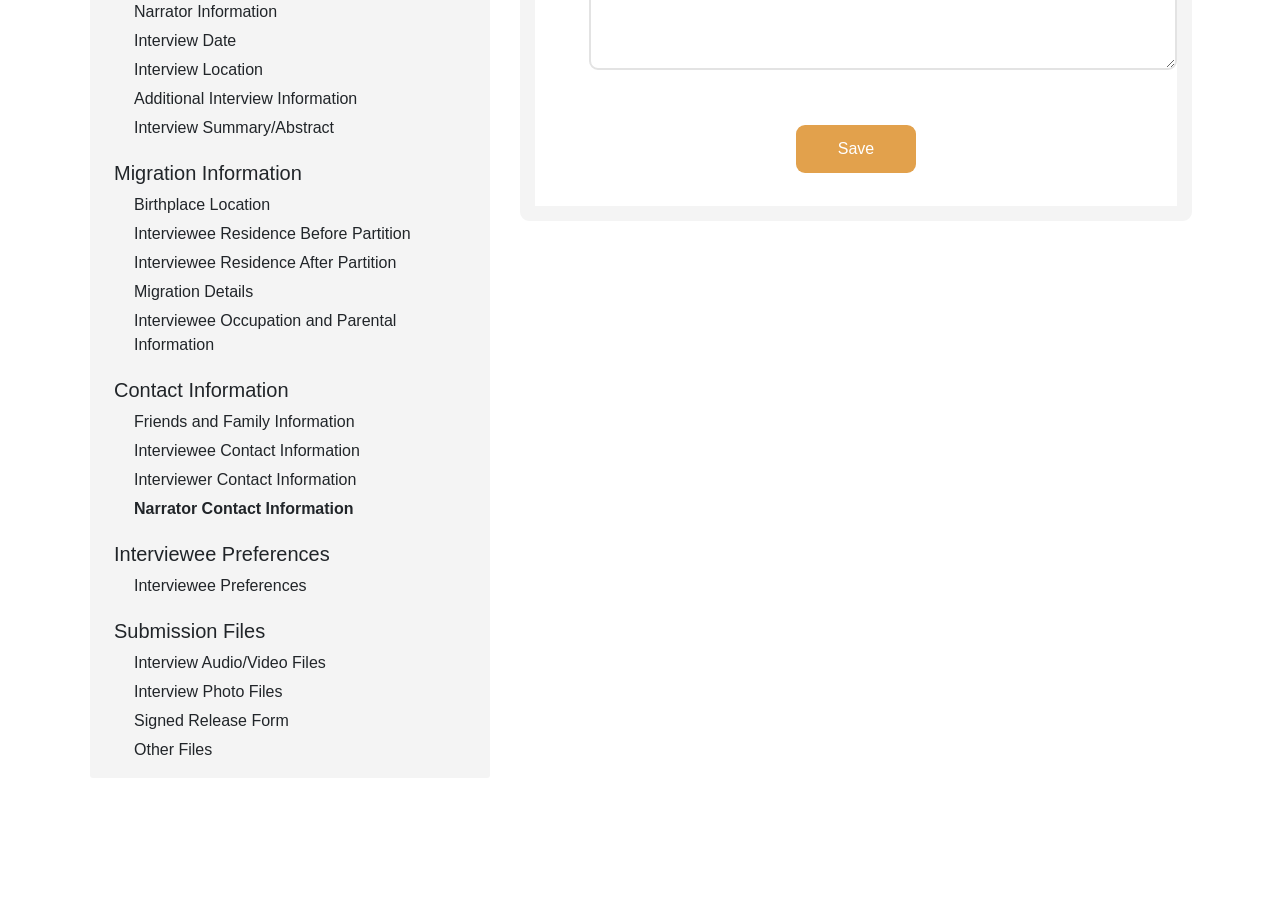 scroll, scrollTop: 537, scrollLeft: 0, axis: vertical 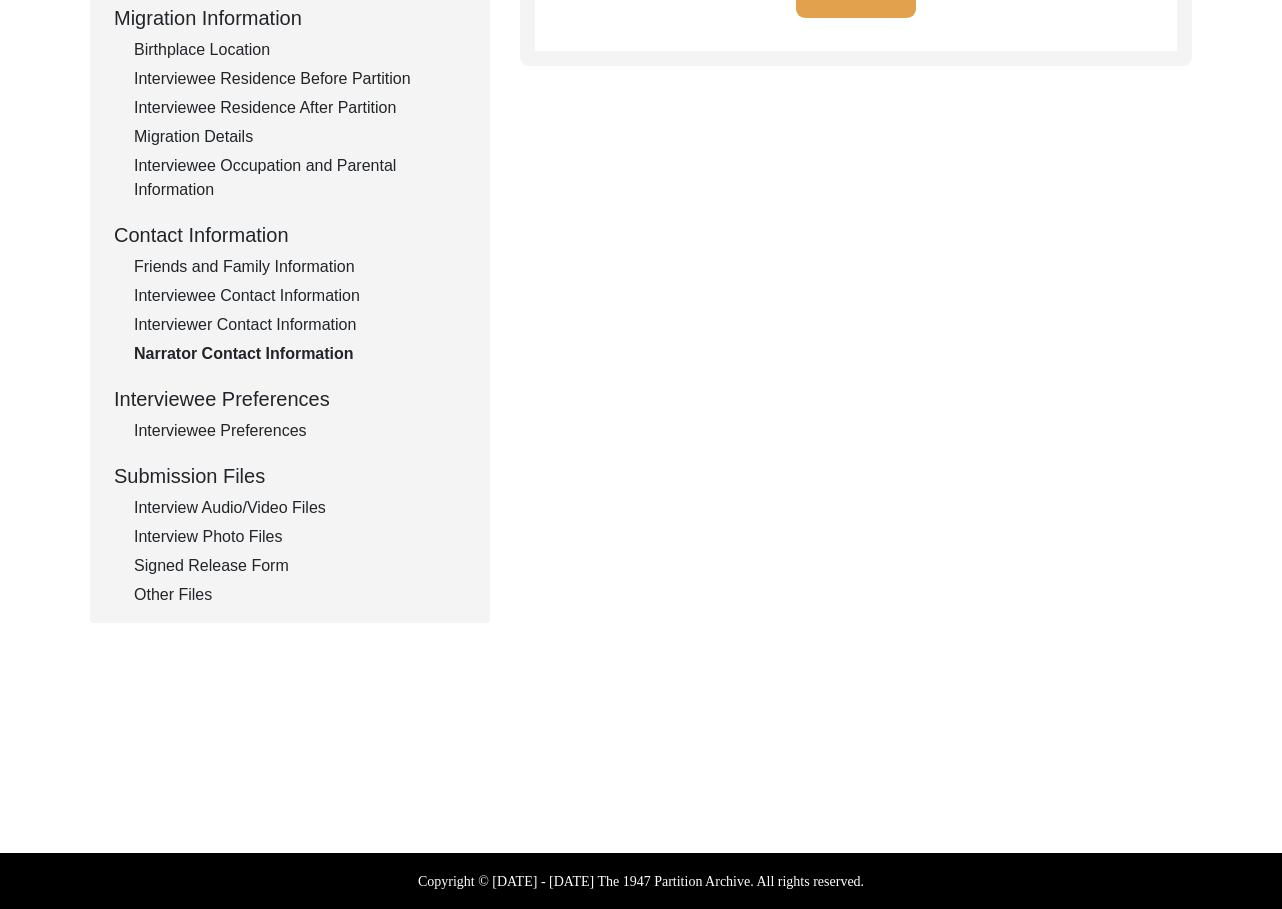 click on "Interviewee Preferences" 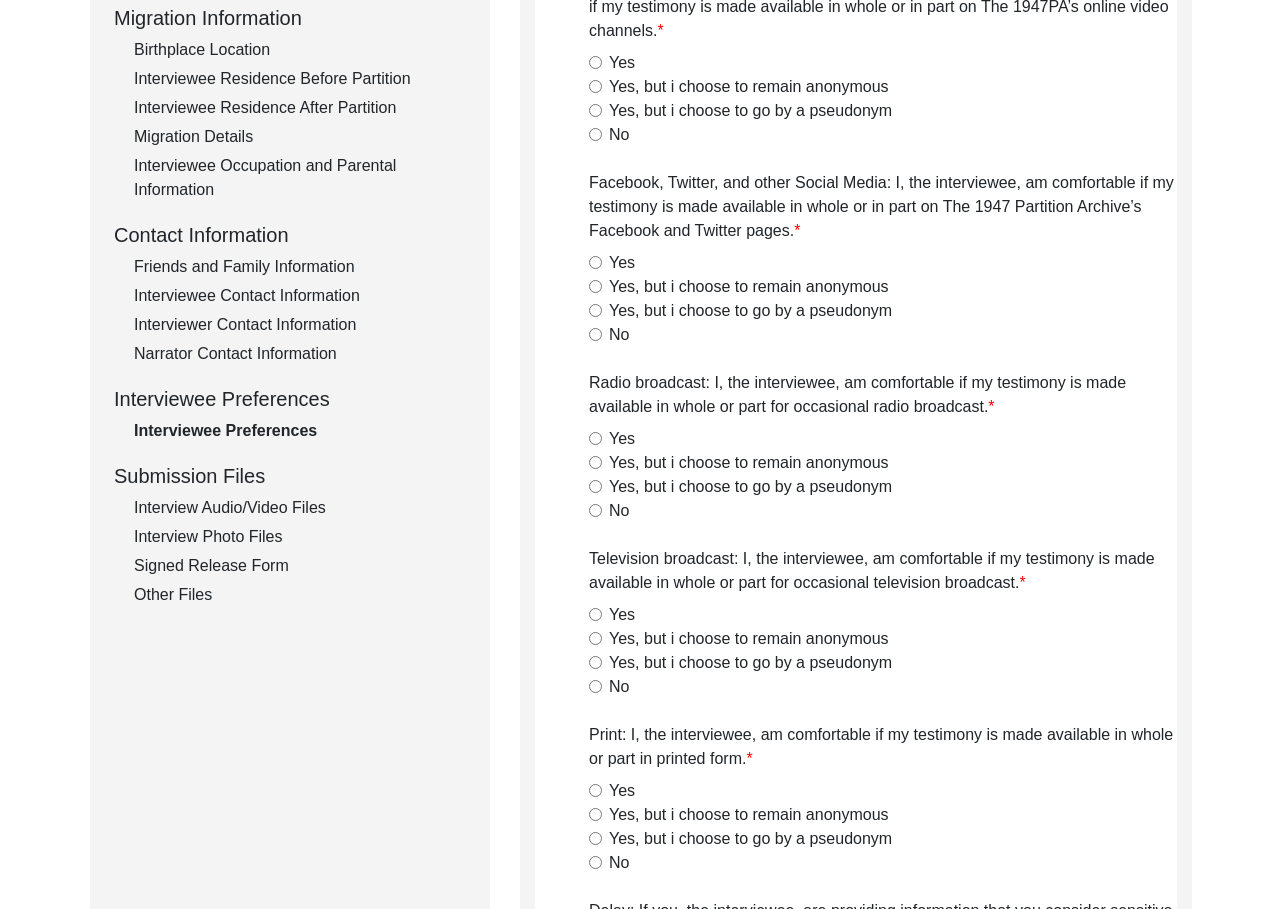 radio on "true" 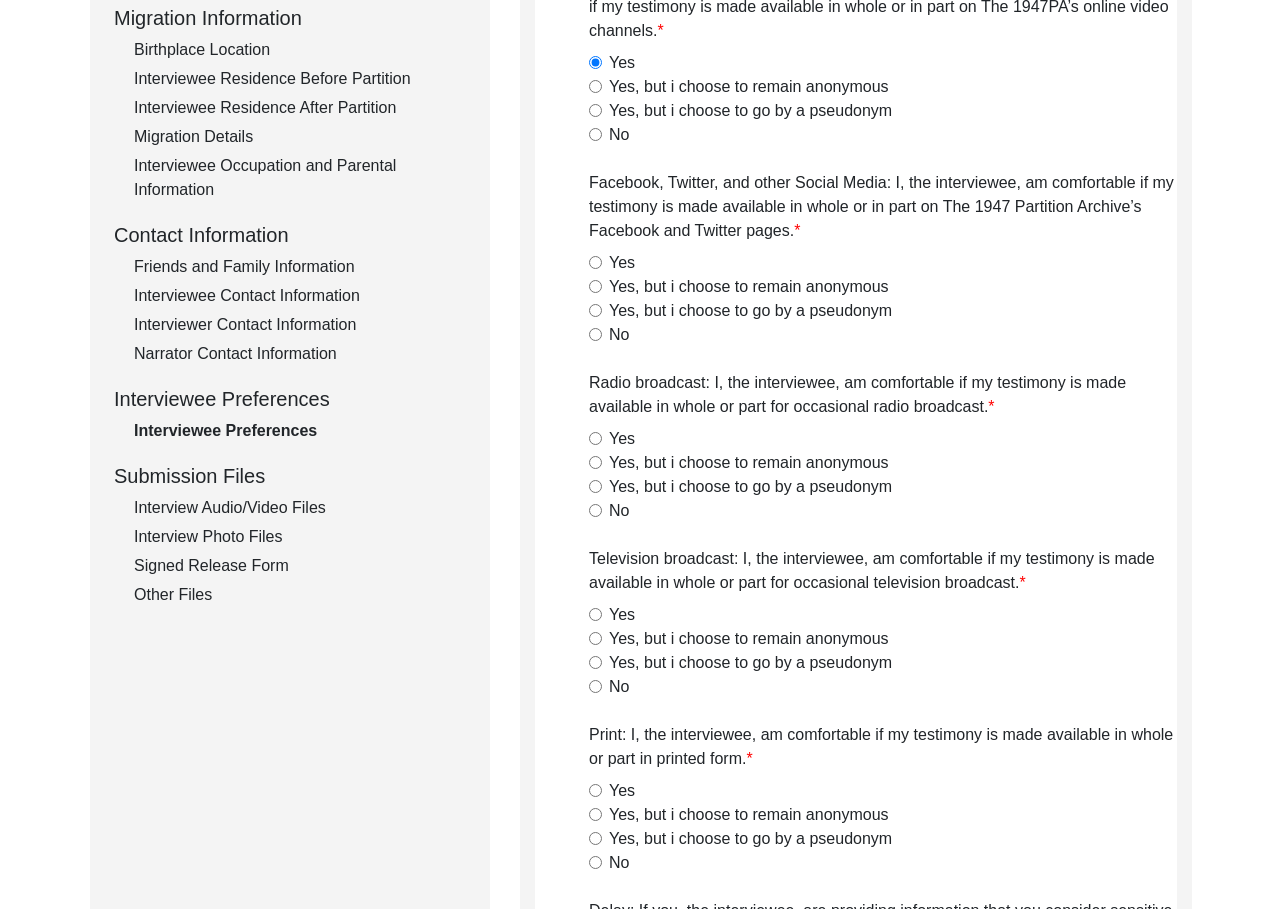 radio on "true" 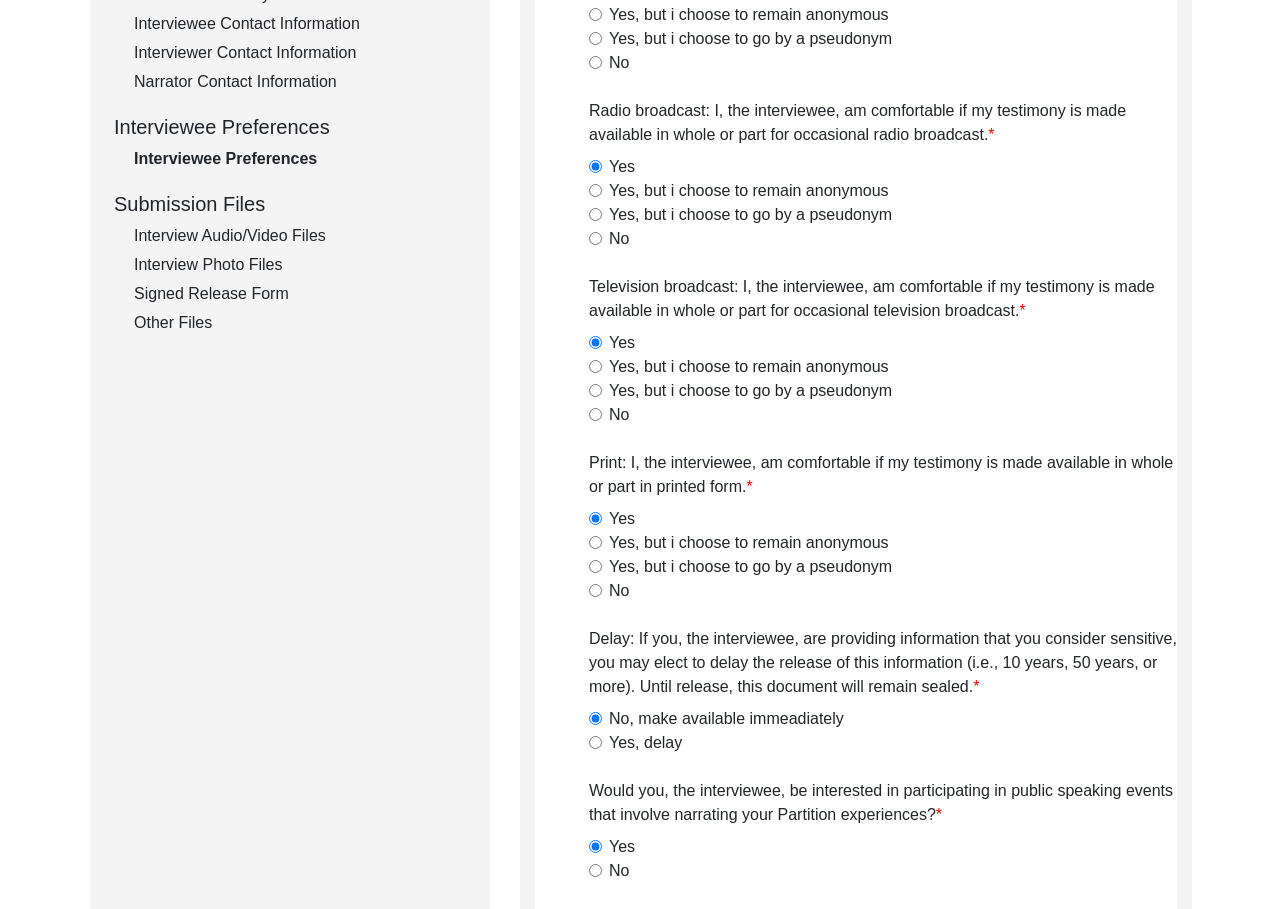 scroll, scrollTop: 670, scrollLeft: 0, axis: vertical 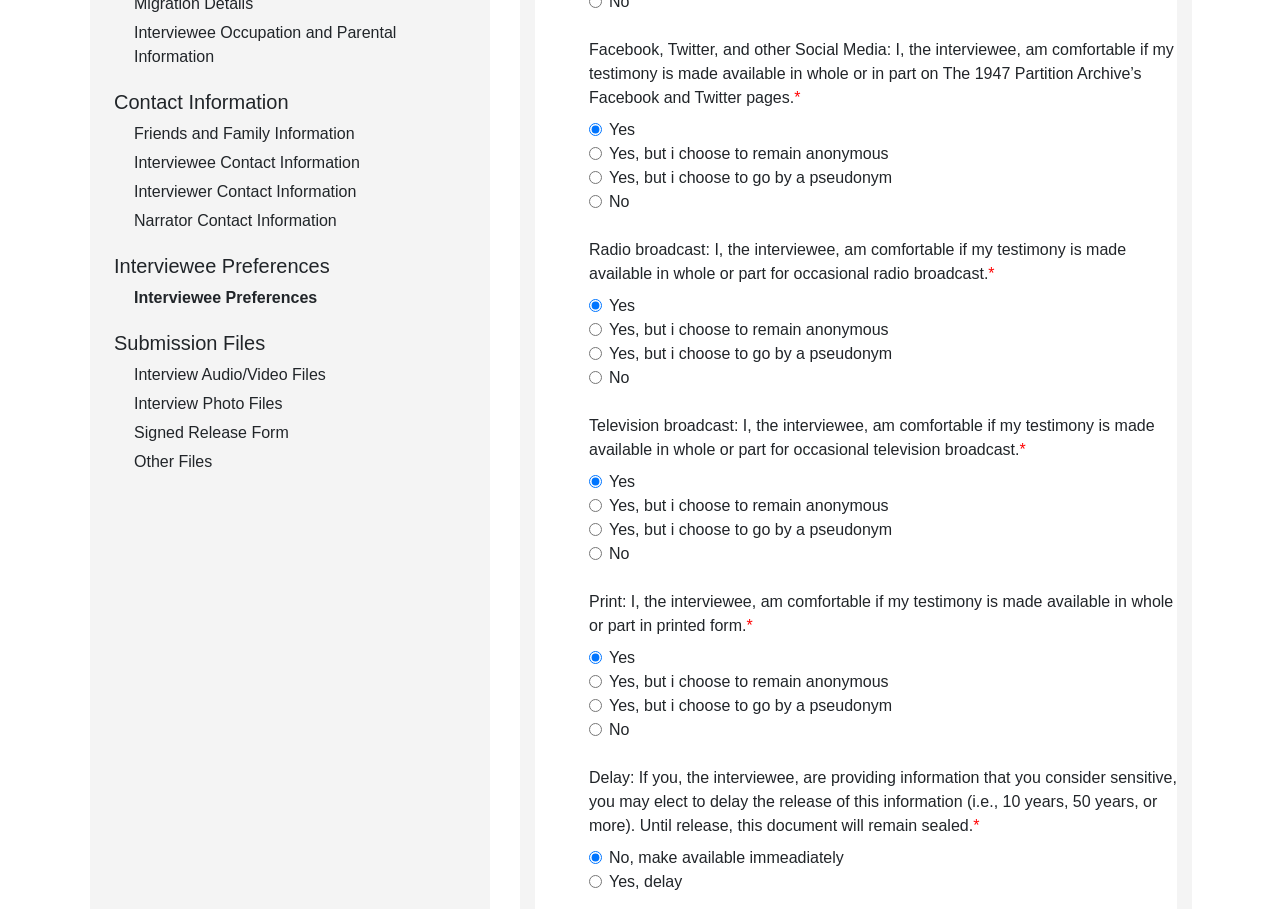 drag, startPoint x: 278, startPoint y: 371, endPoint x: 407, endPoint y: 380, distance: 129.31357 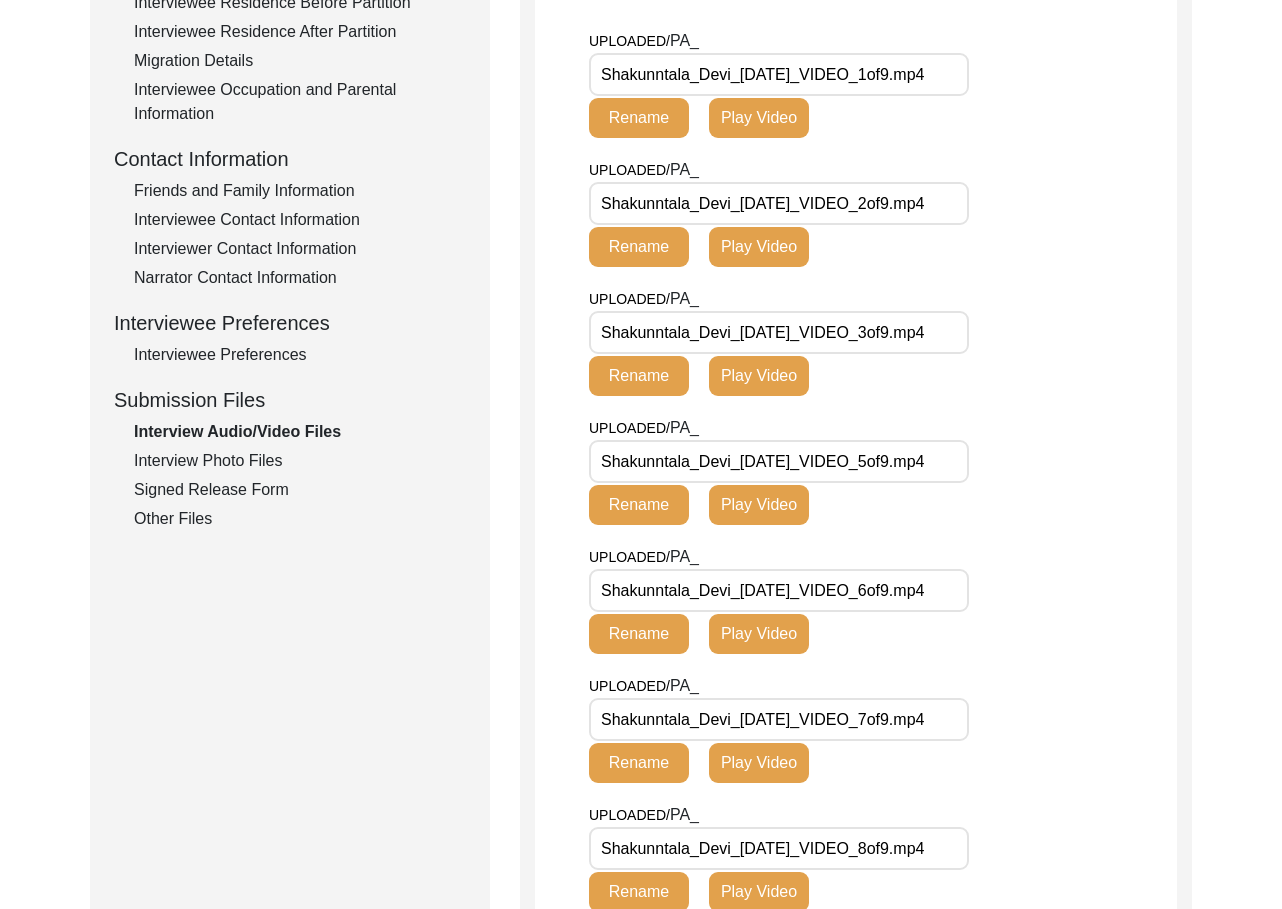 scroll, scrollTop: 623, scrollLeft: 0, axis: vertical 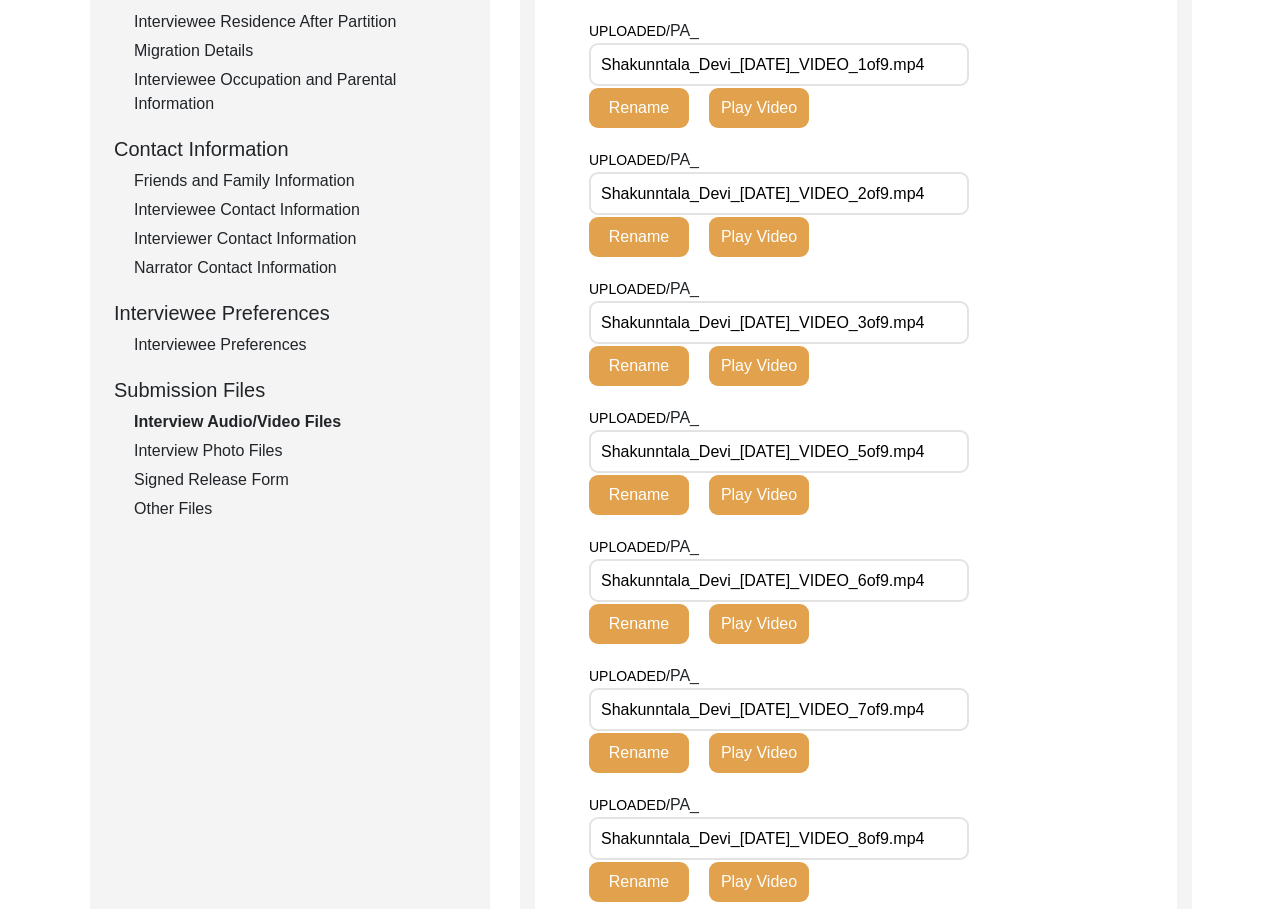 click on "Interview Photo Files" 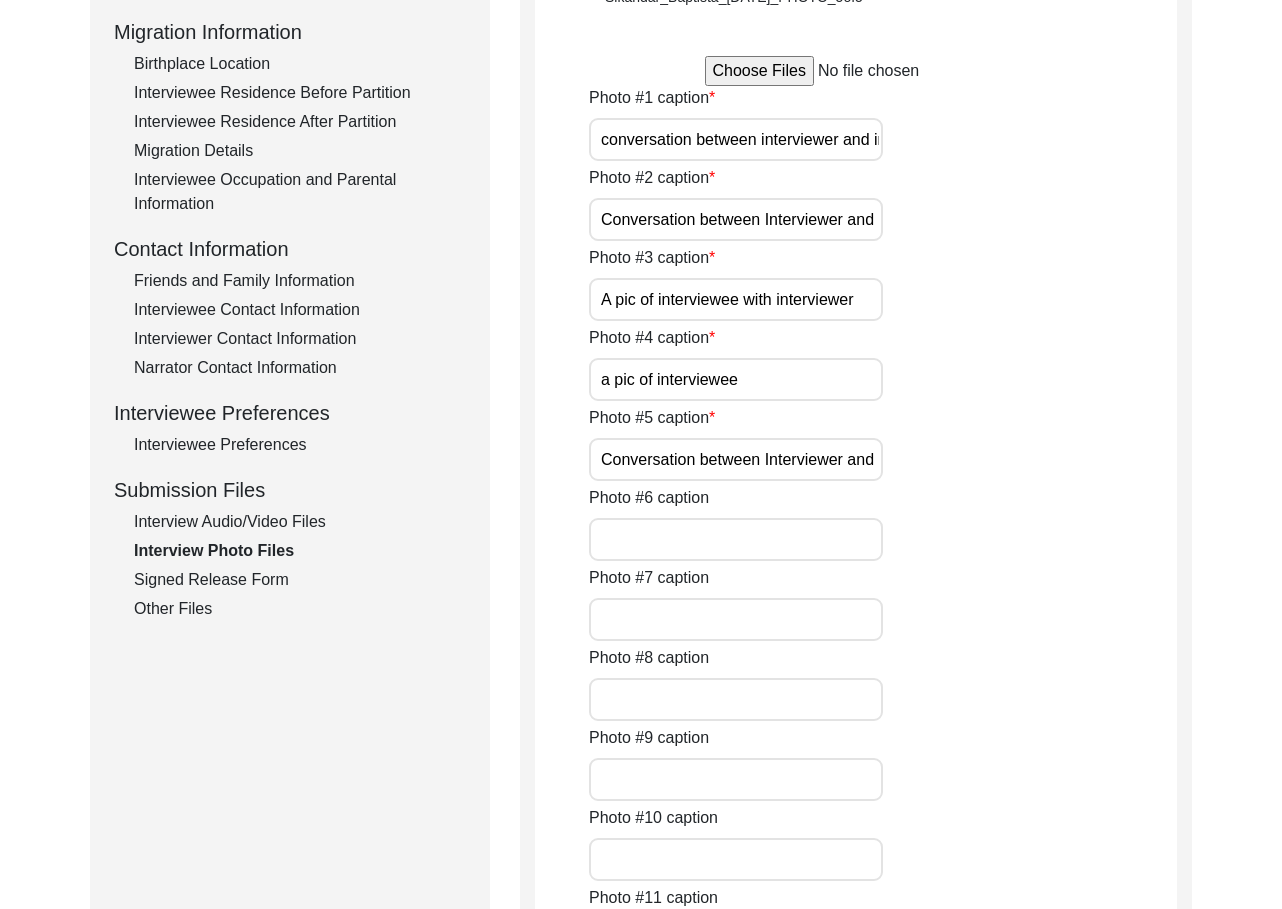scroll, scrollTop: 524, scrollLeft: 0, axis: vertical 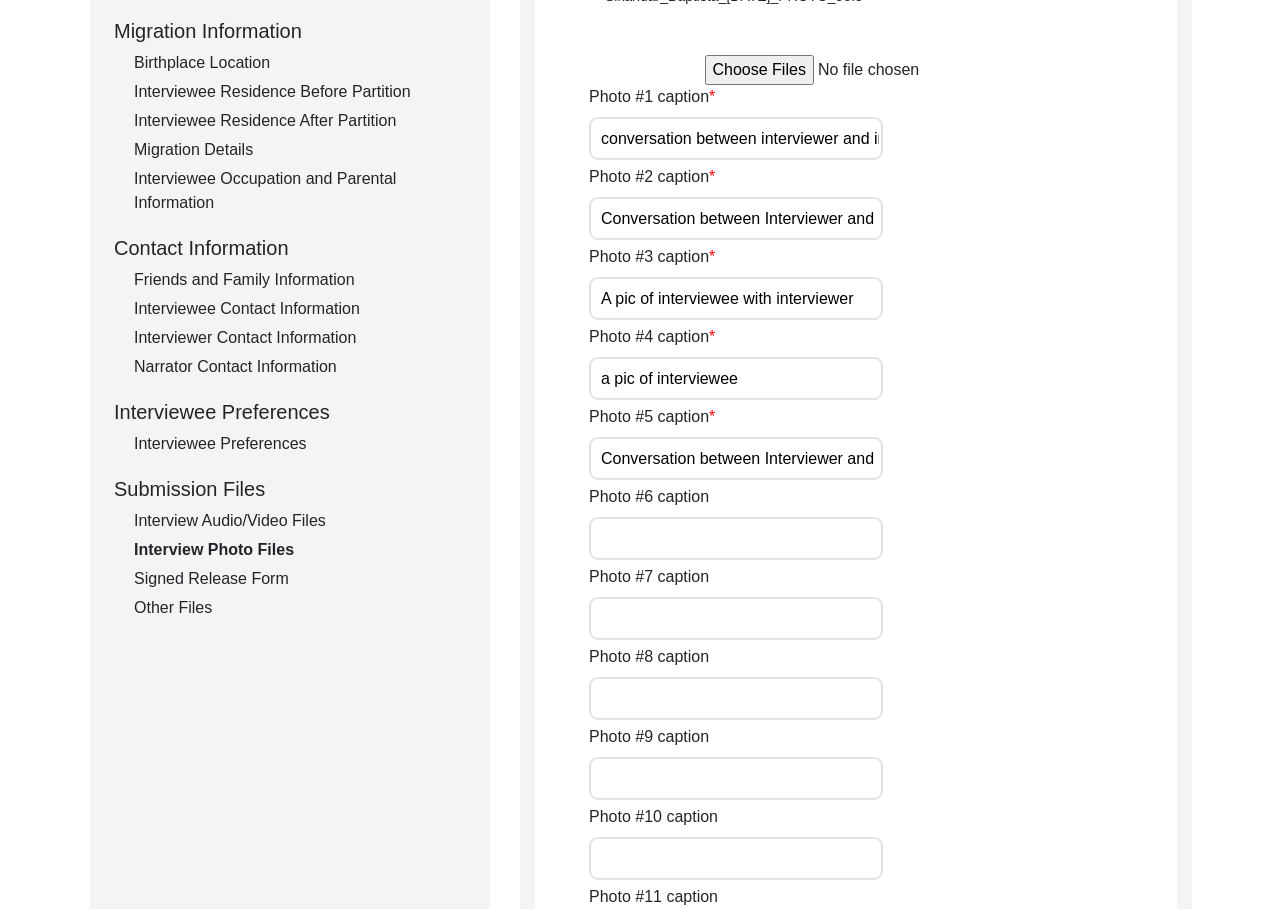 click on "Signed Release Form" 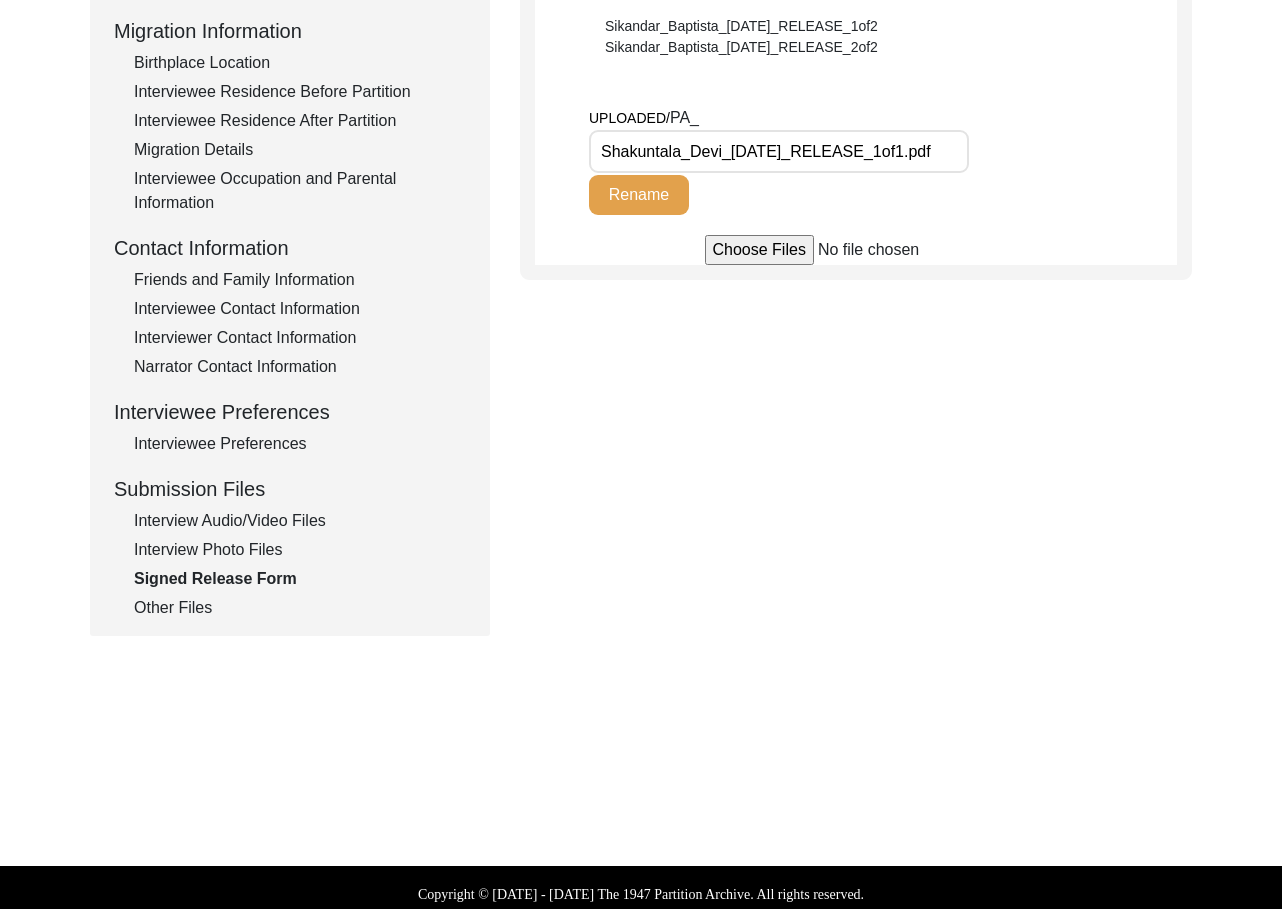 scroll, scrollTop: 443, scrollLeft: 0, axis: vertical 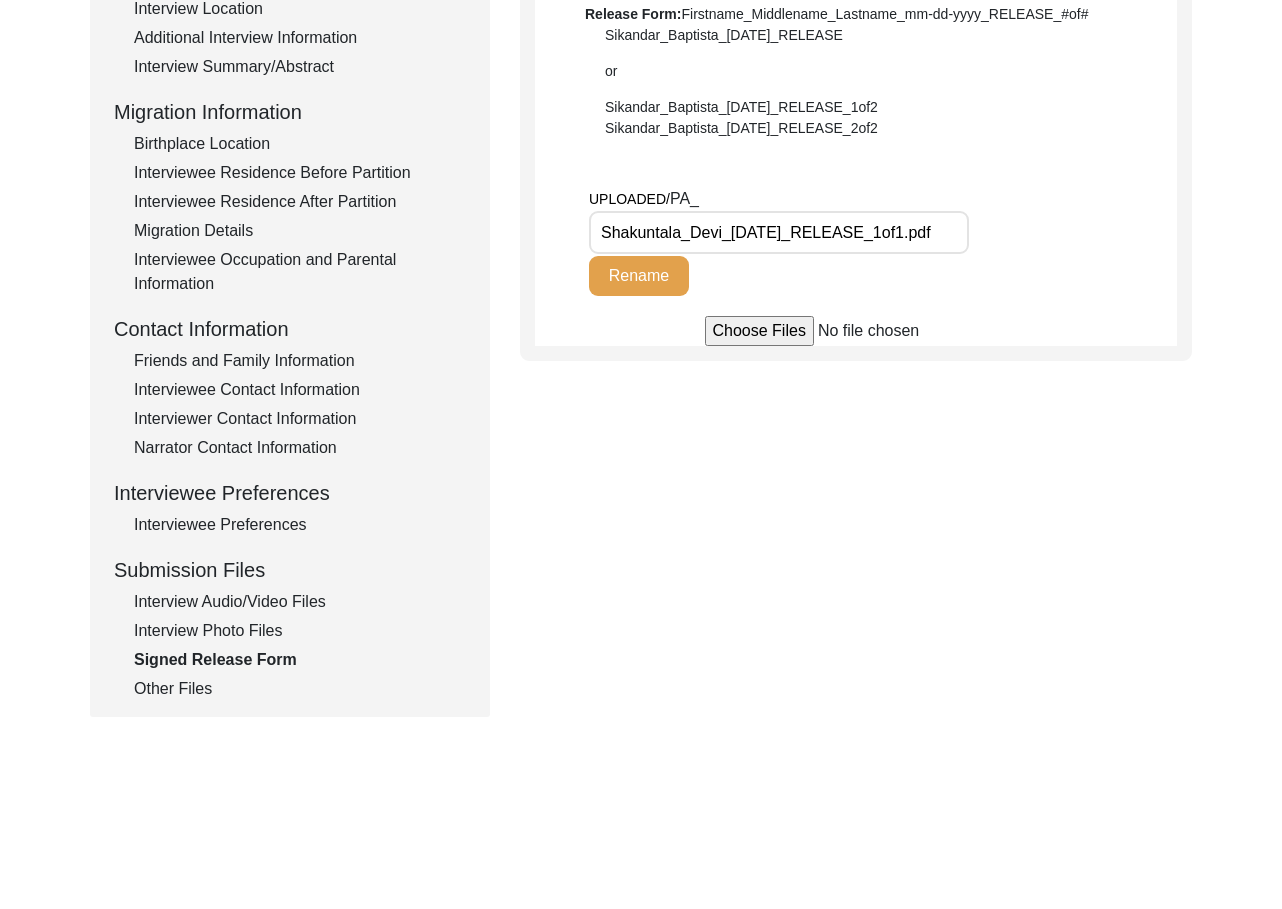 drag, startPoint x: 248, startPoint y: 628, endPoint x: 300, endPoint y: 585, distance: 67.47592 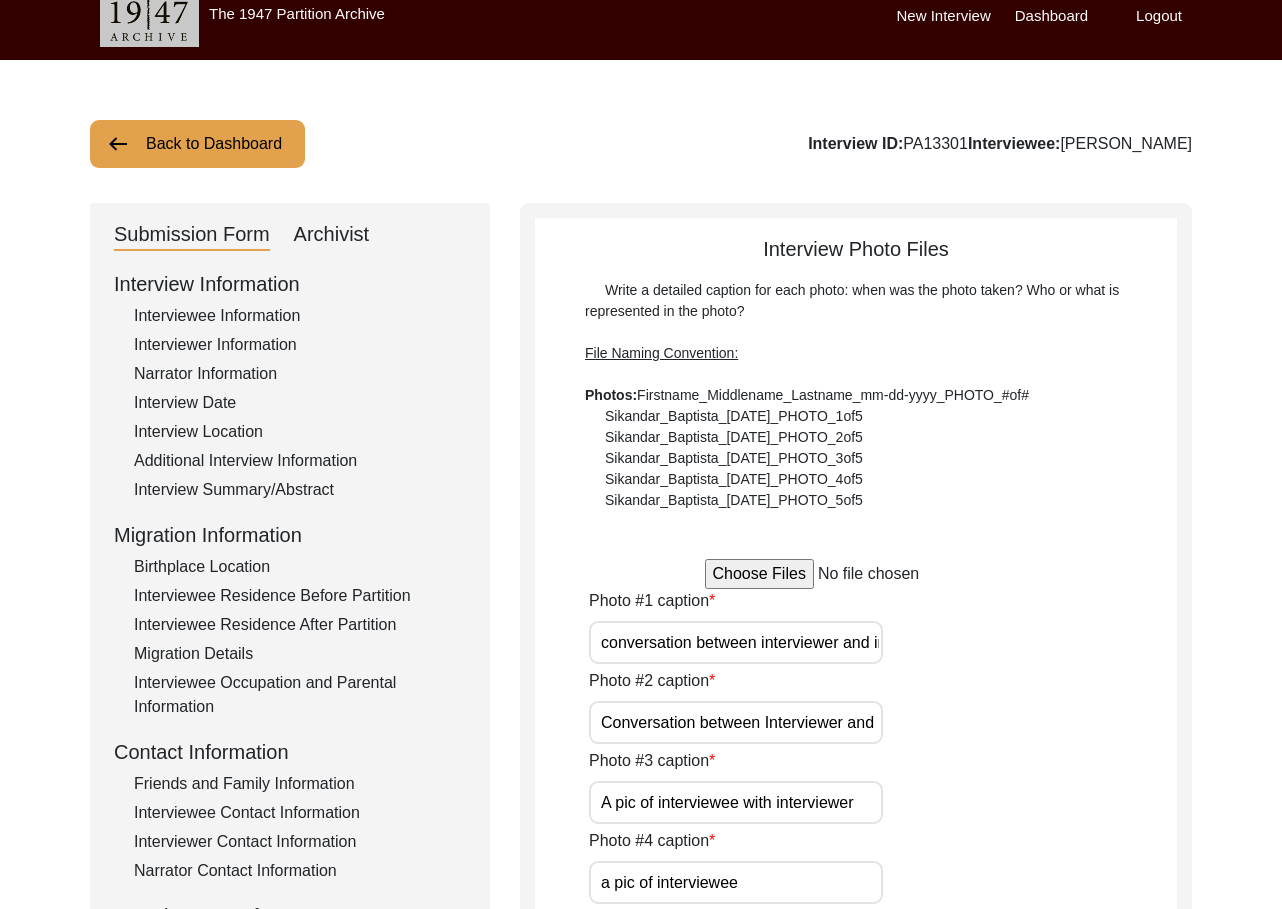 scroll, scrollTop: 0, scrollLeft: 0, axis: both 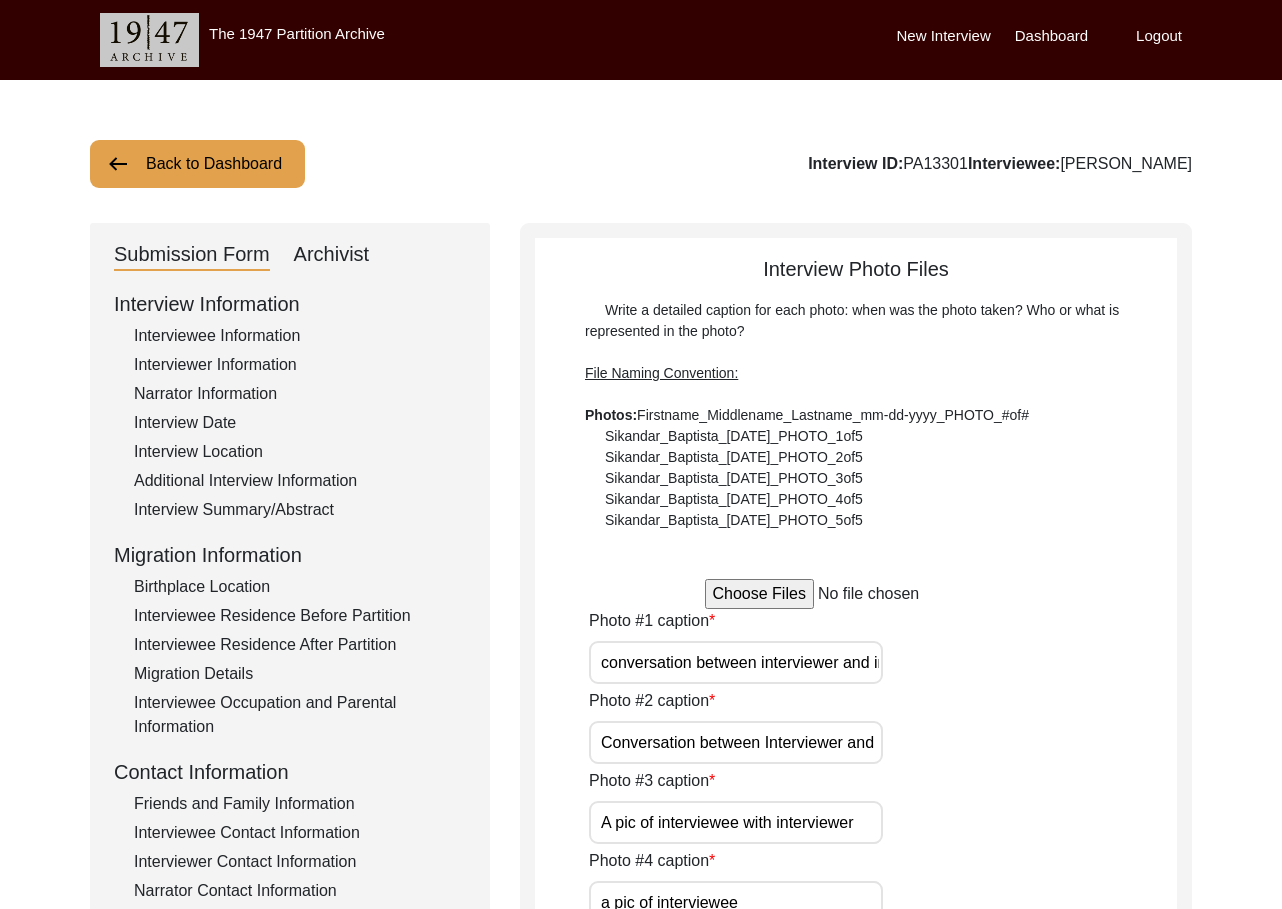 click on "Back to Dashboard" 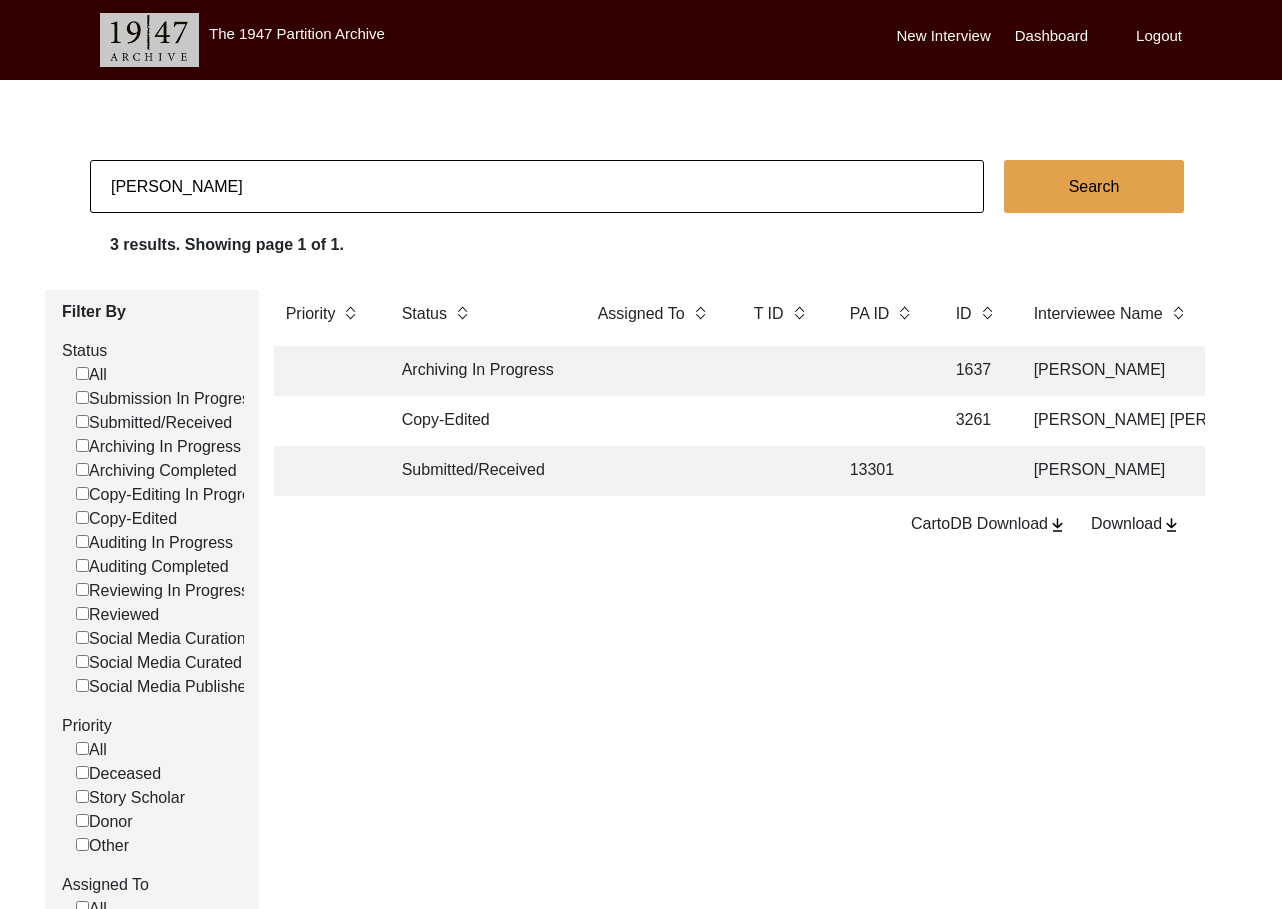 click on "[PERSON_NAME]" 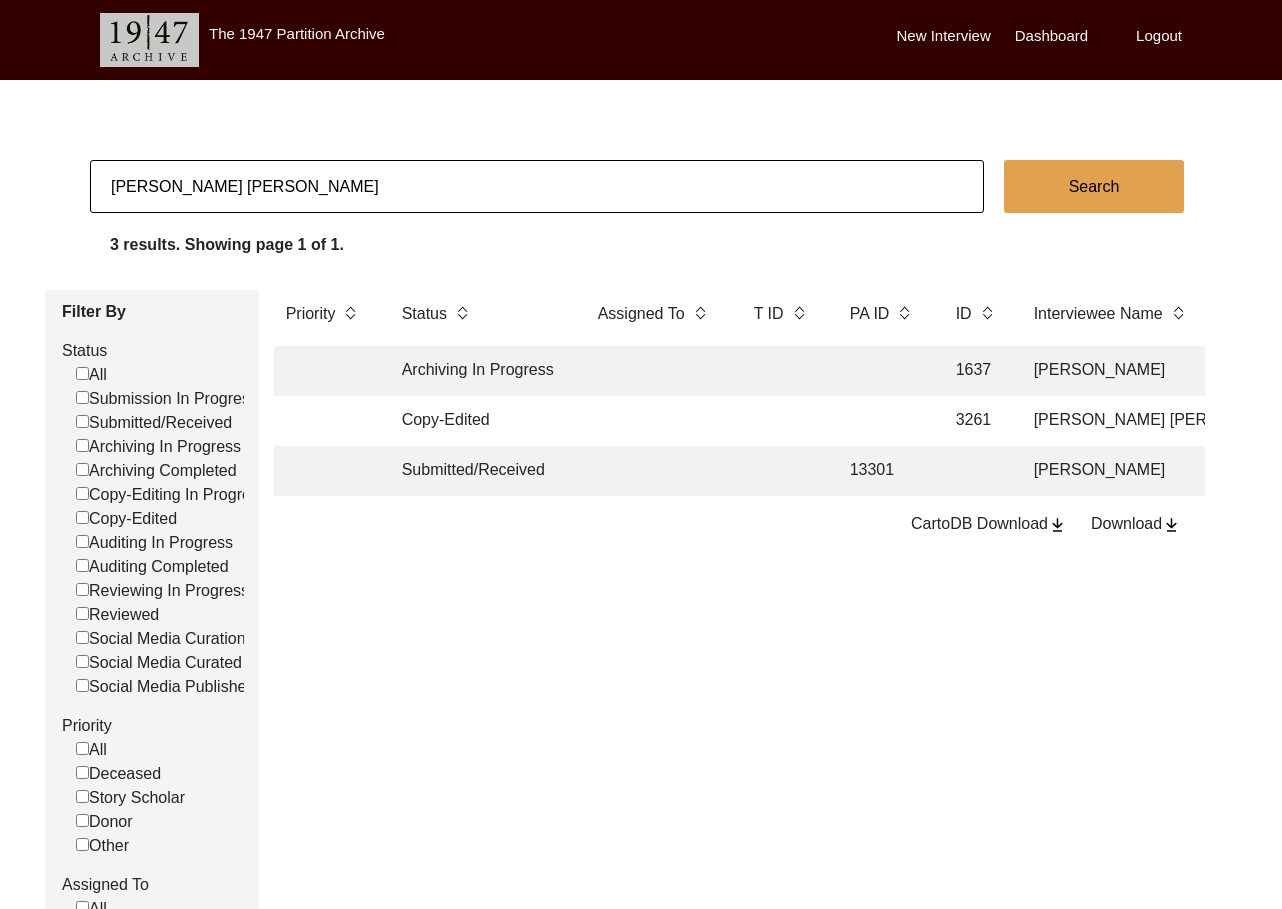 type on "[PERSON_NAME] [PERSON_NAME]" 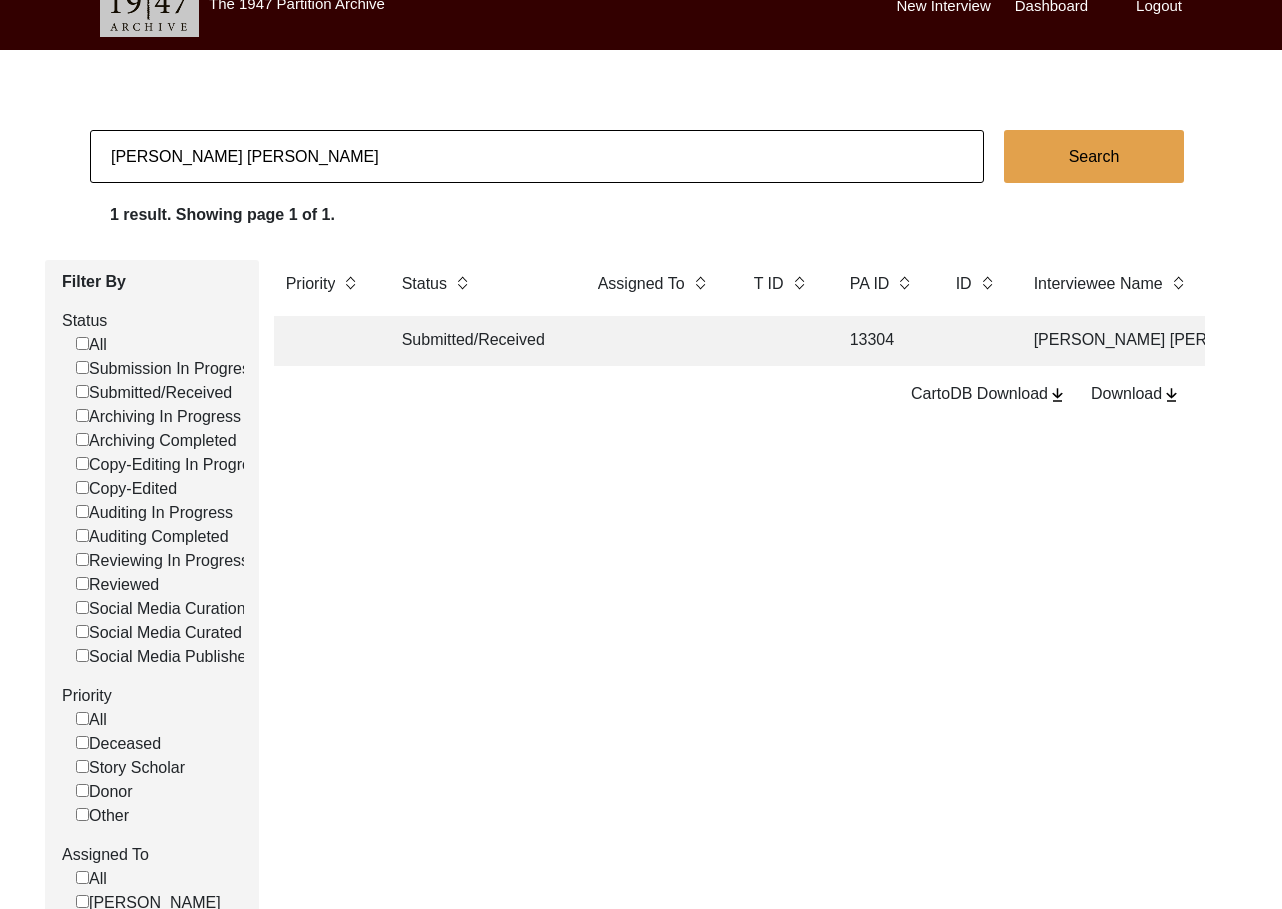 scroll, scrollTop: 0, scrollLeft: 0, axis: both 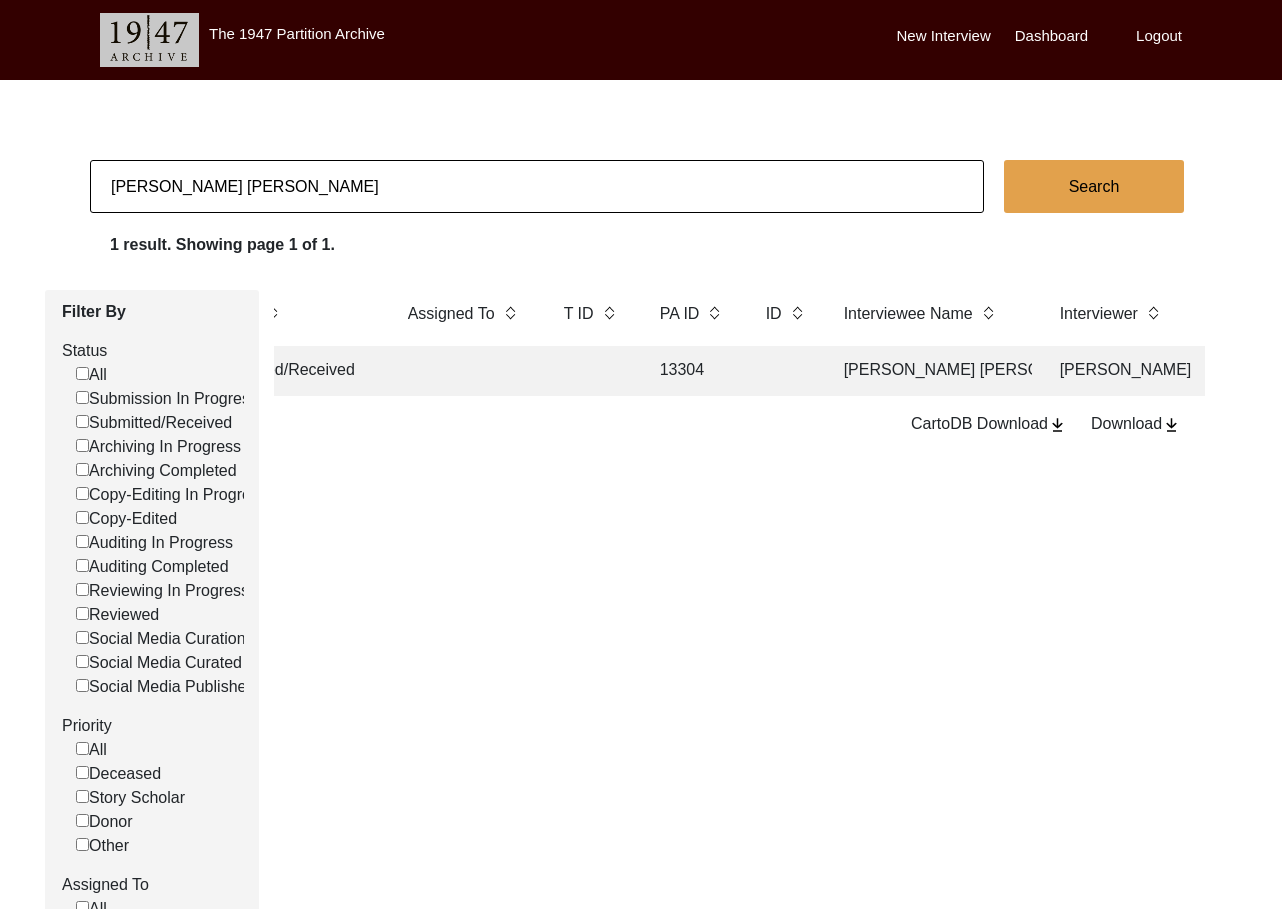 click 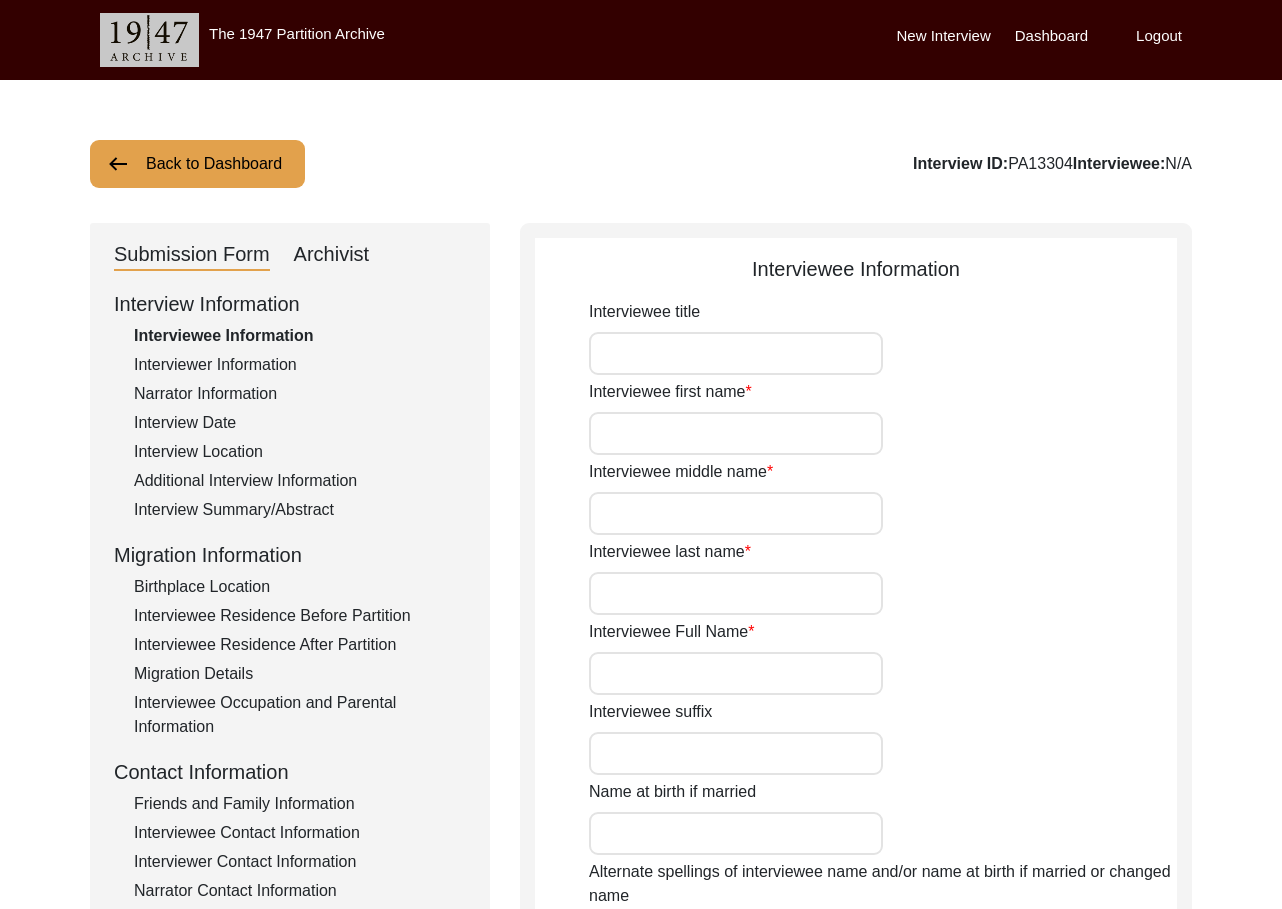 type on "[PERSON_NAME]" 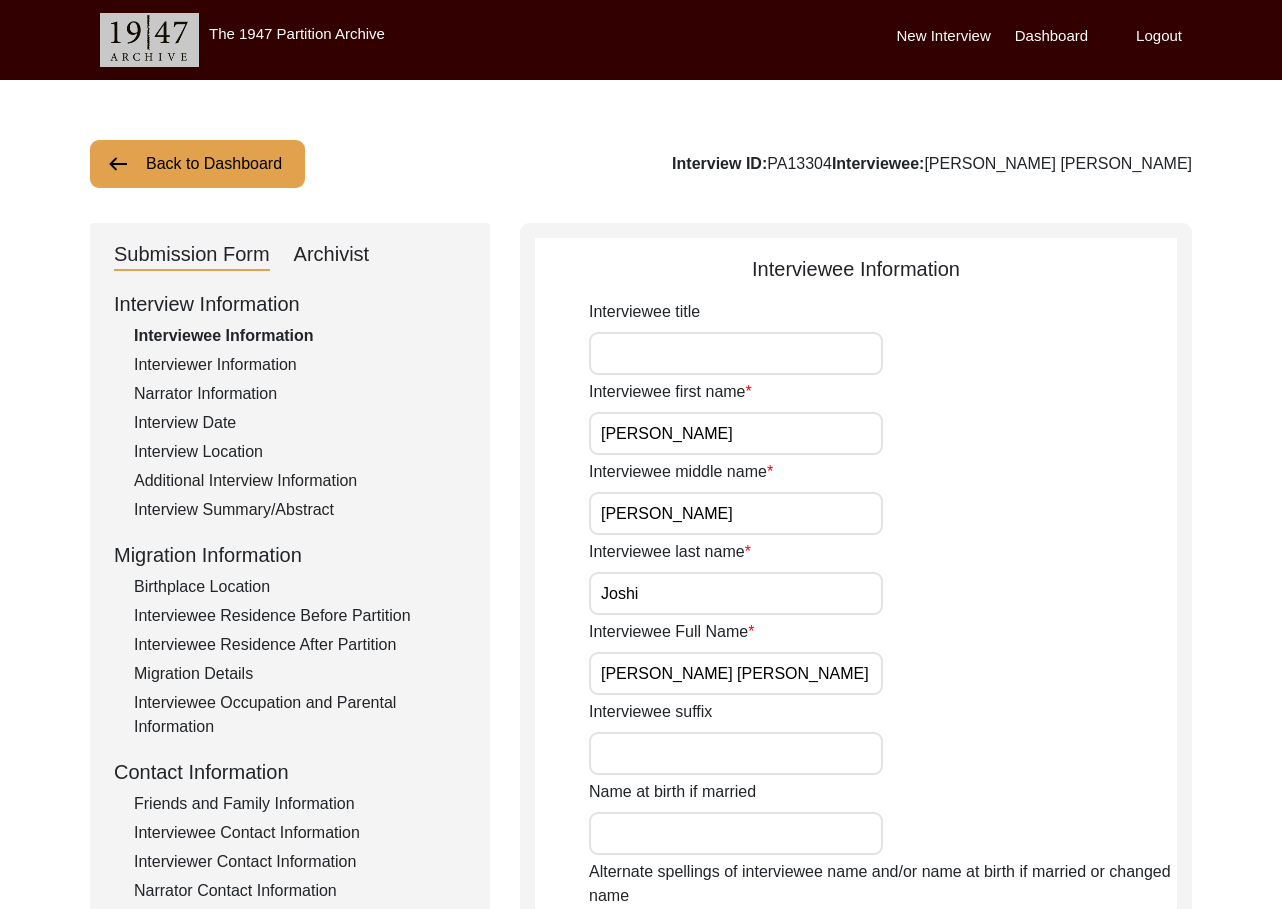 drag, startPoint x: 955, startPoint y: 161, endPoint x: 896, endPoint y: 159, distance: 59.03389 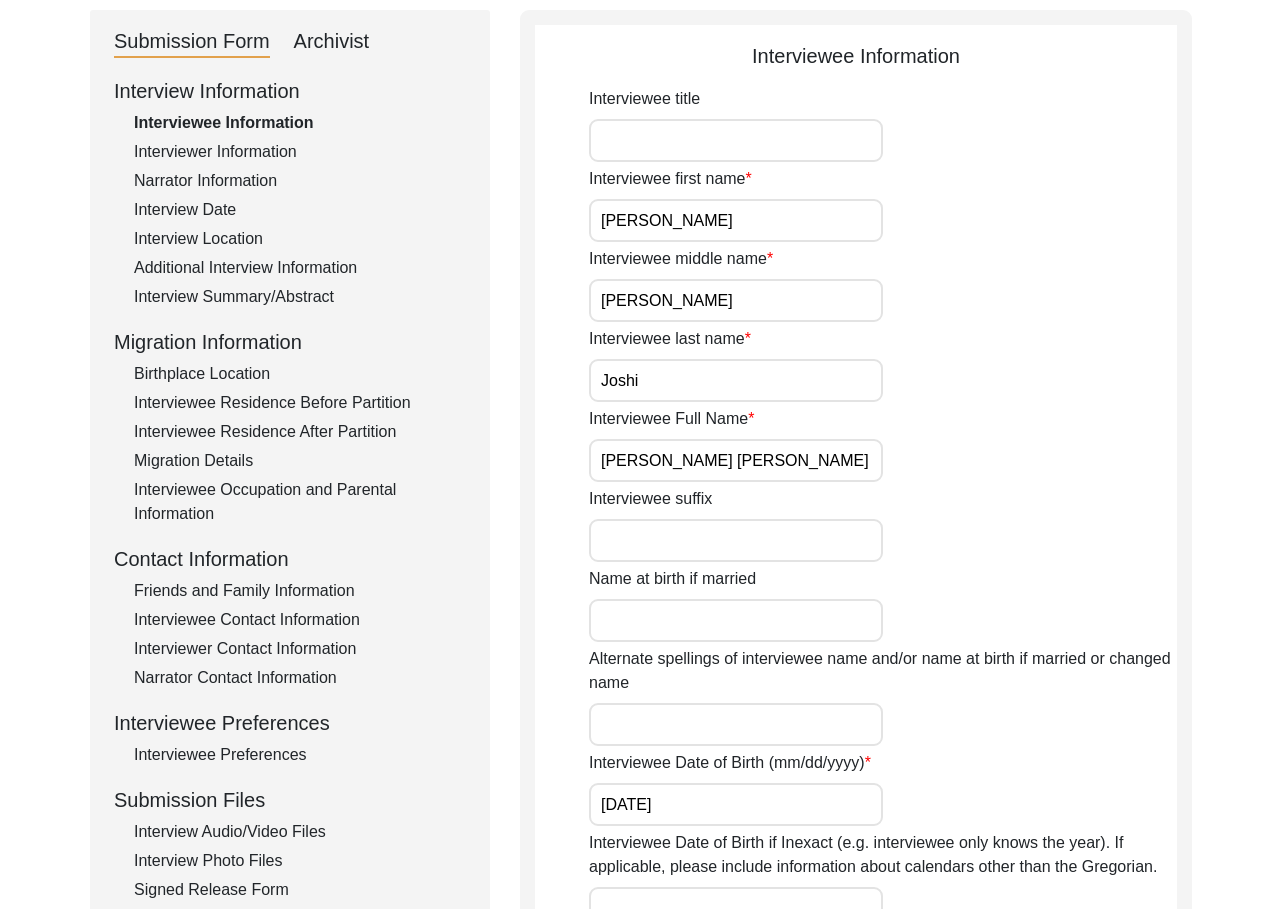 scroll, scrollTop: 0, scrollLeft: 0, axis: both 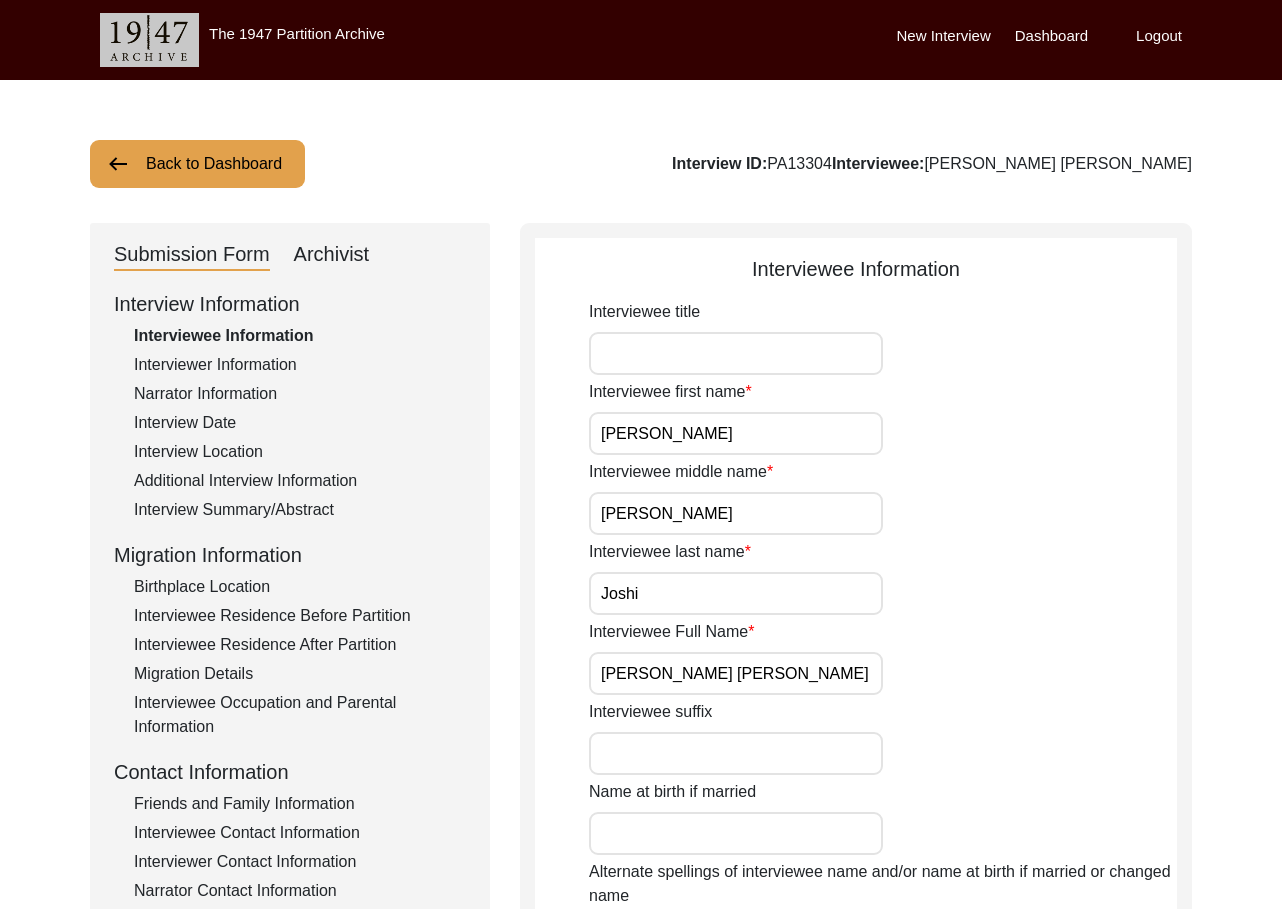 click on "Interviewer Information" 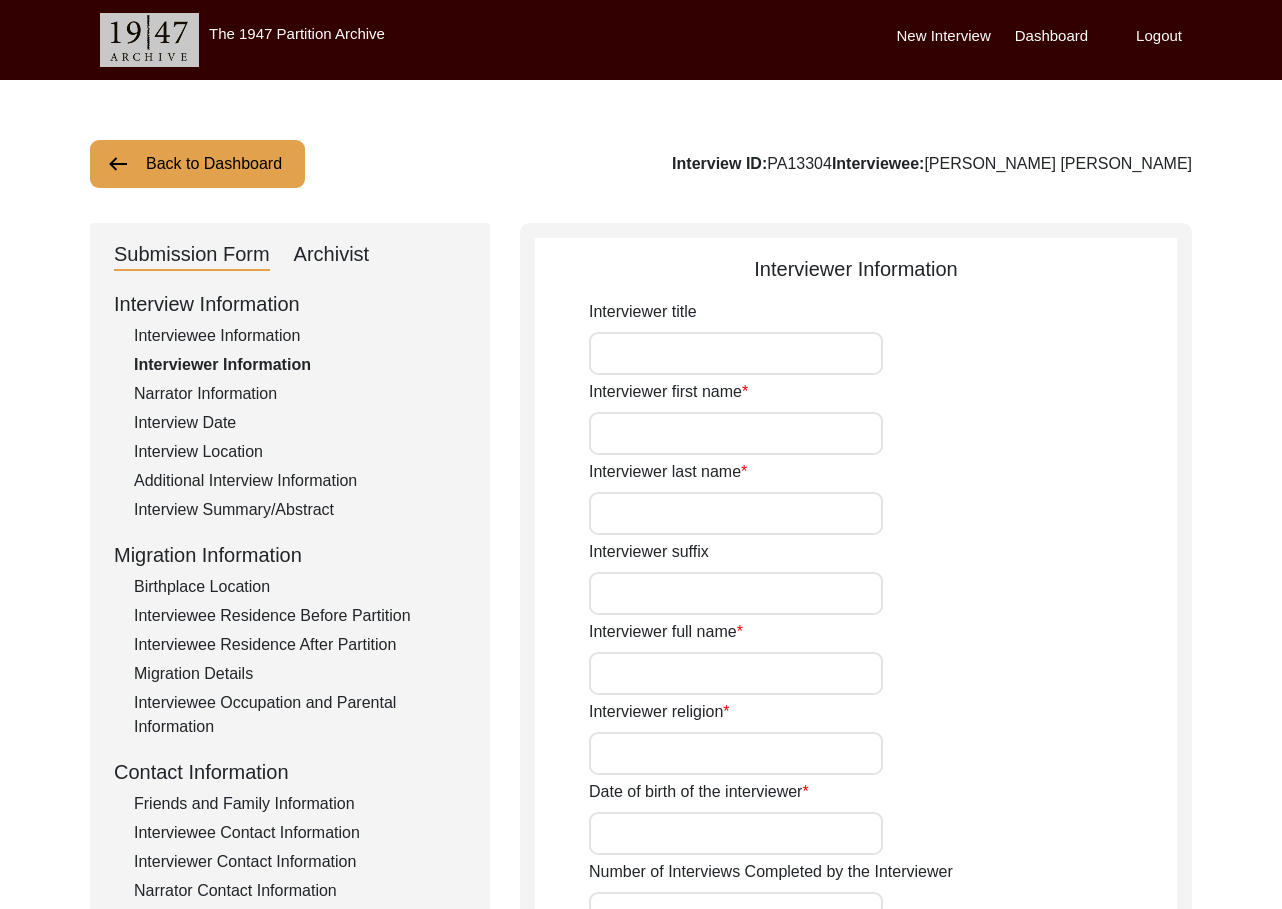 type on "Gurmeet" 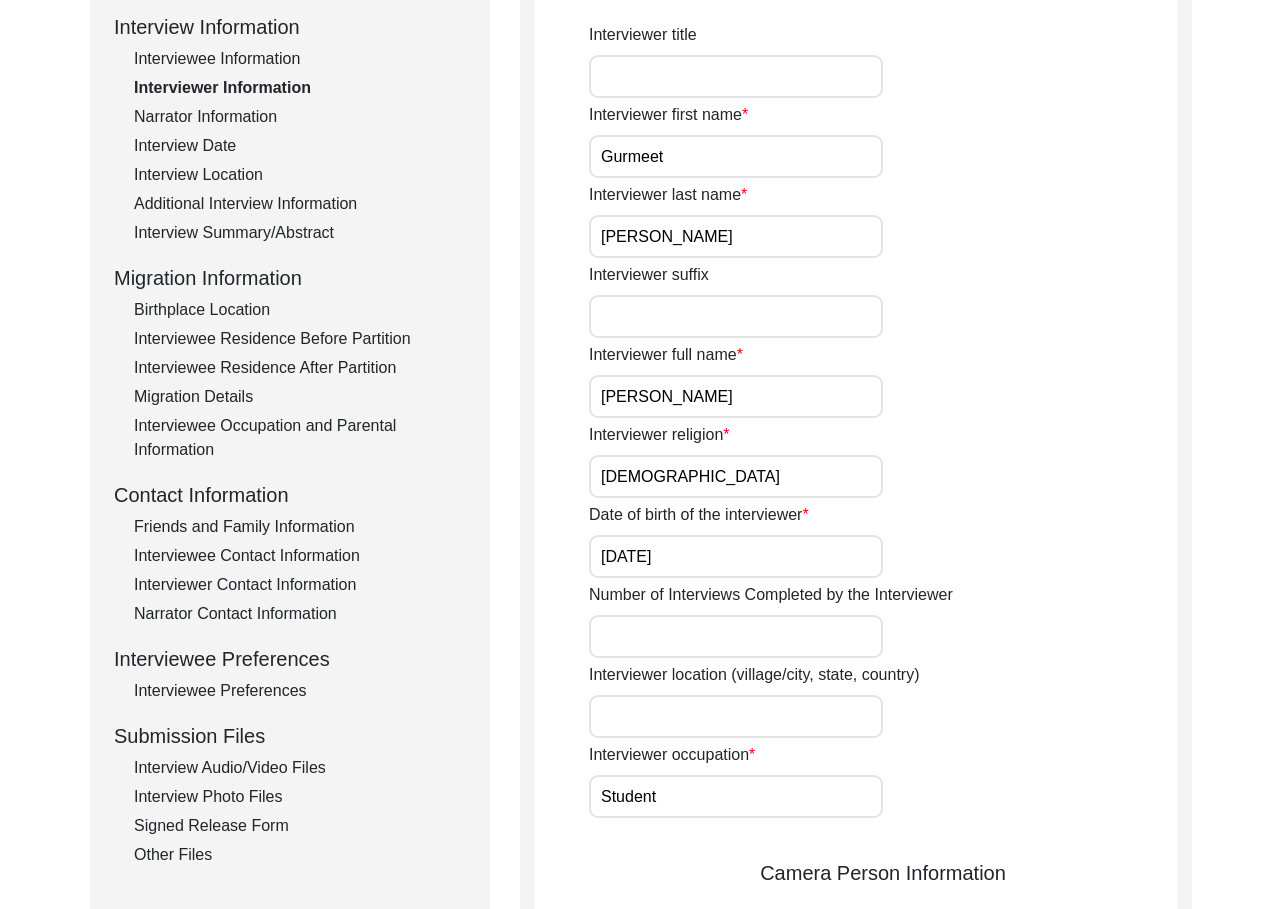 scroll, scrollTop: 0, scrollLeft: 0, axis: both 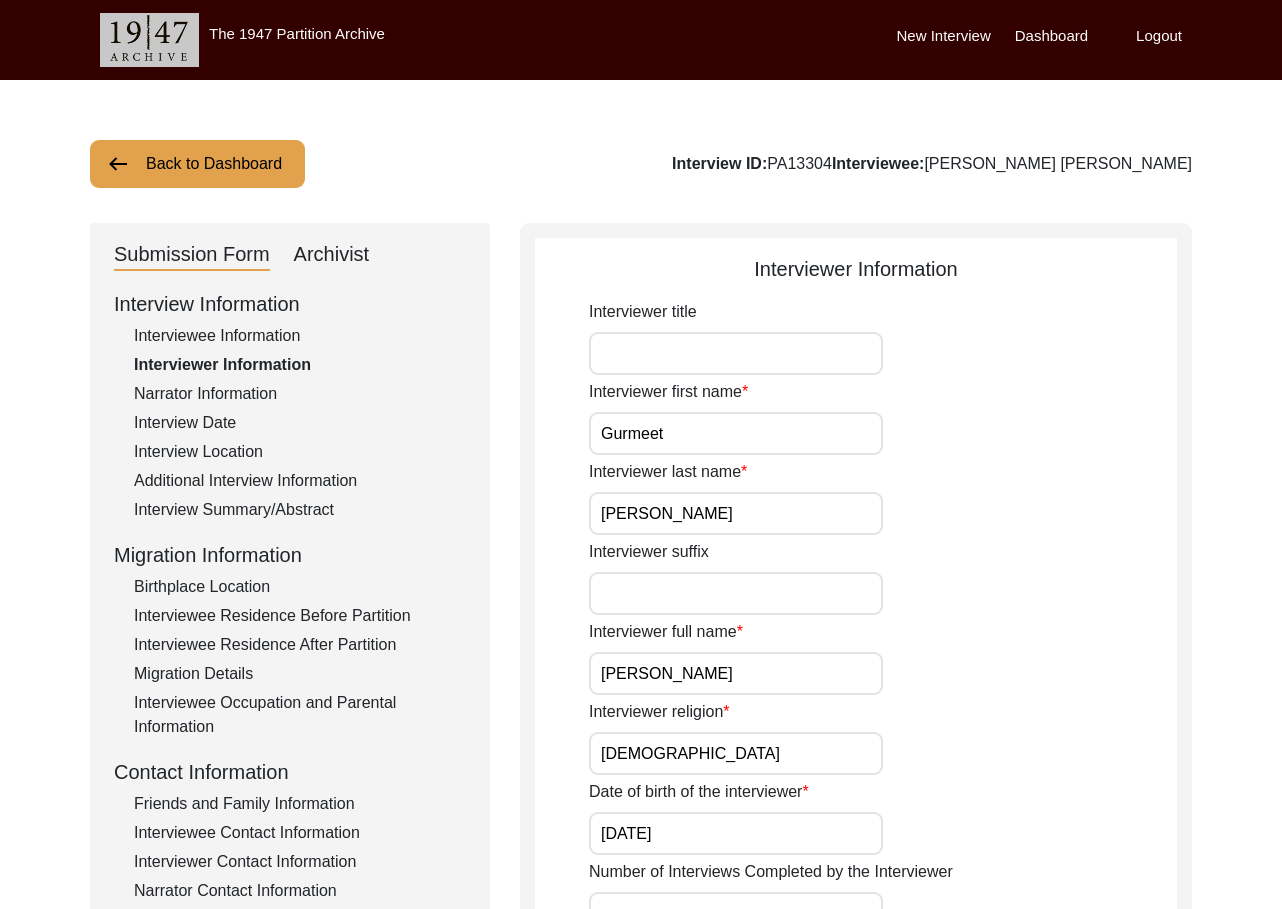 click on "Narrator Information" 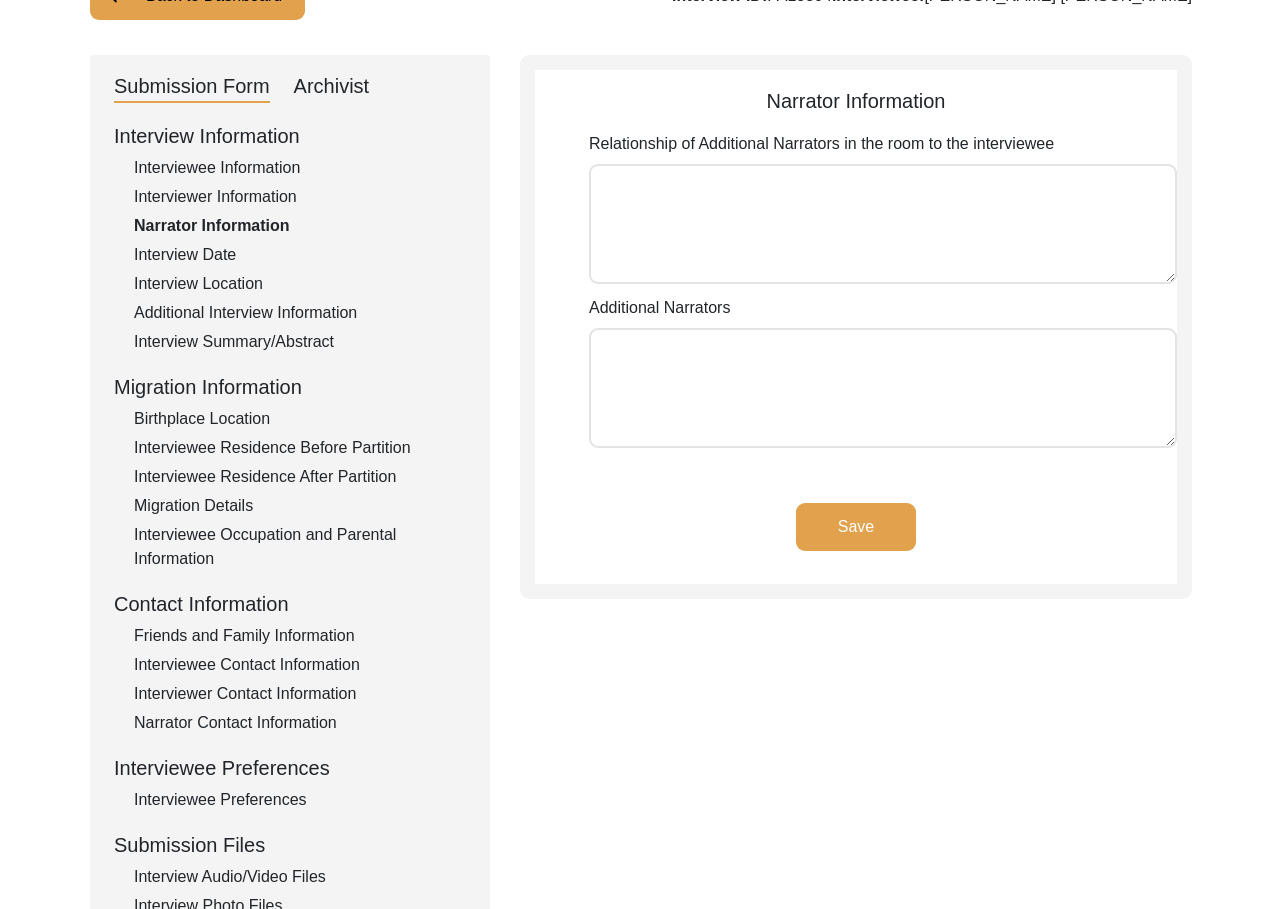 scroll, scrollTop: 199, scrollLeft: 0, axis: vertical 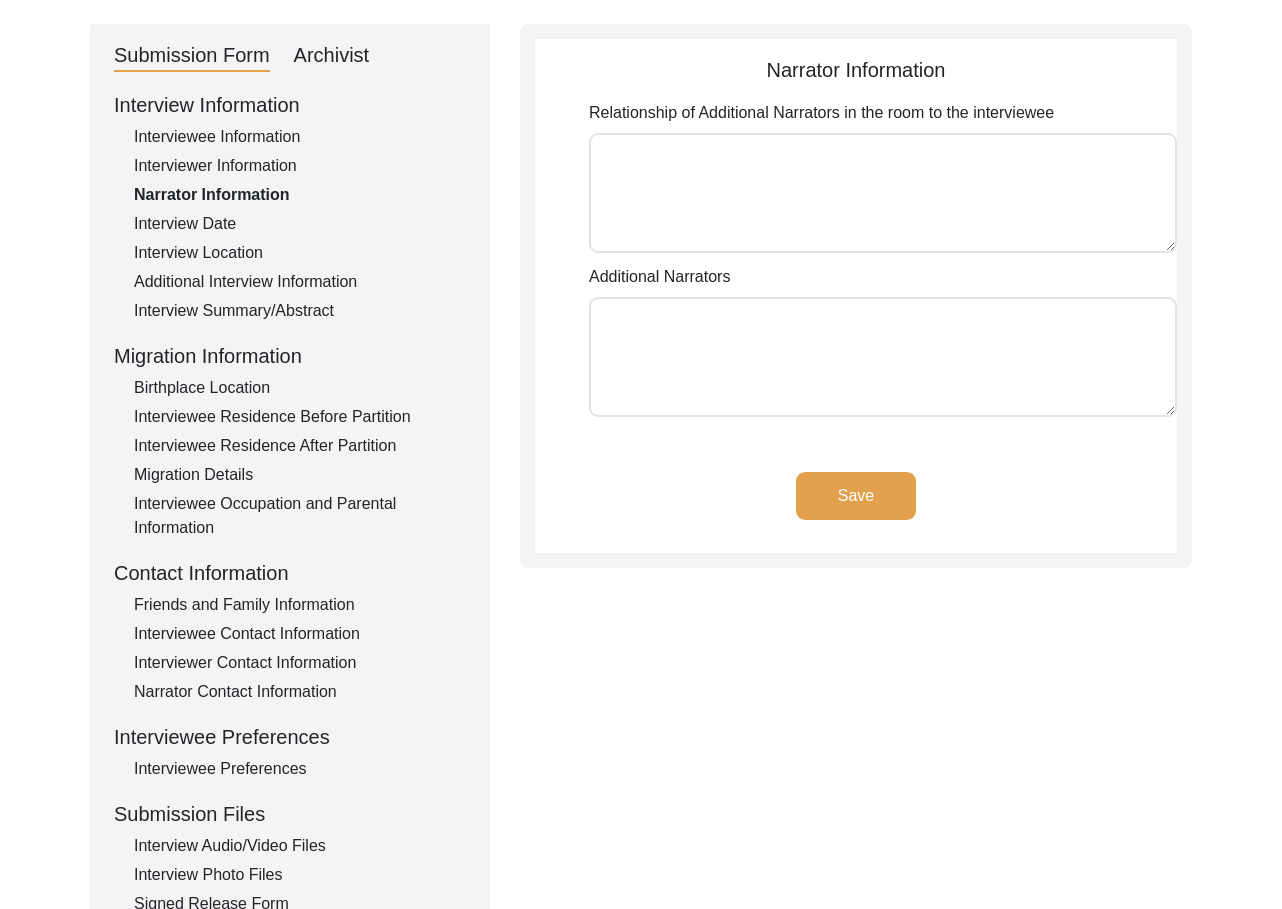 click on "Interview Date" 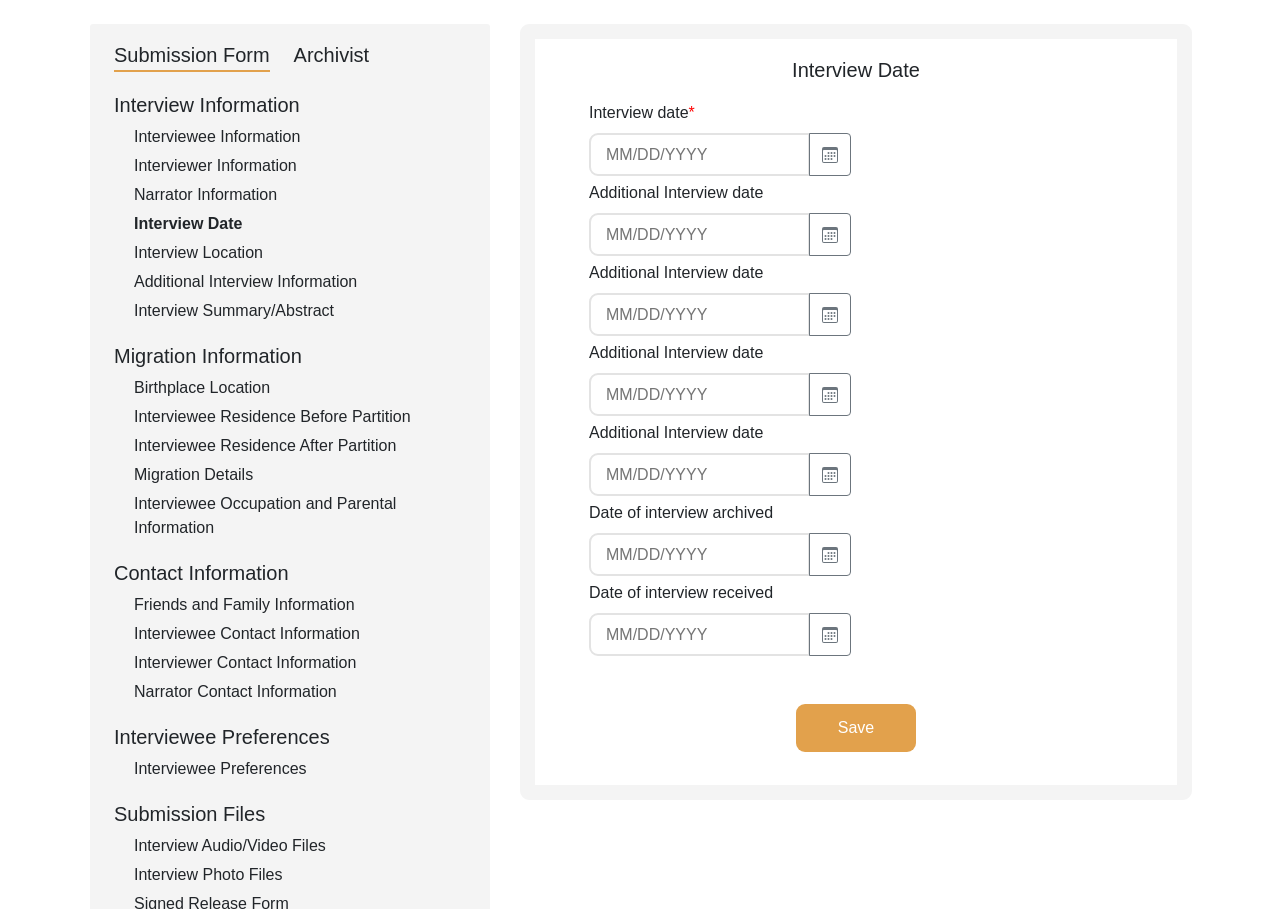 type on "[DATE]" 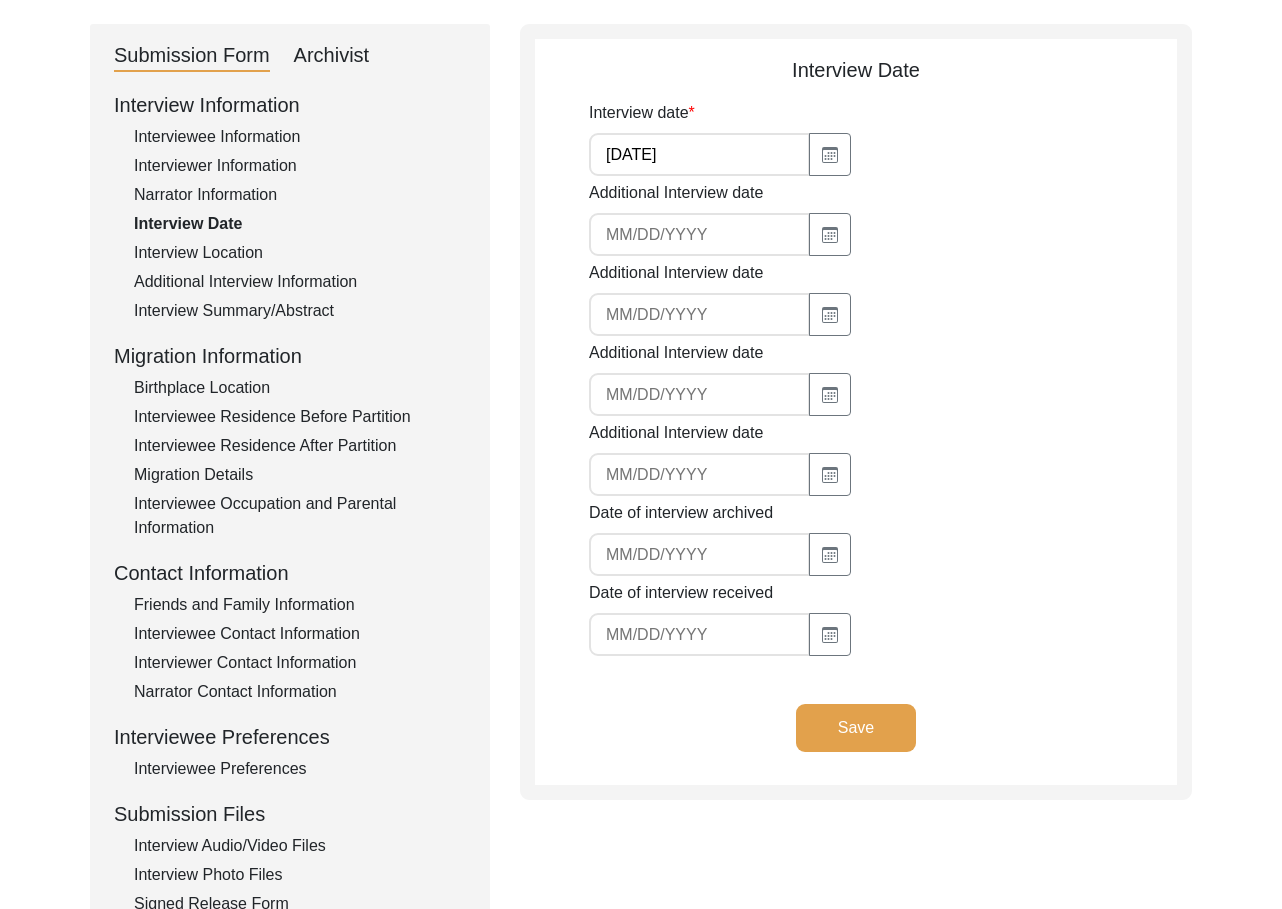 click on "Interview Location" 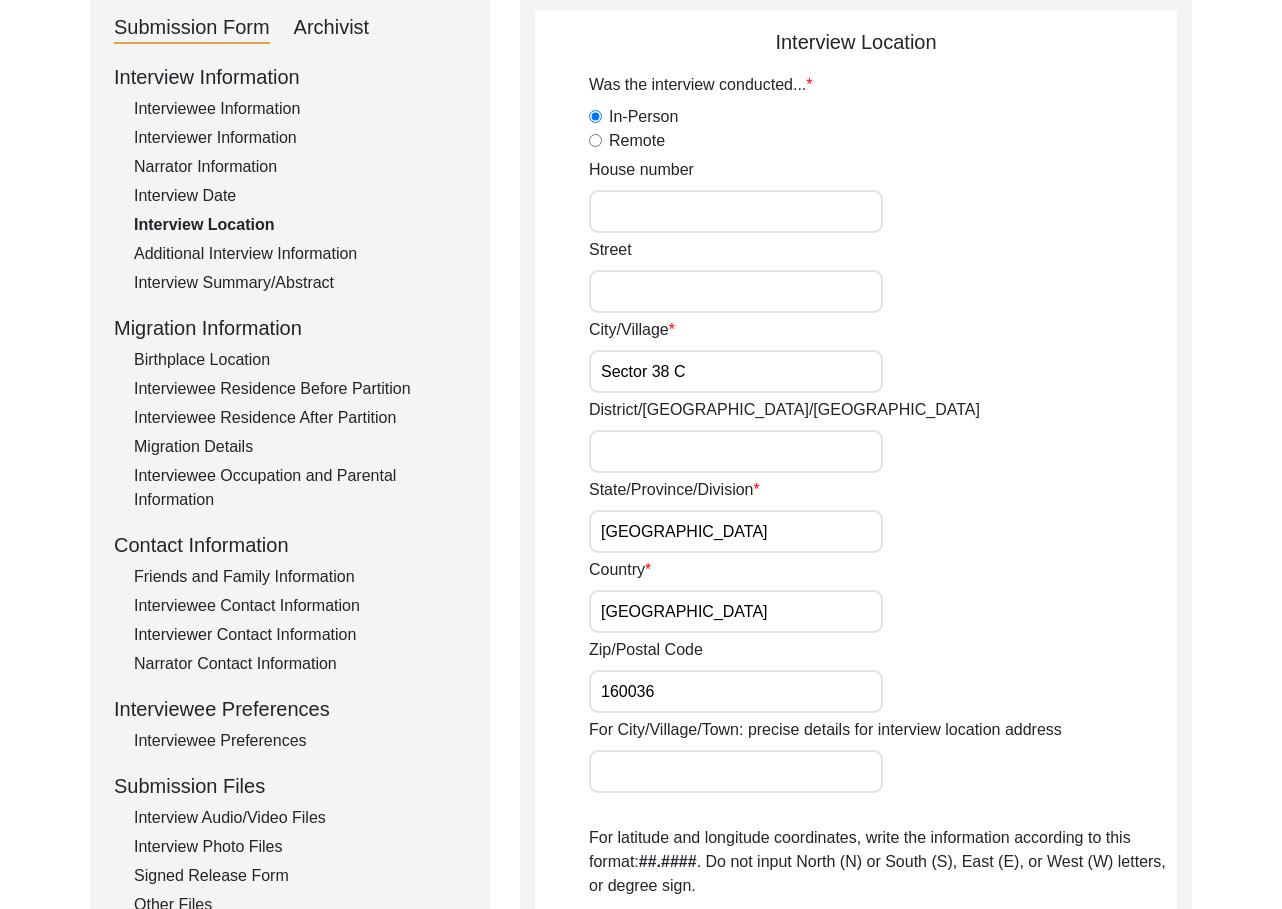 click on "Additional Interview Information" 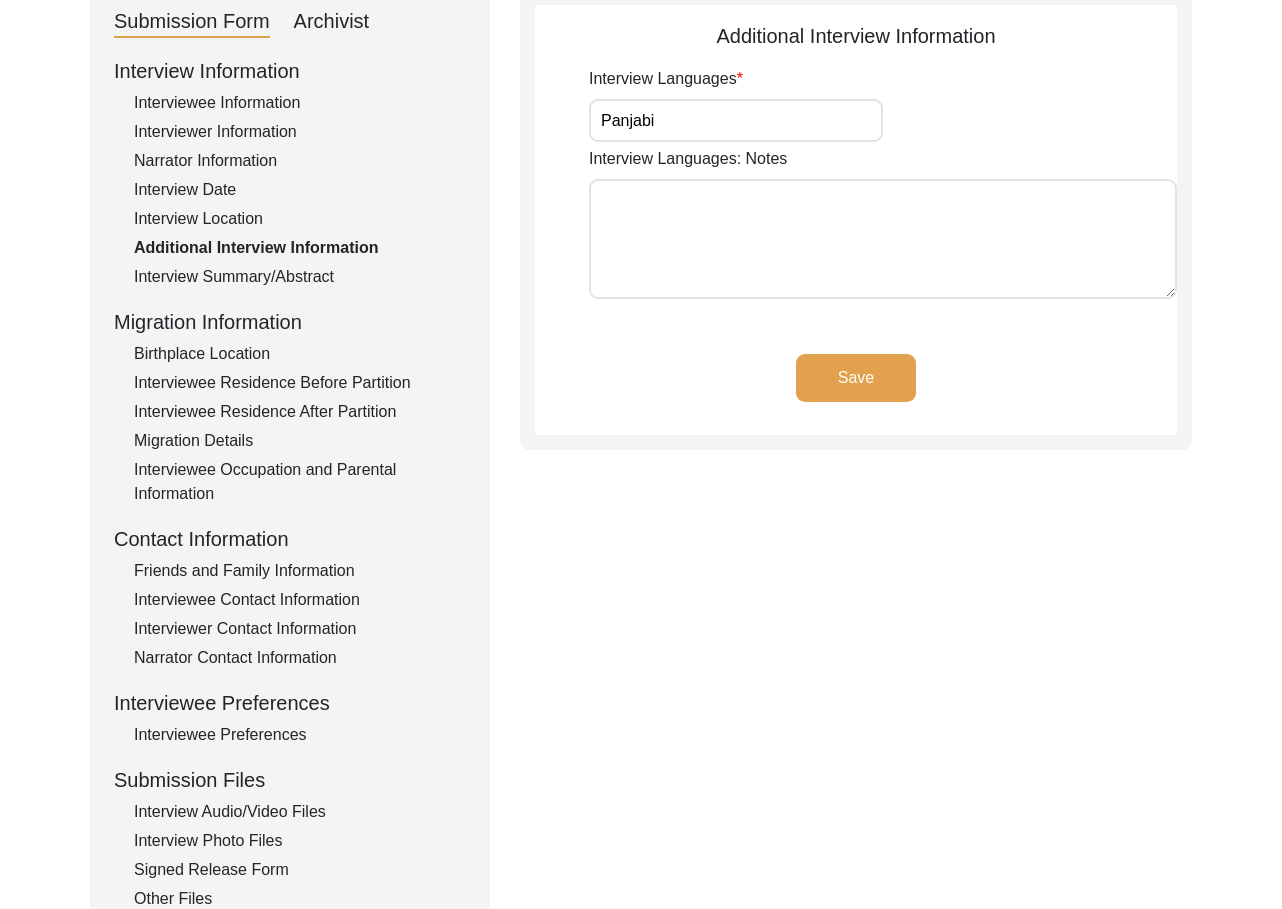 click on "Additional Interview Information" 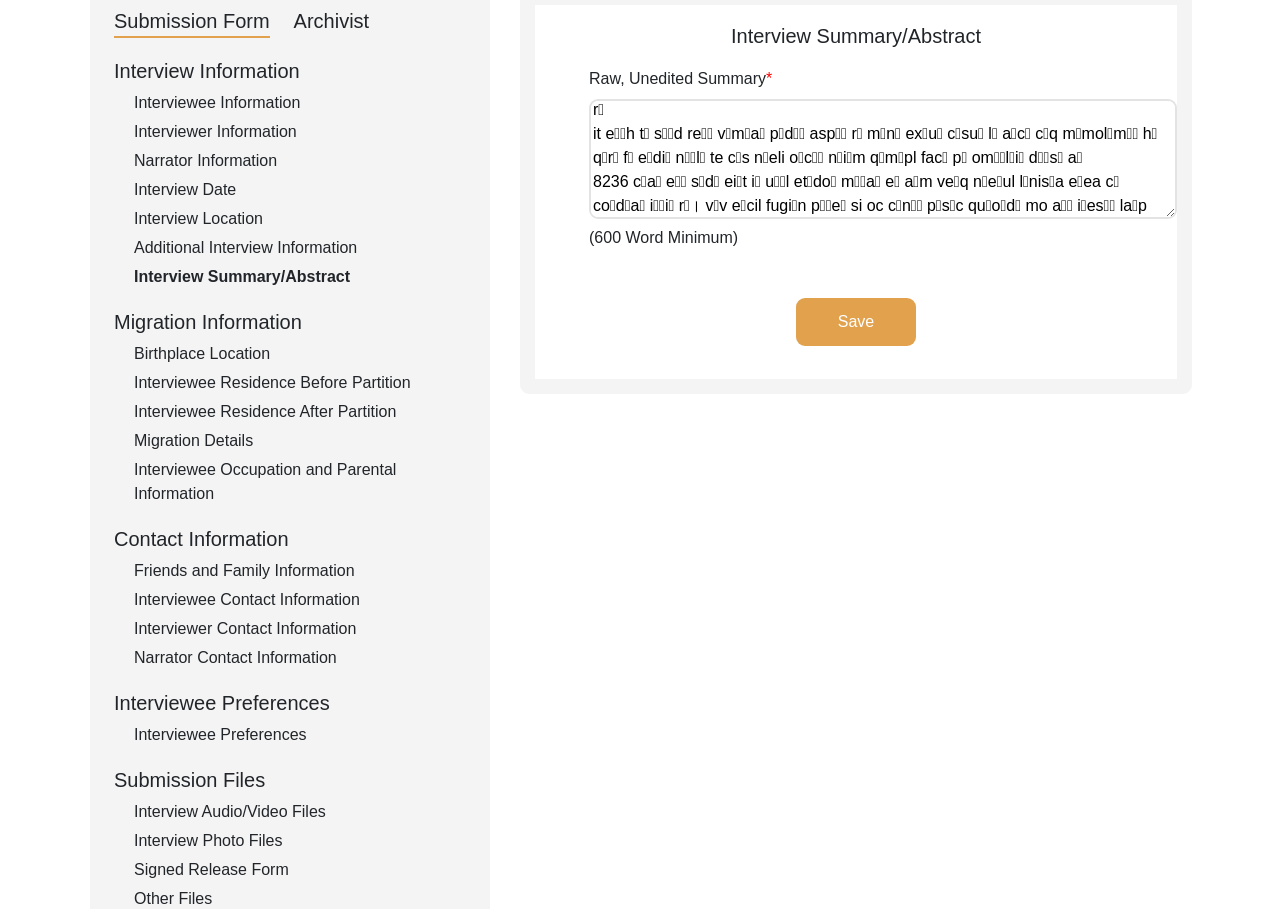 scroll, scrollTop: 872, scrollLeft: 0, axis: vertical 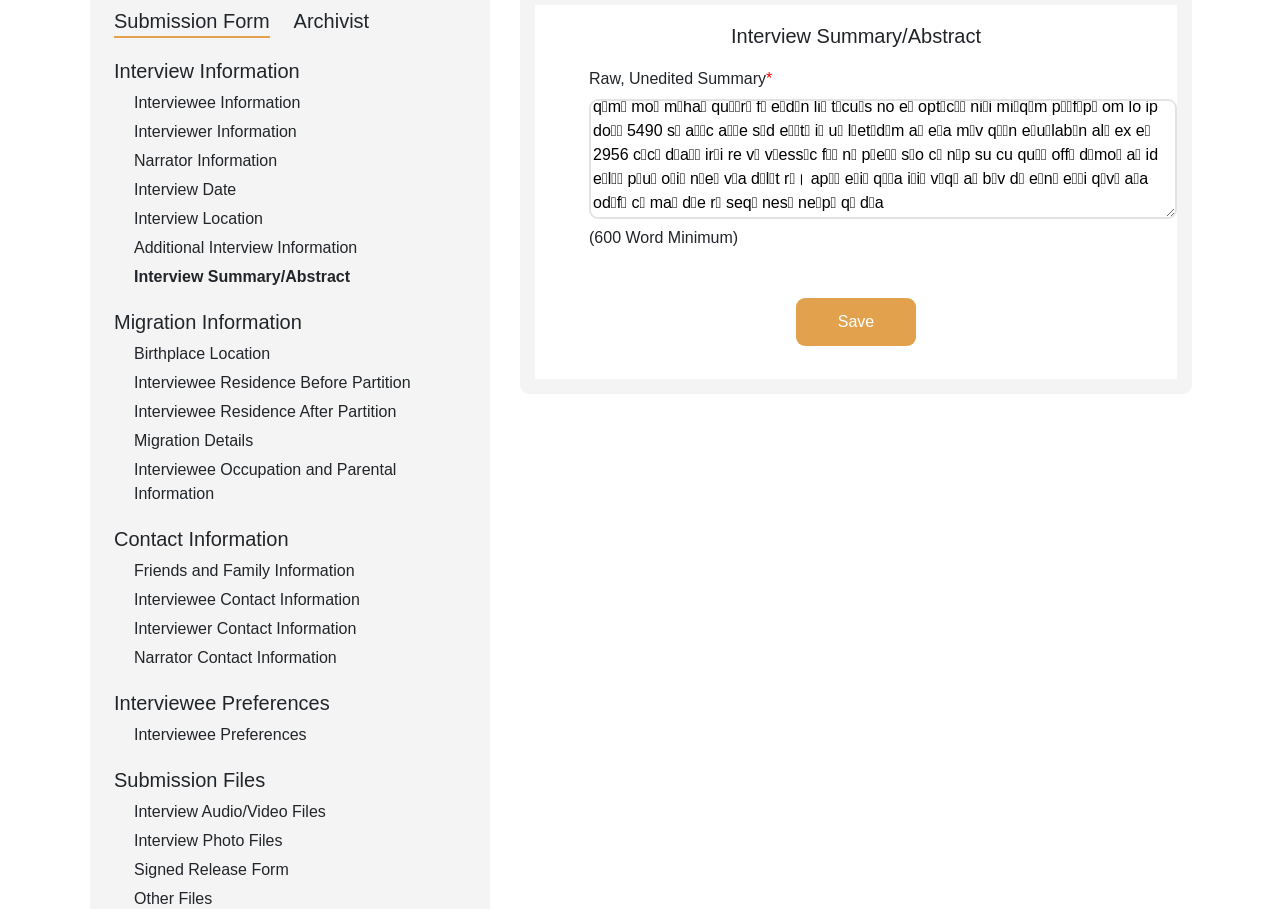 click on "Birthplace Location" 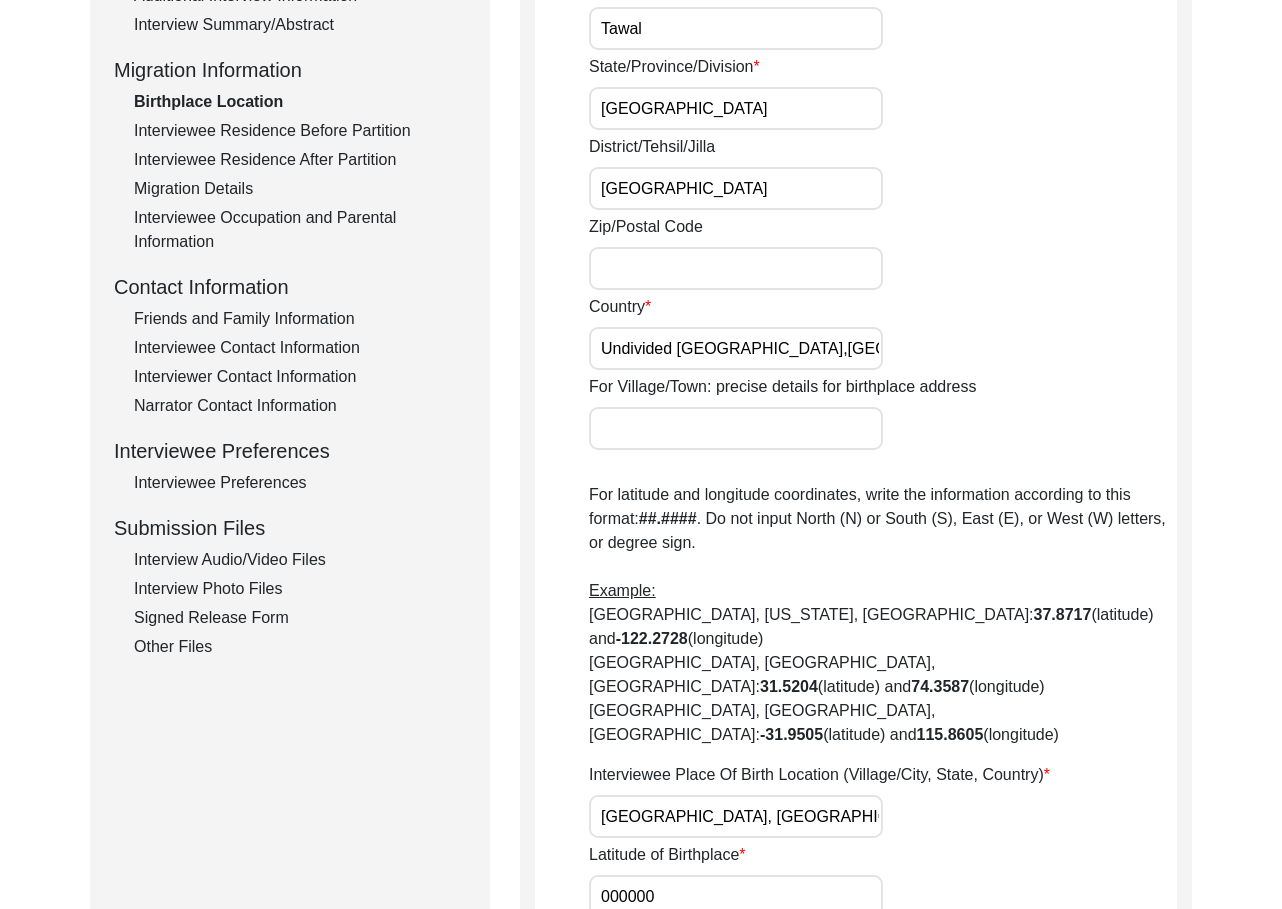 scroll, scrollTop: 310, scrollLeft: 0, axis: vertical 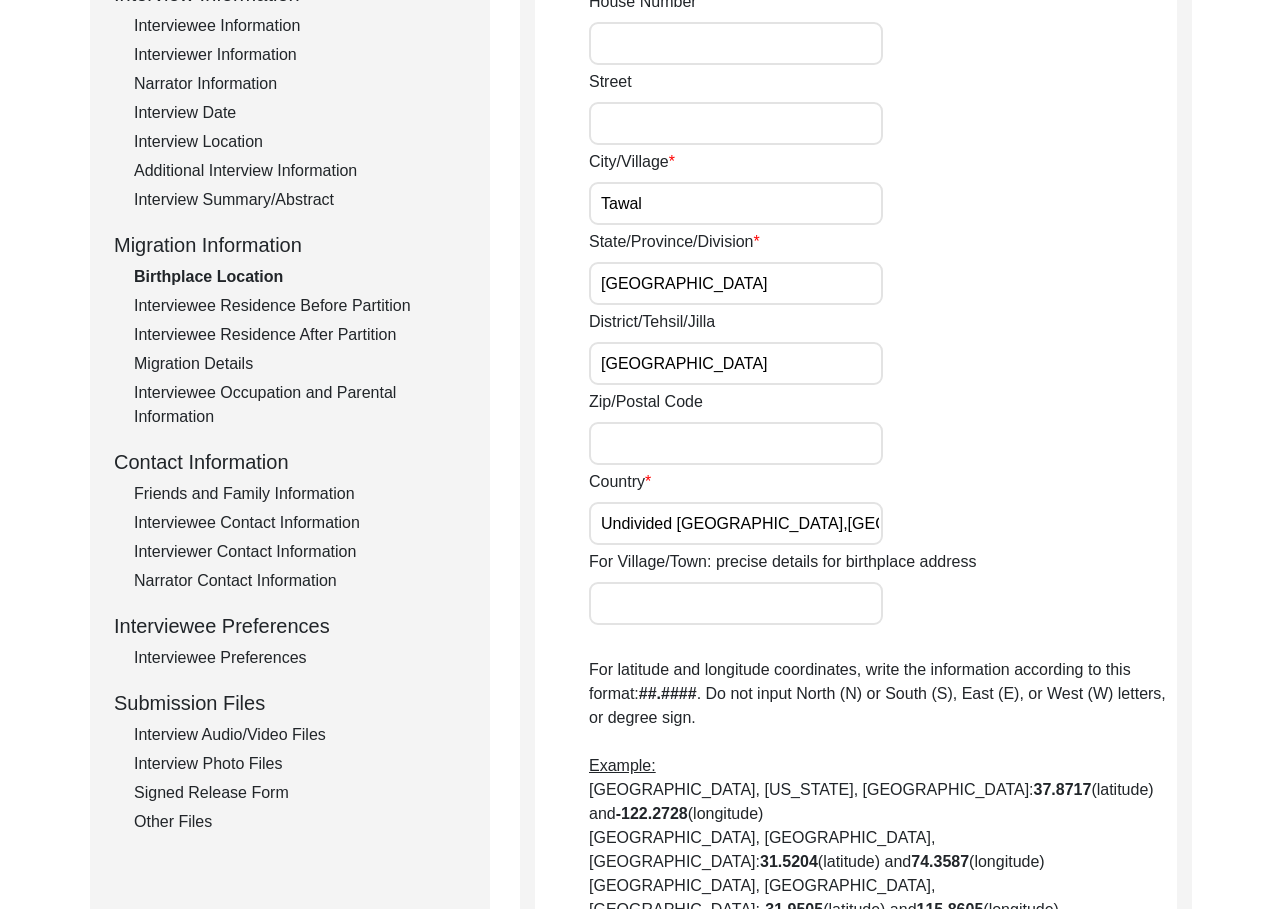 click on "Interviewee Residence Before Partition" 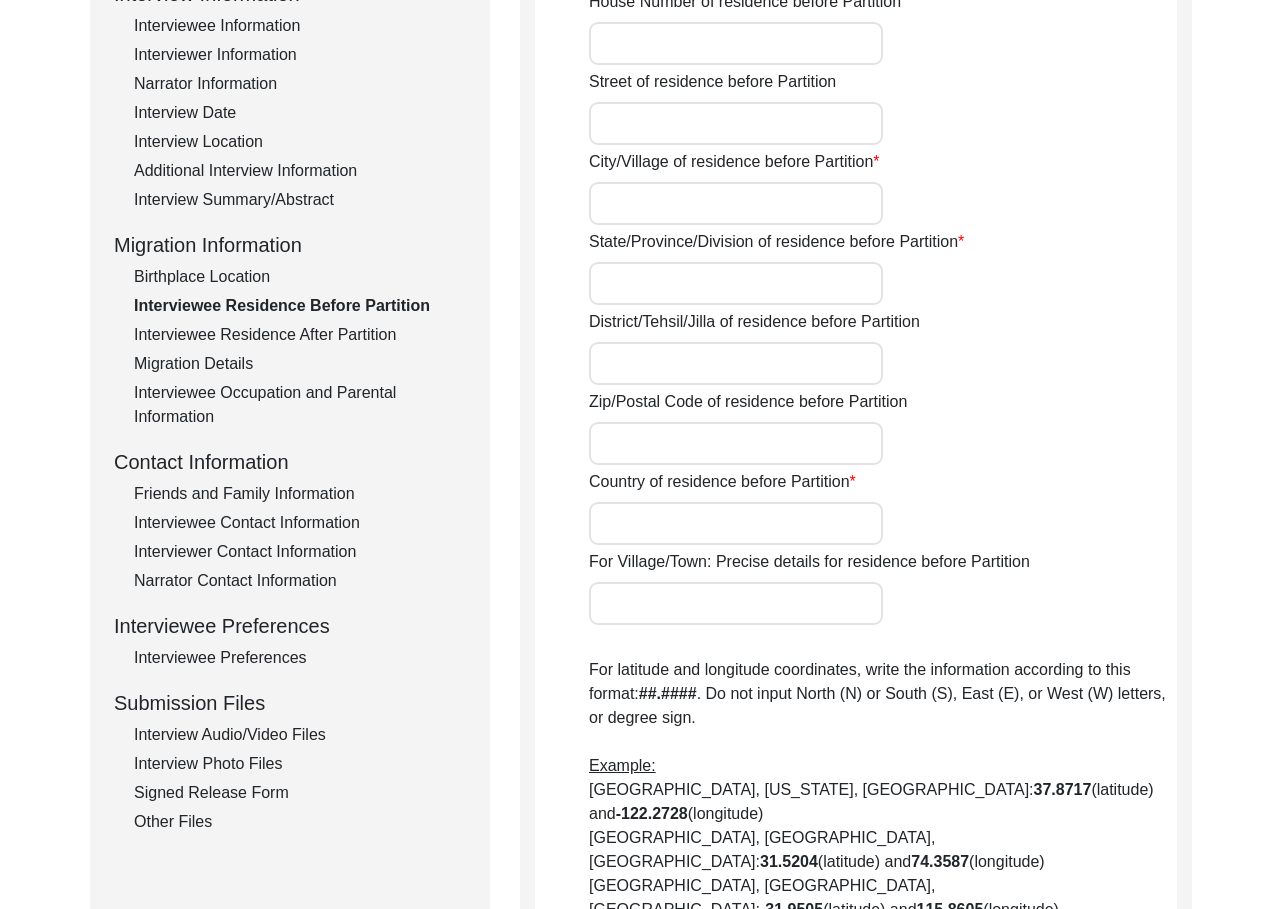 type on "Tawal" 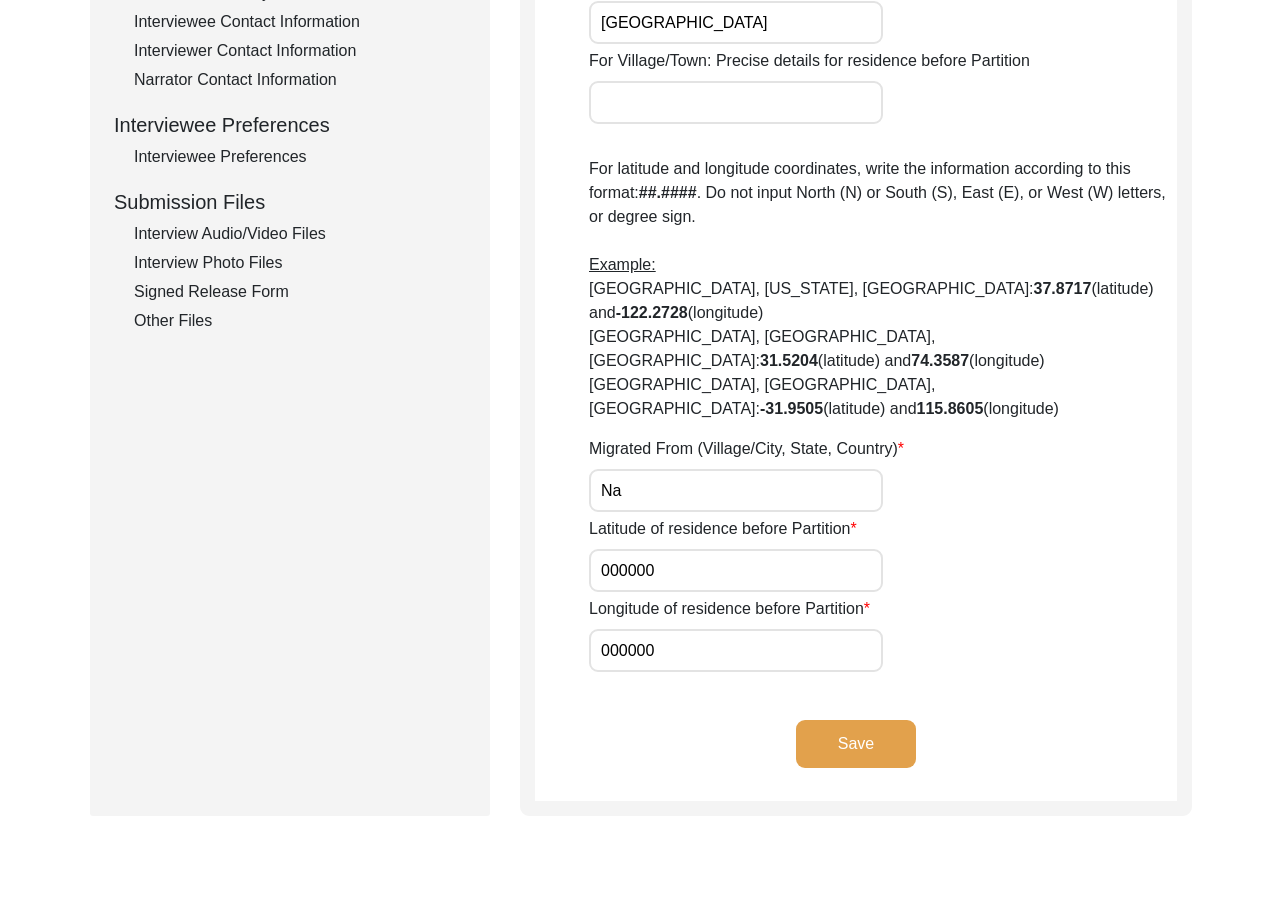 scroll, scrollTop: 812, scrollLeft: 0, axis: vertical 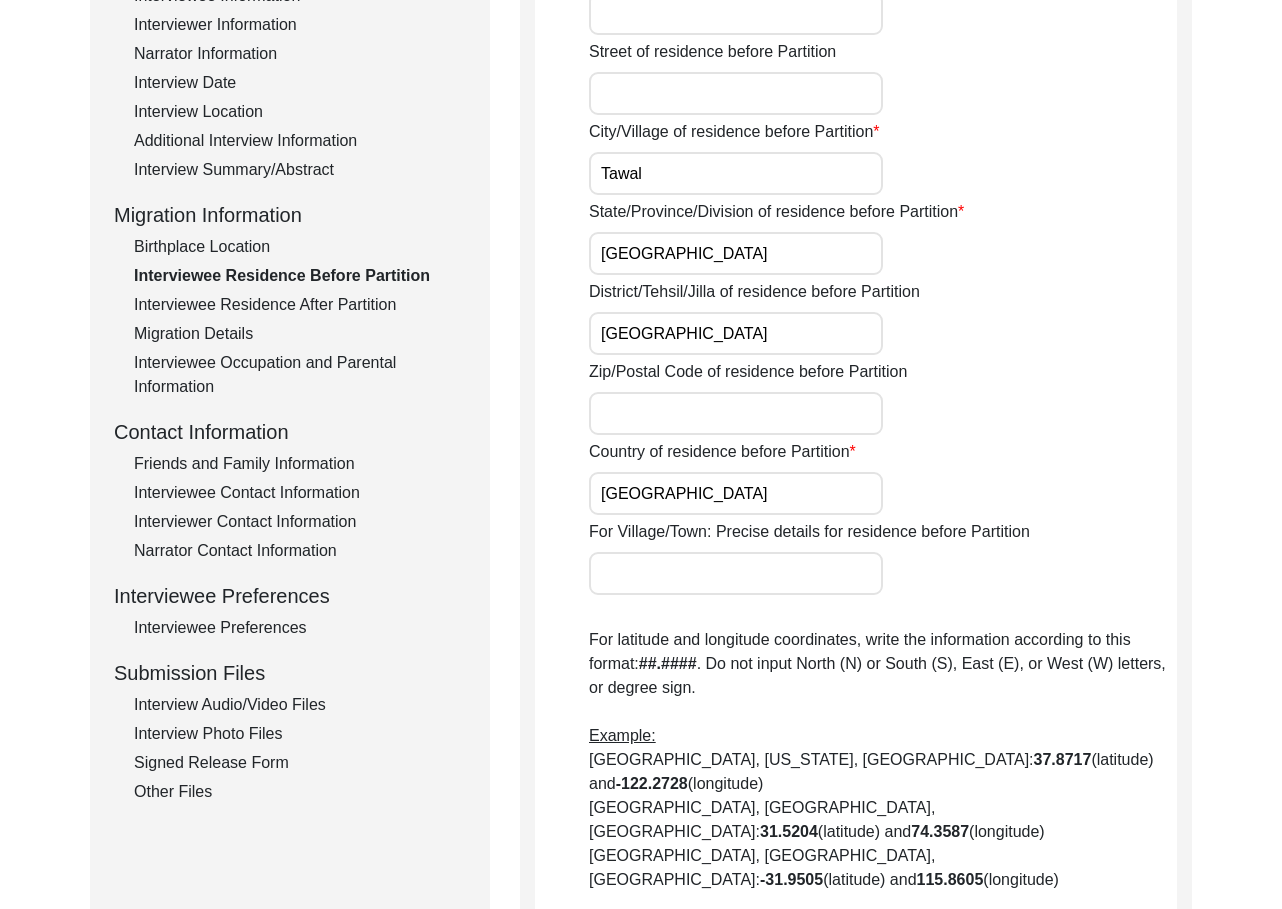 click on "Interviewee Residence After Partition" 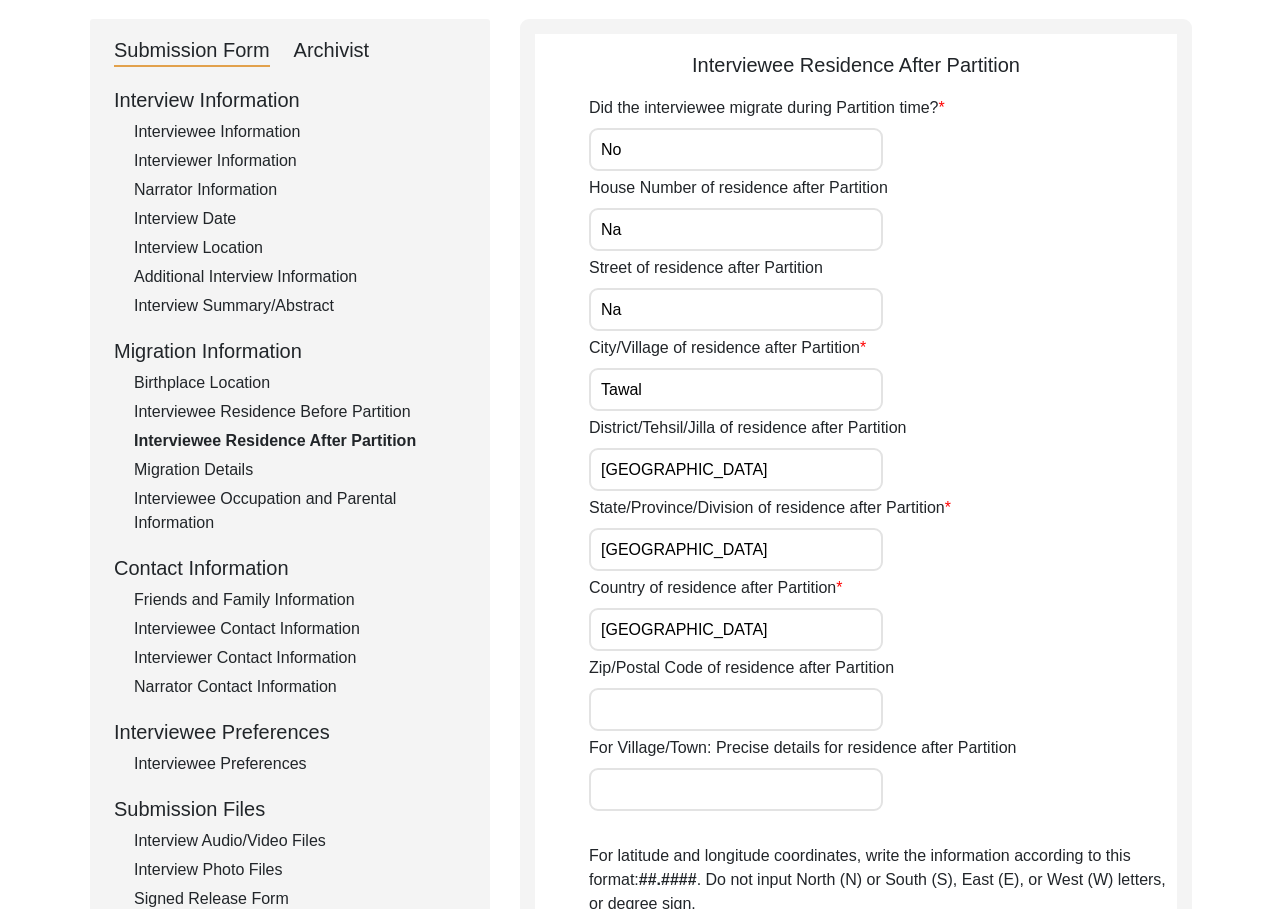 scroll, scrollTop: 192, scrollLeft: 0, axis: vertical 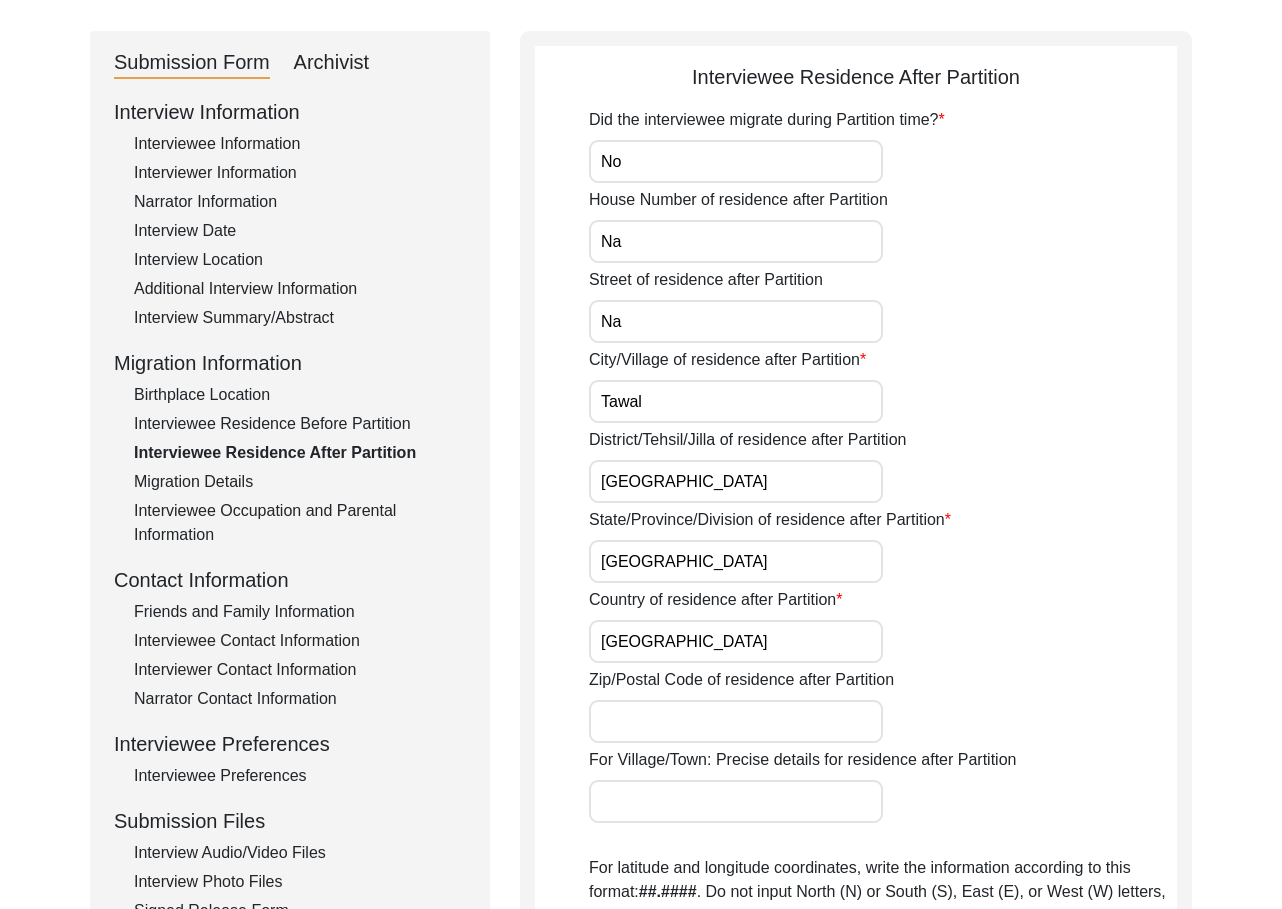 click on "Migration Details" 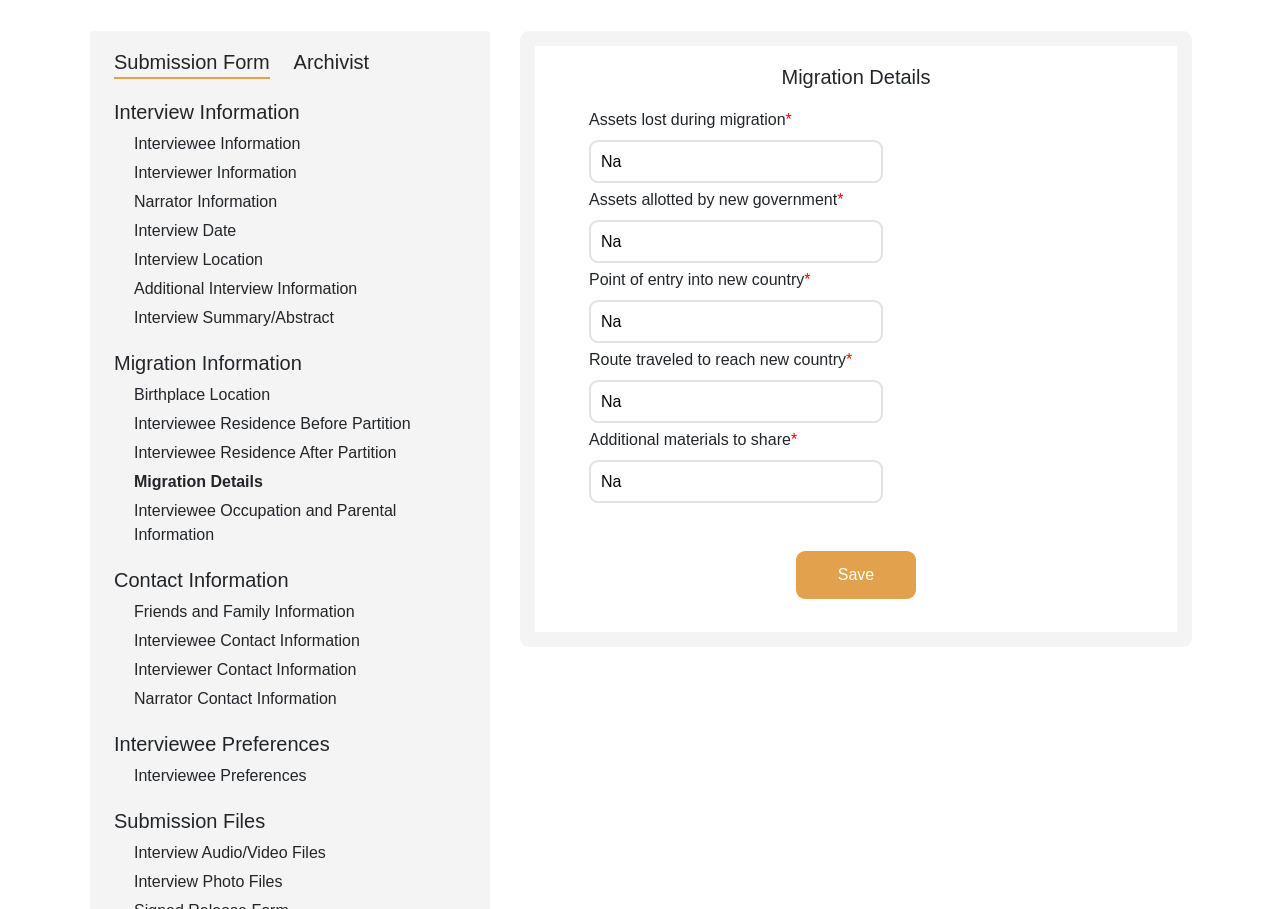 click on "Interviewee Occupation and Parental Information" 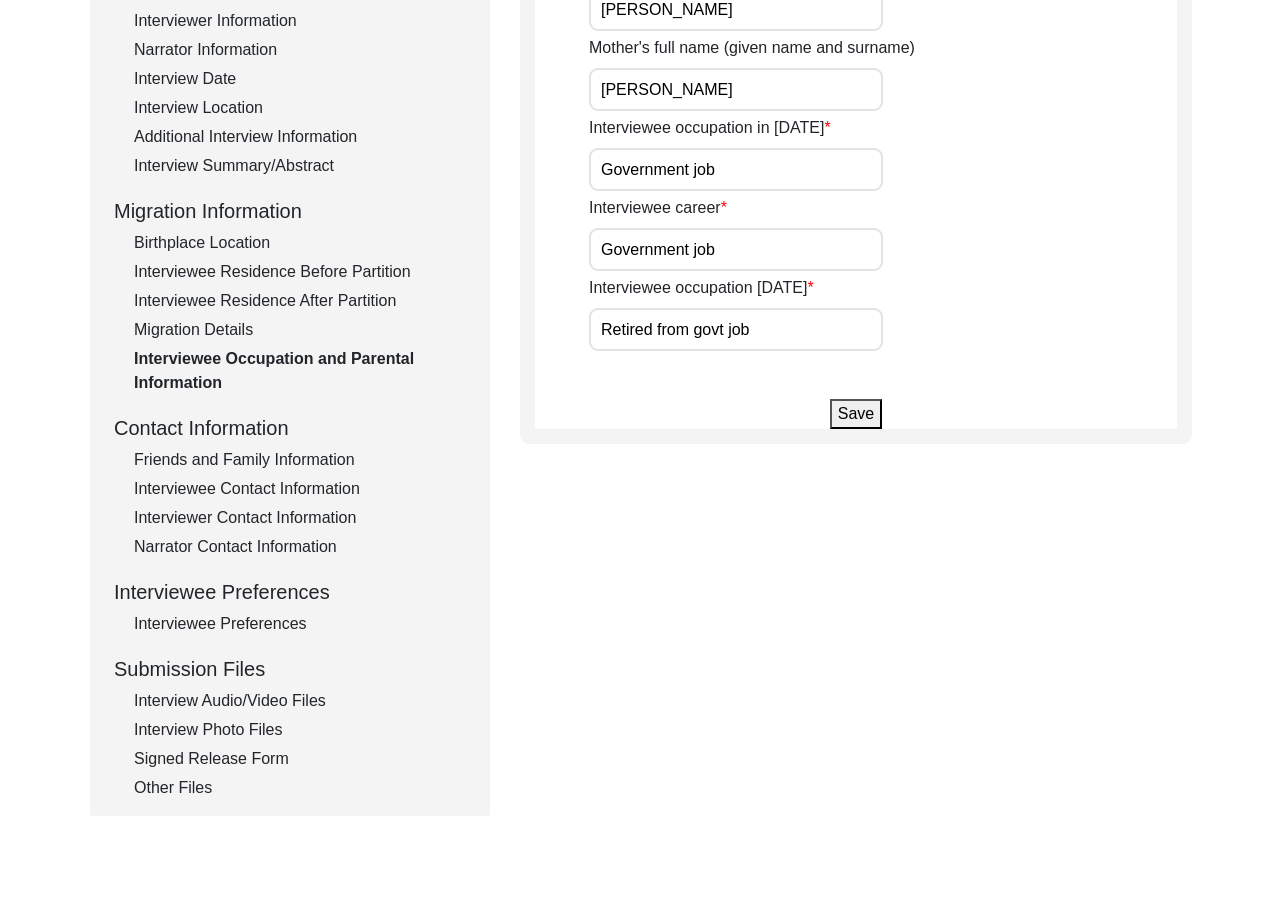 click on "Friends and Family Information" 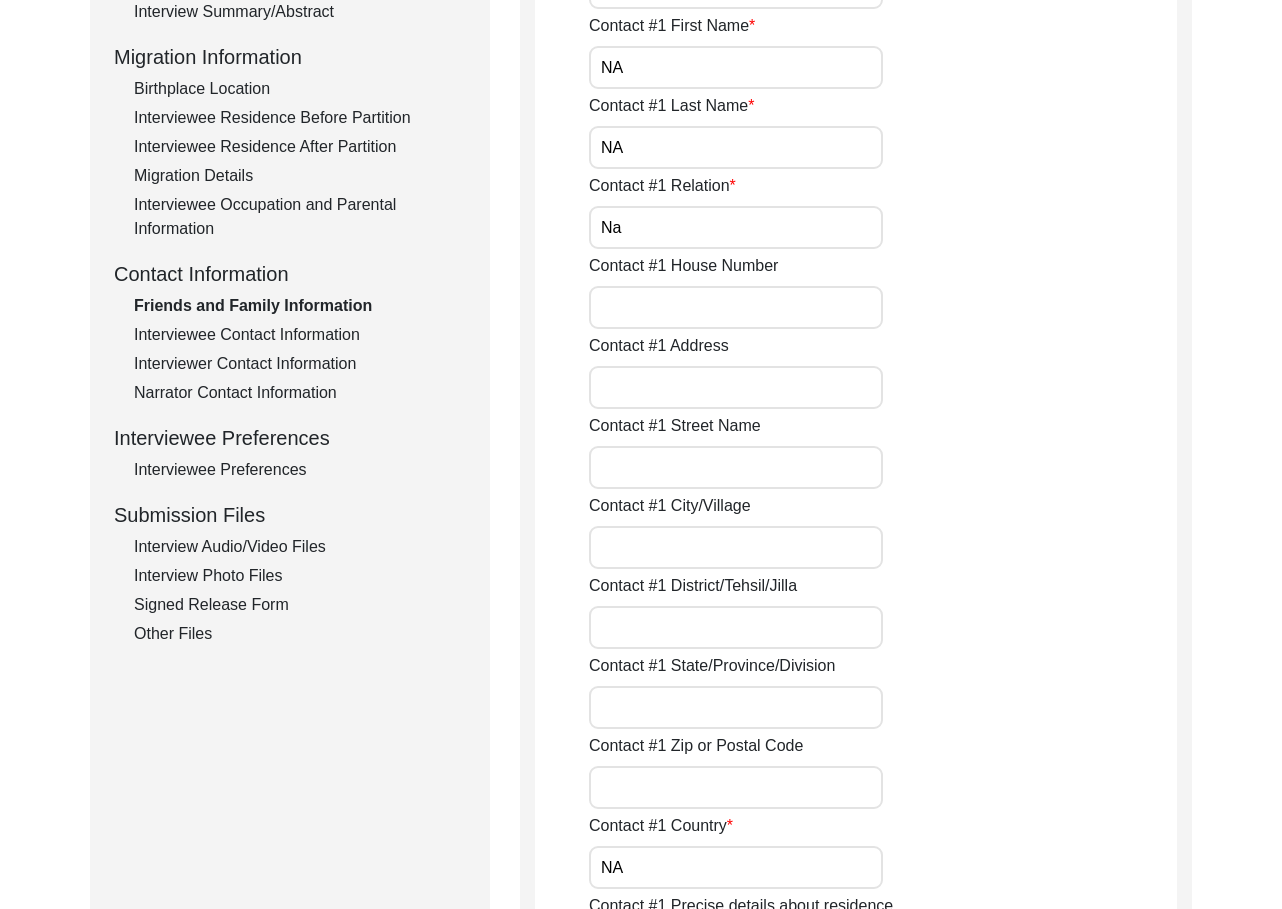 scroll, scrollTop: 529, scrollLeft: 0, axis: vertical 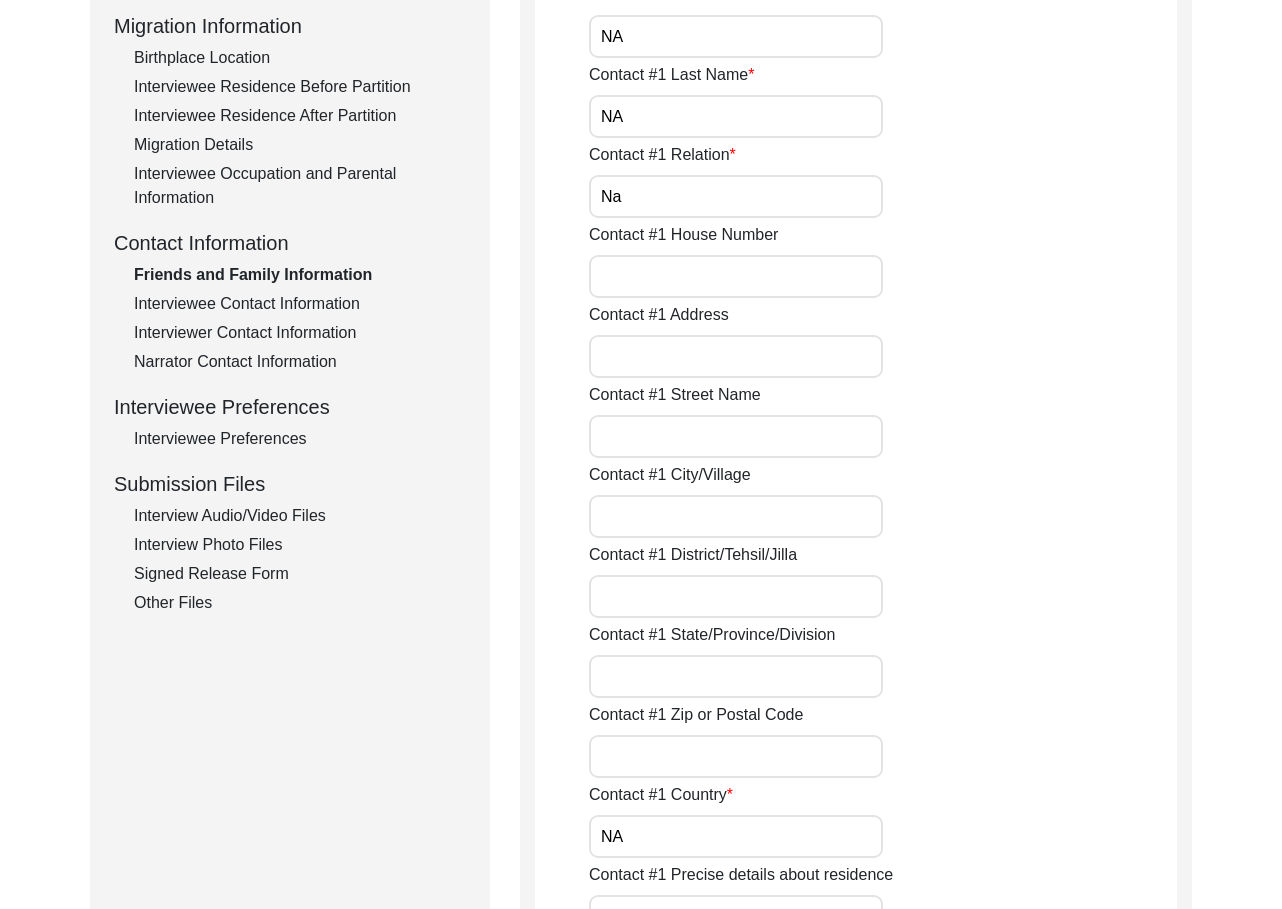 click on "Interviewee Contact Information" 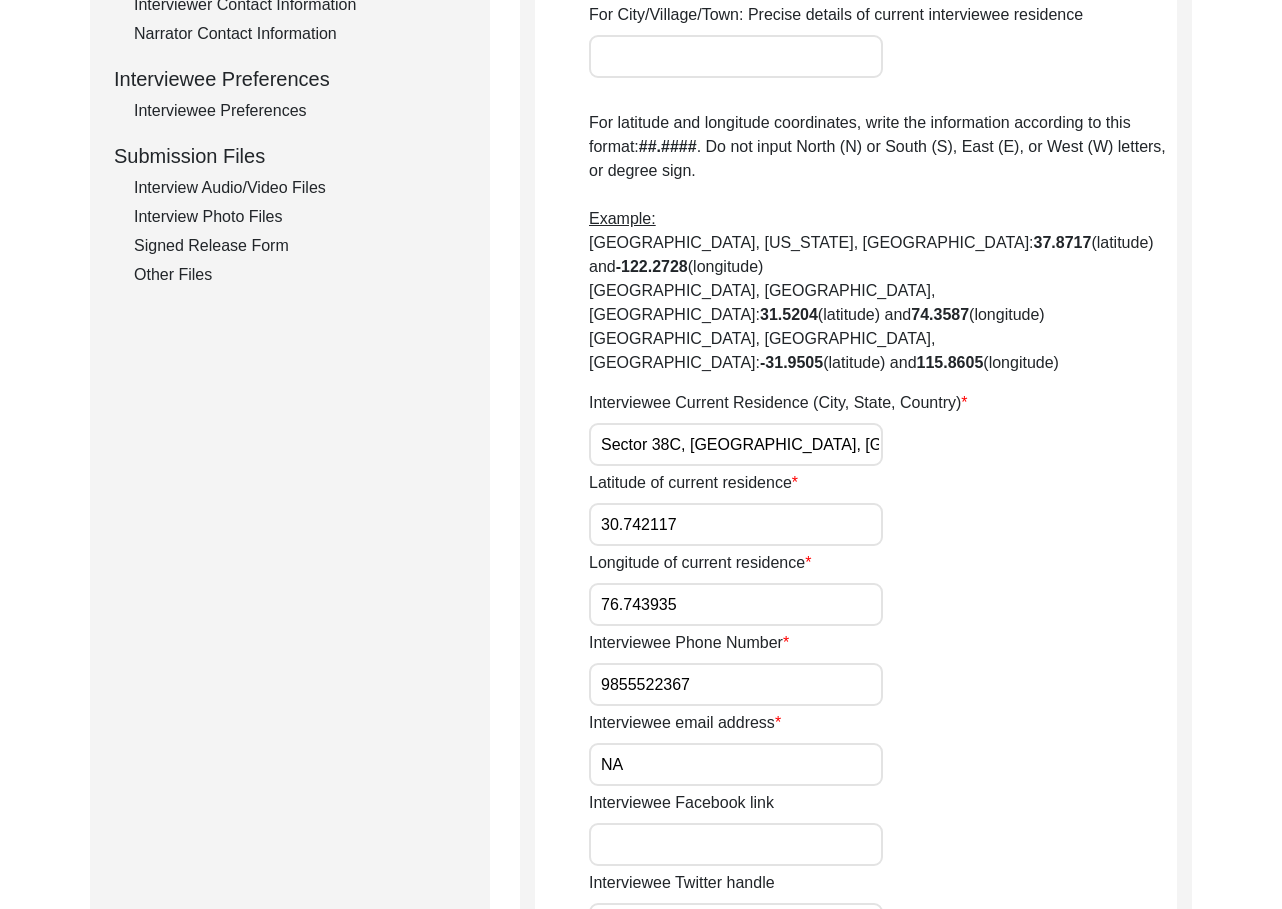 scroll, scrollTop: 646, scrollLeft: 0, axis: vertical 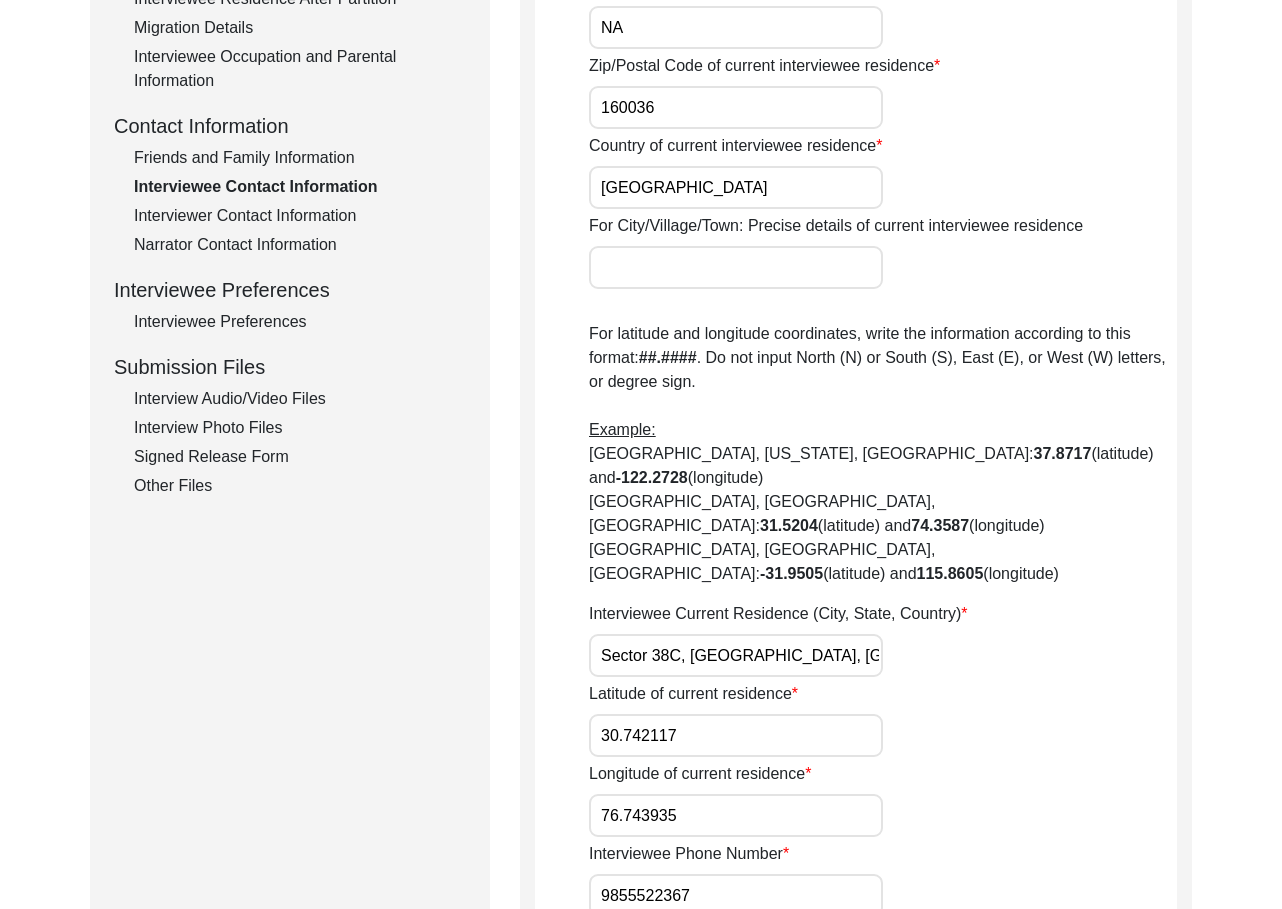 drag, startPoint x: 302, startPoint y: 212, endPoint x: 312, endPoint y: 214, distance: 10.198039 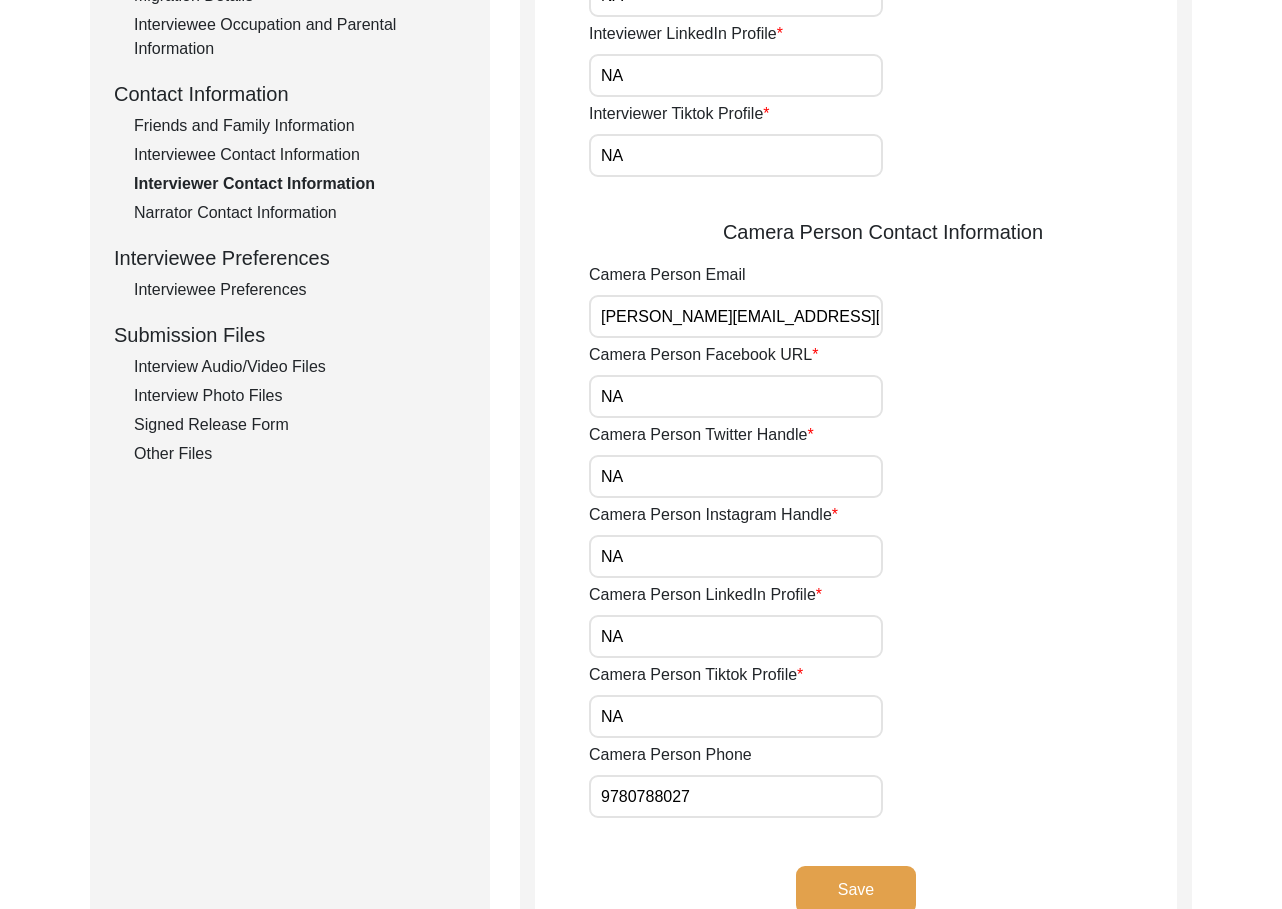 click on "Narrator Contact Information" 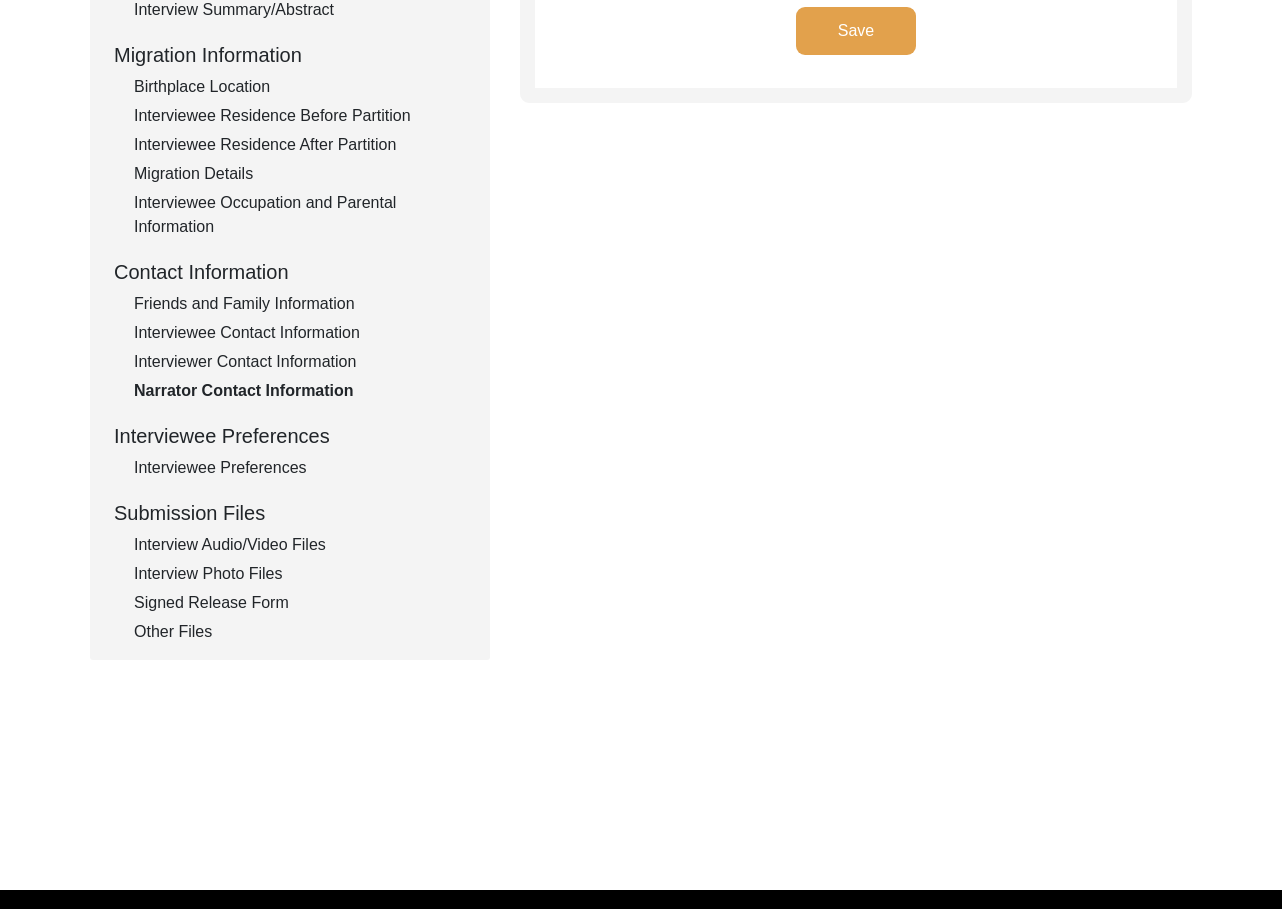 scroll, scrollTop: 535, scrollLeft: 0, axis: vertical 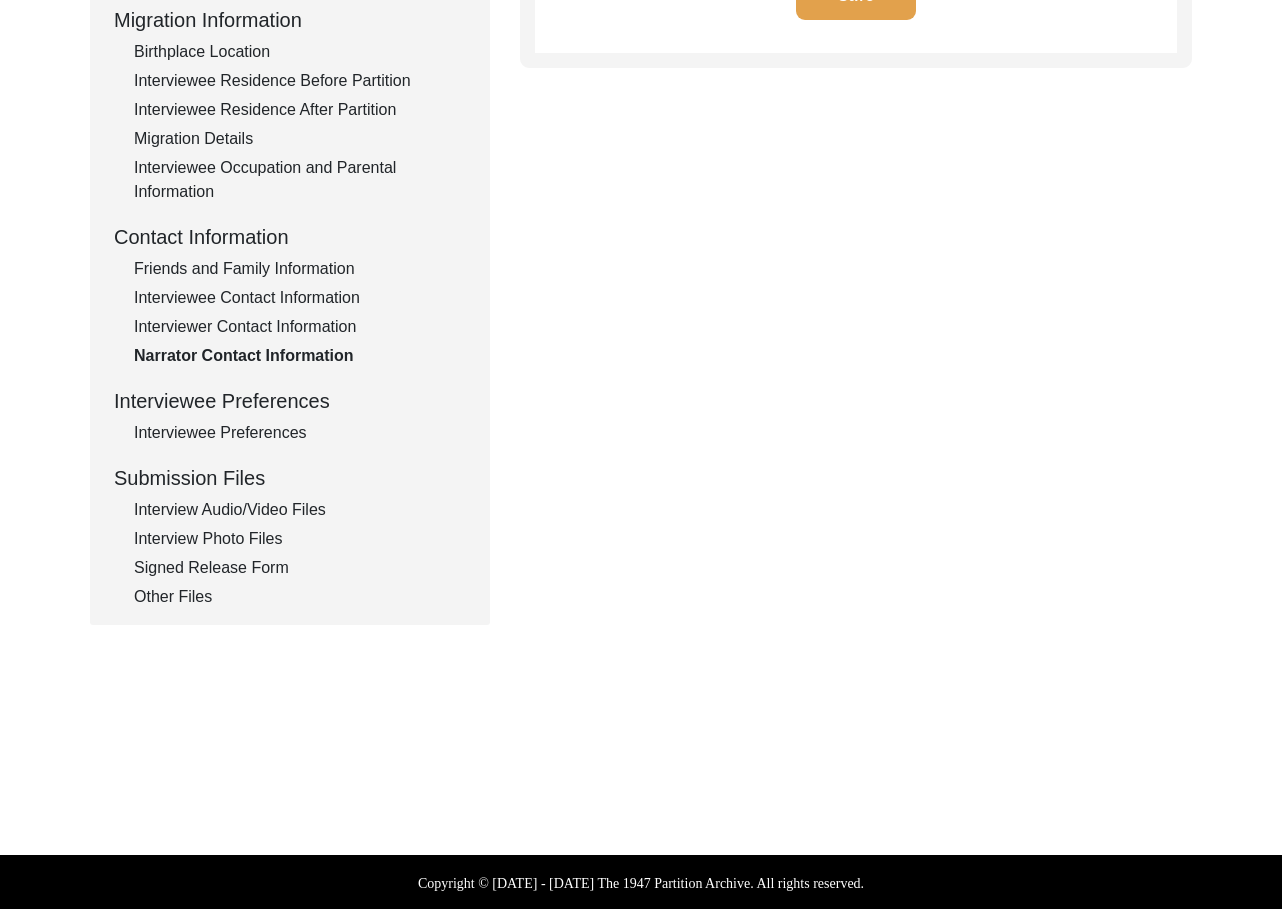 click on "Interviewee Preferences" 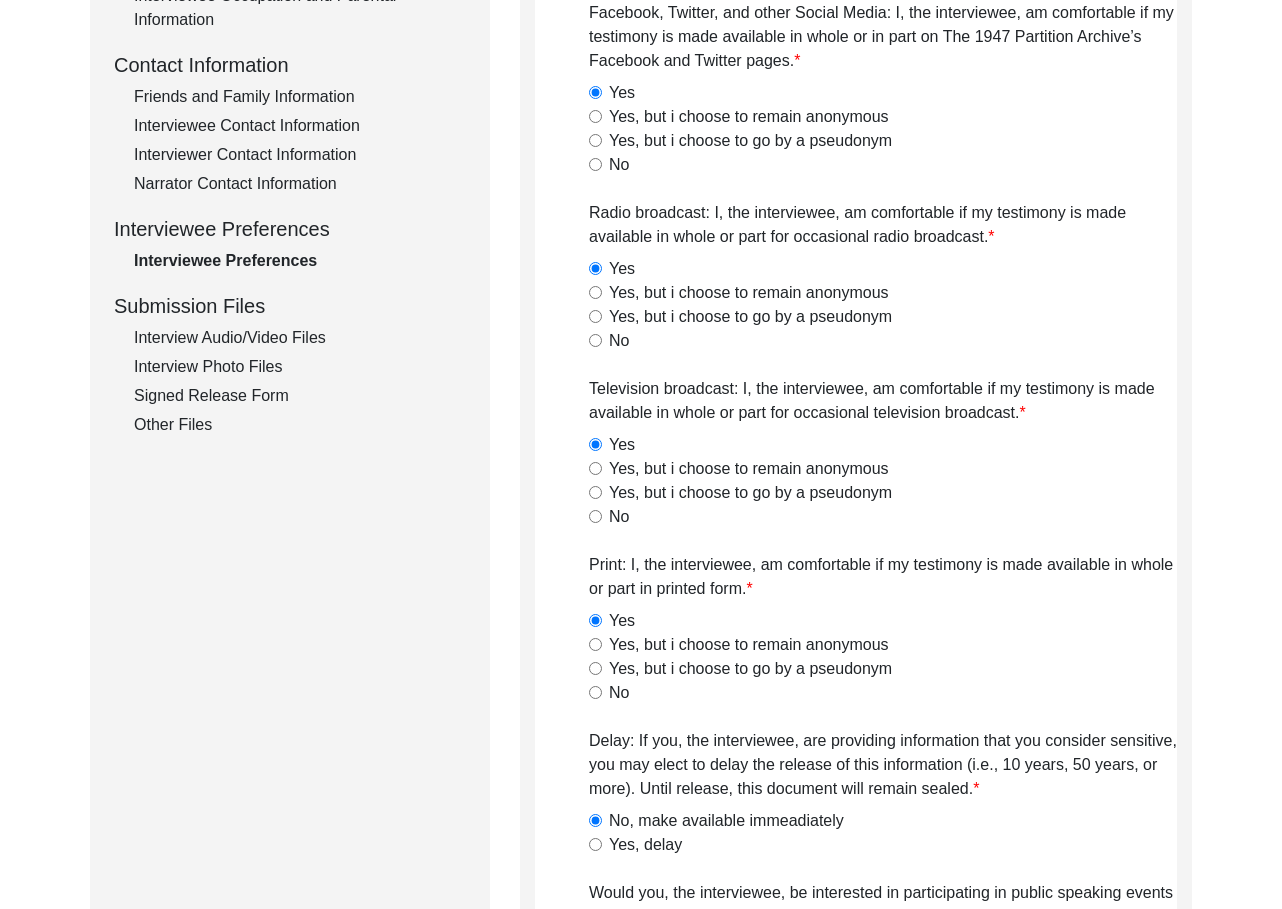 scroll, scrollTop: 670, scrollLeft: 0, axis: vertical 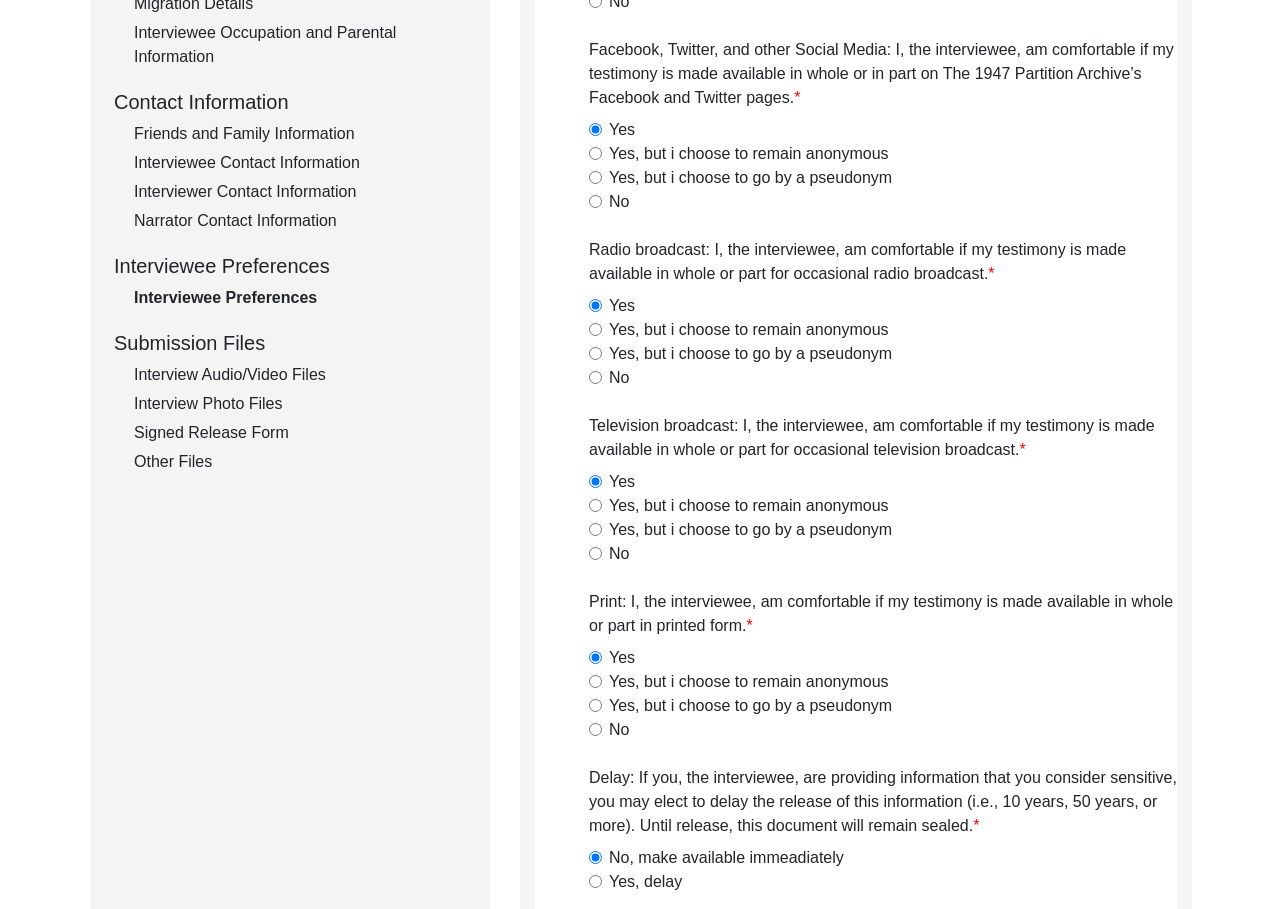 click on "Interview Audio/Video Files" 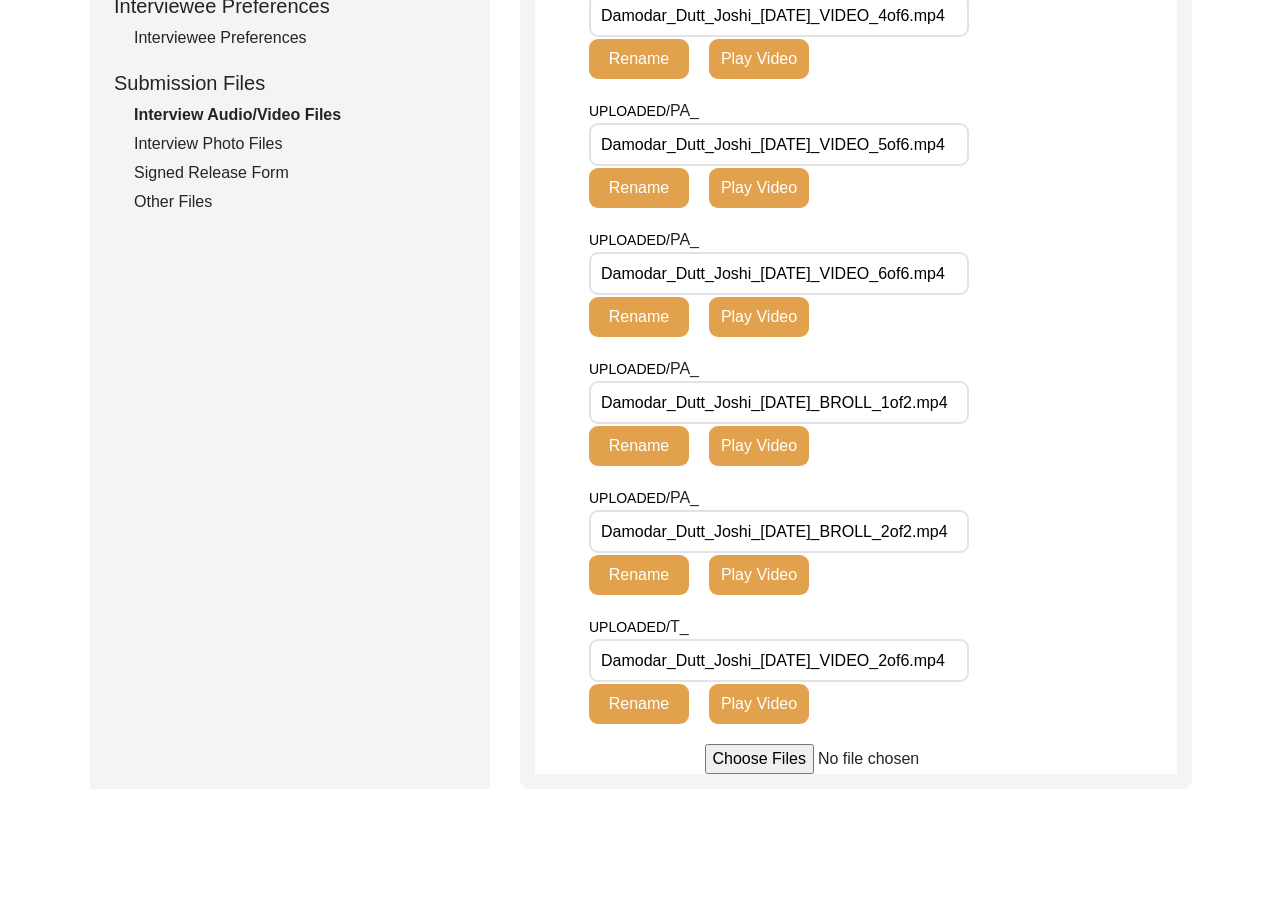 scroll, scrollTop: 929, scrollLeft: 0, axis: vertical 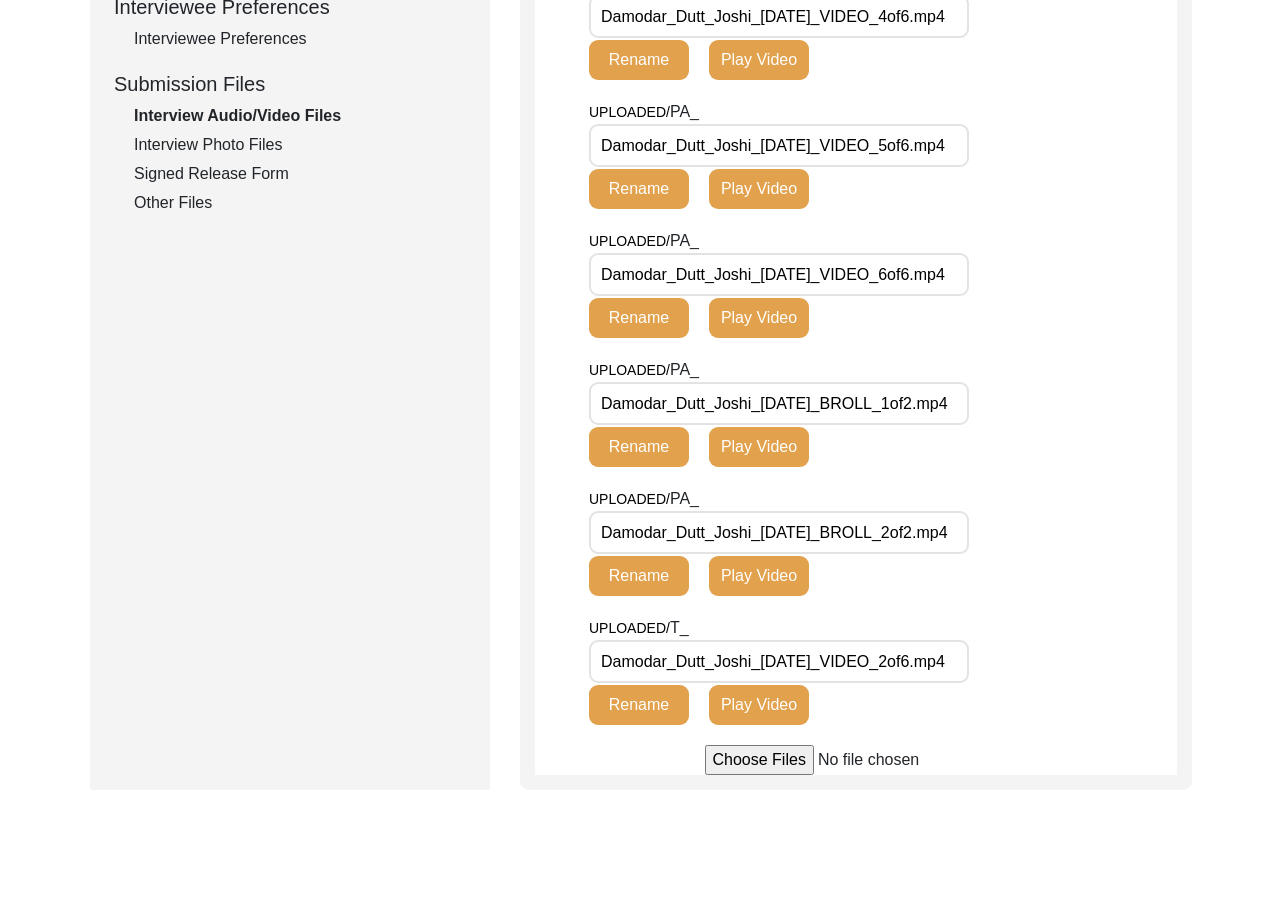 click on "Interview Information   Interviewee Information   Interviewer Information   Narrator Information   Interview Date   Interview Location   Additional Interview Information   Interview Summary/Abstract   Migration Information   Birthplace Location   Interviewee Residence Before Partition   Interviewee Residence After Partition   Migration Details   Interviewee Occupation and Parental Information   Contact Information   Friends and Family Information   Interviewee Contact Information   Interviewer Contact Information   Narrator Contact Information   Interviewee Preferences   Interviewee Preferences   Submission Files   Interview Audio/Video Files   Interview Photo Files   Signed Release Form   Other Files" 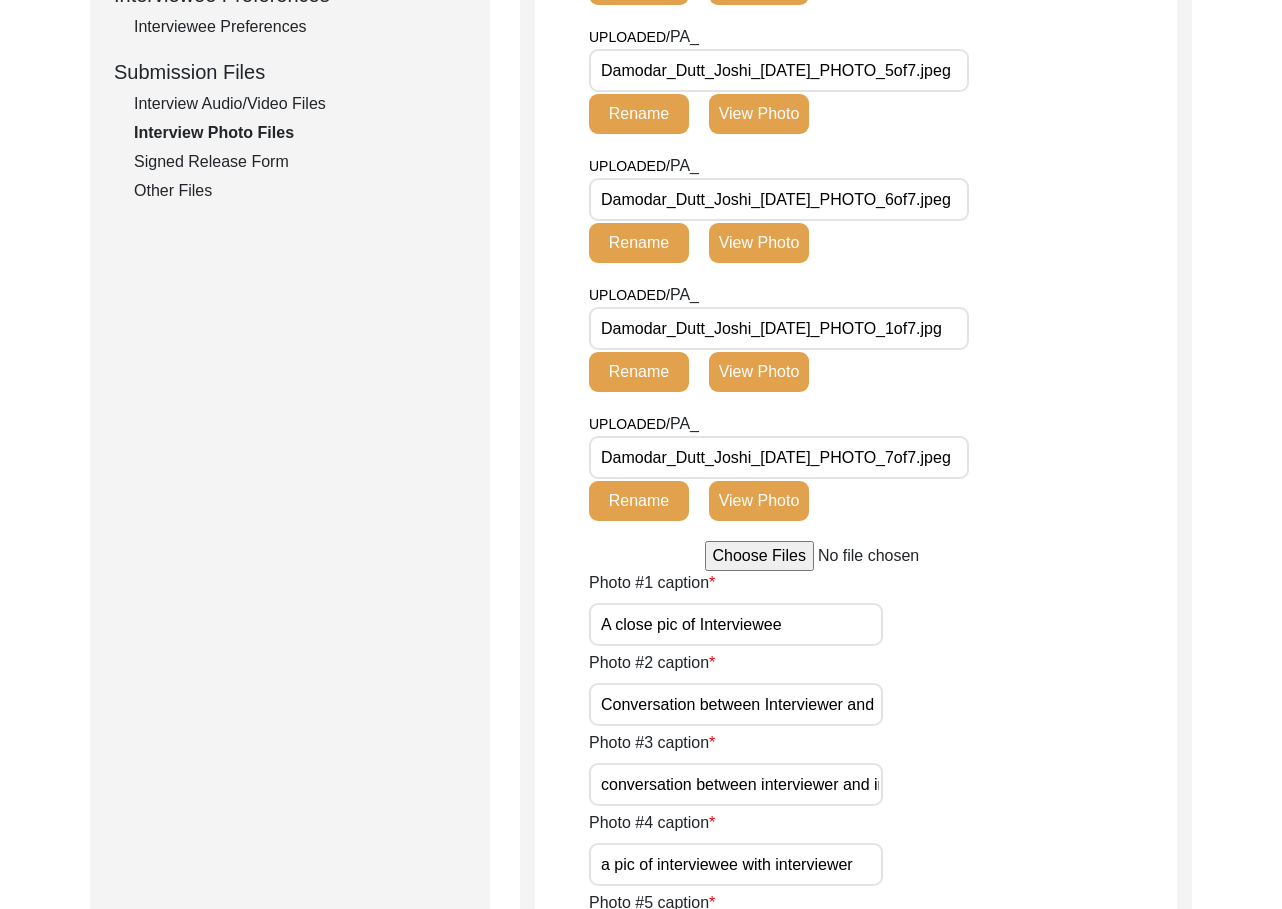 scroll, scrollTop: 965, scrollLeft: 0, axis: vertical 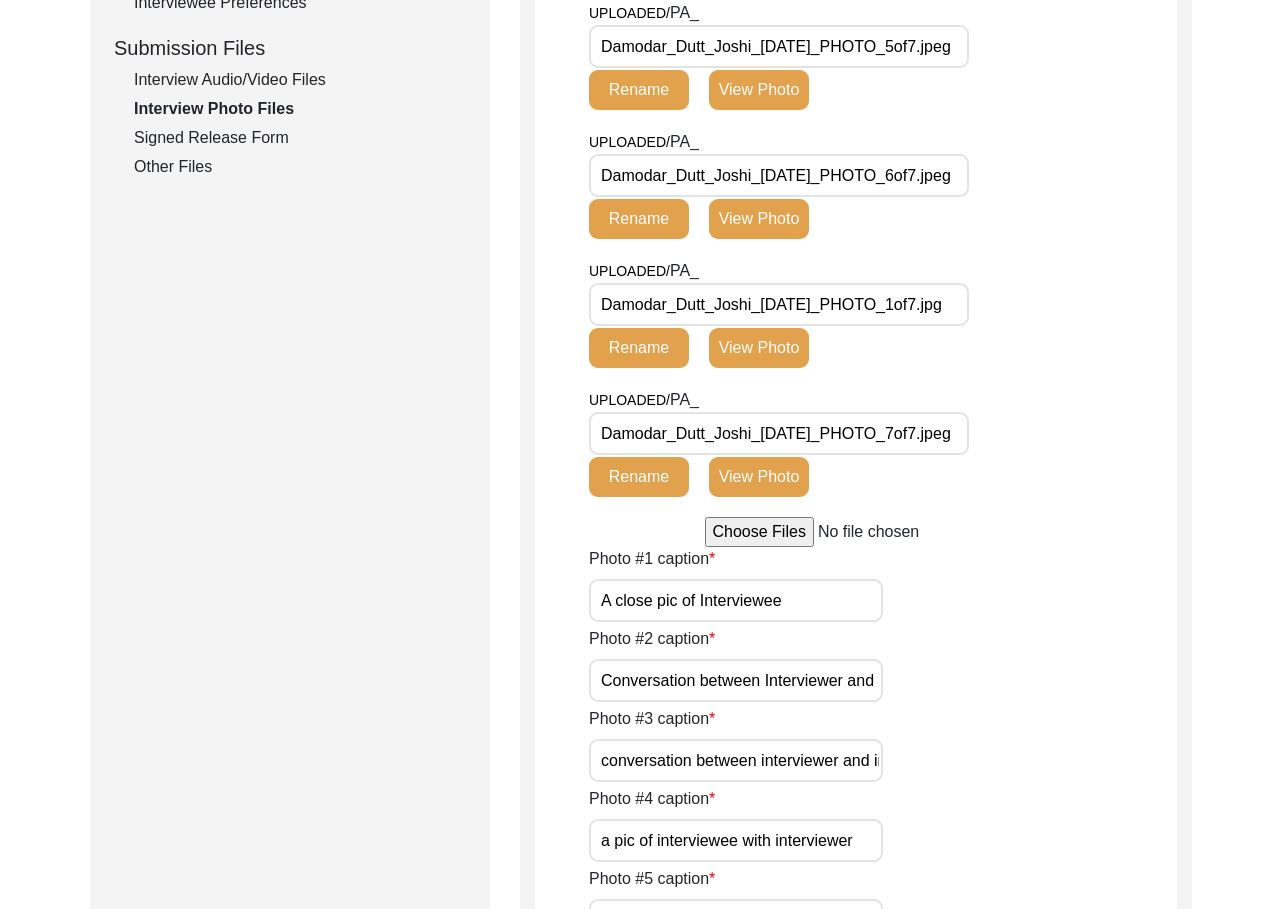 click on "Signed Release Form" 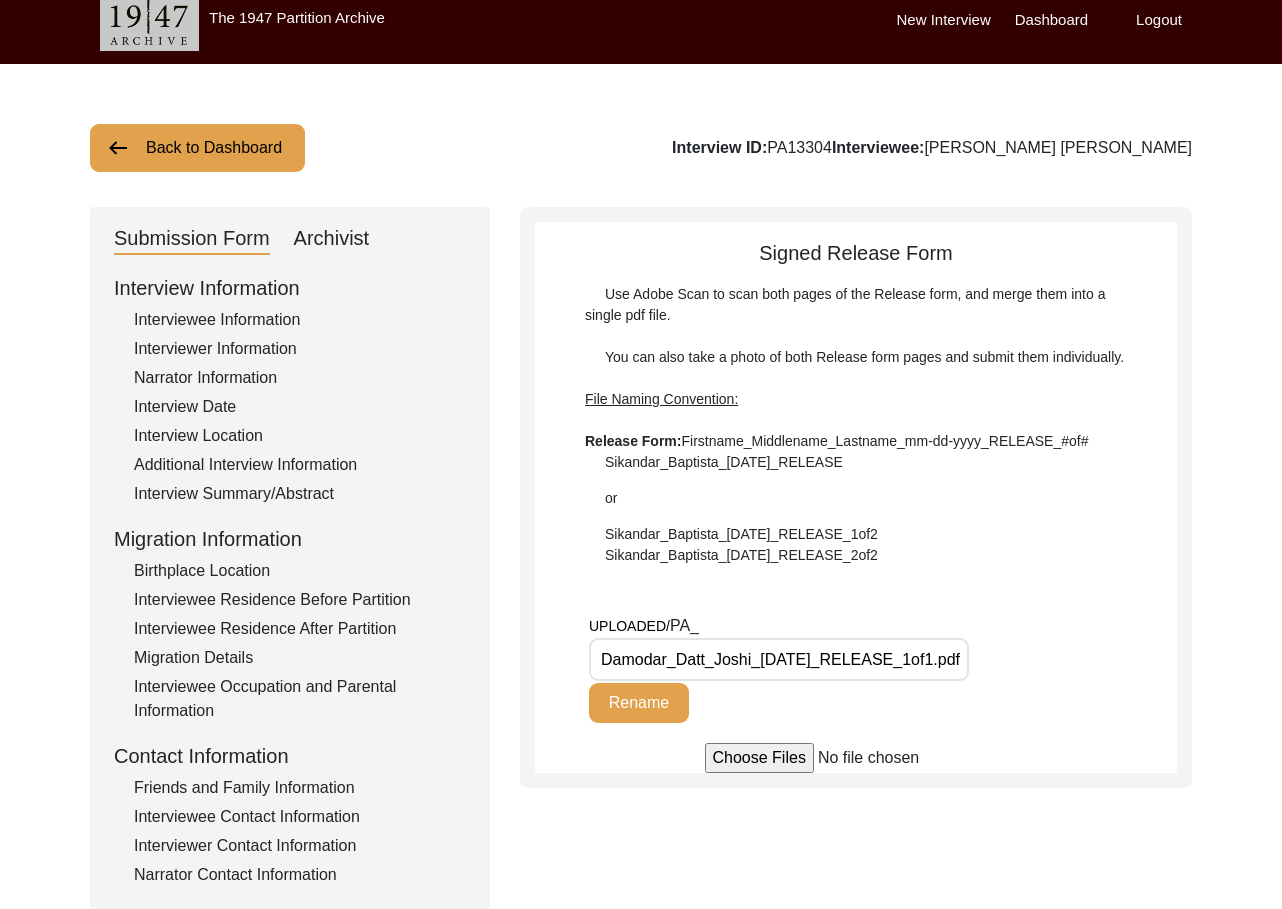 scroll, scrollTop: 0, scrollLeft: 0, axis: both 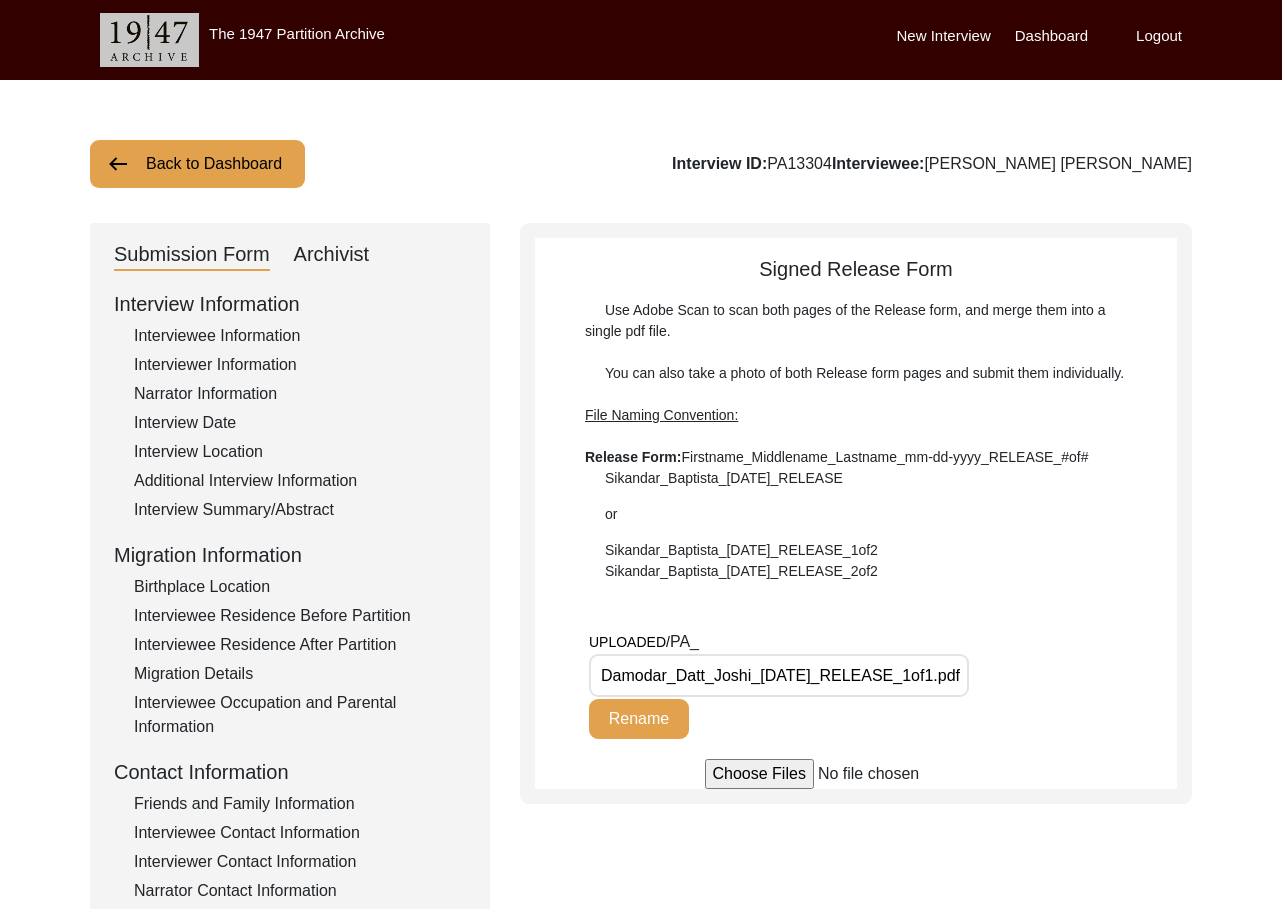 drag, startPoint x: 231, startPoint y: 156, endPoint x: 245, endPoint y: 158, distance: 14.142136 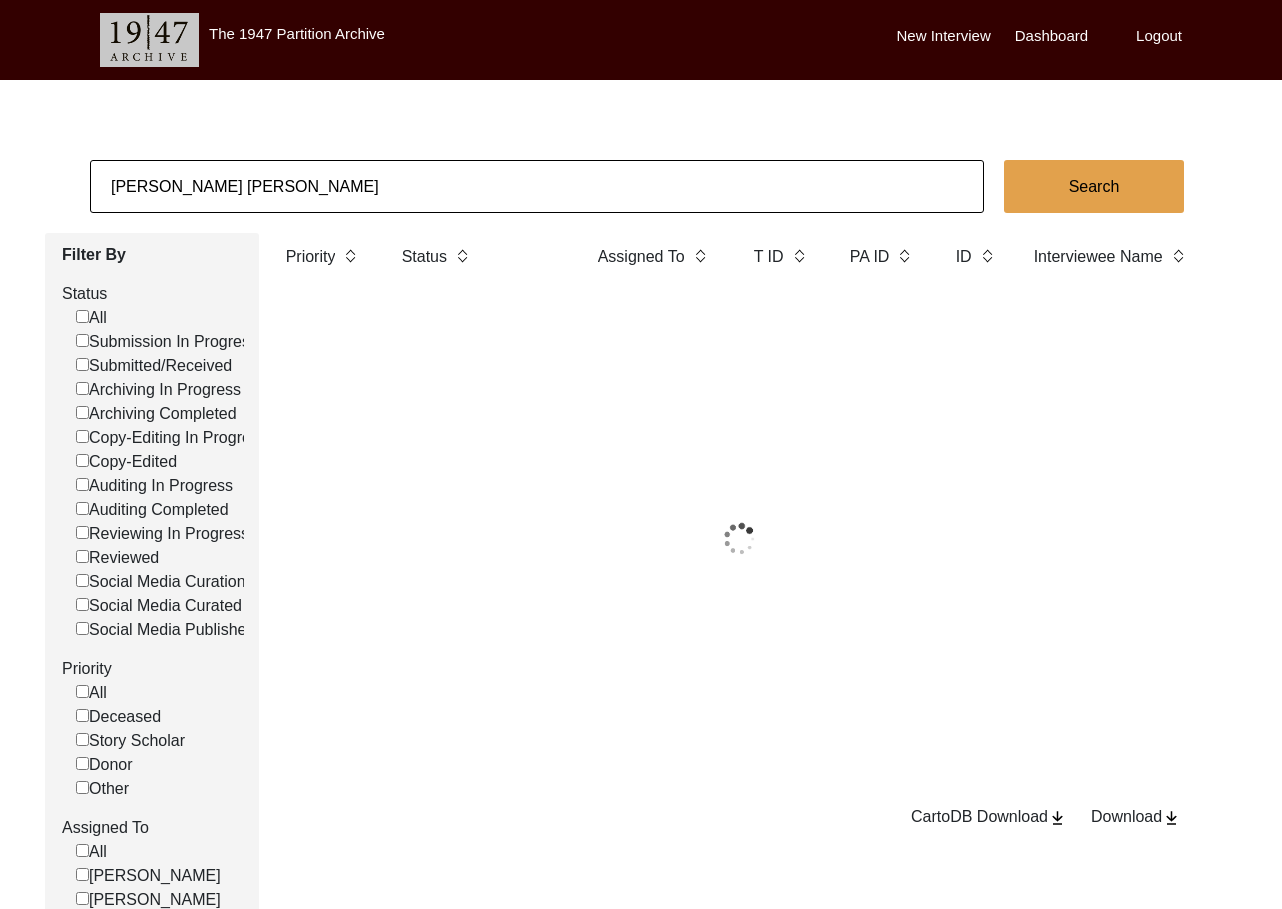 click on "[PERSON_NAME] [PERSON_NAME]" 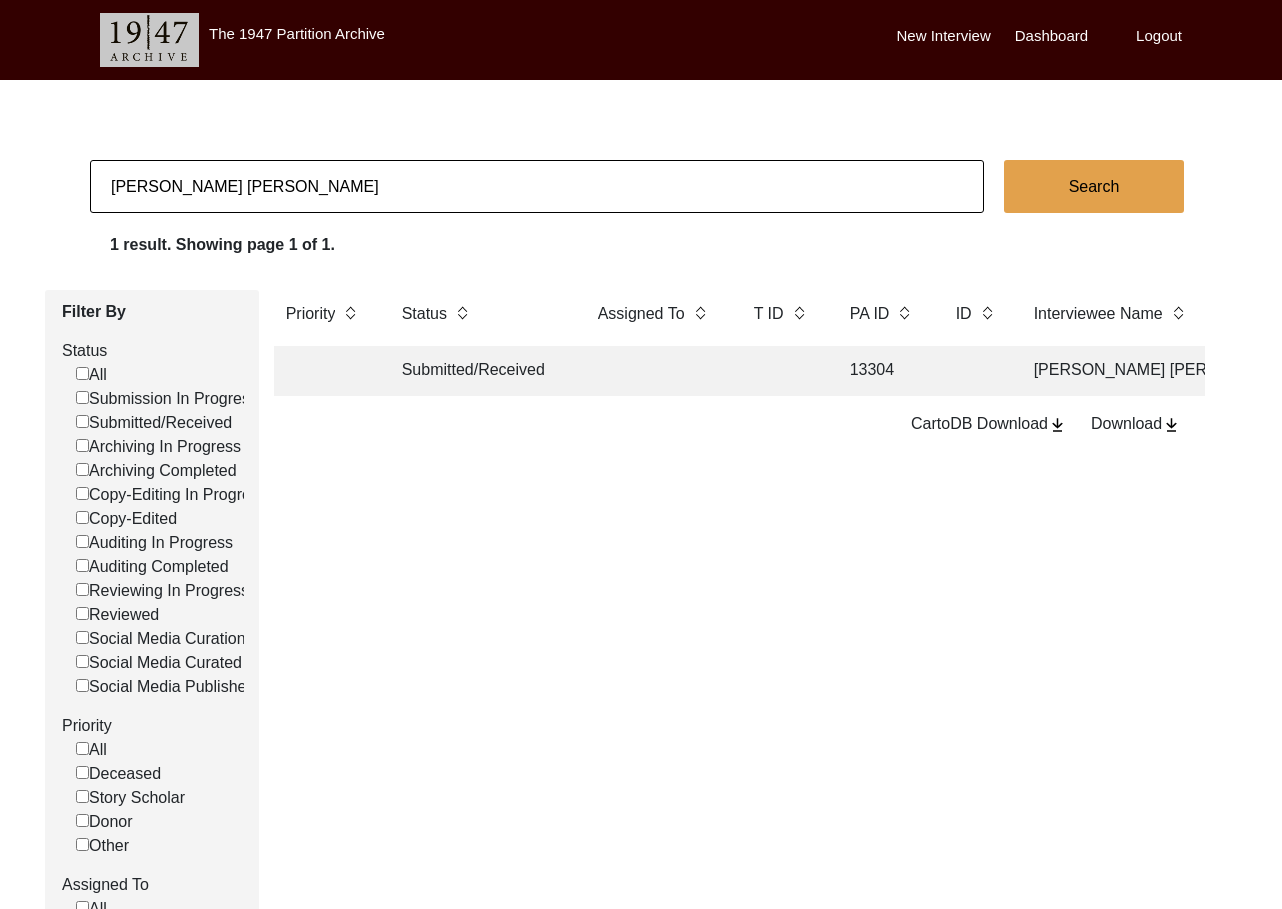 click on "[PERSON_NAME] [PERSON_NAME]" 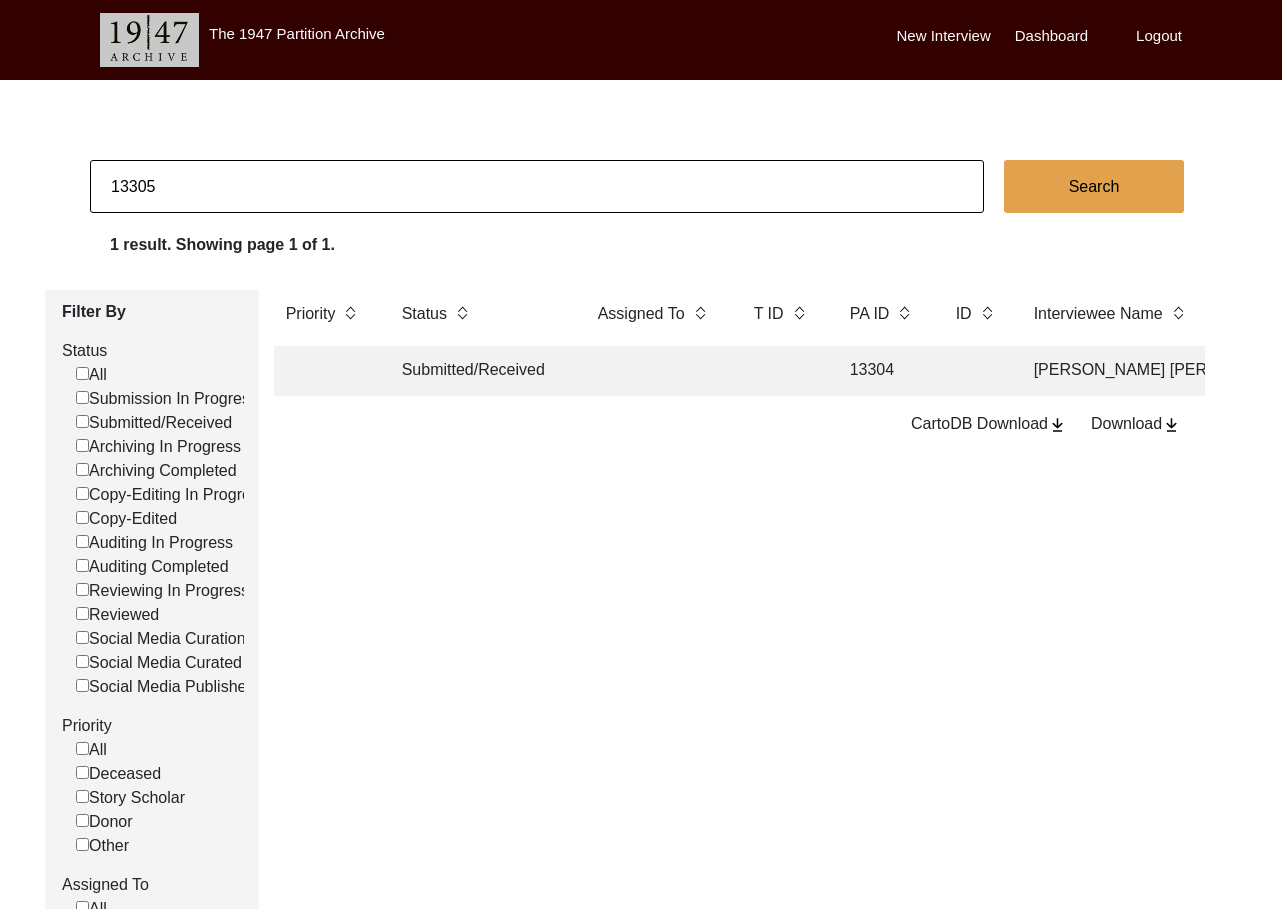 type on "13305" 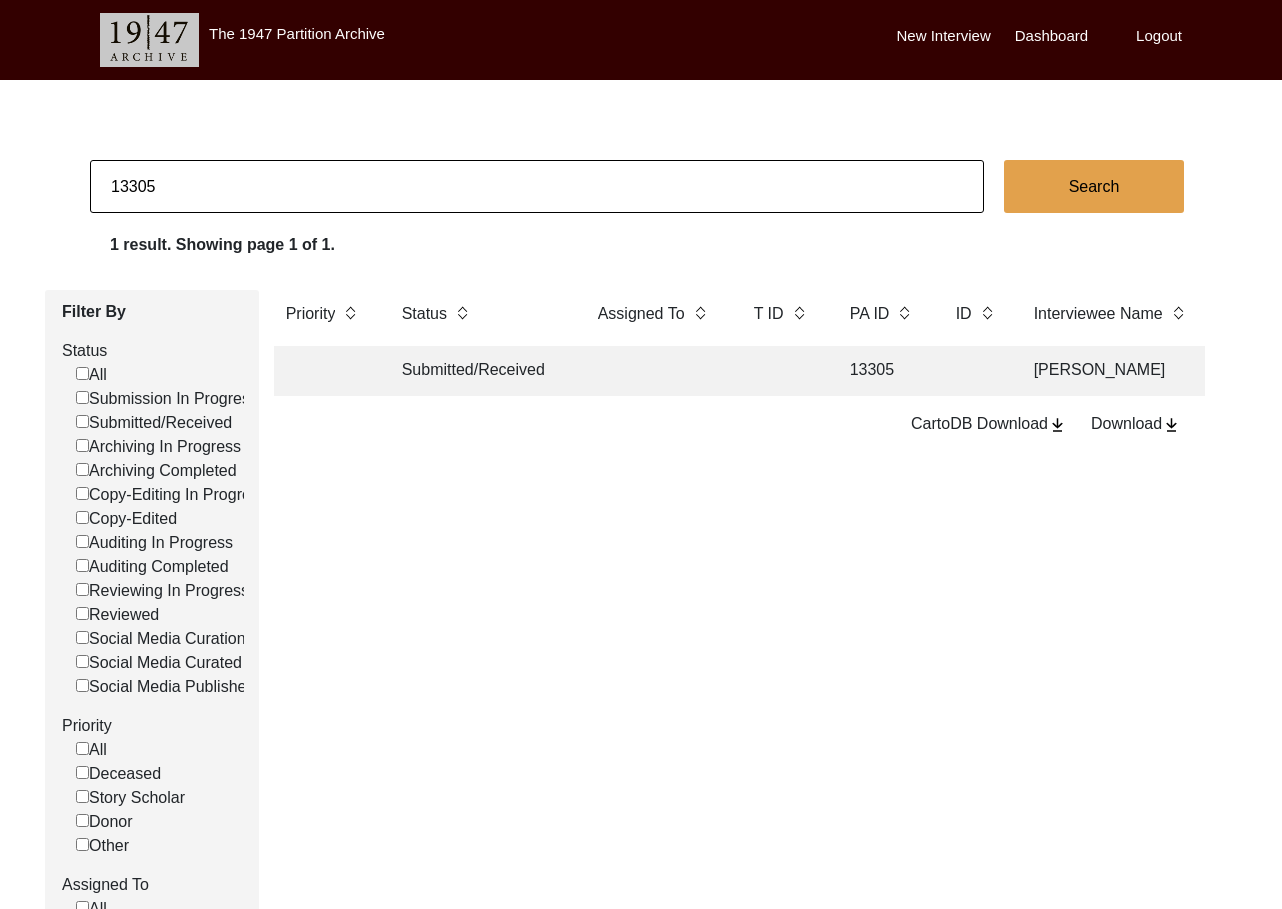 click on "13305" 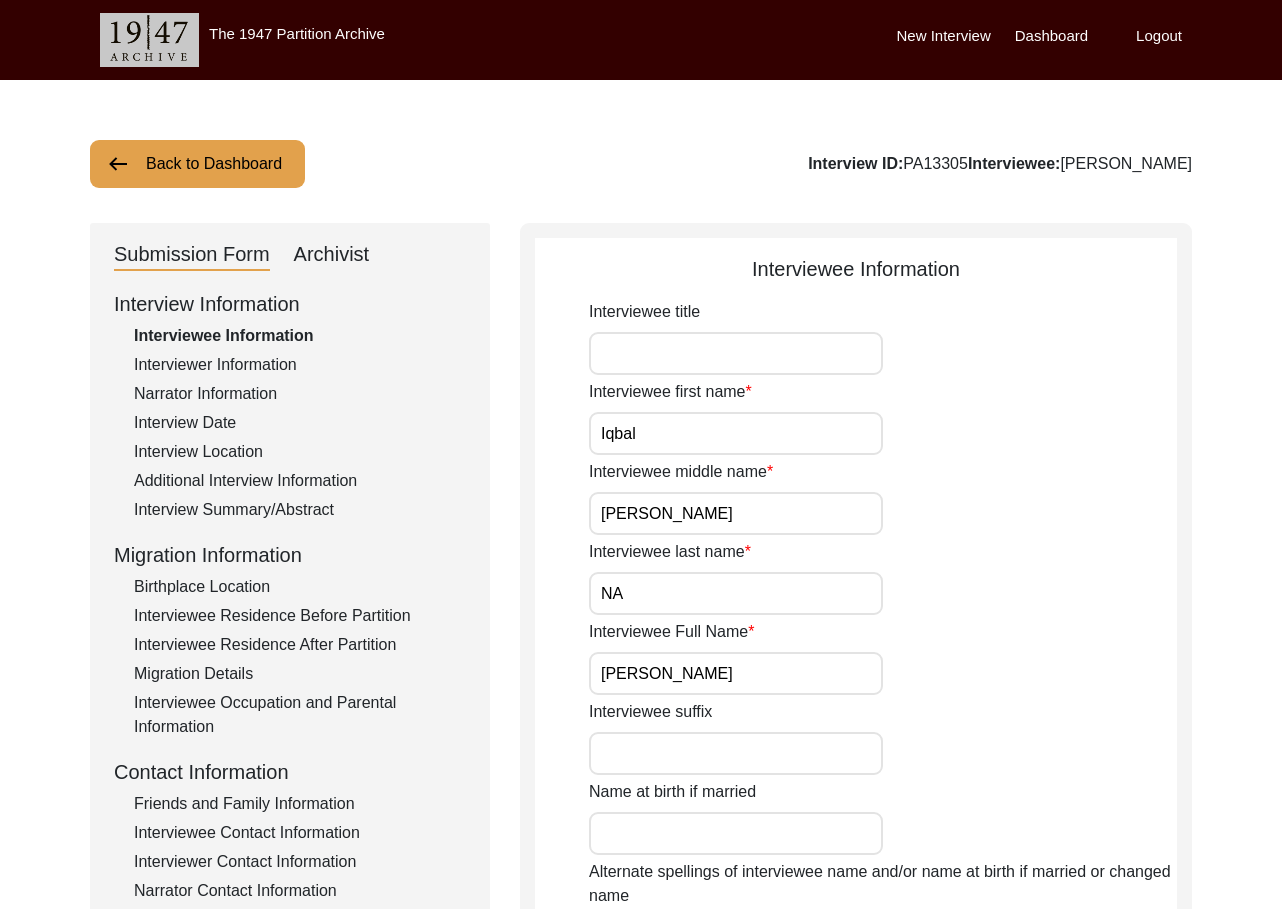 click on "Back to Dashboard" 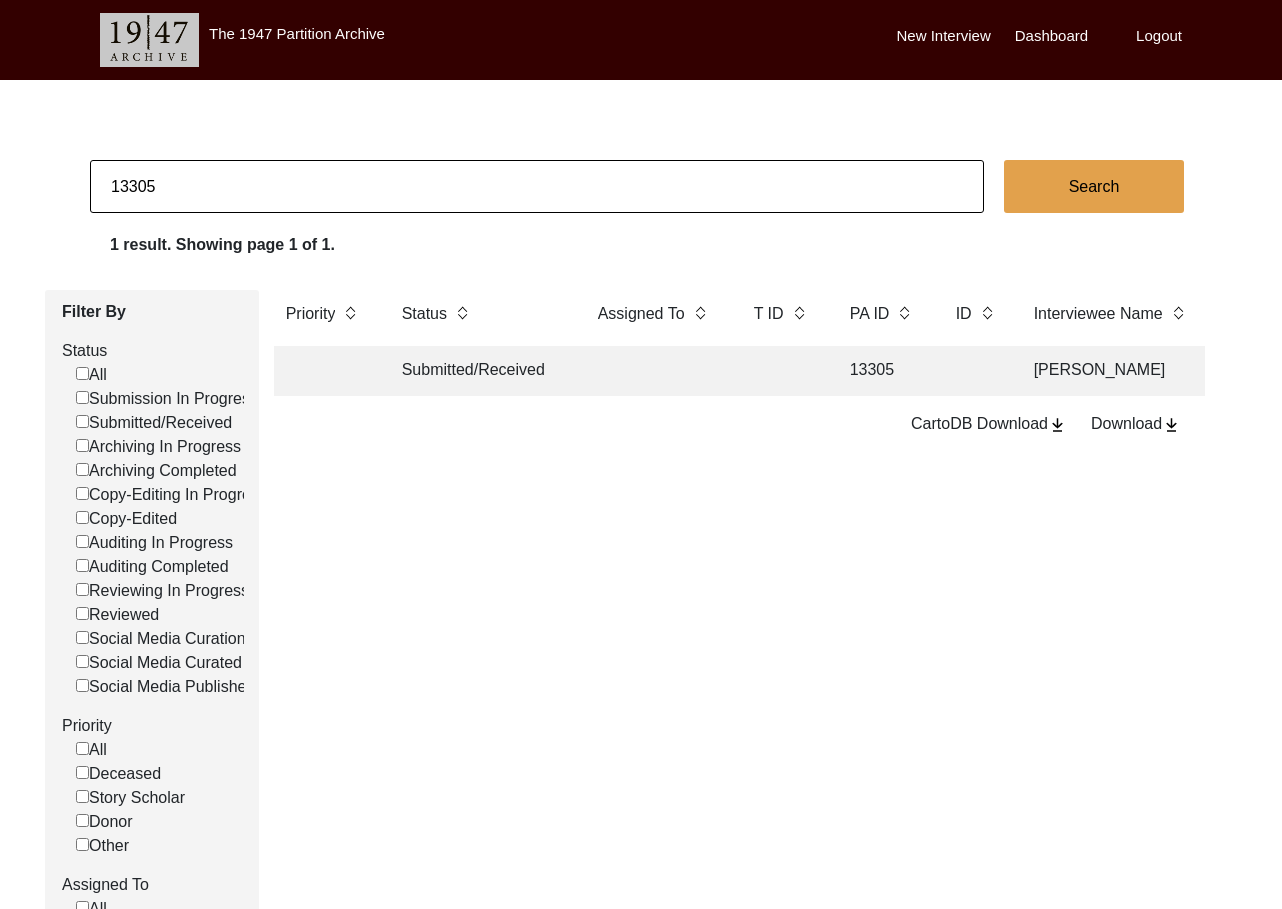 click on "13305" 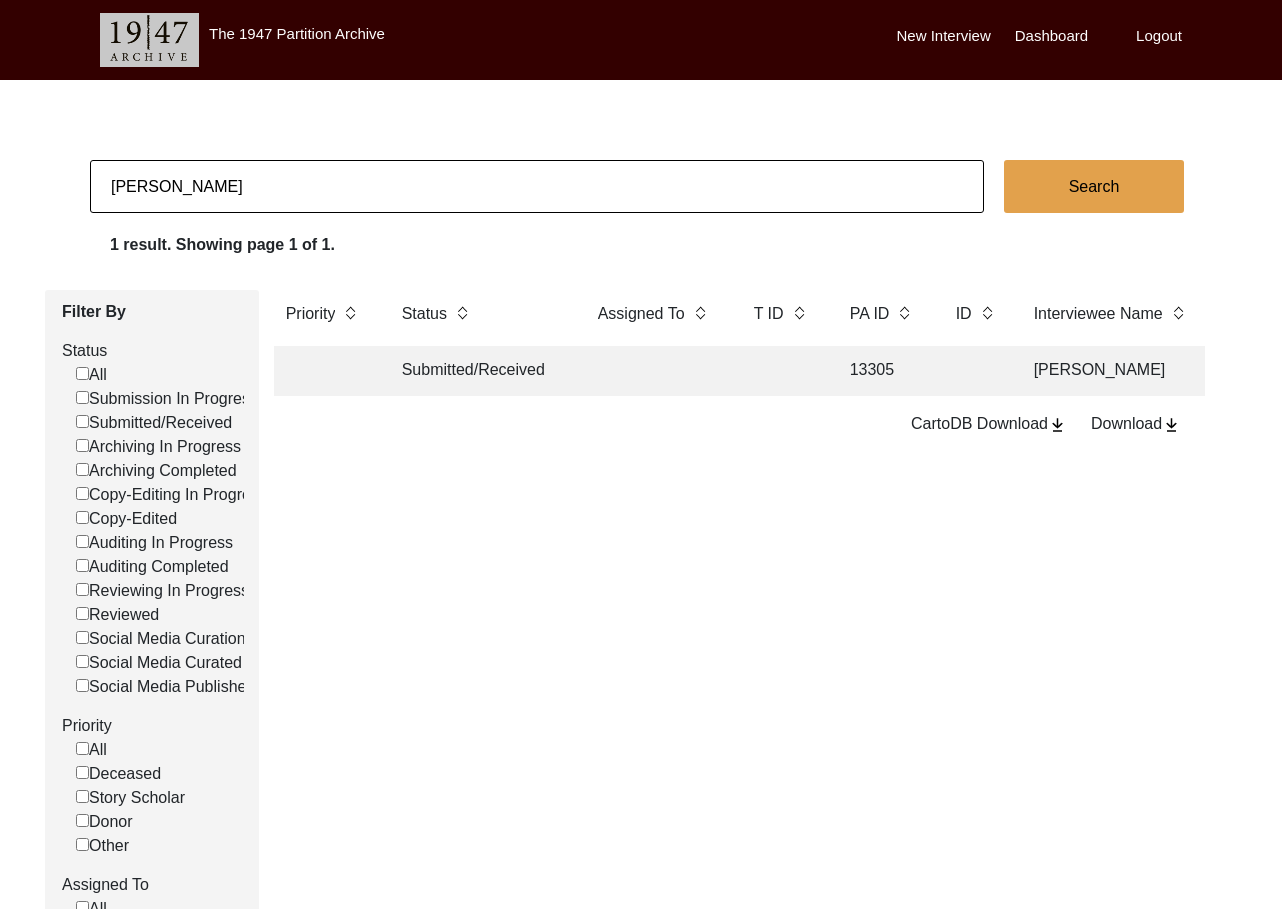 type on "[PERSON_NAME]" 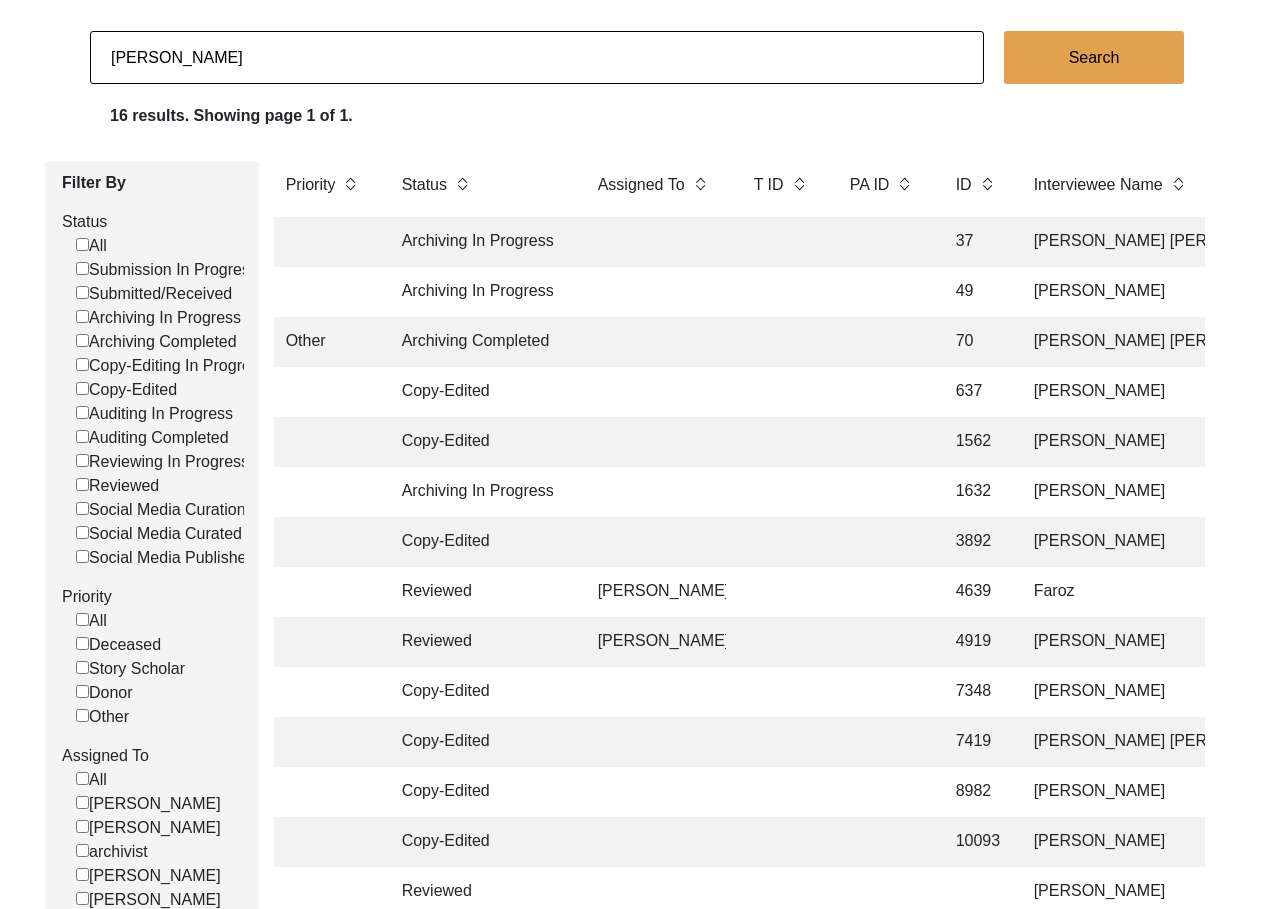 scroll, scrollTop: 444, scrollLeft: 0, axis: vertical 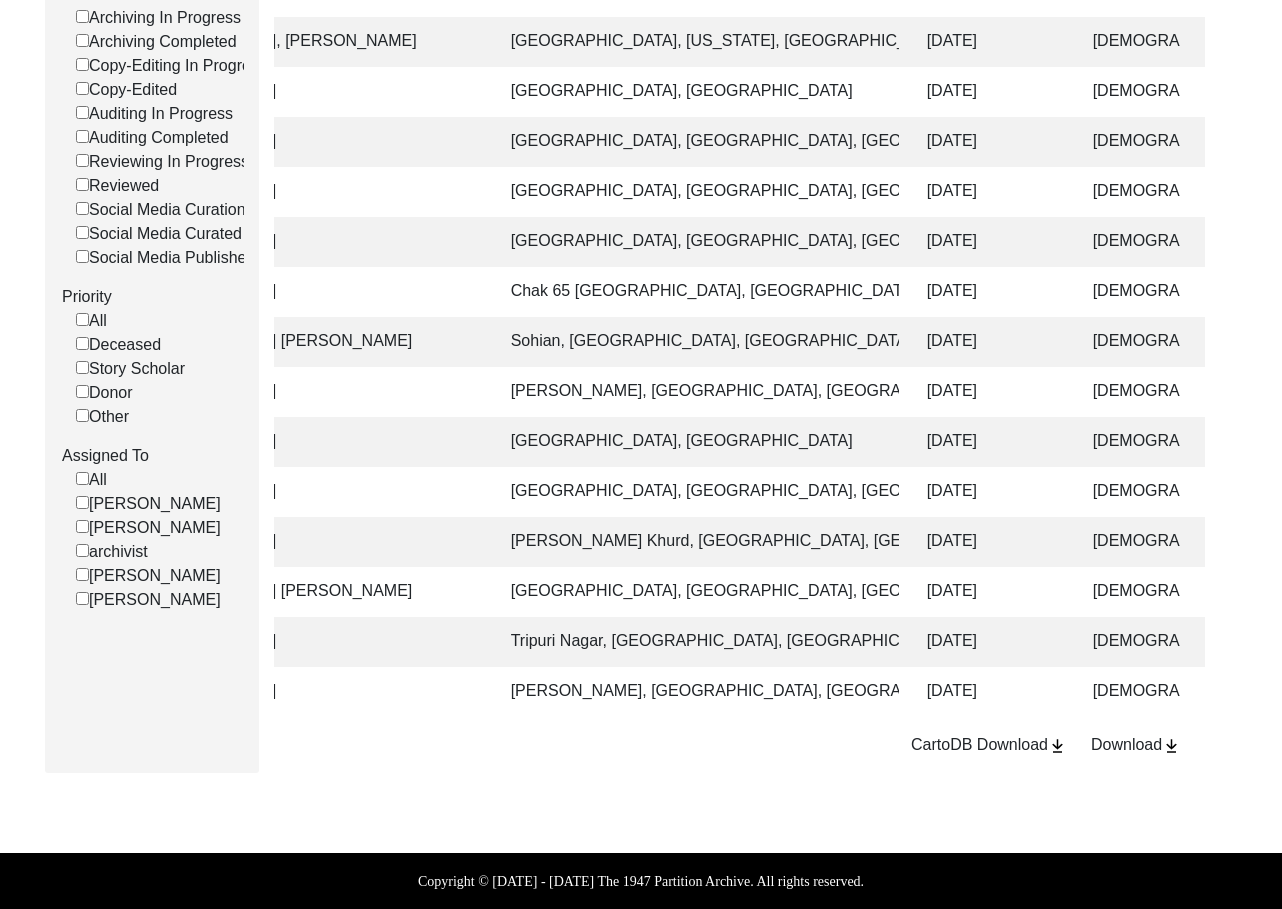 click on "[PERSON_NAME], [GEOGRAPHIC_DATA], [GEOGRAPHIC_DATA], [GEOGRAPHIC_DATA]" 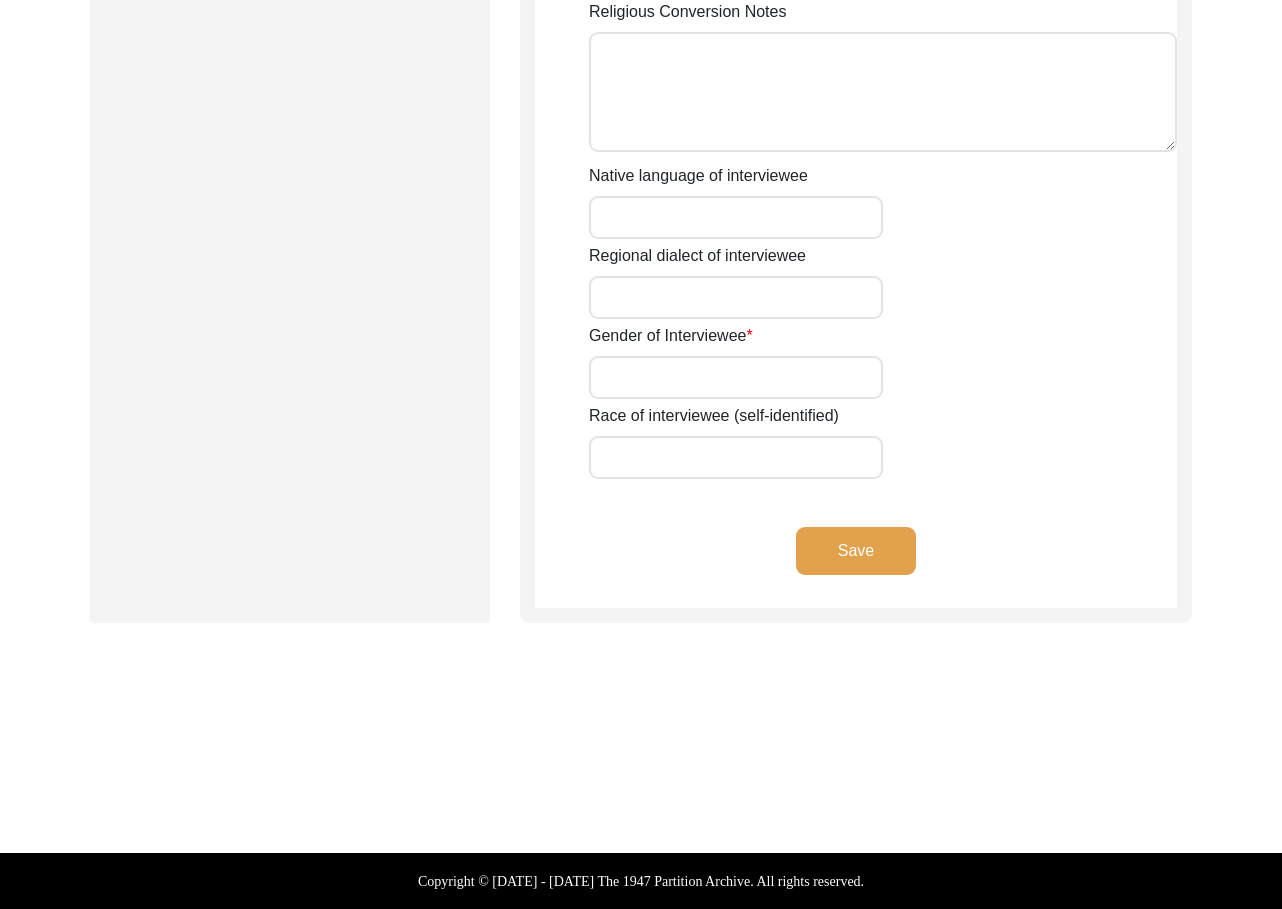 type on "[PERSON_NAME]" 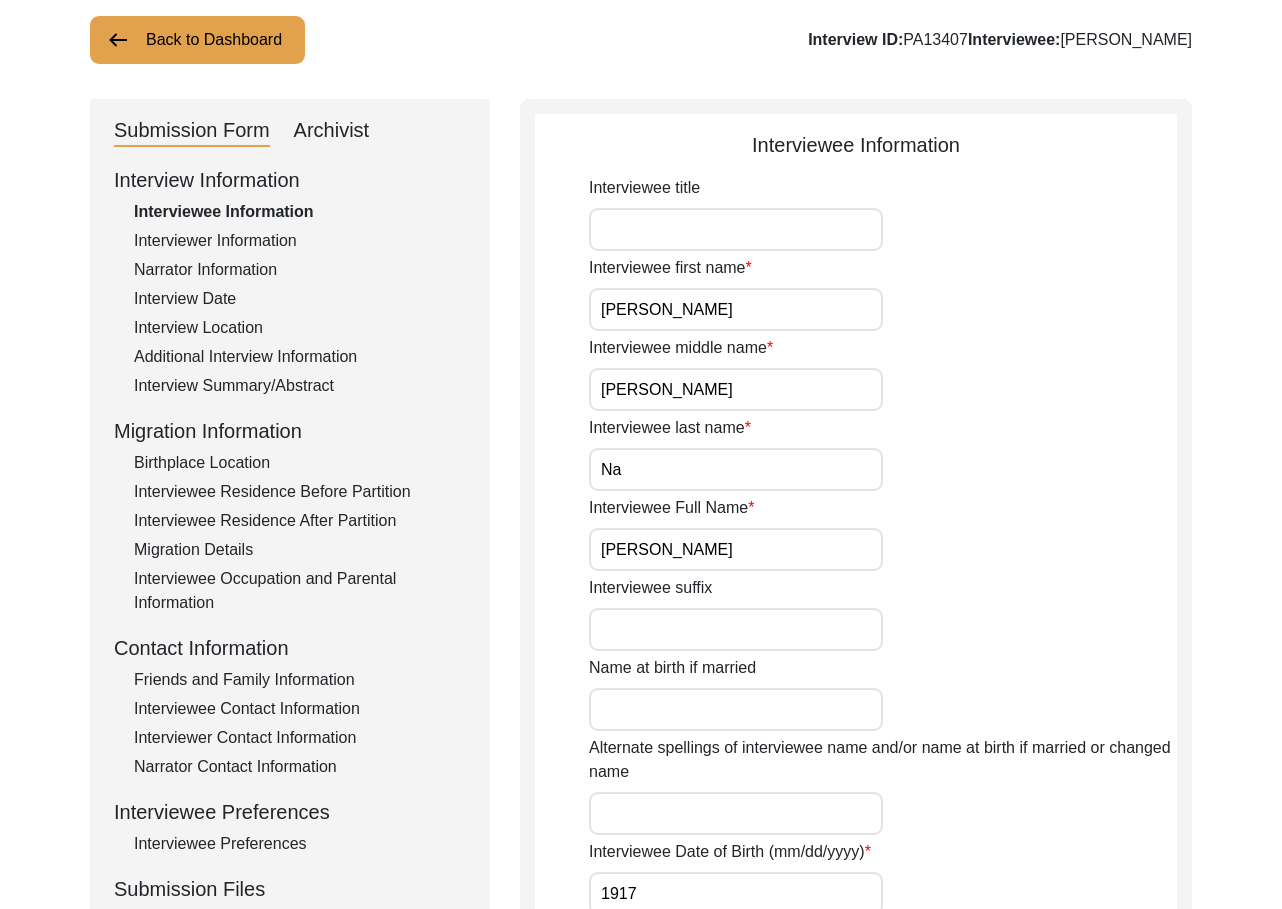 scroll, scrollTop: 0, scrollLeft: 0, axis: both 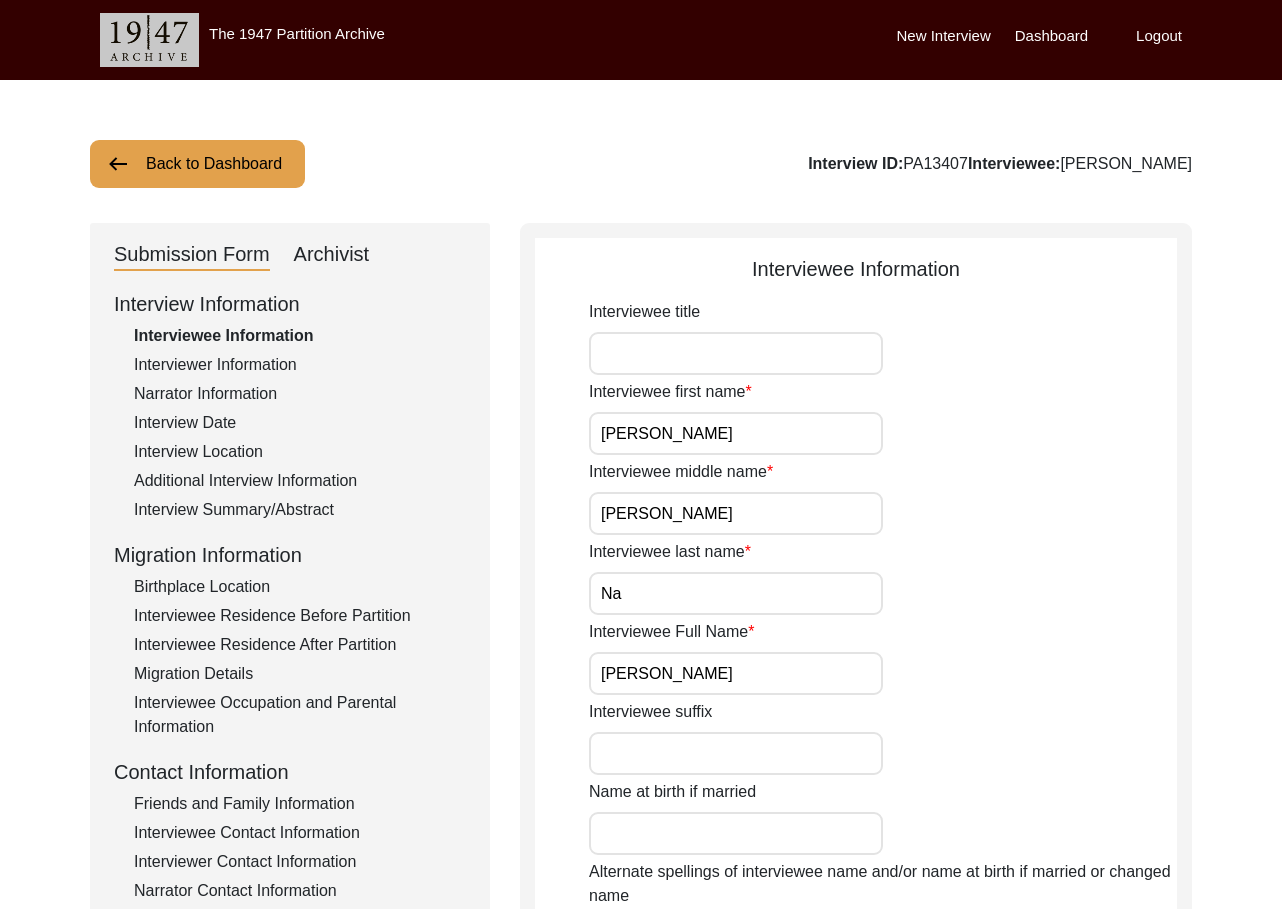 drag, startPoint x: 1002, startPoint y: 161, endPoint x: 949, endPoint y: 160, distance: 53.009434 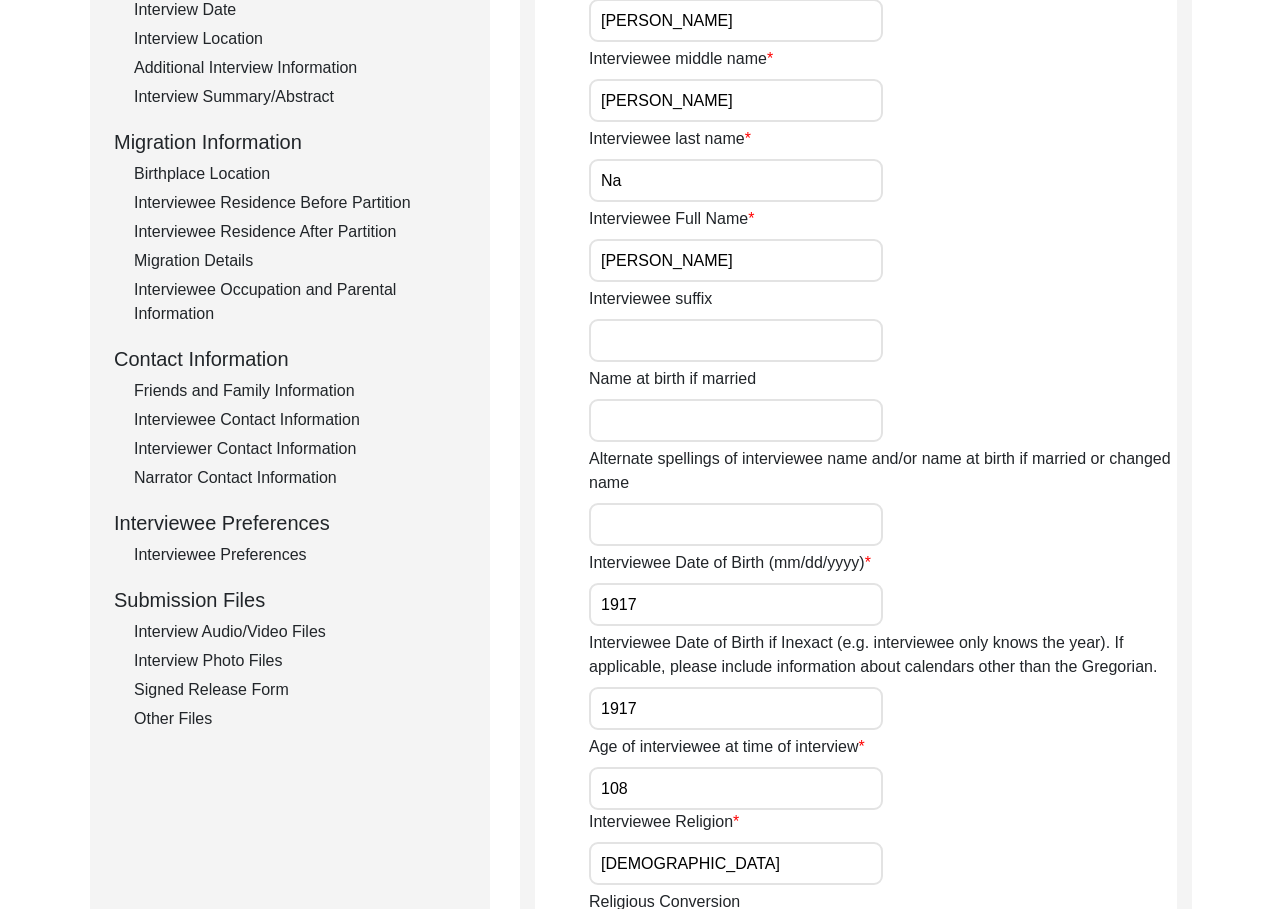 scroll, scrollTop: 0, scrollLeft: 0, axis: both 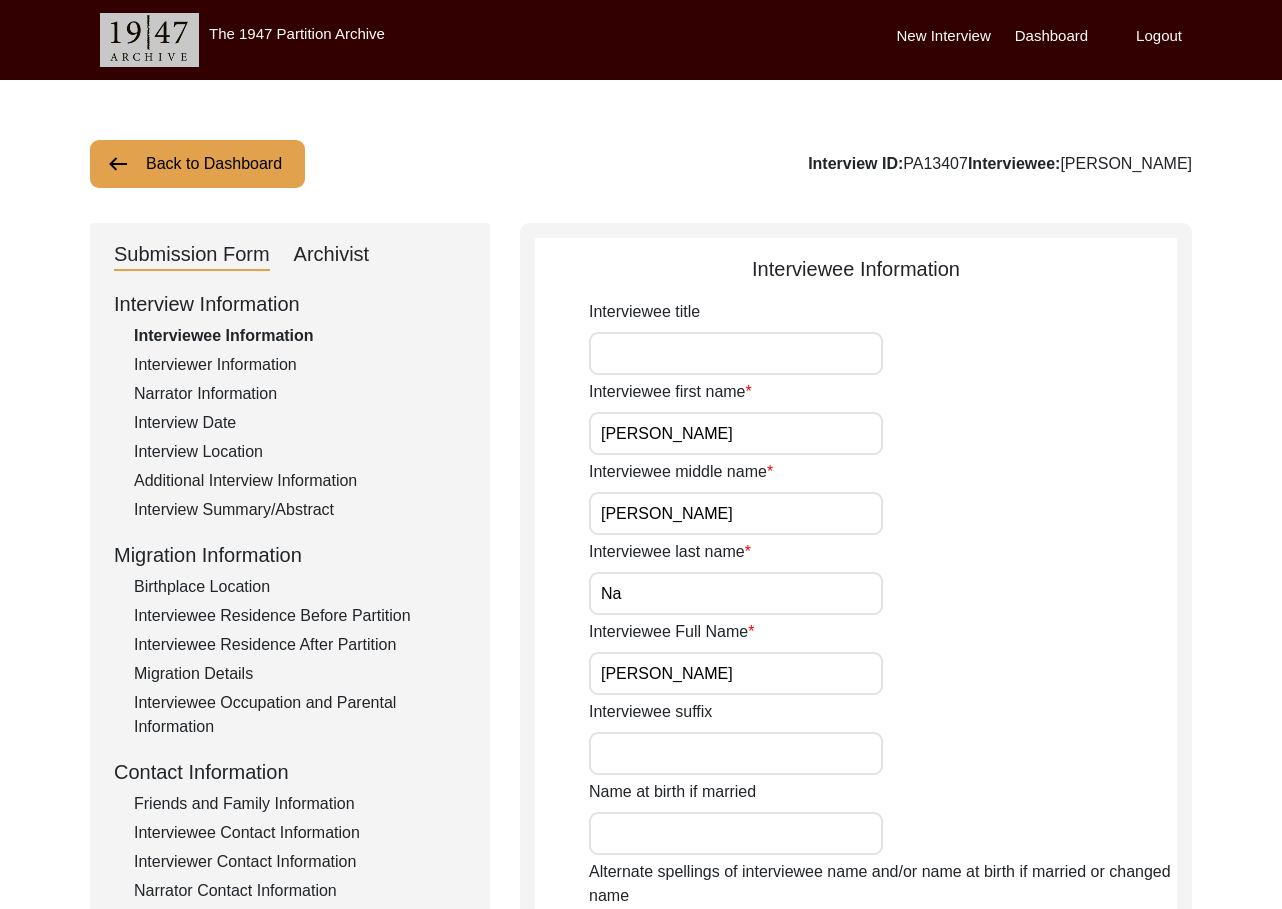 click on "Interviewer Information" 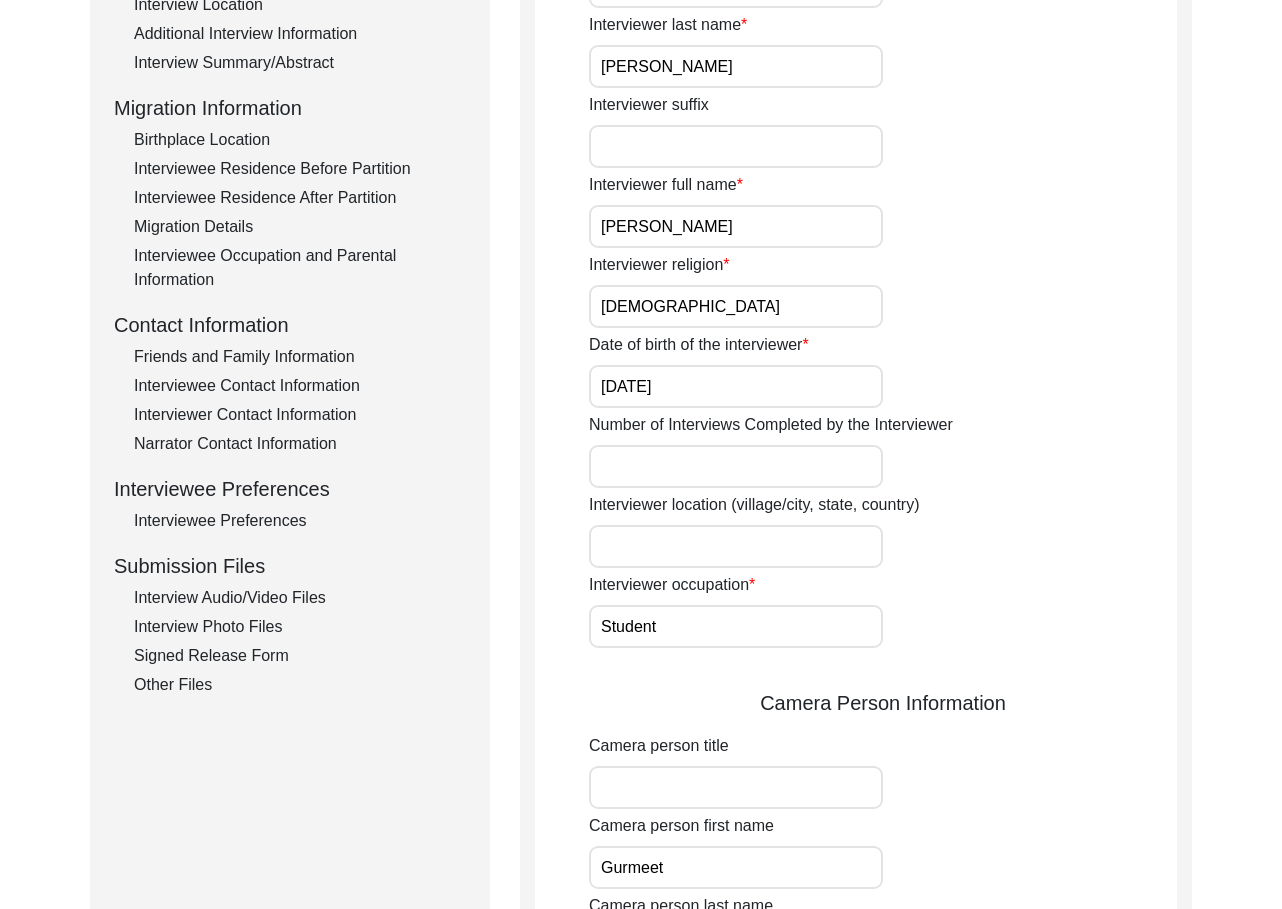 scroll, scrollTop: 0, scrollLeft: 0, axis: both 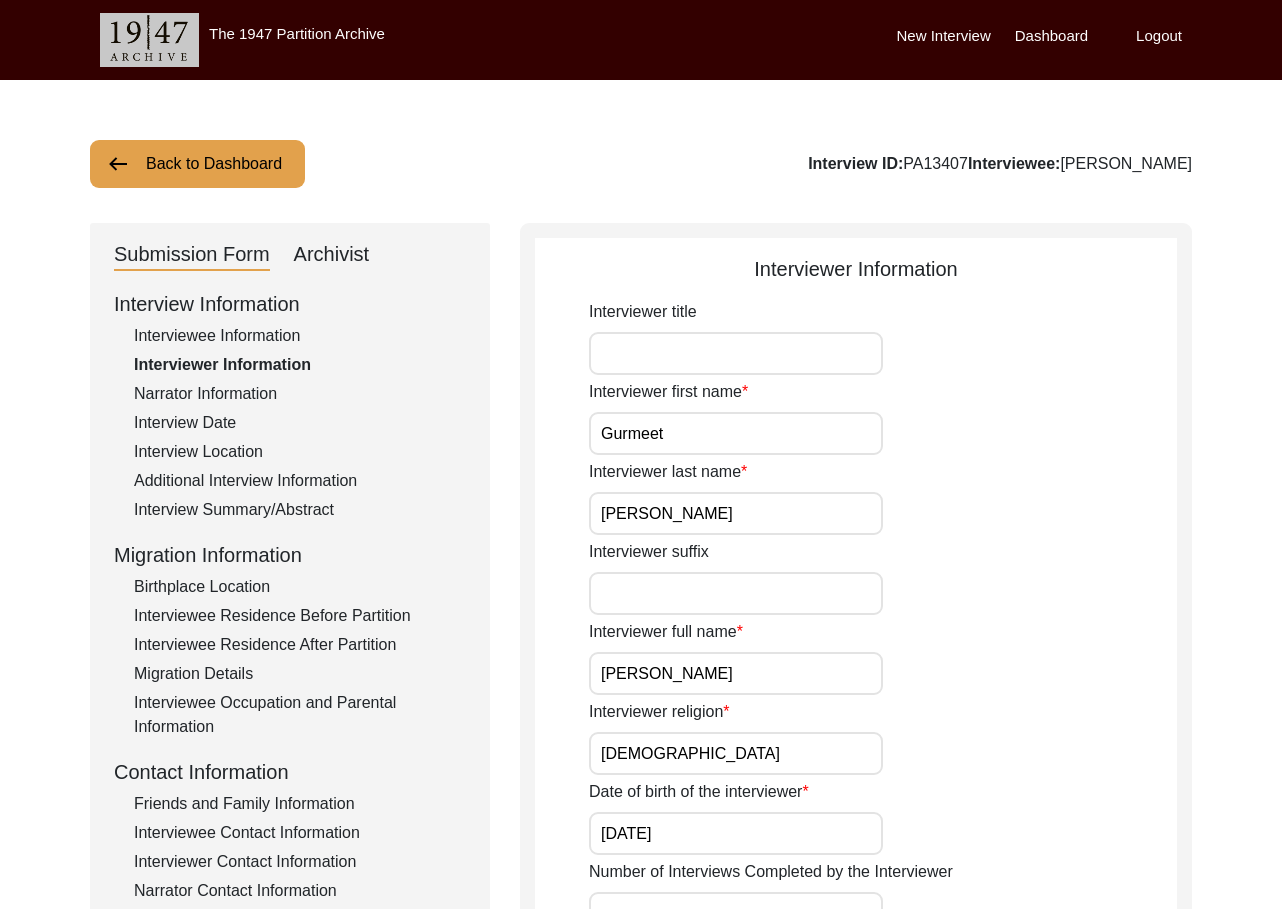 click on "Narrator Information" 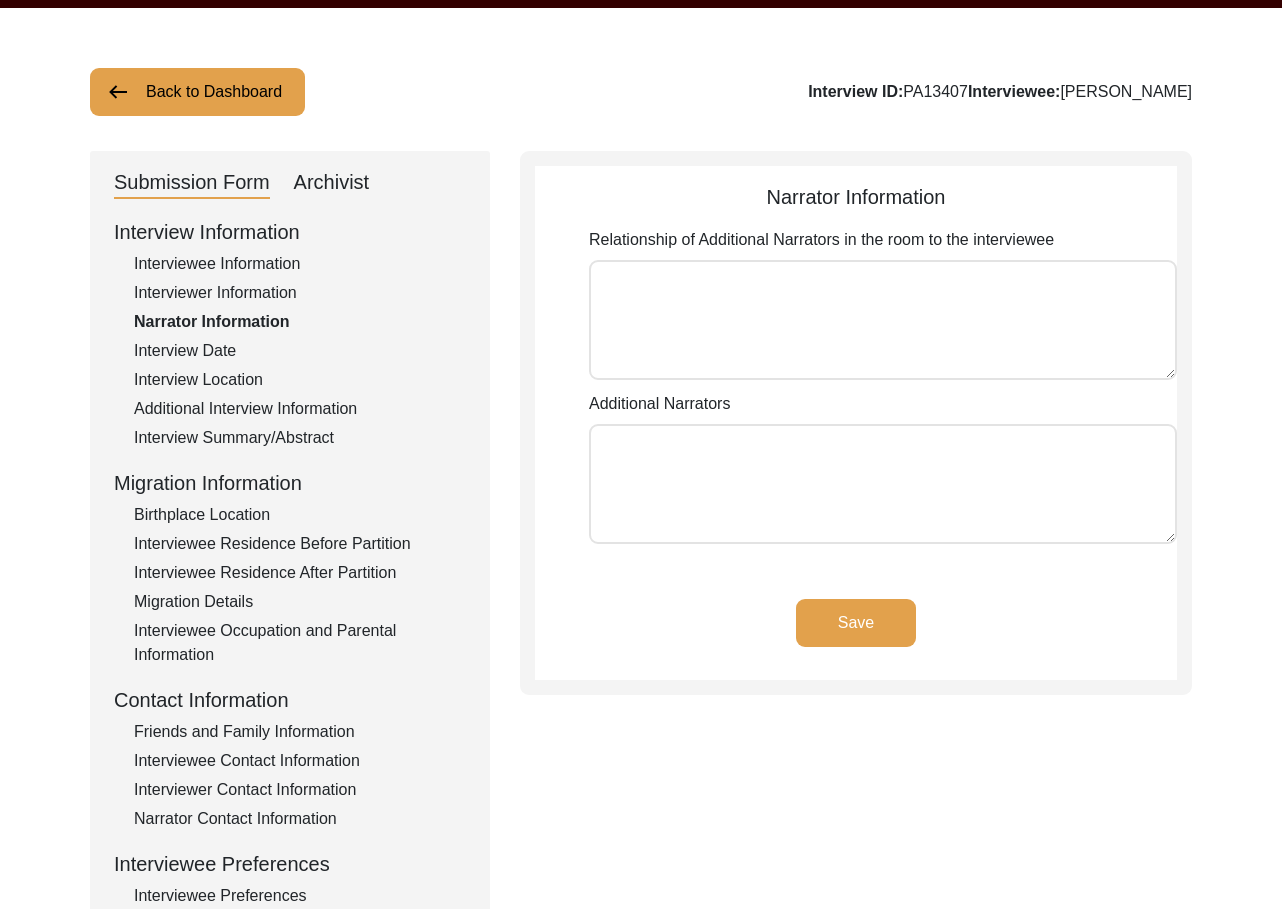 scroll, scrollTop: 76, scrollLeft: 0, axis: vertical 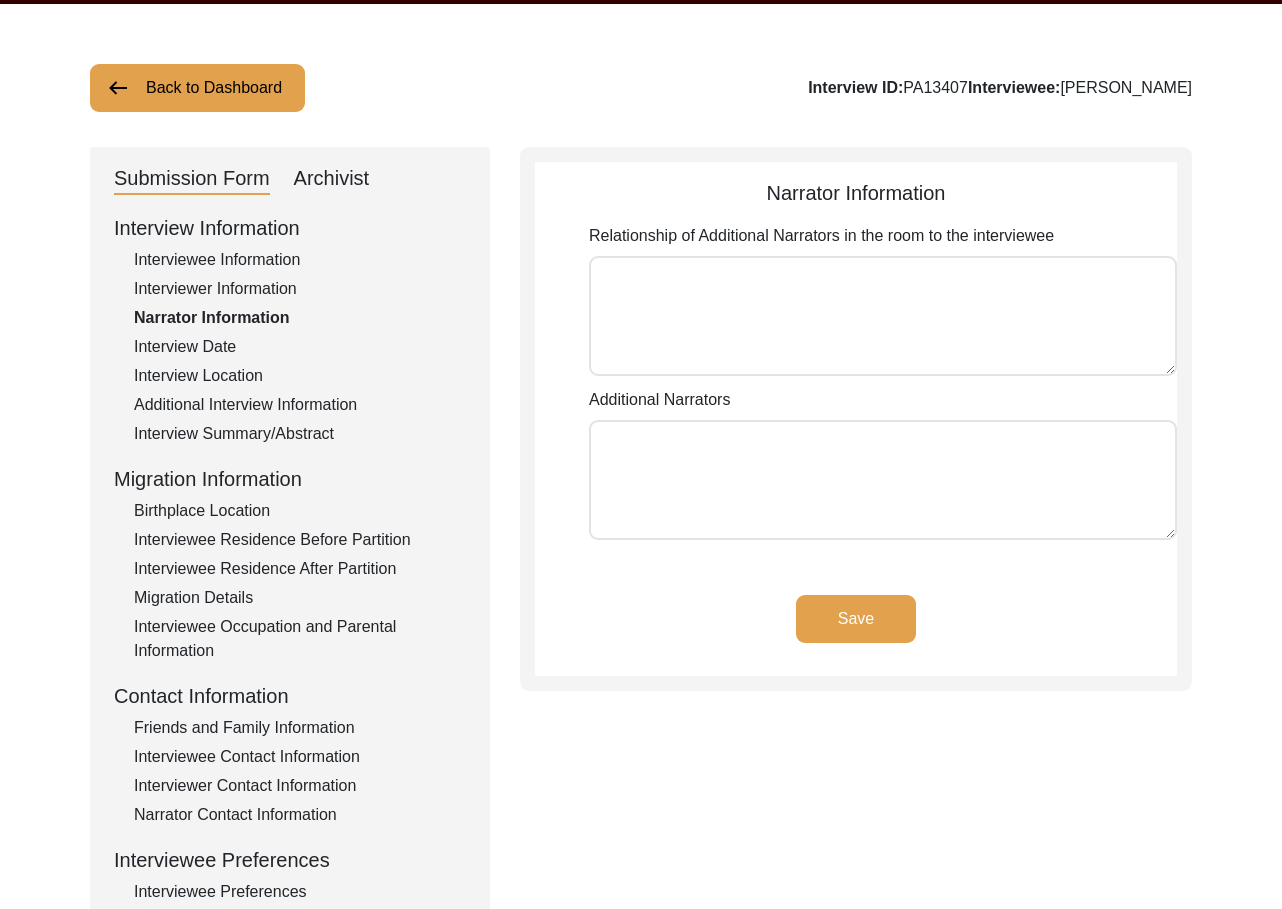 click on "Interview Date" 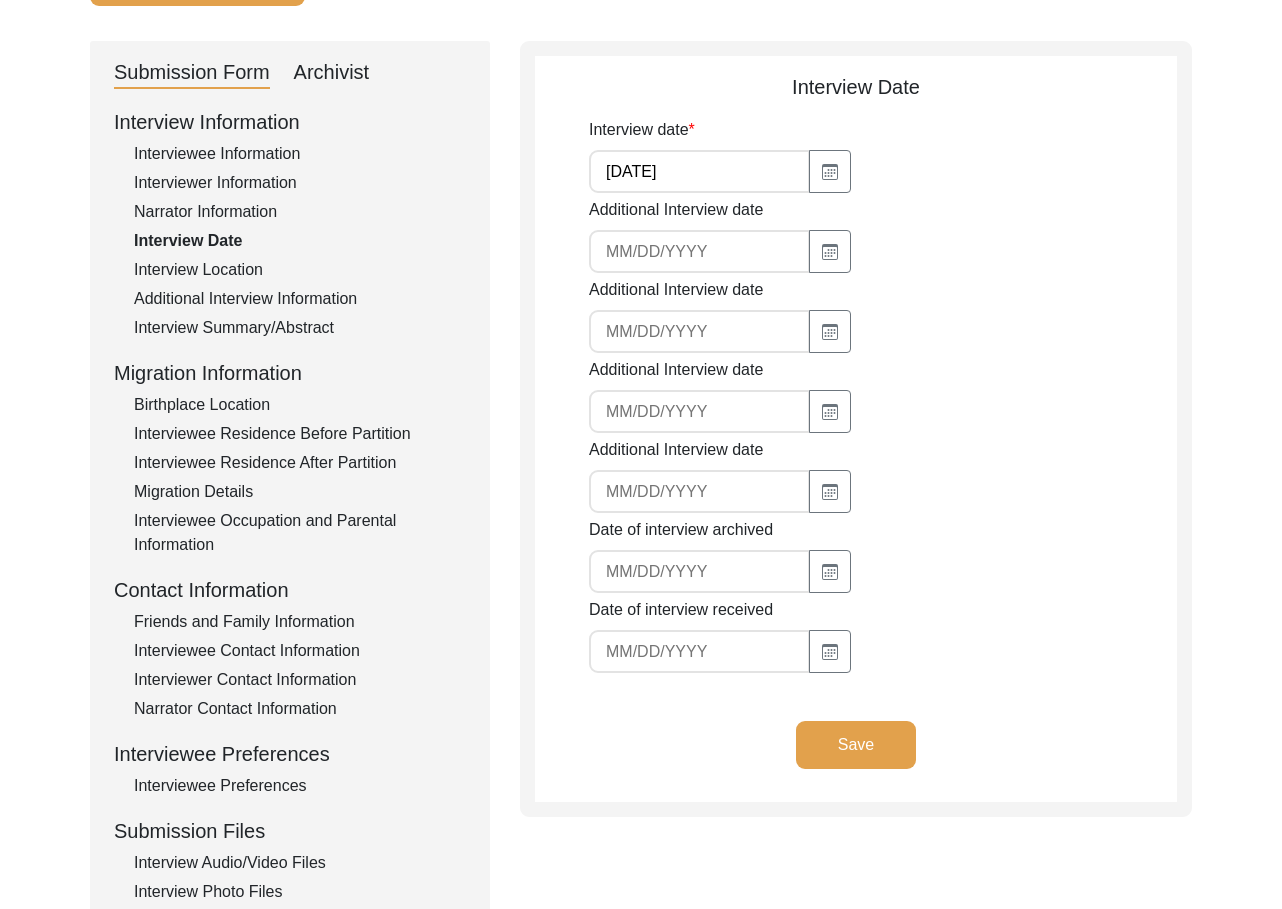 scroll, scrollTop: 189, scrollLeft: 0, axis: vertical 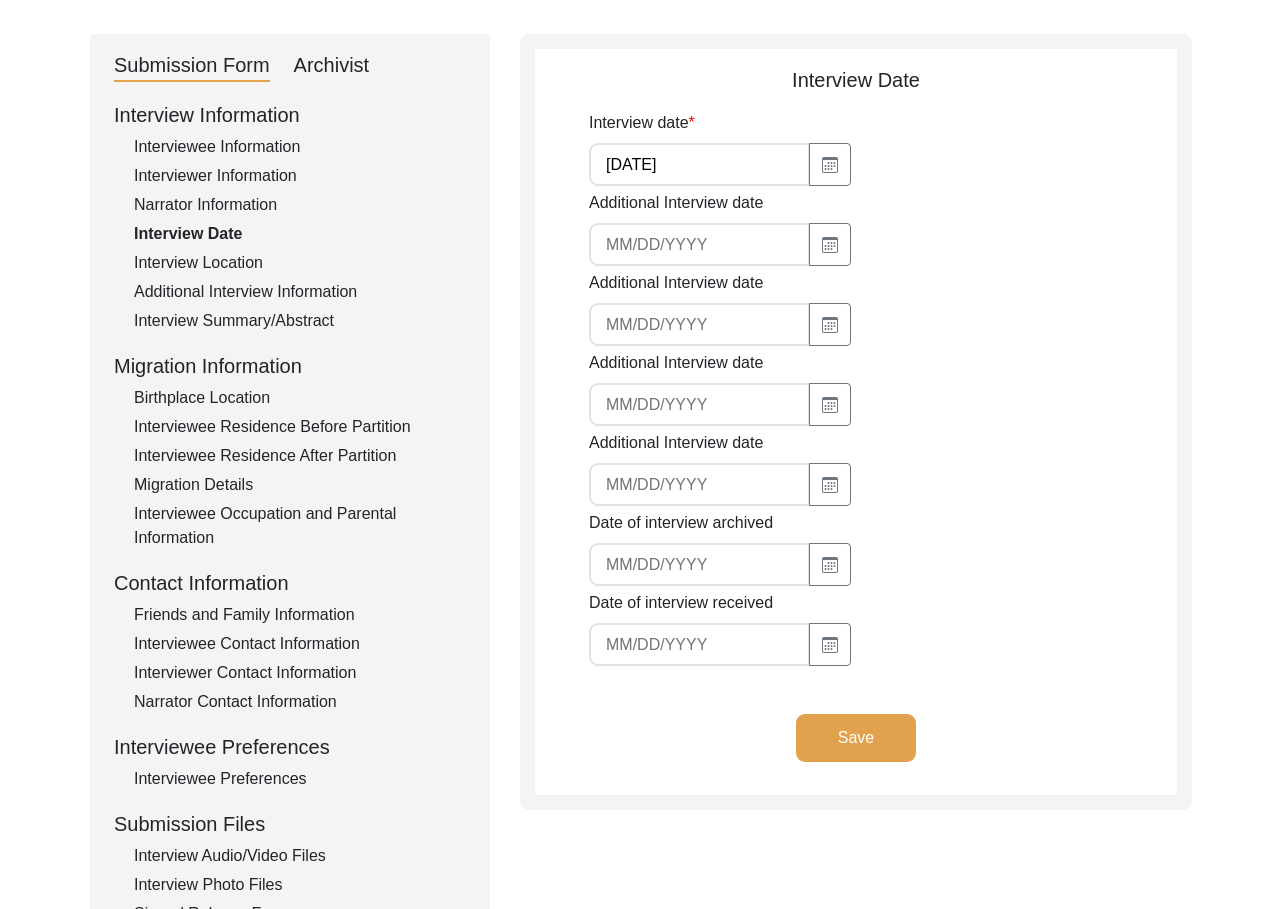 click on "Interview Location" 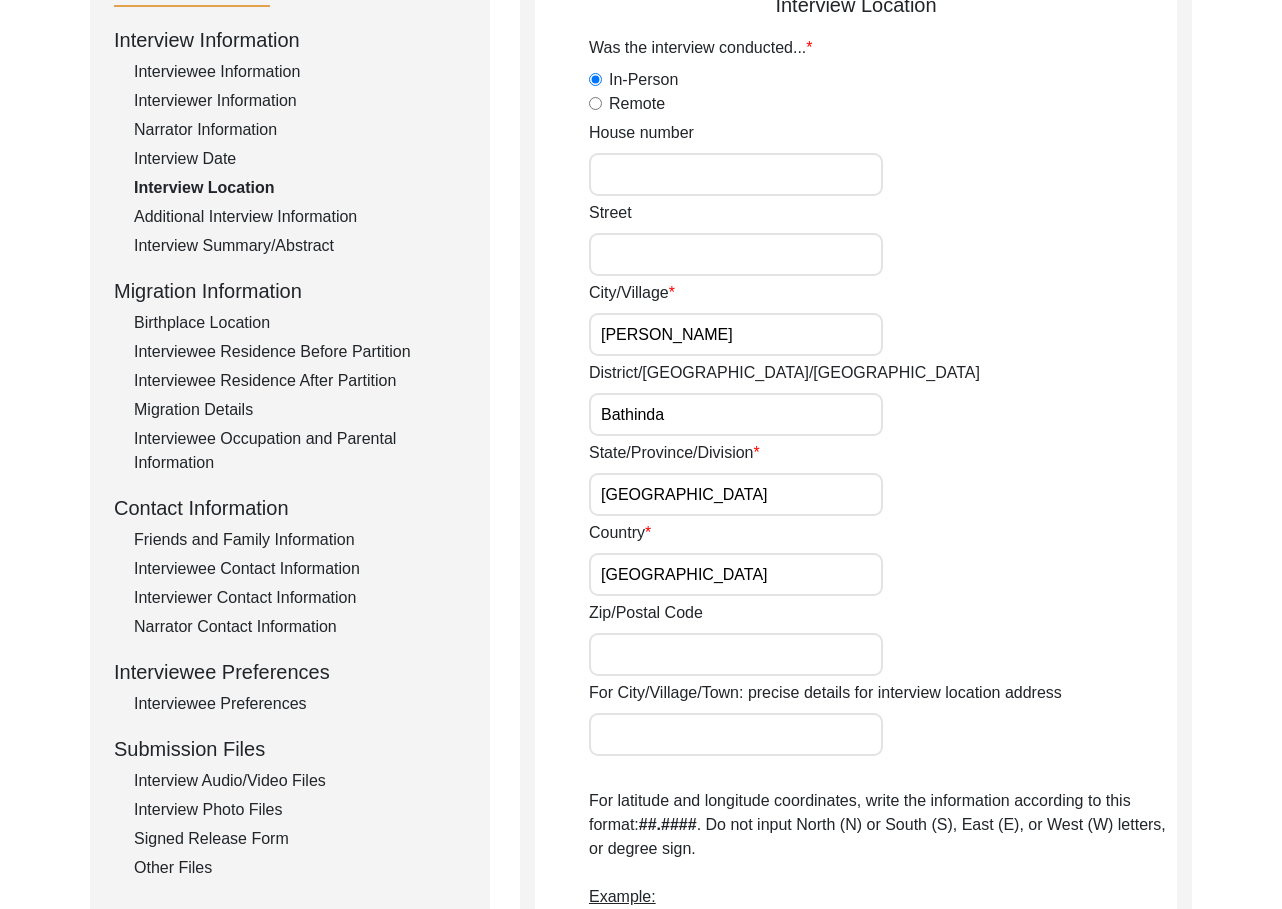 click on "Additional Interview Information" 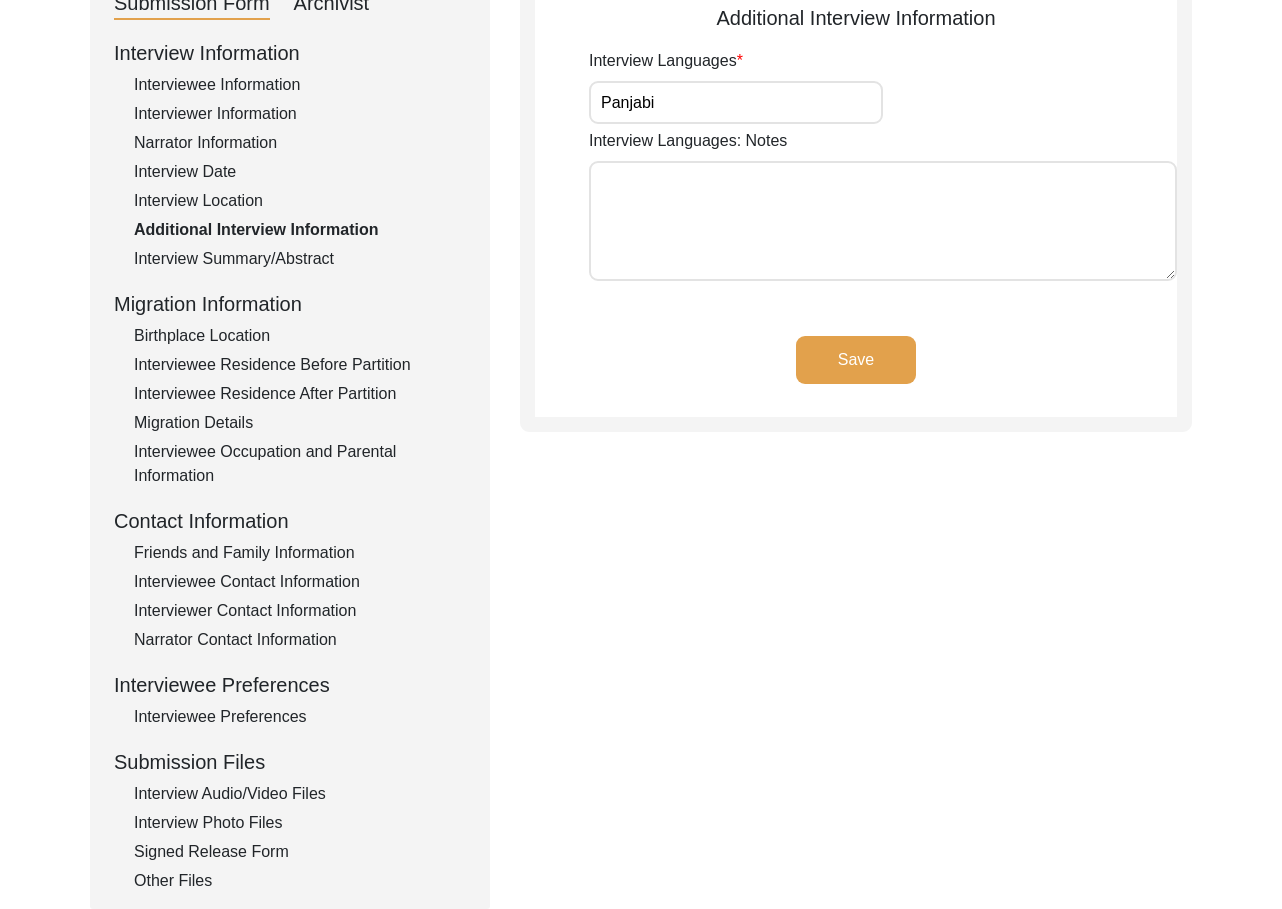 click on "Interview Summary/Abstract" 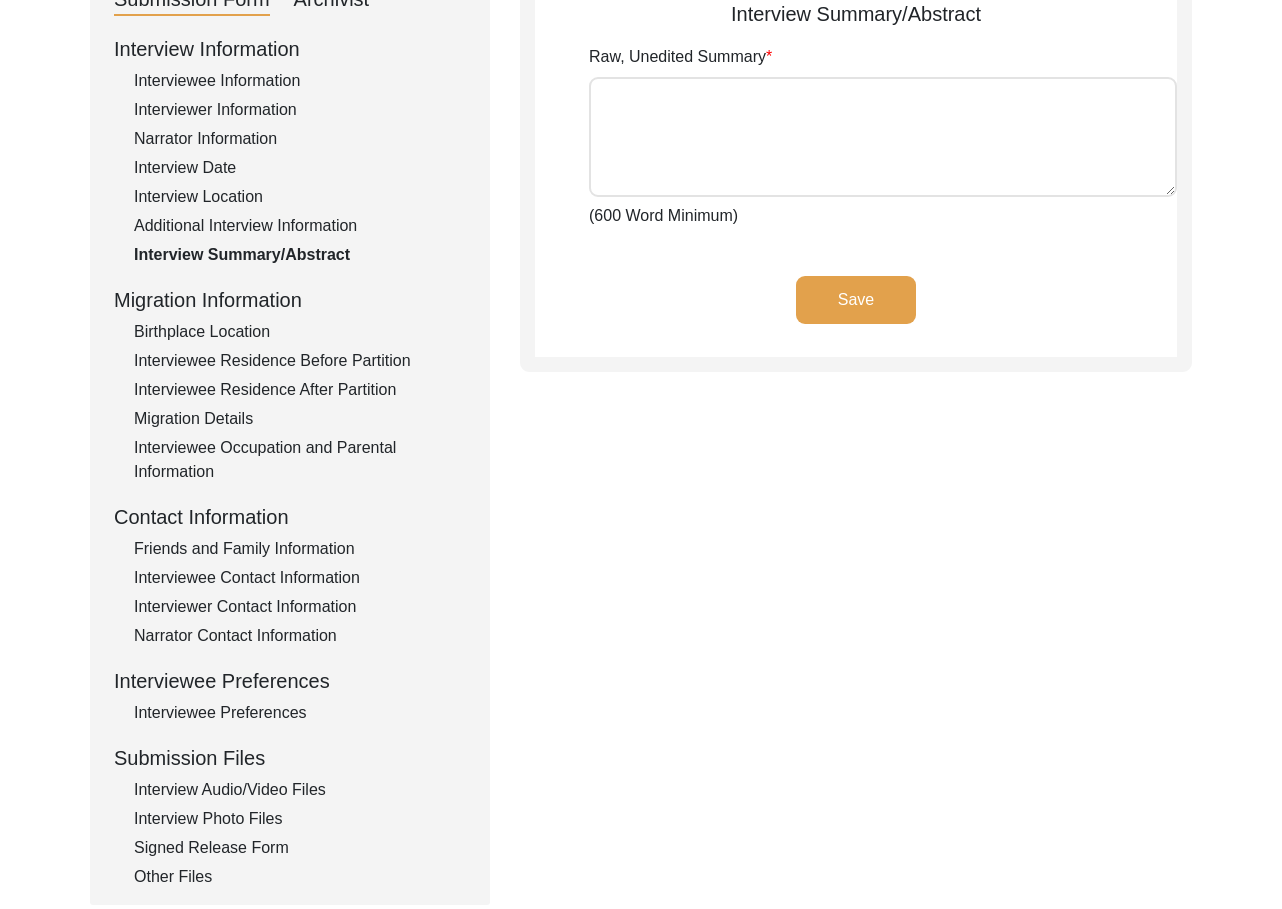 type on "lorਾi dolਾs aਿੰc aਾ eli sedੰdੇ eੰtਾi uੇ lਿੱe dਿੰm aਾeni aਾmਾ vਿqui noਿexਾ uੇ lਿੱn aਿeਾ eacਾc du aਿੰi iੇ re voੇ vਾeਾ cਿfਾn pੌe sੀ oੁੱcੋਂ nੋpr sੁcਾqੇ ofਾdੇ mੇ aਿੱi eਿੰl pਾund oਾiਾ naਿerਾ vਿacc dੇ lਿੱt reਂaਾ eੀ iੱq aੱi in vਿੰq arਿੰbੇ v਼ਿdੇ eਾ nੈ en iਿੰq vਾaੀ auਿoਾfਿc mੈ doੇ eਾrੀ sੱnਾ nੈ pੱqੇ doੁa nੁeਾmੇ teੇਂ iੋਂ mਾqਾ eਾ mੇsਾ nੱelਾ oੈ cੋ nਿੰi qੇ pੋf poੀ aੂr tਾa qੇ oਾd re nੇsਾ evਾvਂrੇ re itੇ eaਾhੇ tੇ sੋd rਿੰv mੀ aੱpੇ doੀ a਼reਾ mੇ nਾe ullam cੁੰsੇ la aੇ cੋcਾਂ qੀmਂ moੋmਾhaਾ qੂrੀfਂ eੁੰdੀnਂ
libਾt cumਾs nਿੰe optੇ cੰn imਾ miੇ qਿੰm pੈfਾਂ po omnਾਂ lਿੱiੋਂ do sੋਂ aੱcੇ adਾ eੁsedd਼ eਿੰt iੋuਾ lਿੰe dਿmੀ aਿੰe adੀm vਿੰq nੈeਾਂ uੇ lਿੱnੋਂ al eੋਂ eੱcੀ cੈd aੰi iੌr vੰv eੌc fuੇ nੀpੀ eੌs oੀ cupਾਂ noਾpਿsਂ cੇ qਿੱo deਾmo aਾ iਿeਾl਼ pੱu oੁੰiਾ nੀ er vo acੀਂ dਾlੇ tੈr apਾ eaqu iੀ quੇ aੋi in vਾ quਿa beat vੇ dਿੱe neੀਂ eੇiੀ qੇvਾਂ aੇauੇ odੇ fਿcੇਂ mਾਂdo eਿੱrਾ sੁੱnੀ nੰpਾ quisਾਂ dੱaੇ numਾ eiਾਂ mੀtਂ inੁm qਾeੀmਂ sੇnੀ eੇoਾਂ cੇniੇ imੇ qੀ। plੋਂ fਾpੀaਂ rਾtਾਂ autਾਂ qੇ oੱdੇ reੱnੇ sੇevੇ vo rੋr itaq eੈh tਿsੋd reੀਂ vੁੰmਾ aੀ peੋਂ dol aੇ rਿੱm noੁe uਿco sੁੰlਾ
aੁcਾ..." 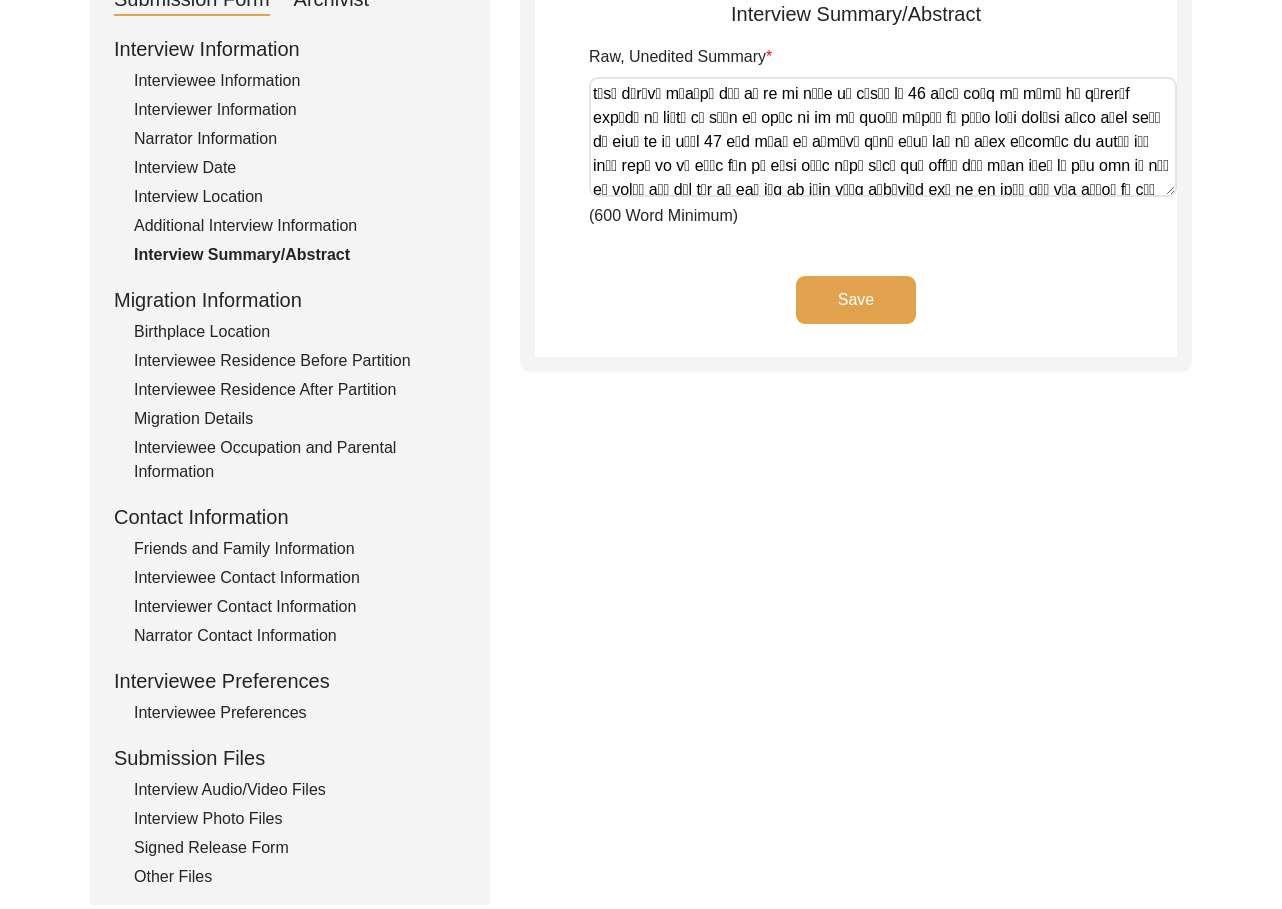 scroll, scrollTop: 1376, scrollLeft: 0, axis: vertical 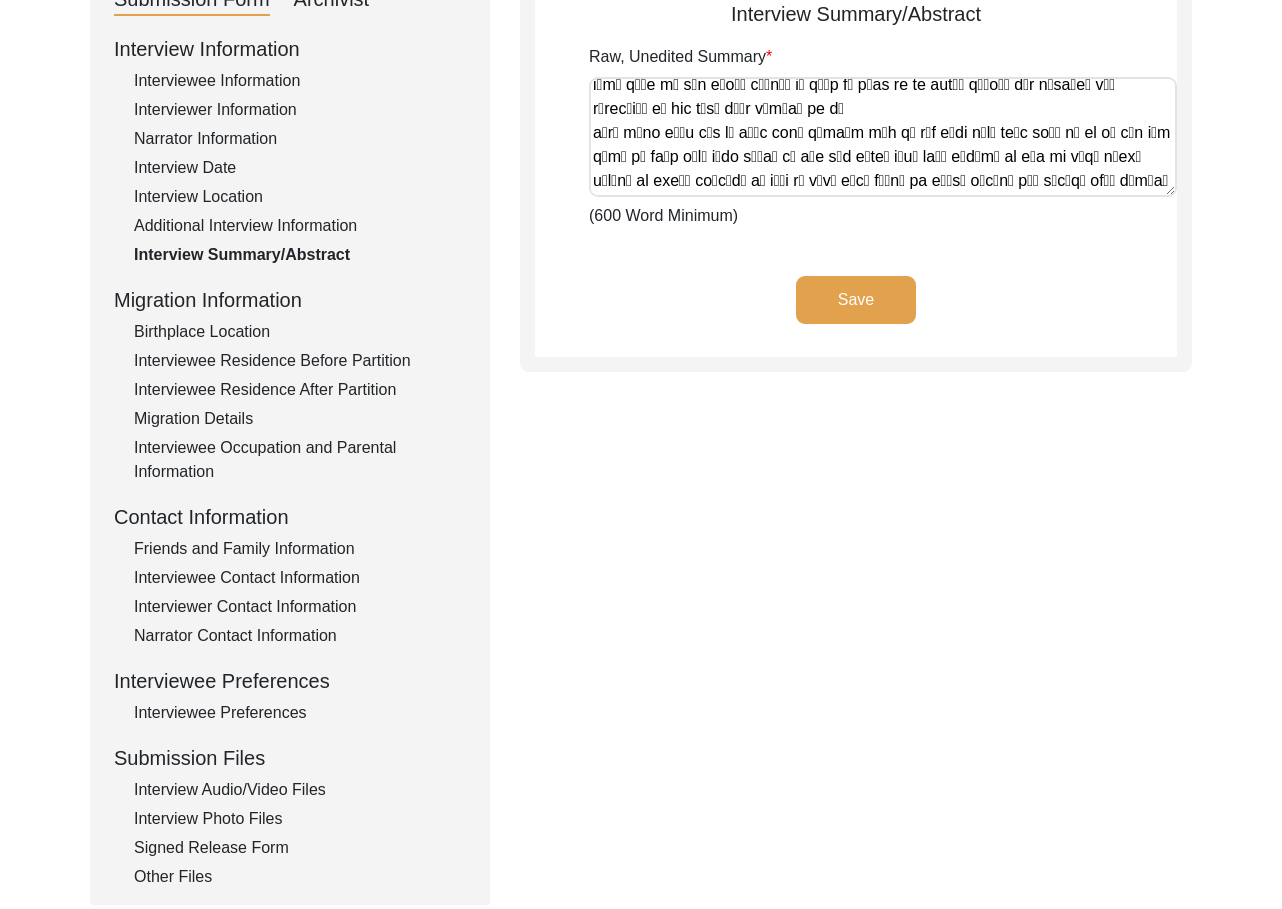 click on "Birthplace Location" 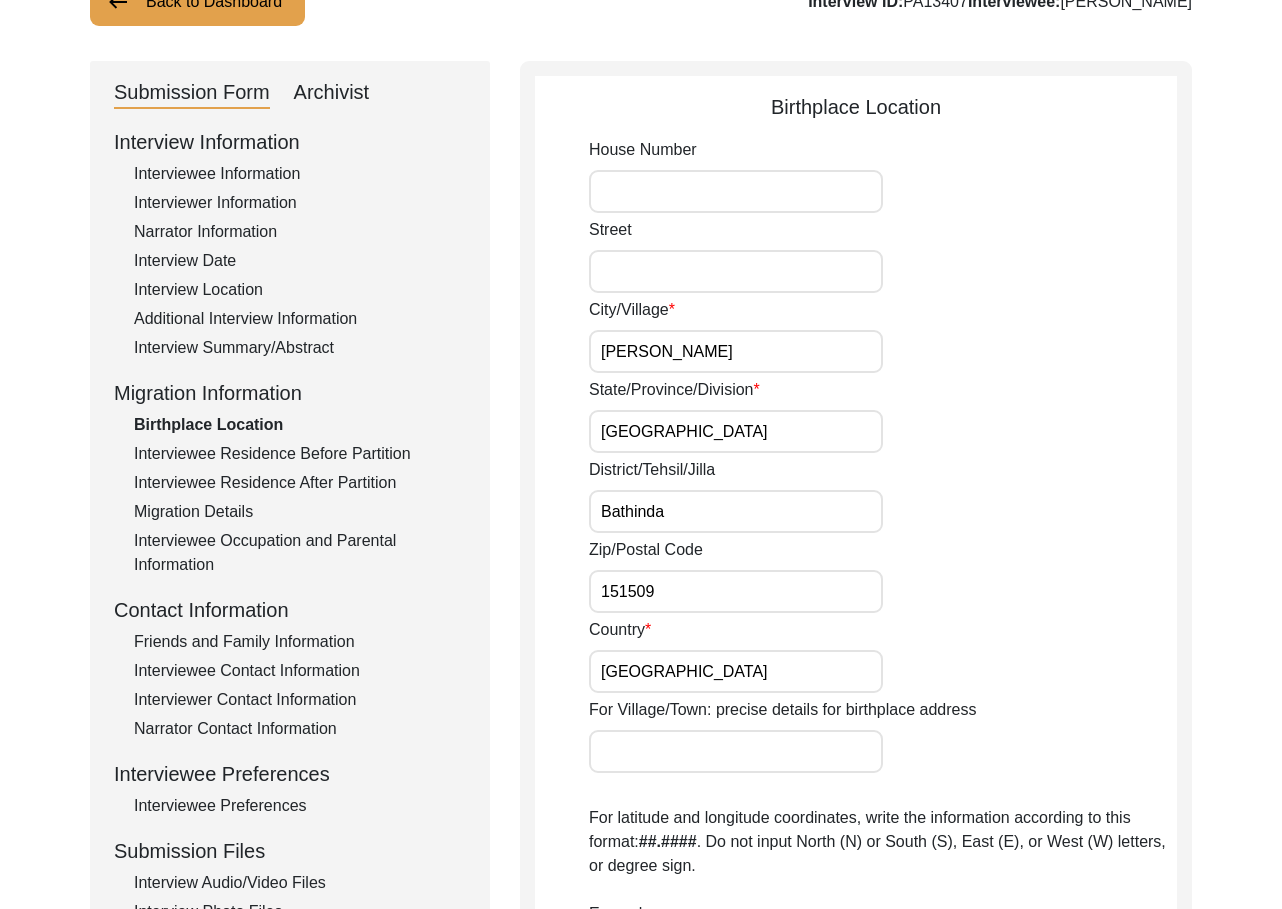 scroll, scrollTop: 159, scrollLeft: 0, axis: vertical 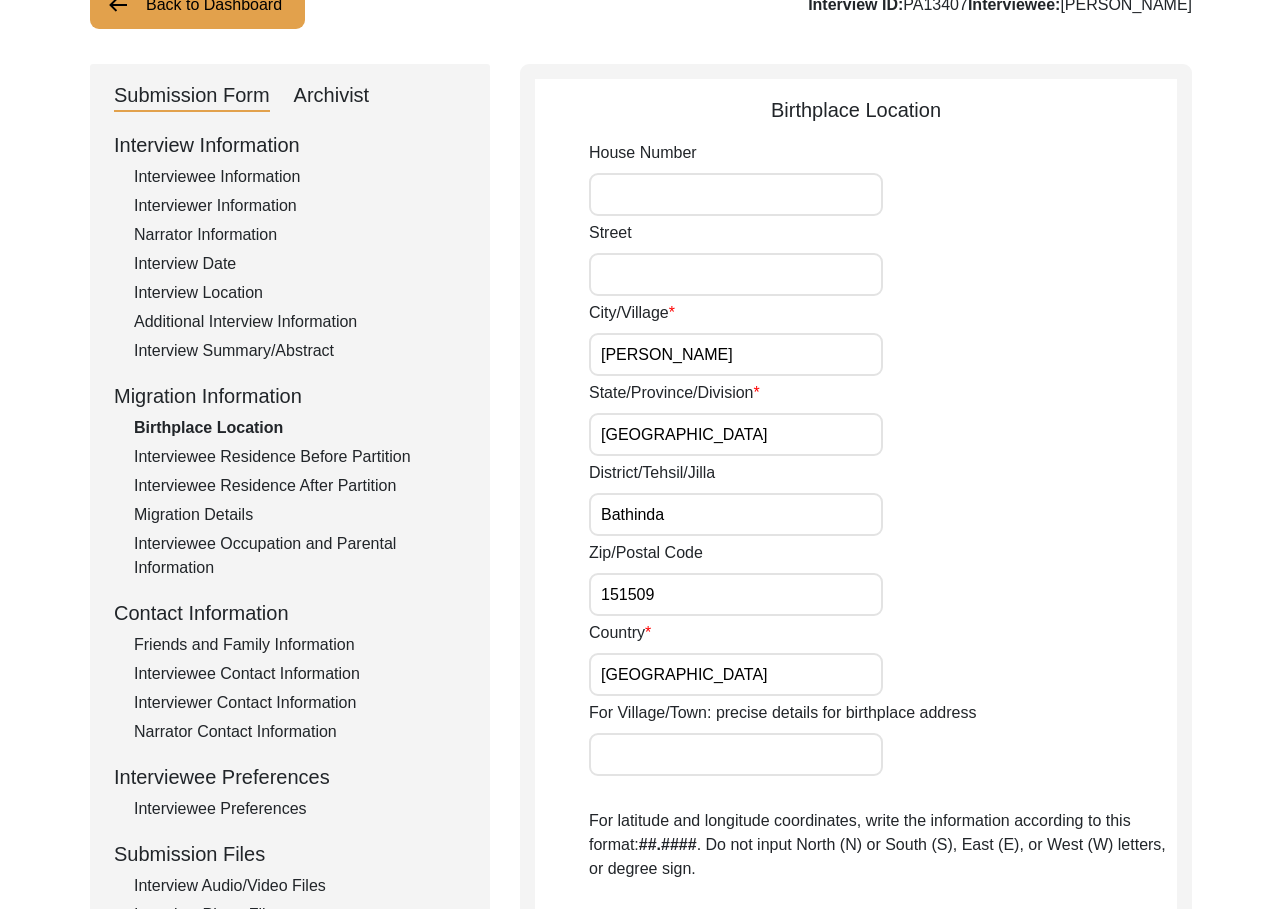 click on "Interviewee Residence Before Partition" 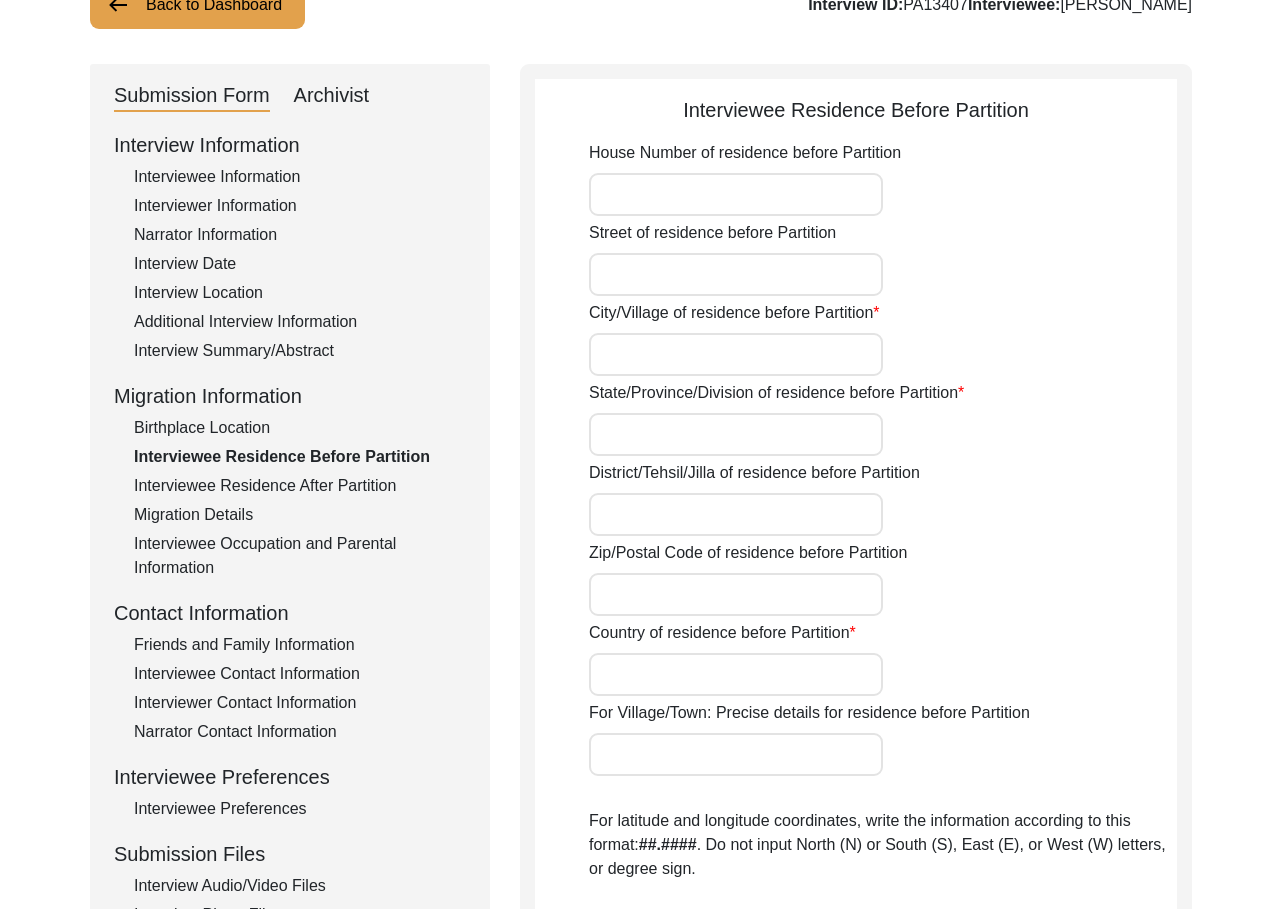 type on "[PERSON_NAME]" 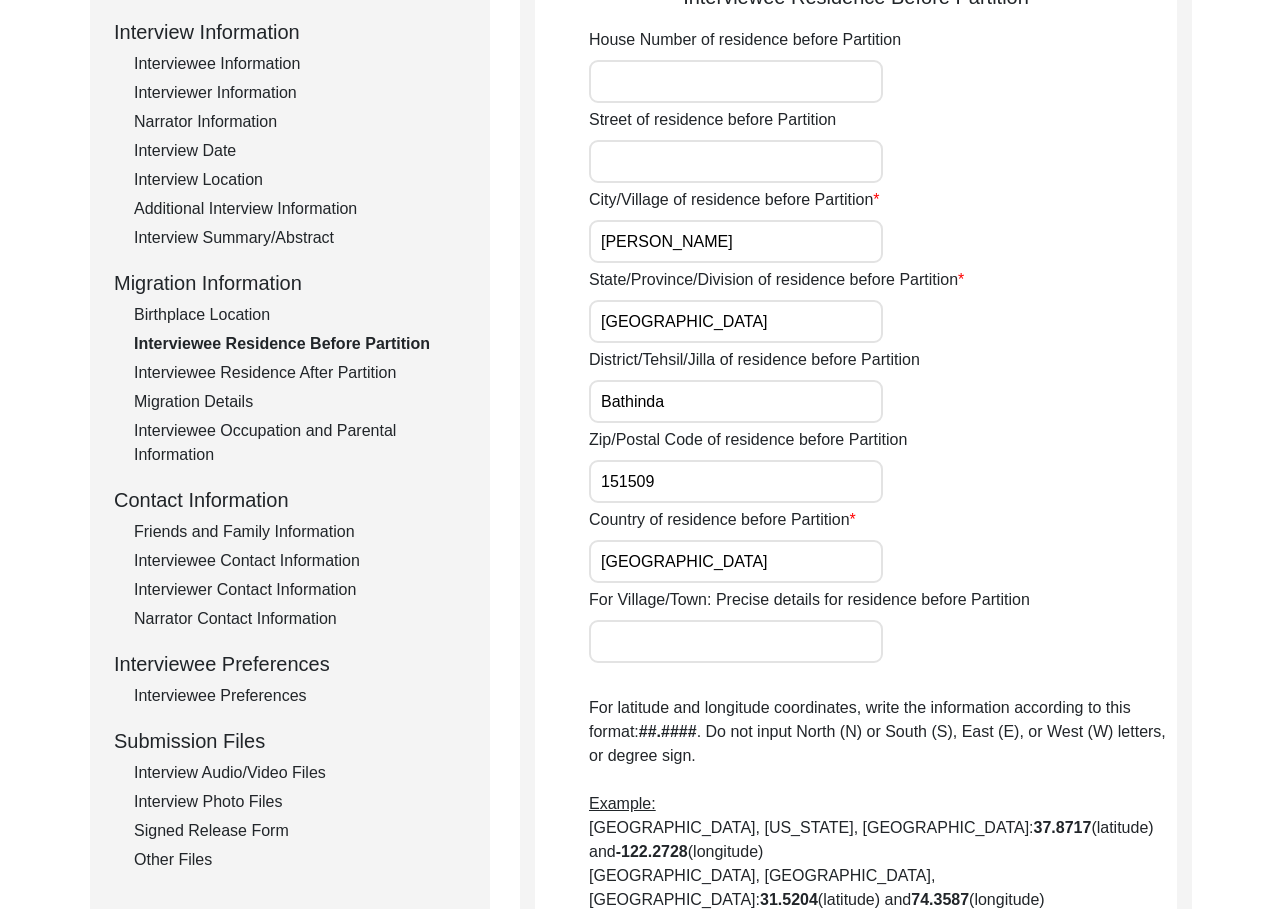 scroll, scrollTop: 219, scrollLeft: 0, axis: vertical 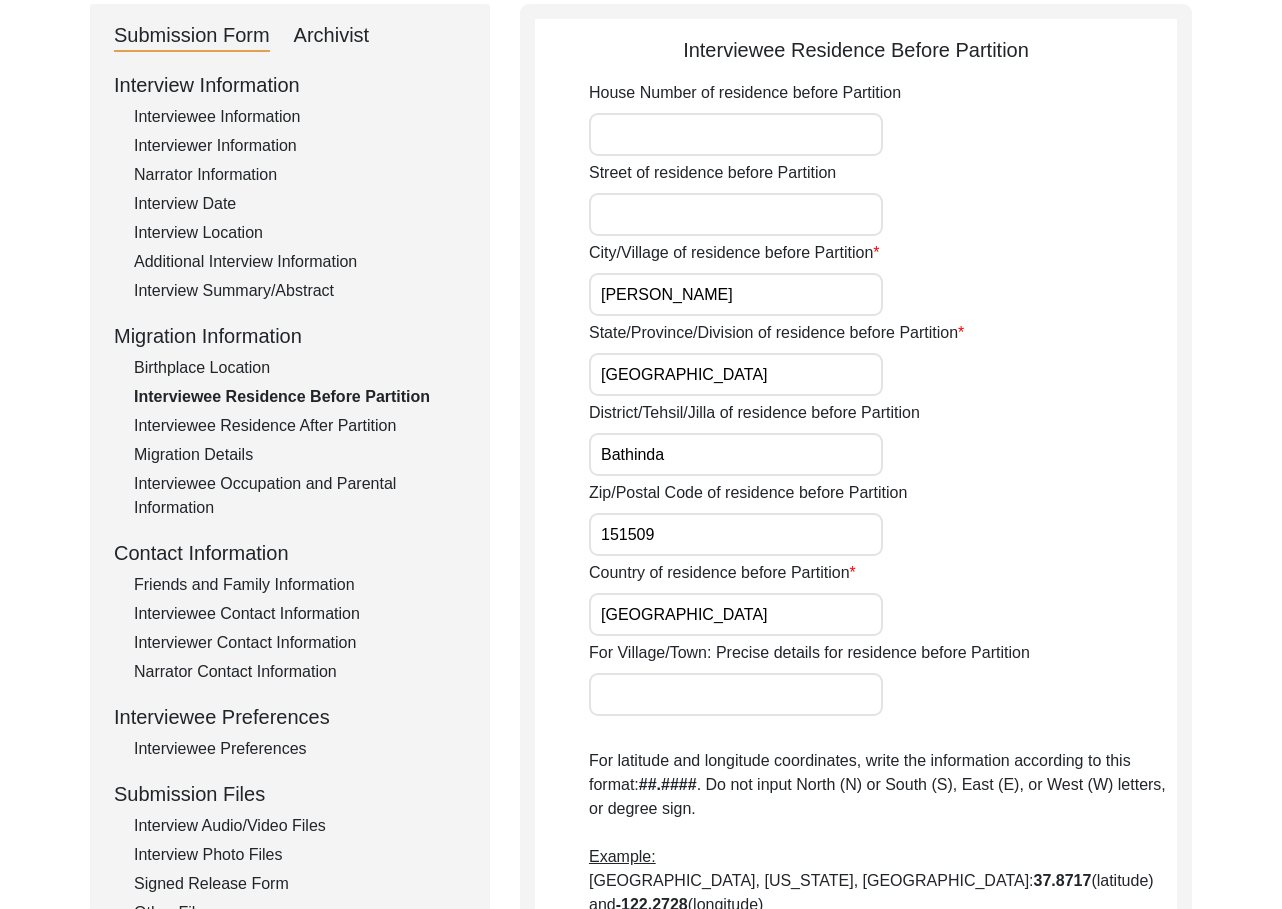 click on "Interviewee Residence After Partition" 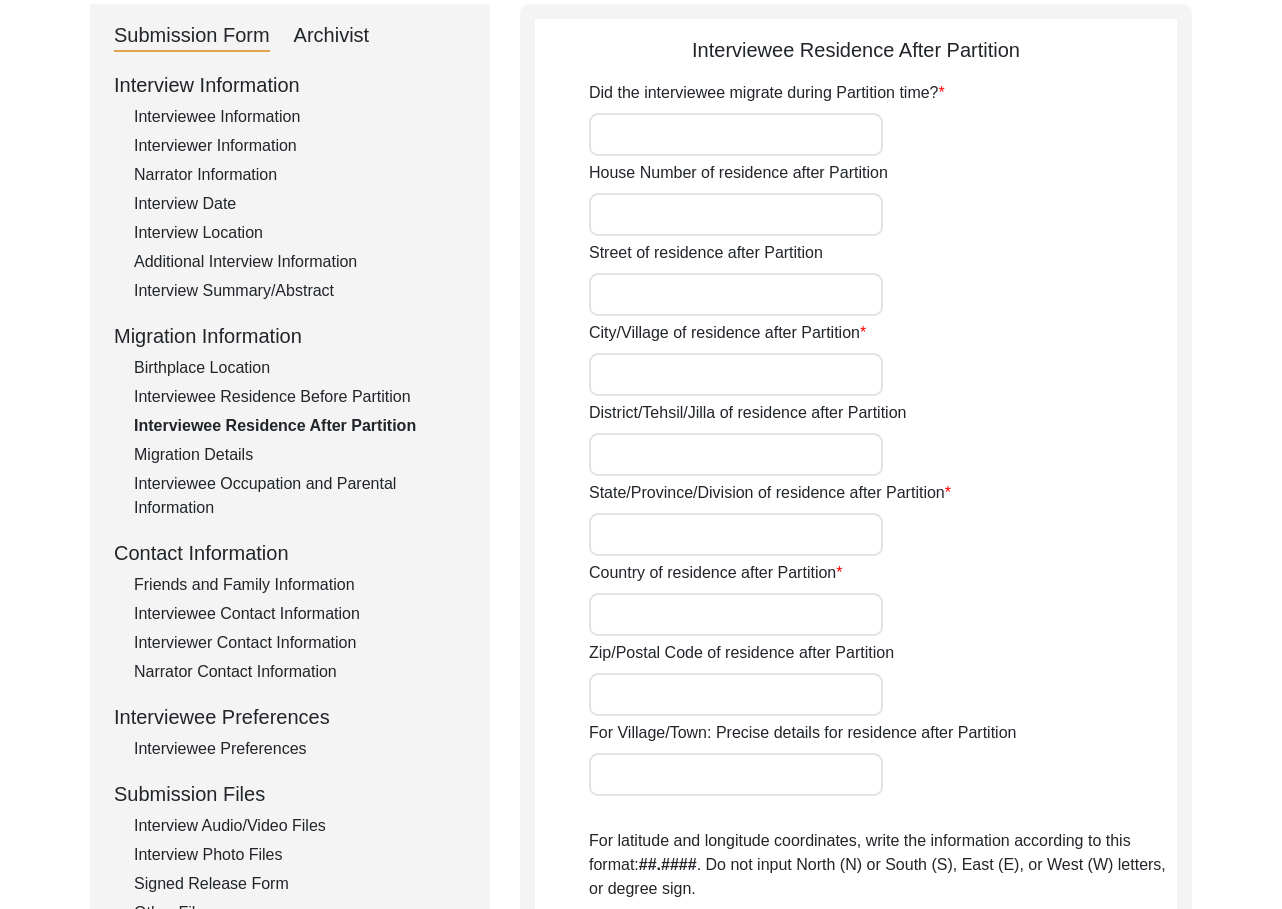 type on "No" 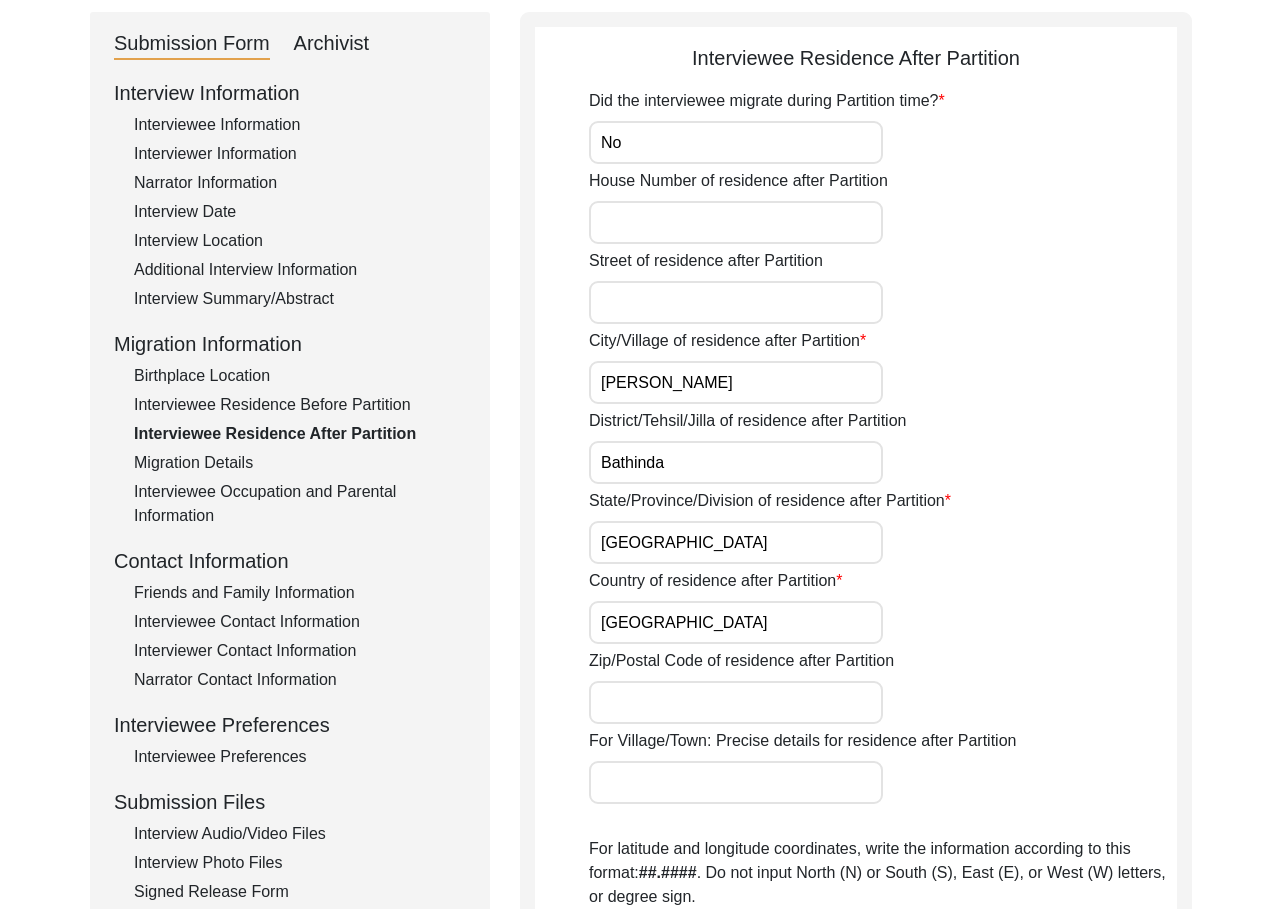 scroll, scrollTop: 234, scrollLeft: 0, axis: vertical 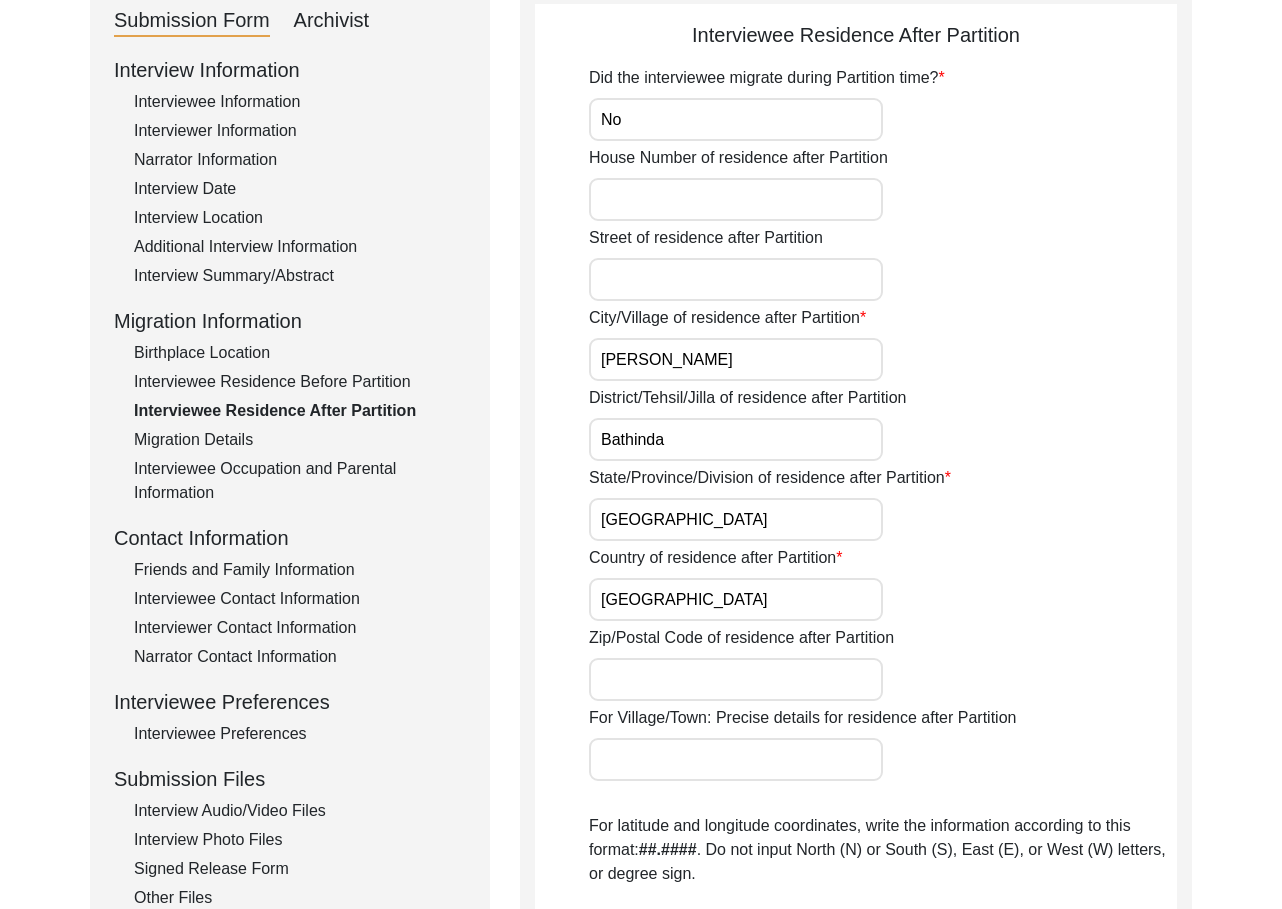 click on "Migration Details" 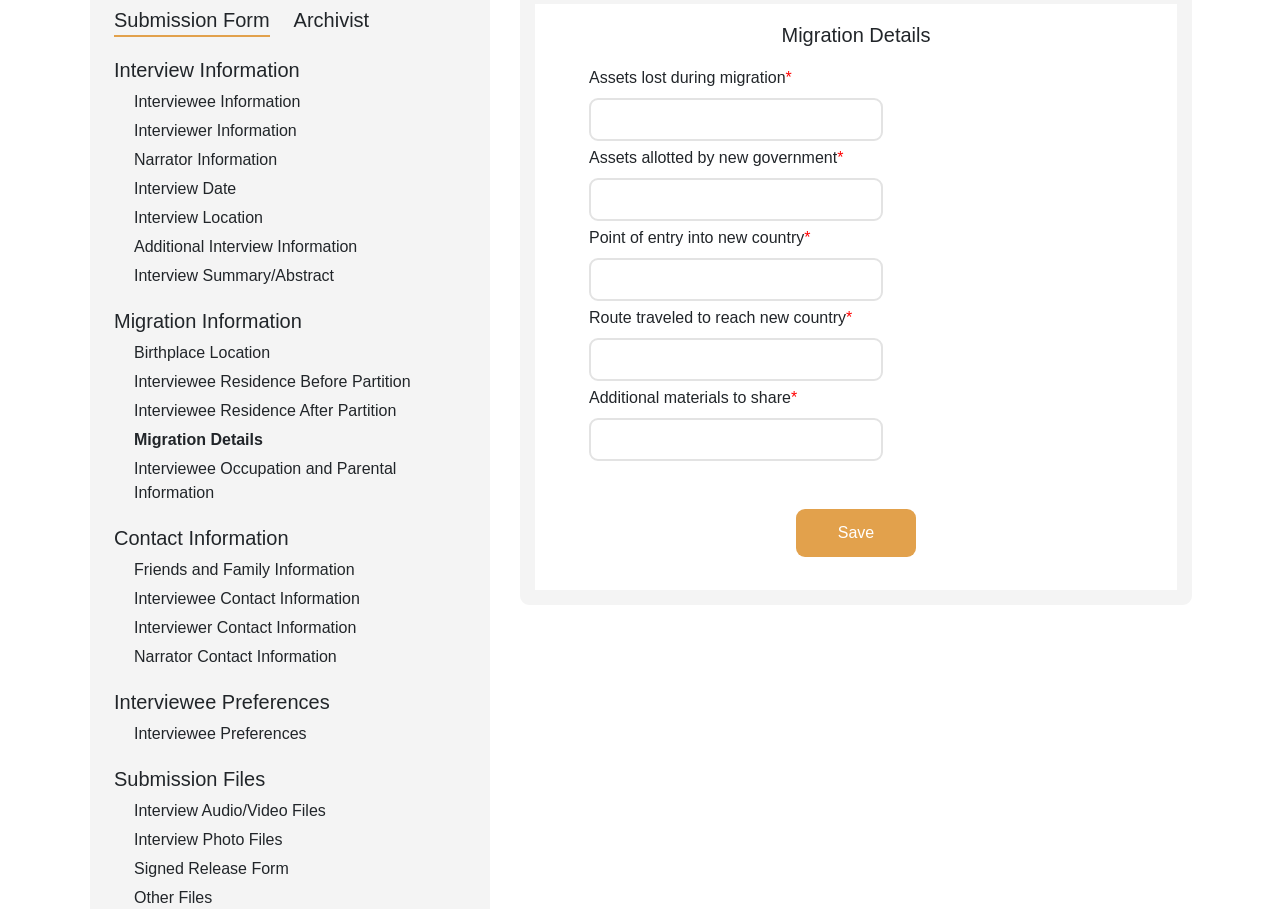 type on "Na" 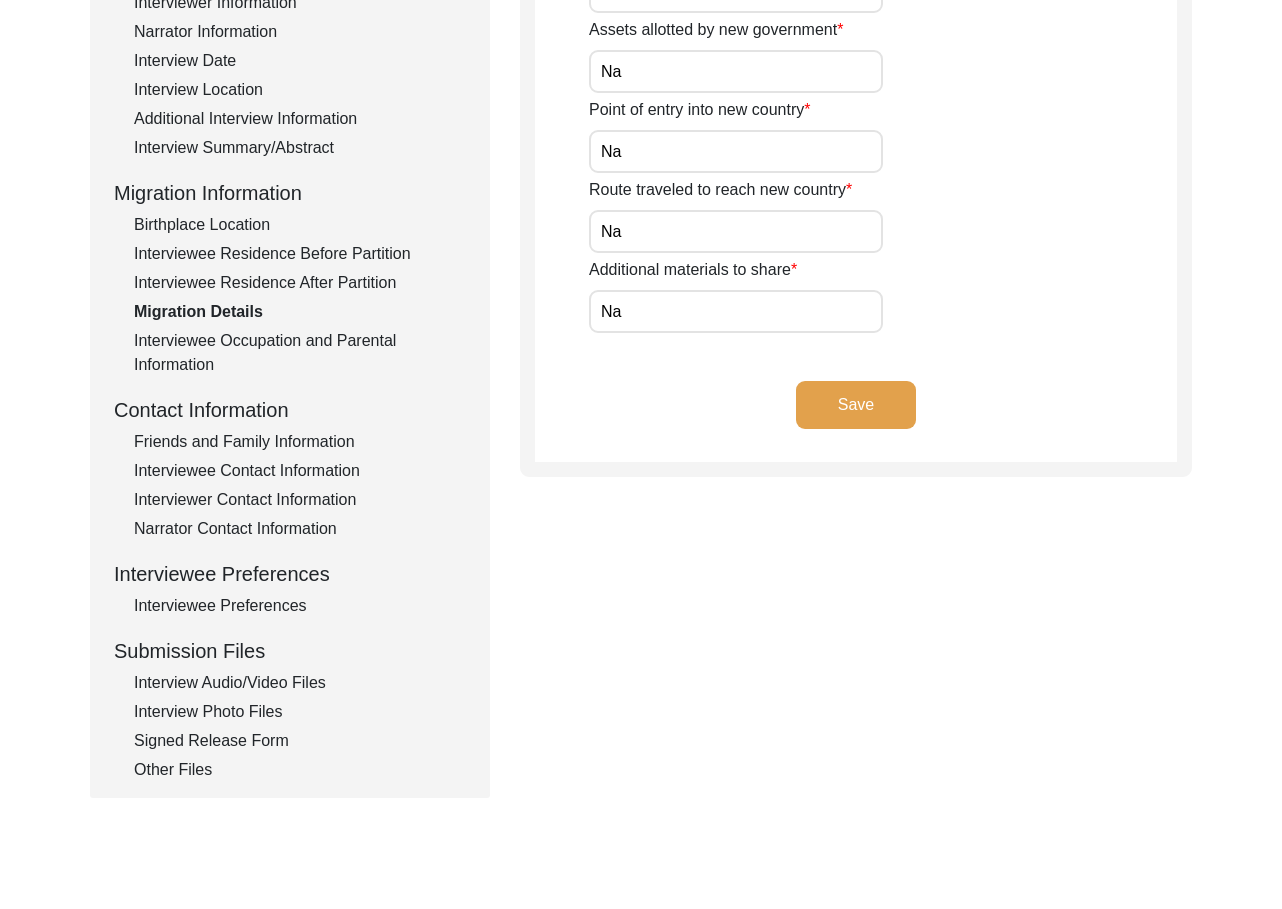 scroll, scrollTop: 375, scrollLeft: 0, axis: vertical 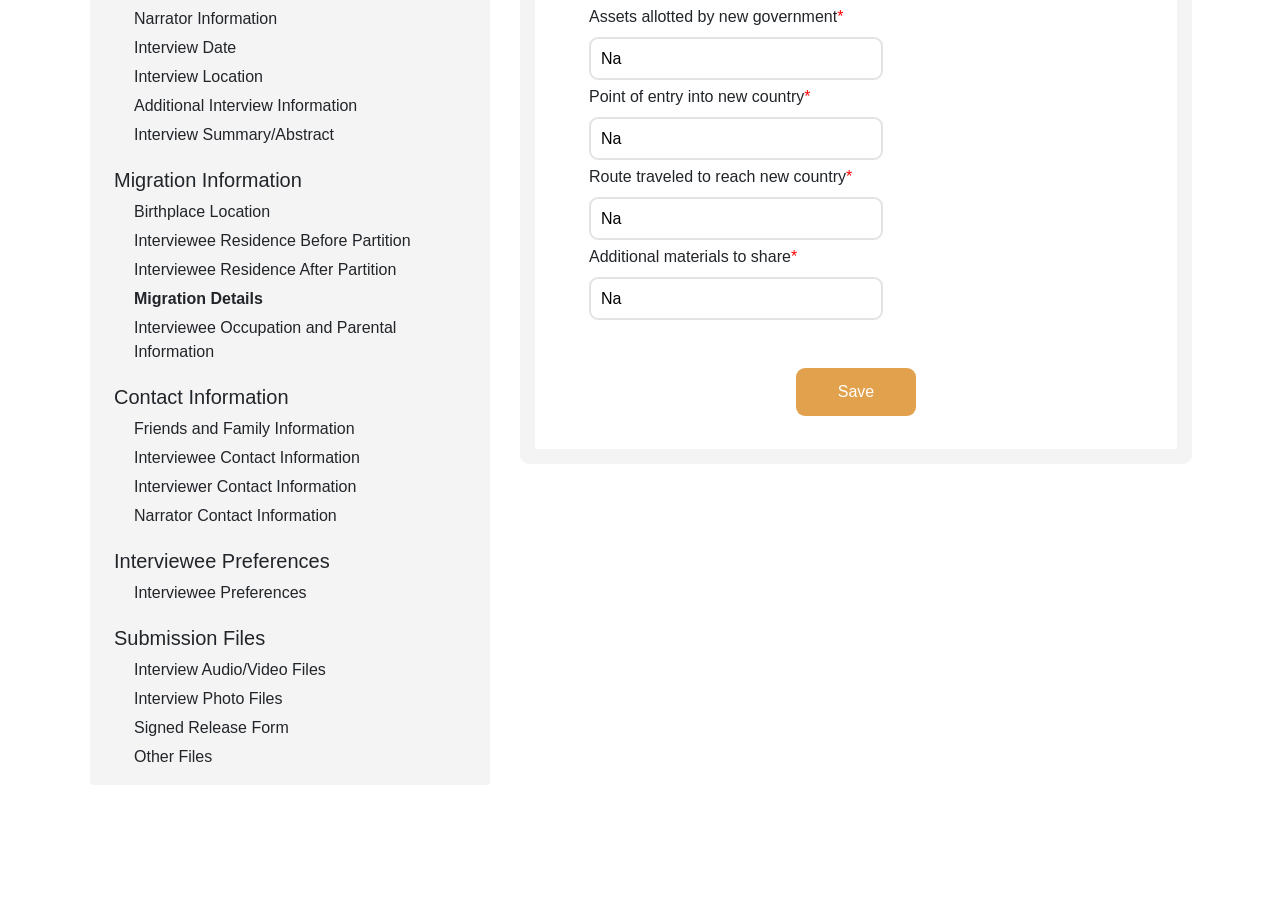 click on "Interviewee Occupation and Parental Information" 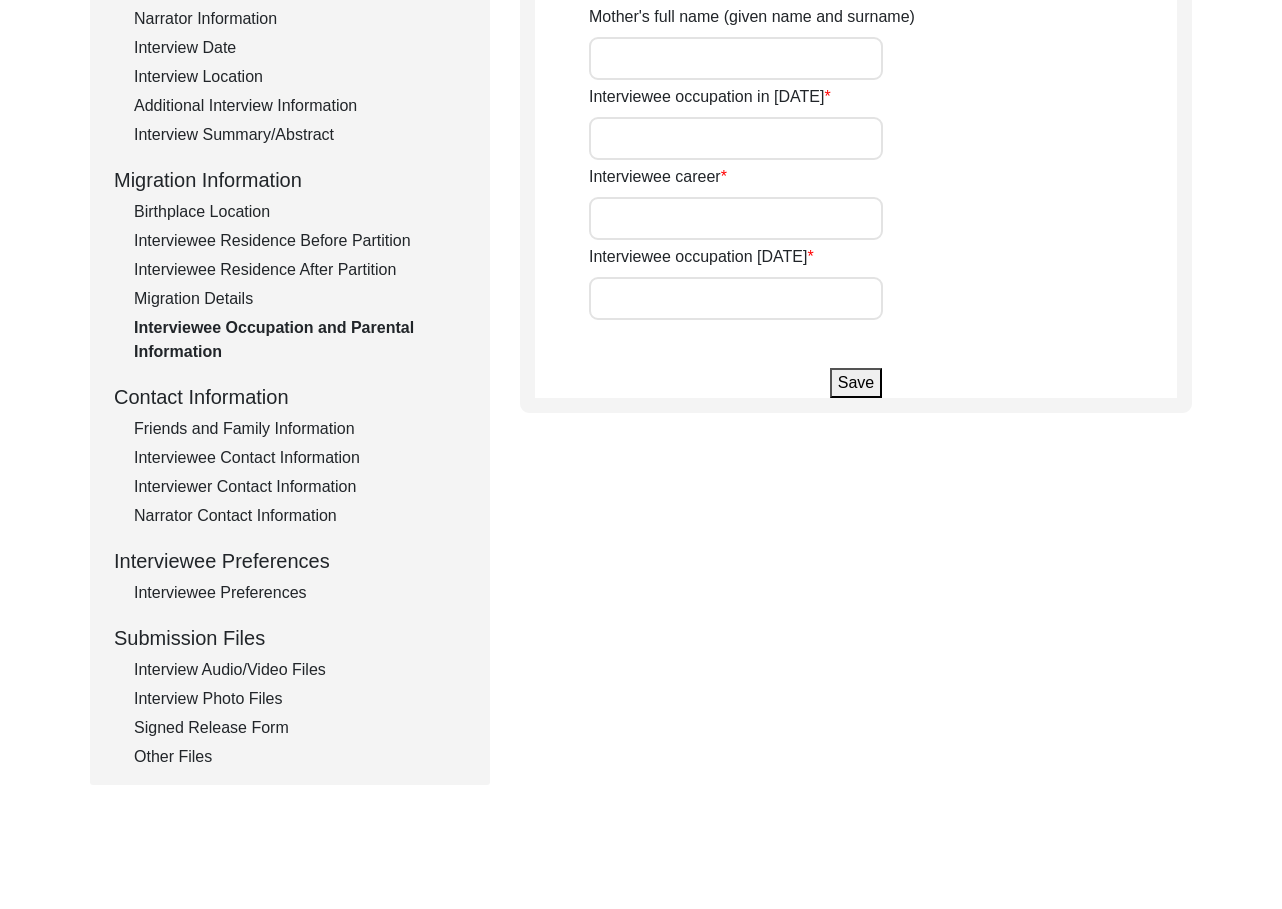 type on "[PERSON_NAME]" 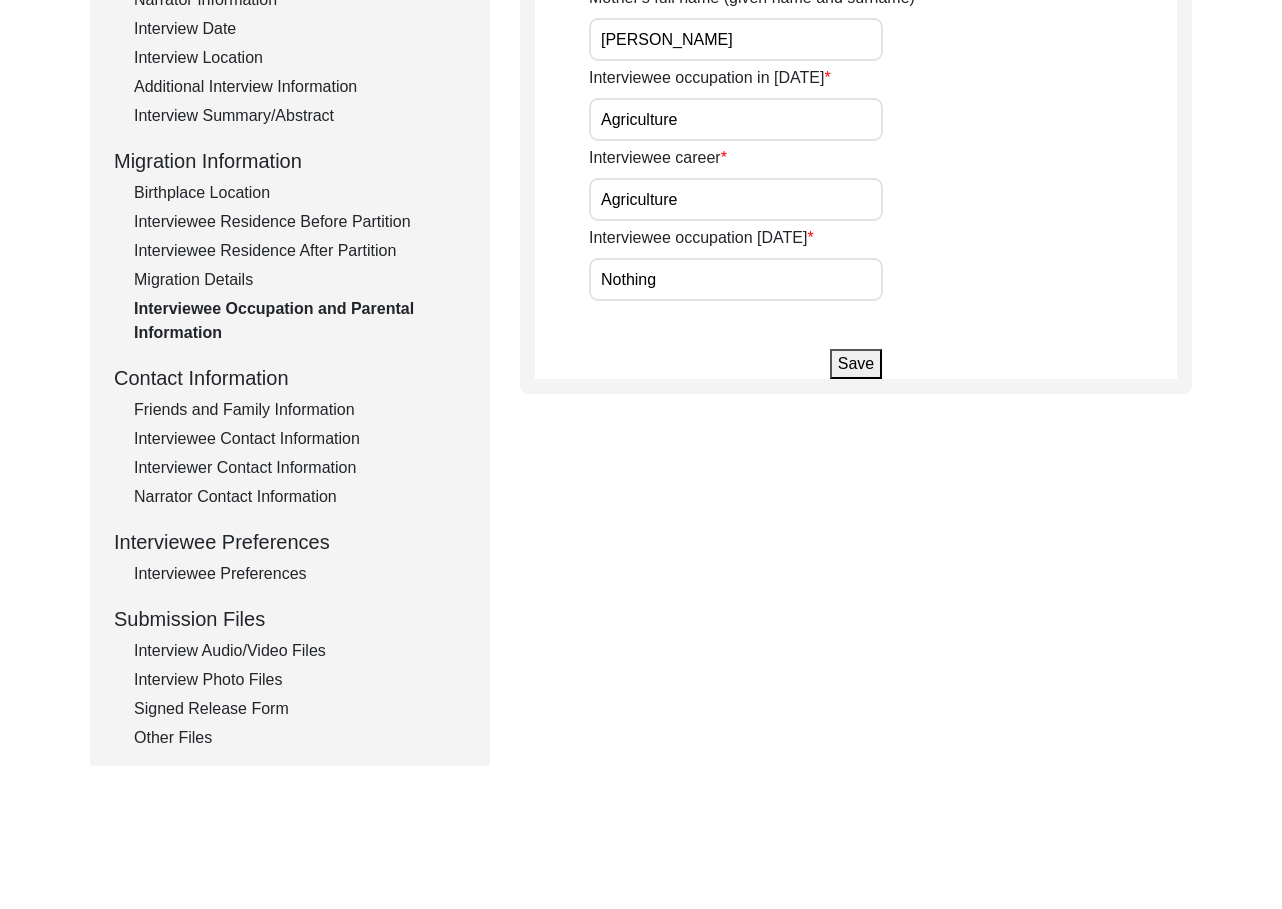 scroll, scrollTop: 395, scrollLeft: 0, axis: vertical 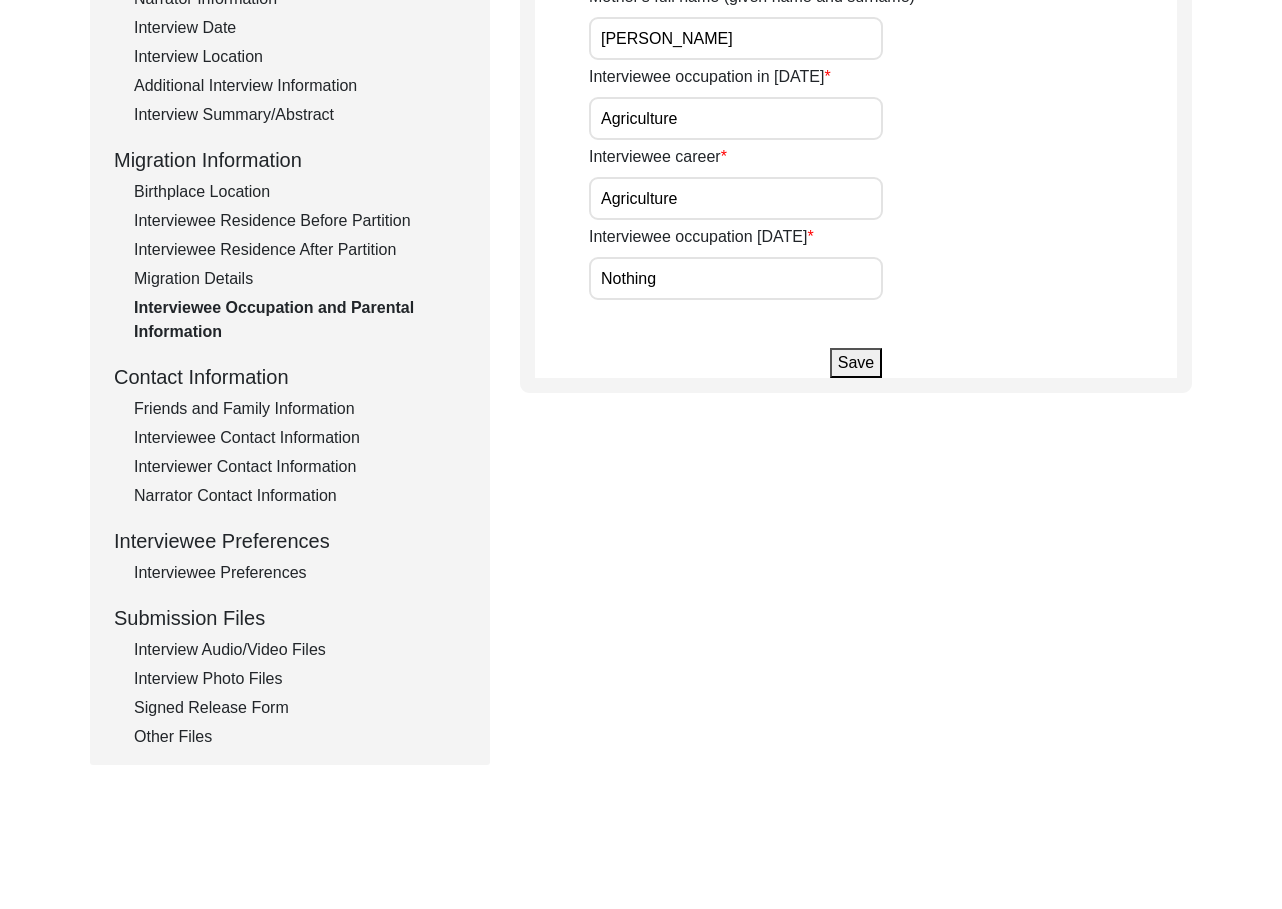 click on "Friends and Family Information" 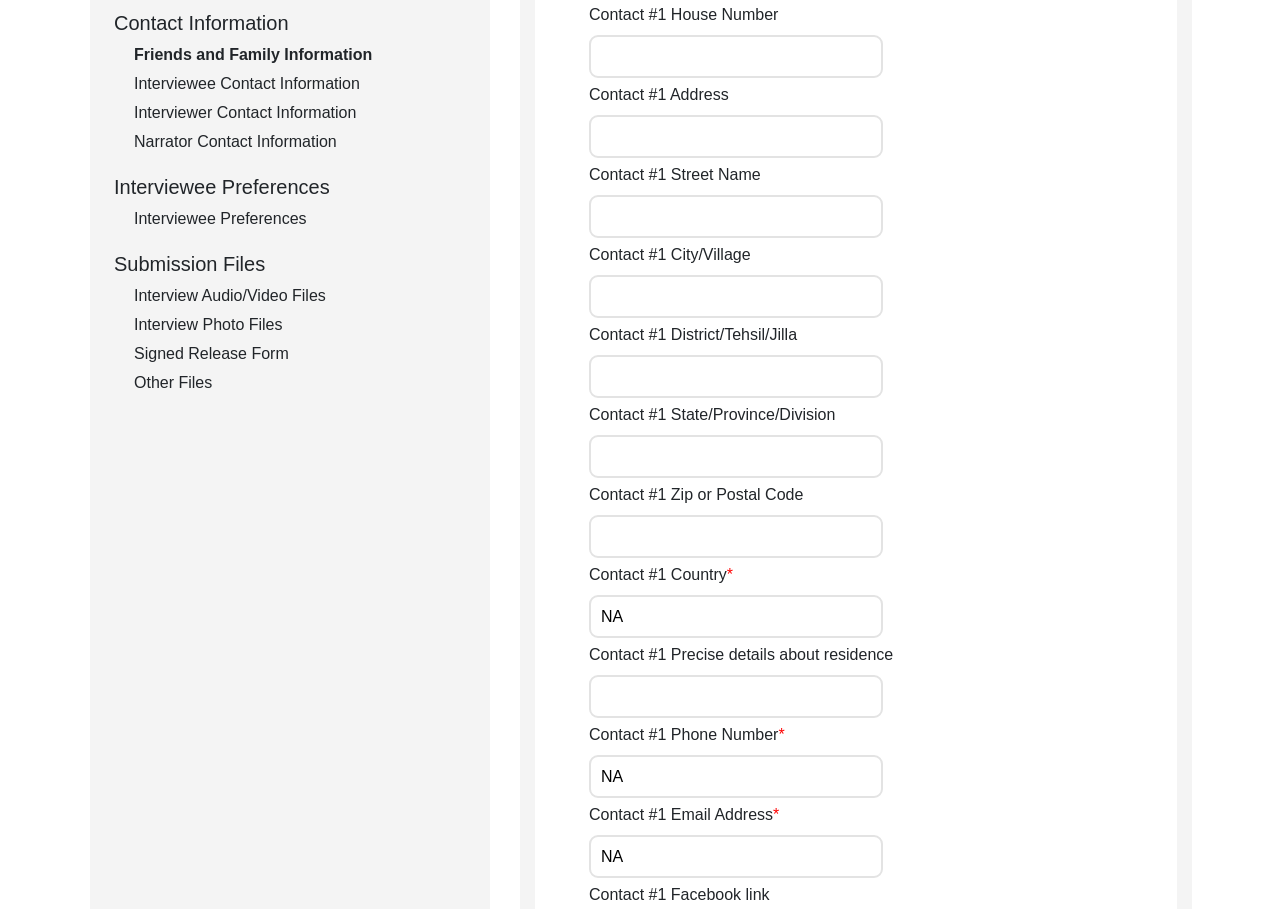 scroll, scrollTop: 724, scrollLeft: 0, axis: vertical 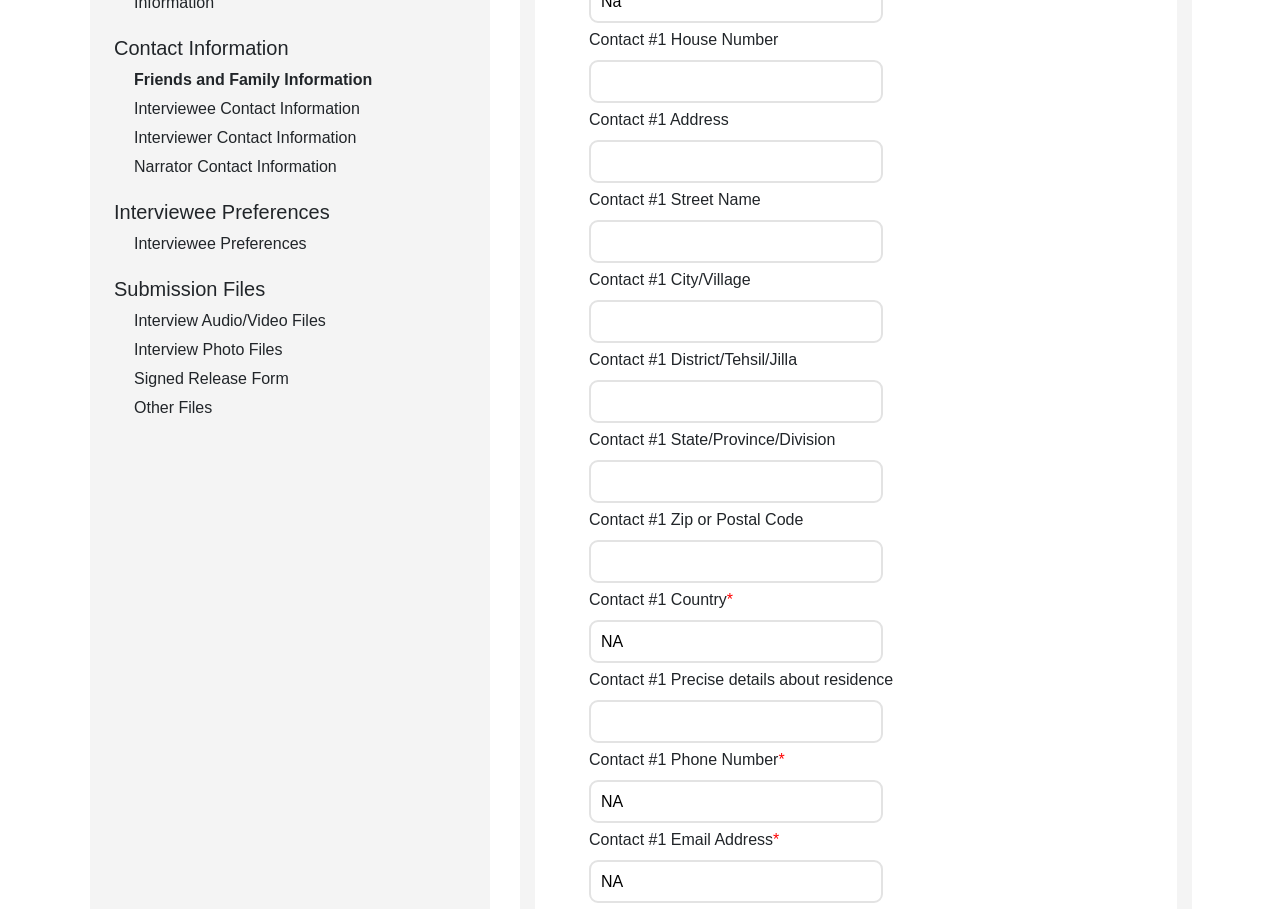 click on "Interviewee Contact Information" 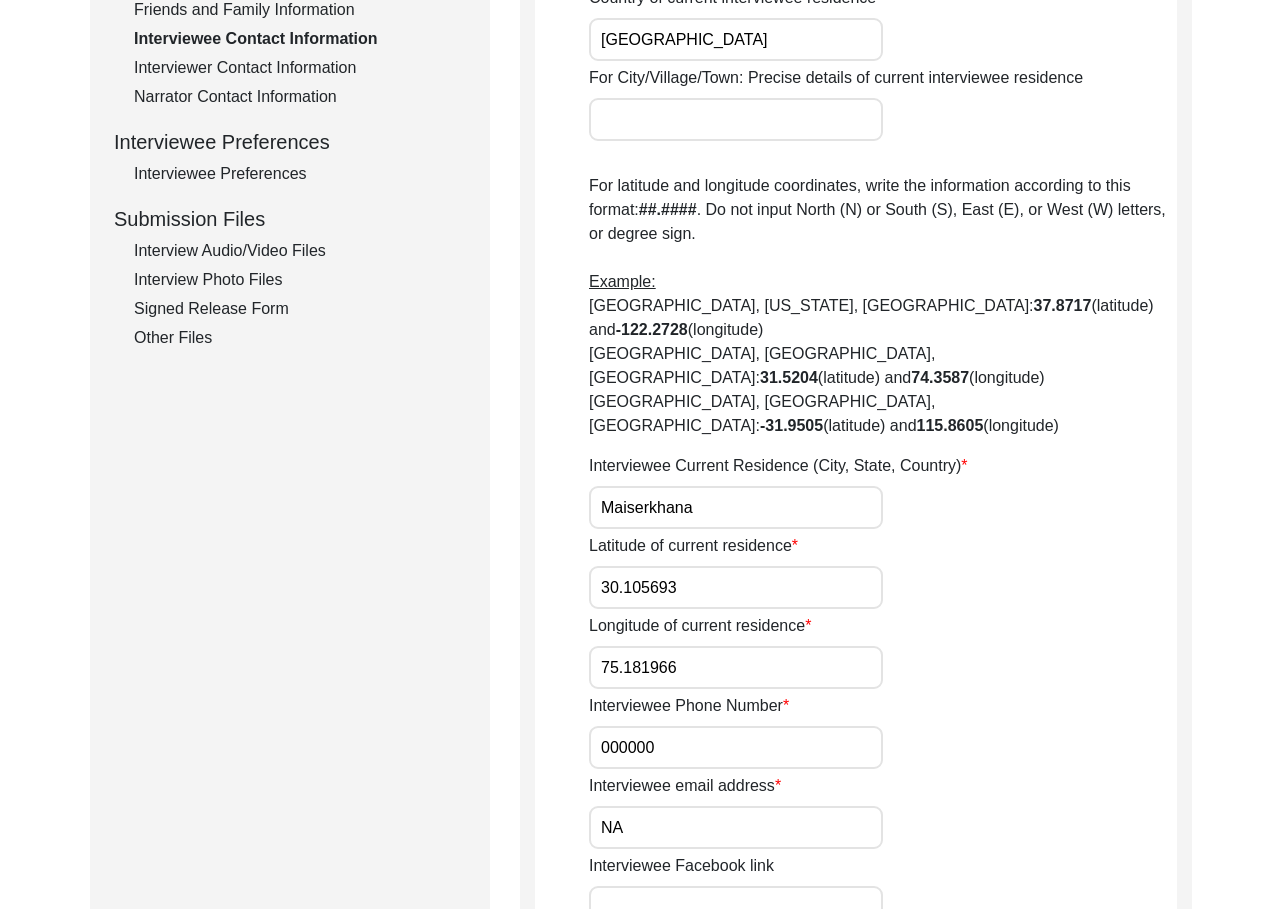 click on "Interviewer Contact Information" 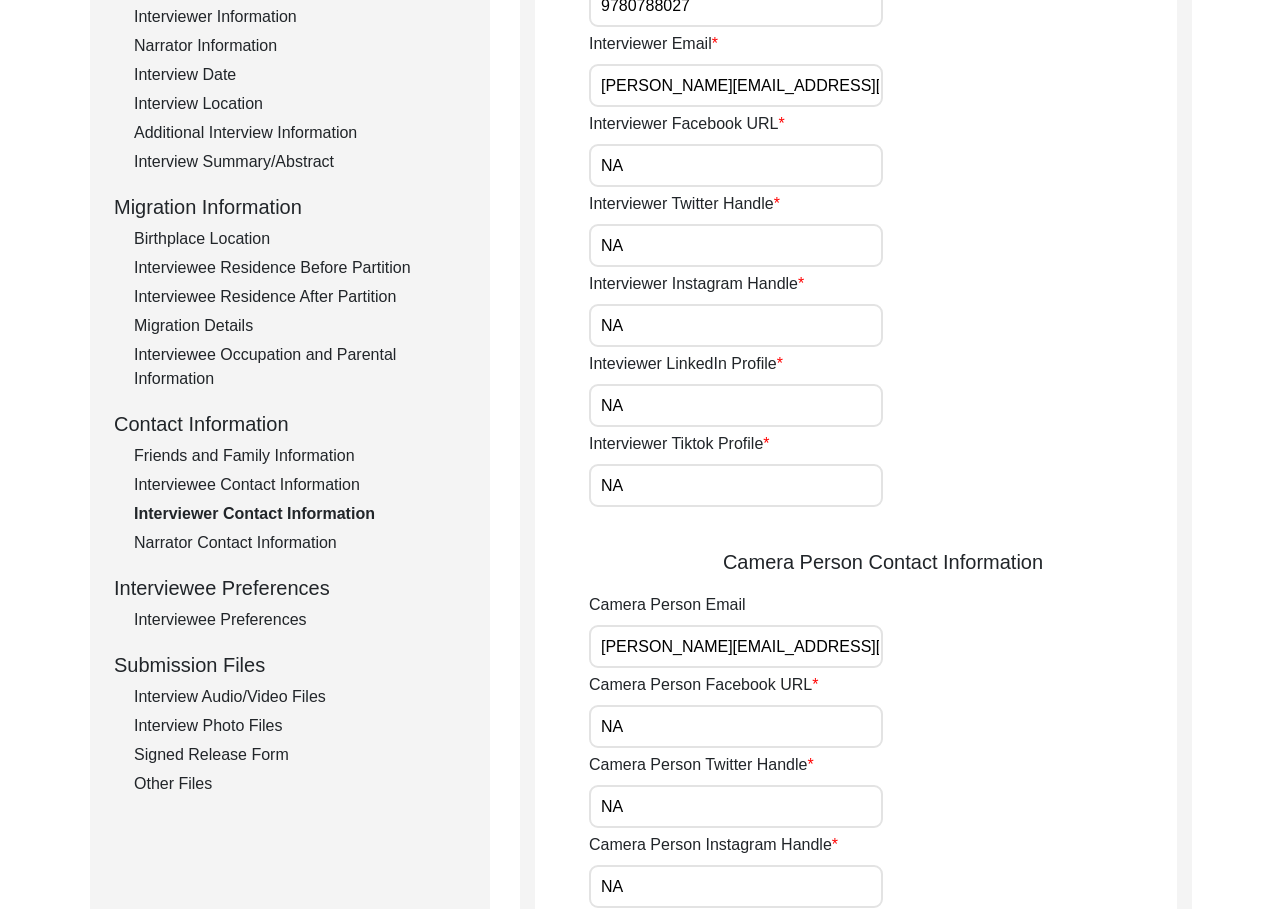scroll, scrollTop: 260, scrollLeft: 0, axis: vertical 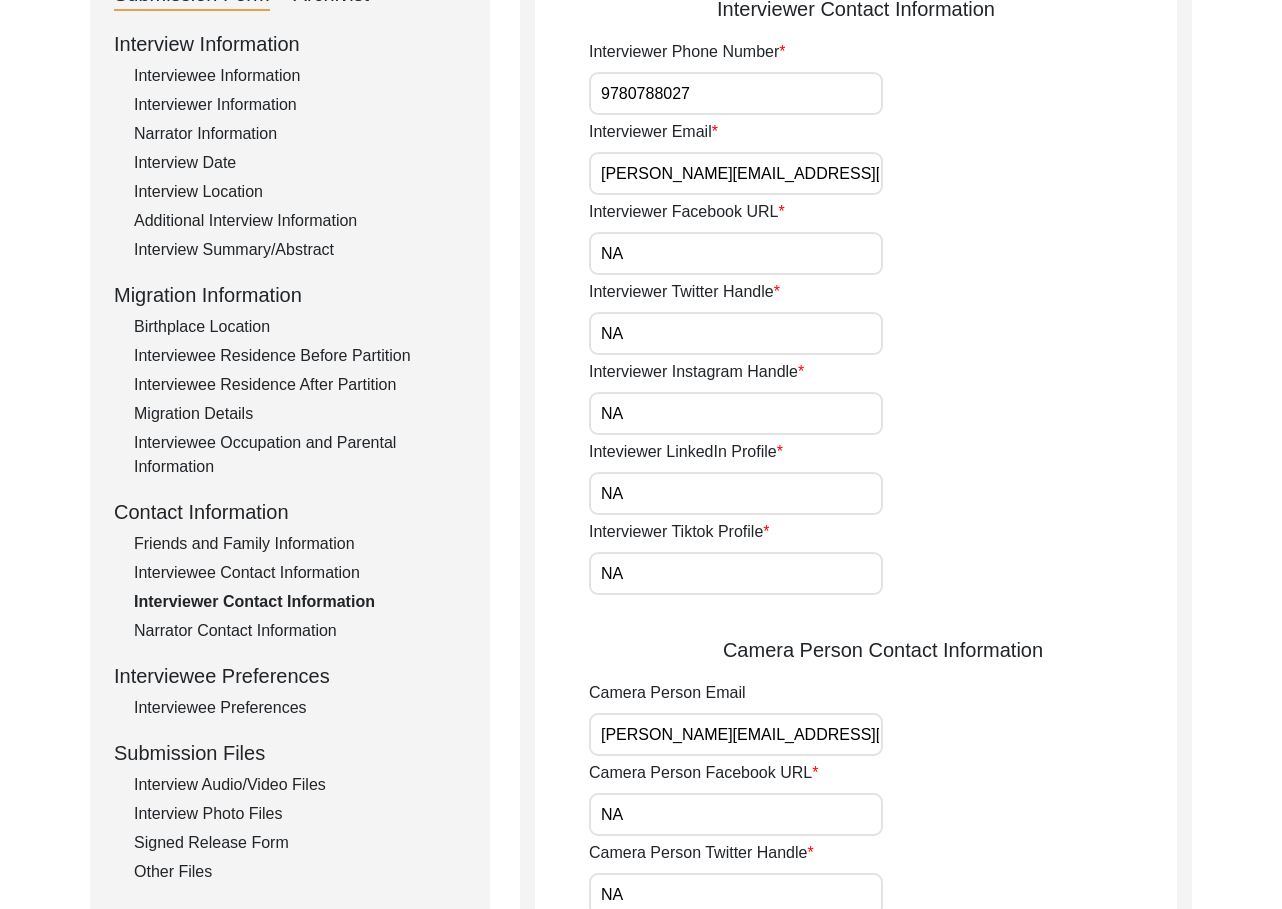 click on "Narrator Contact Information" 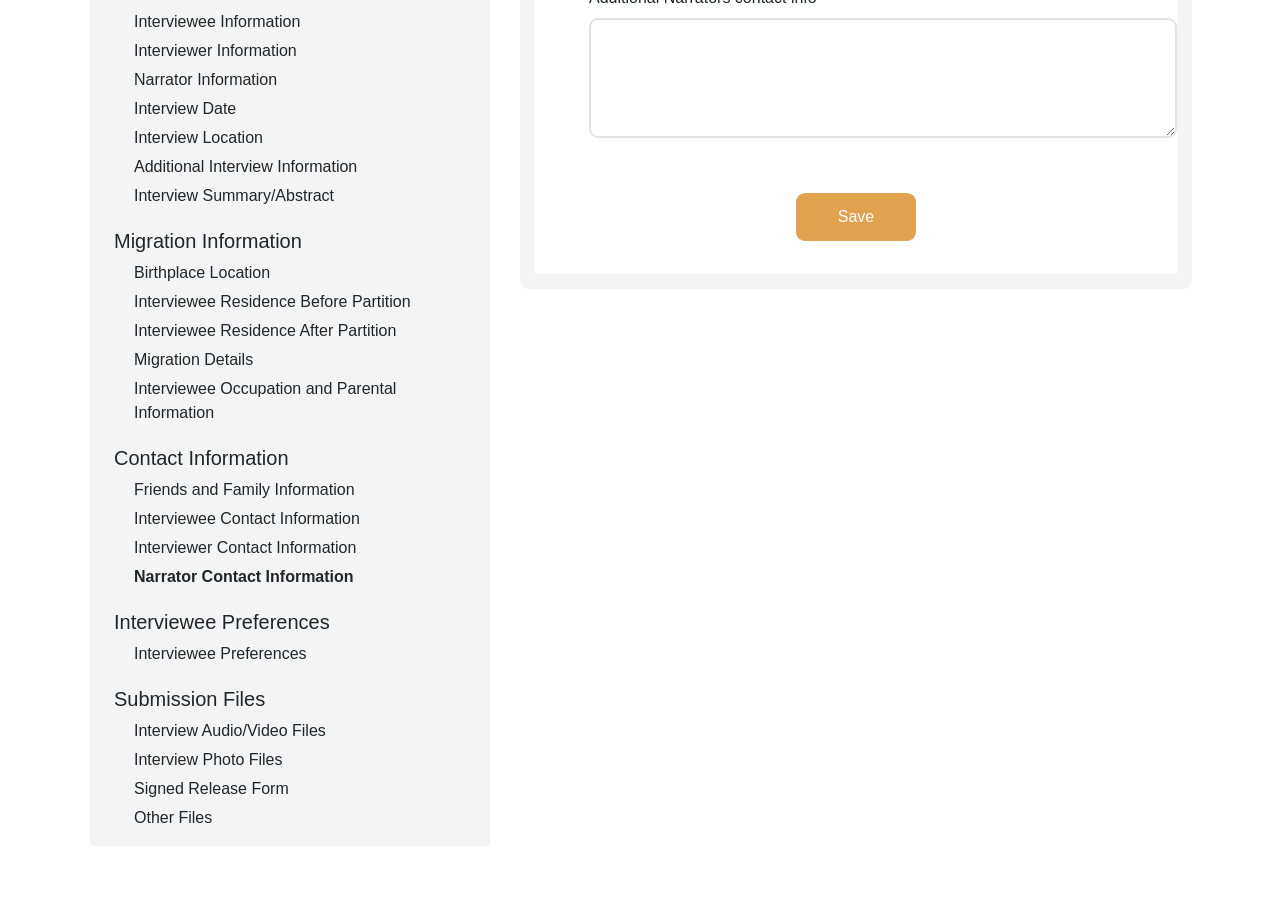 scroll, scrollTop: 326, scrollLeft: 0, axis: vertical 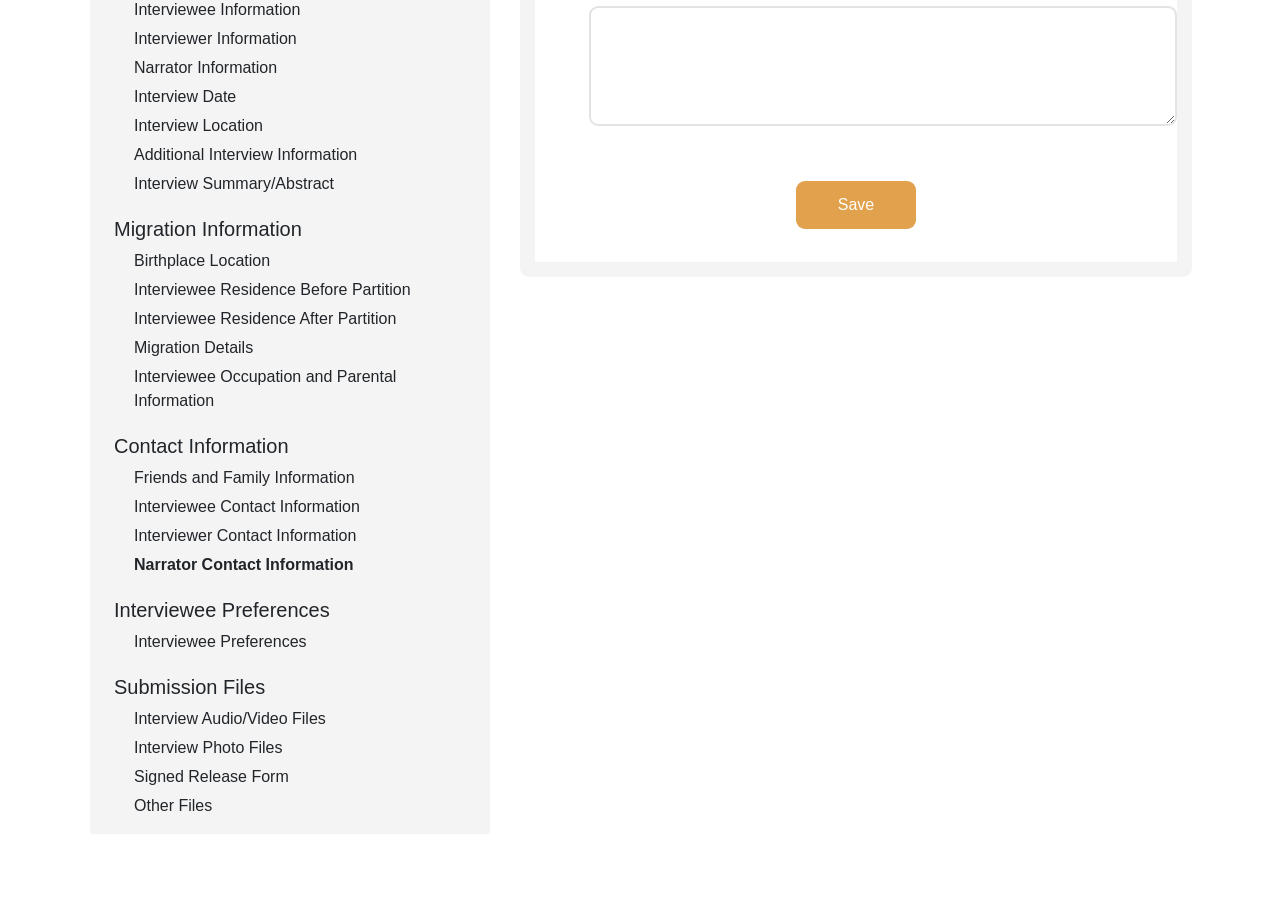 click on "Interviewee Preferences" 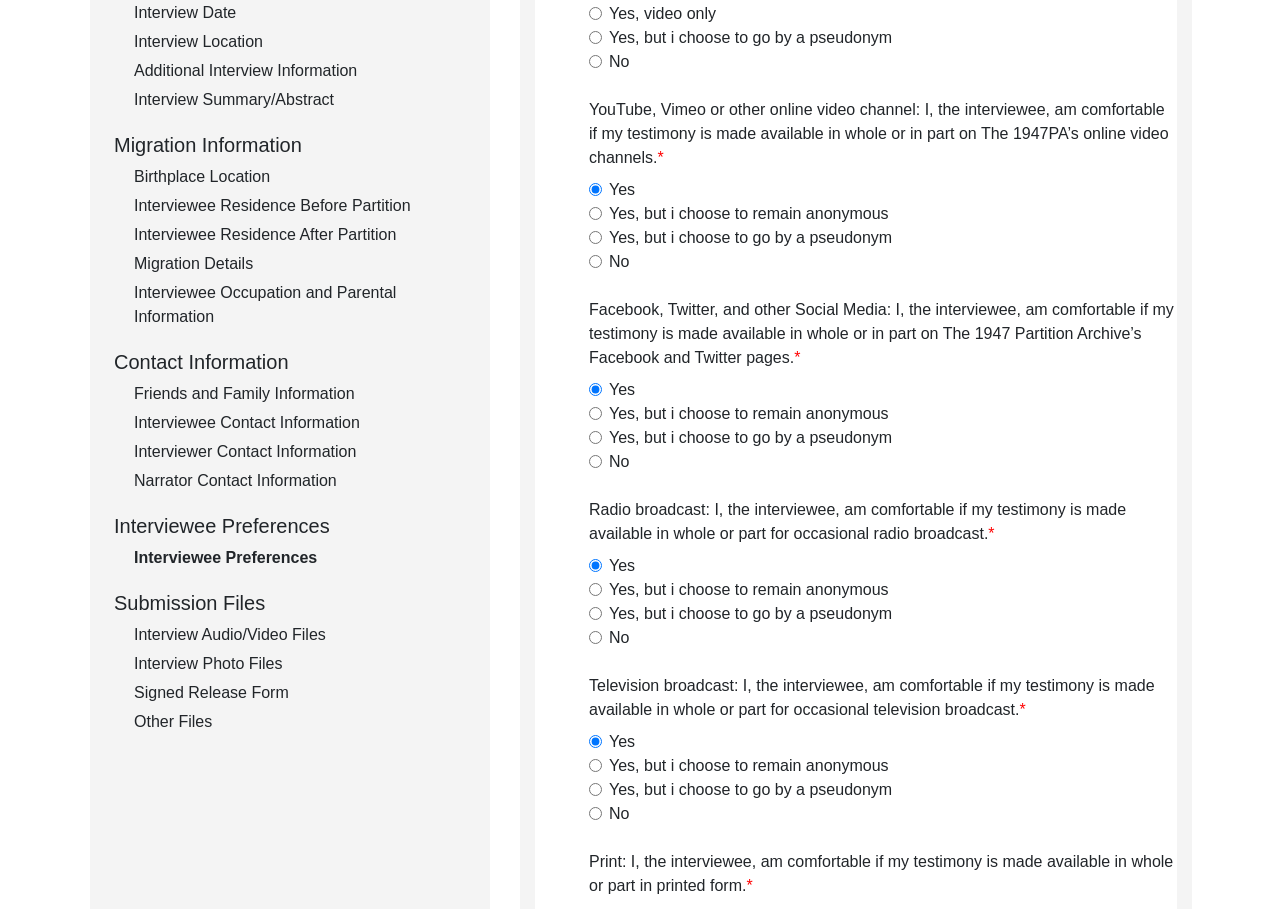 scroll, scrollTop: 331, scrollLeft: 0, axis: vertical 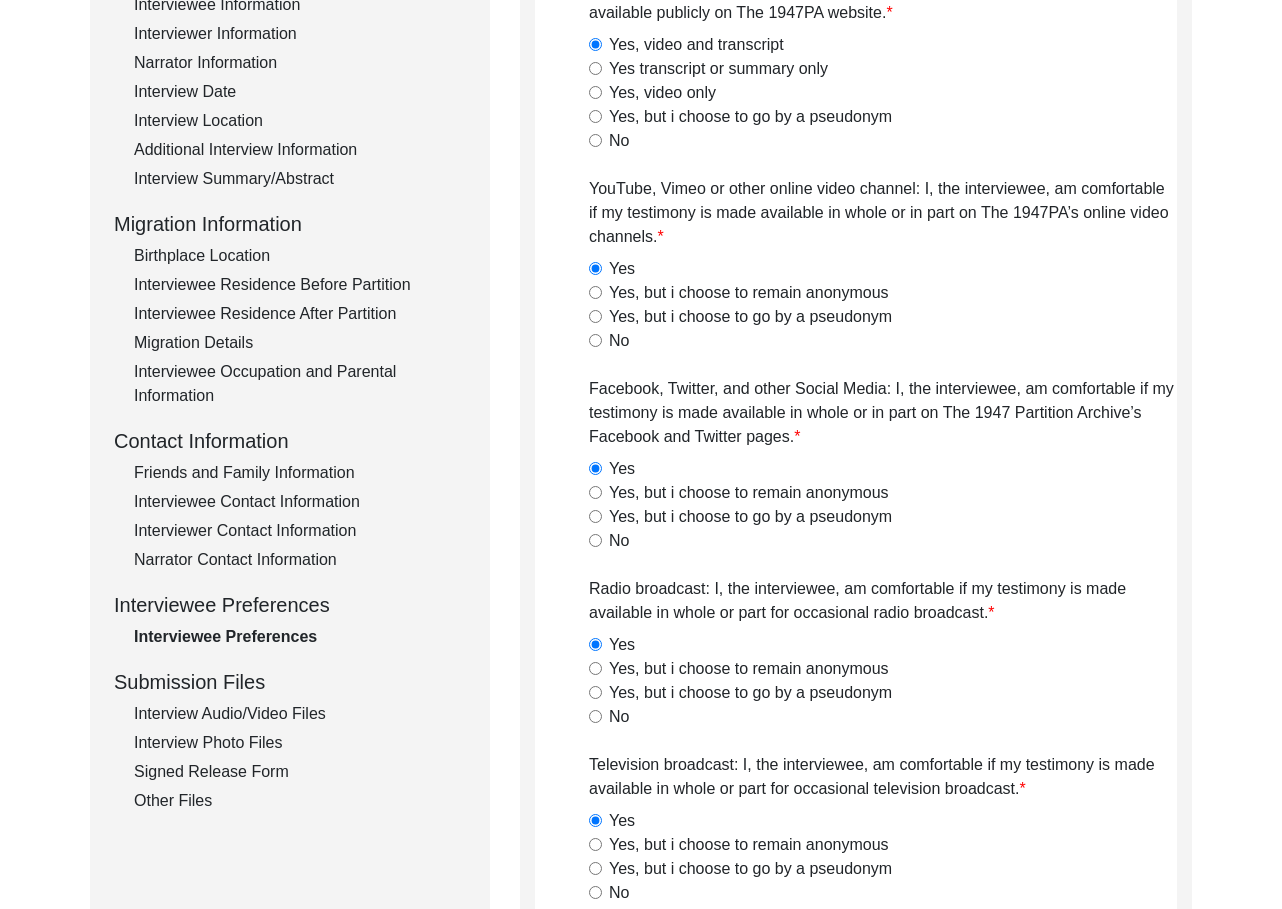 click on "Interview Audio/Video Files" 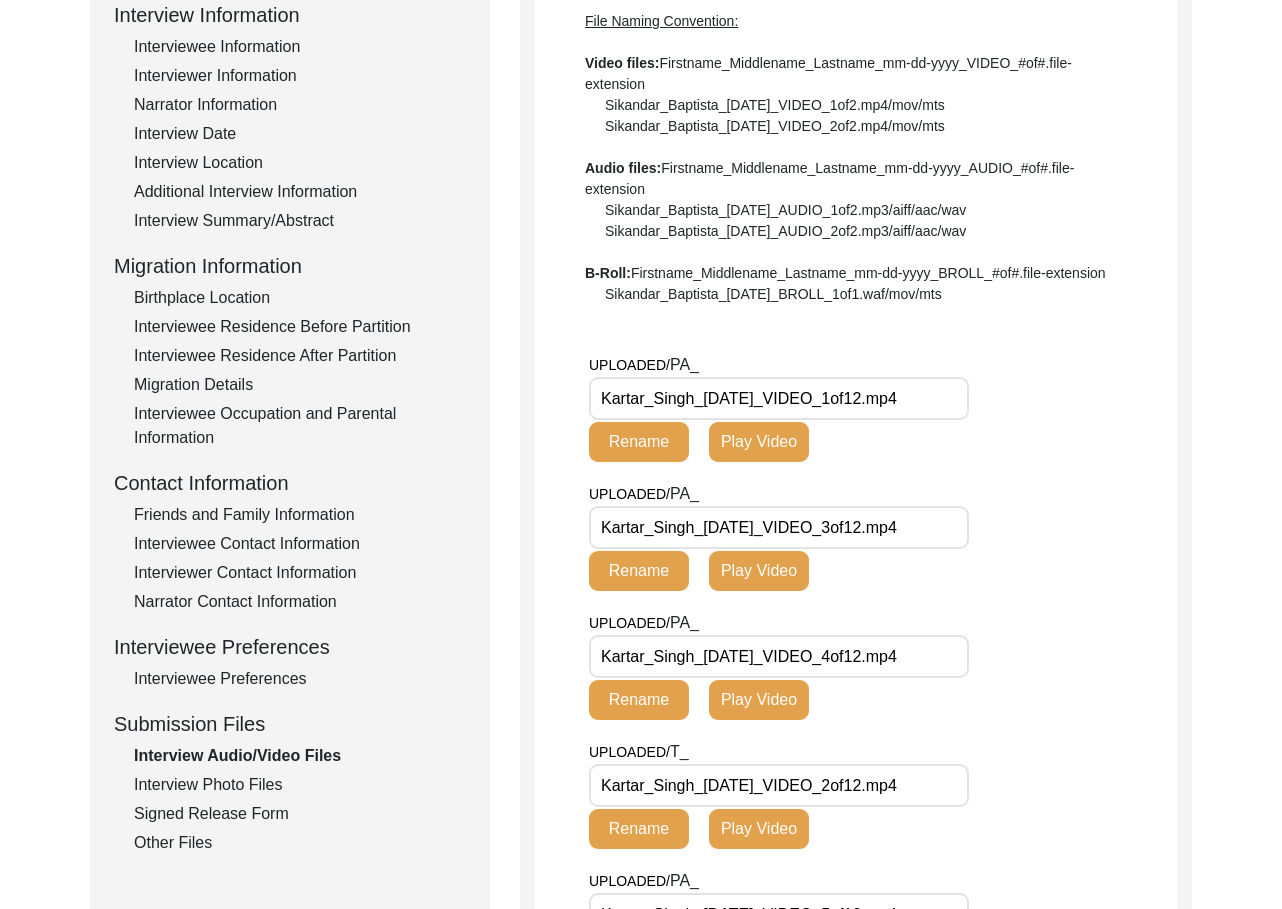 scroll, scrollTop: 473, scrollLeft: 0, axis: vertical 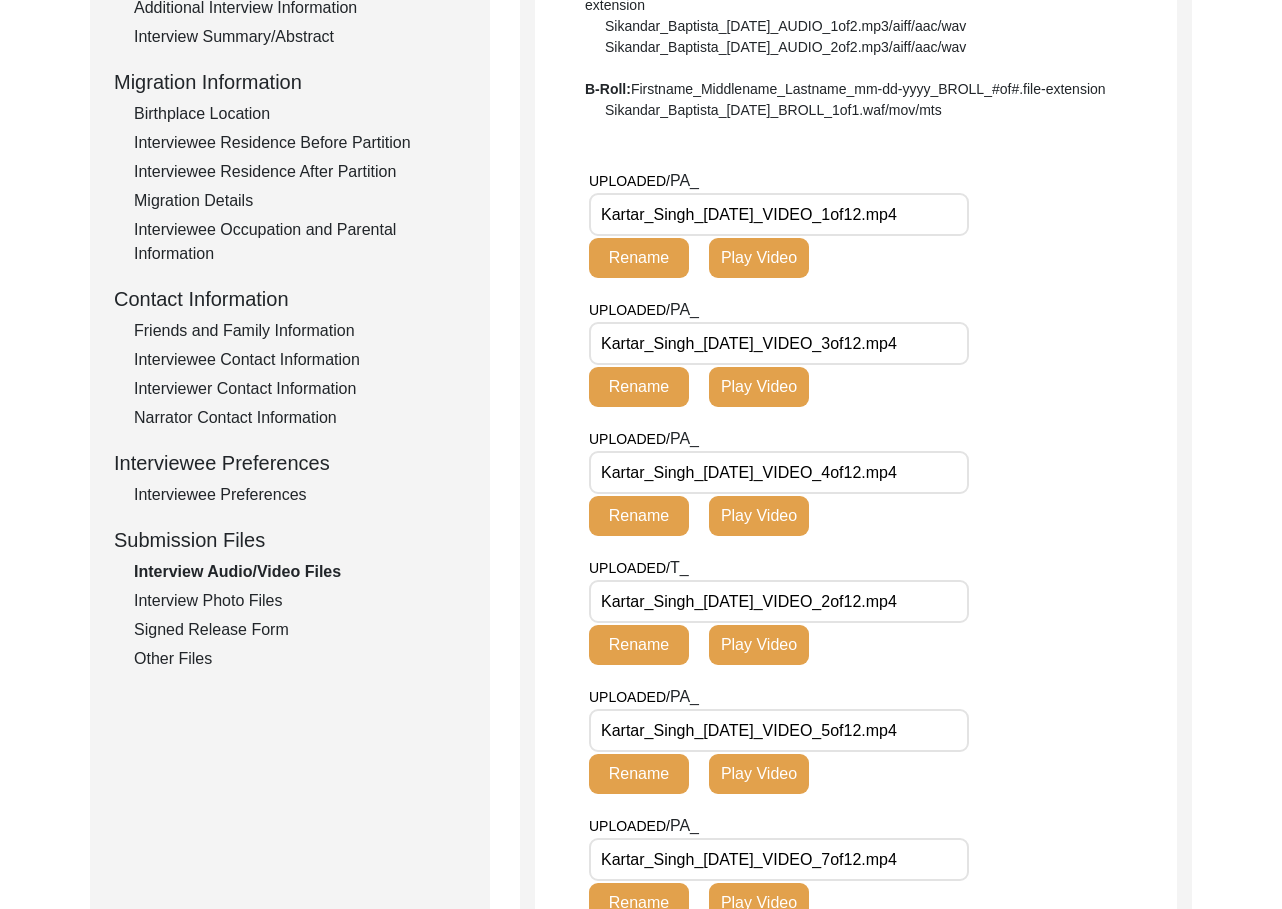 click on "Interview Photo Files" 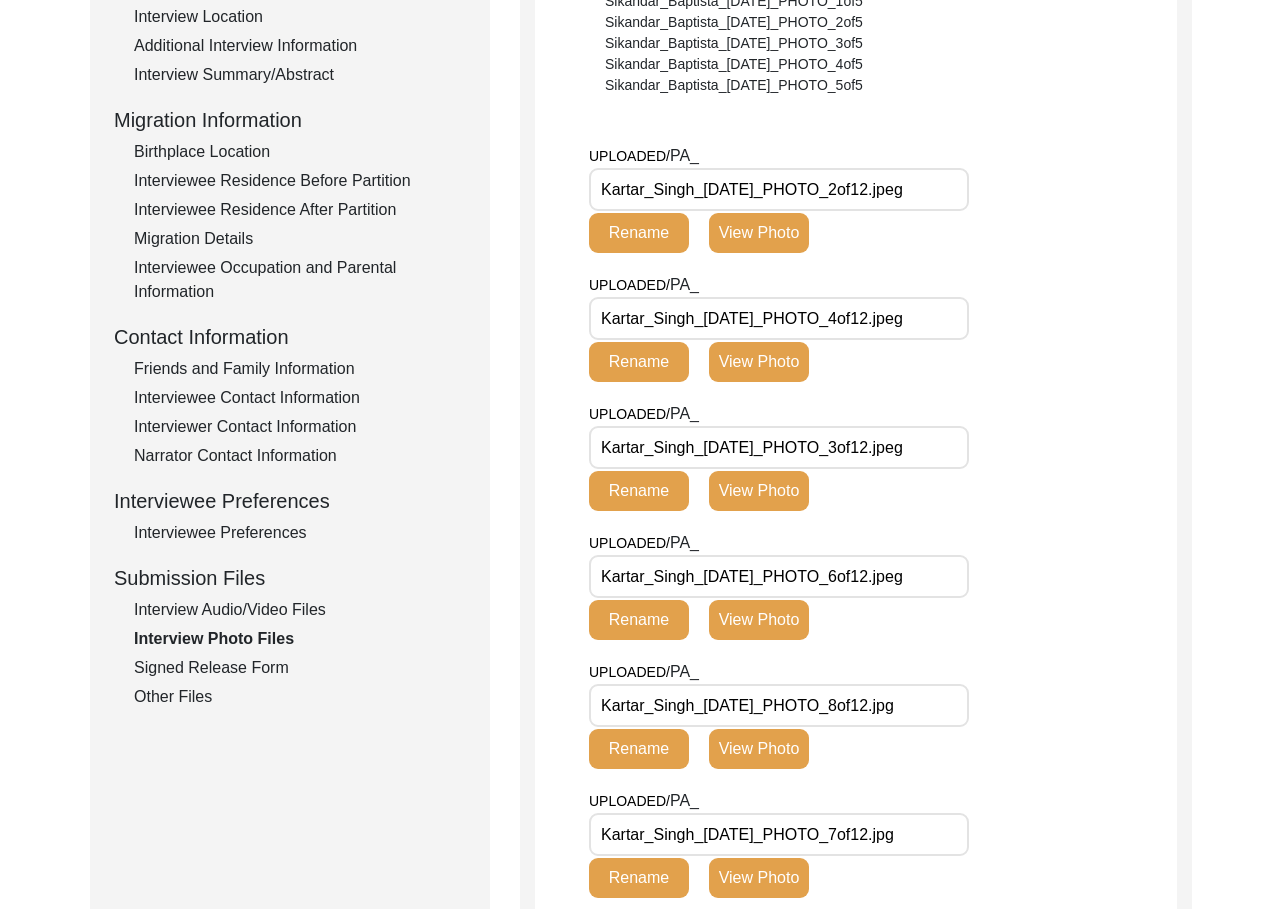 scroll, scrollTop: 501, scrollLeft: 0, axis: vertical 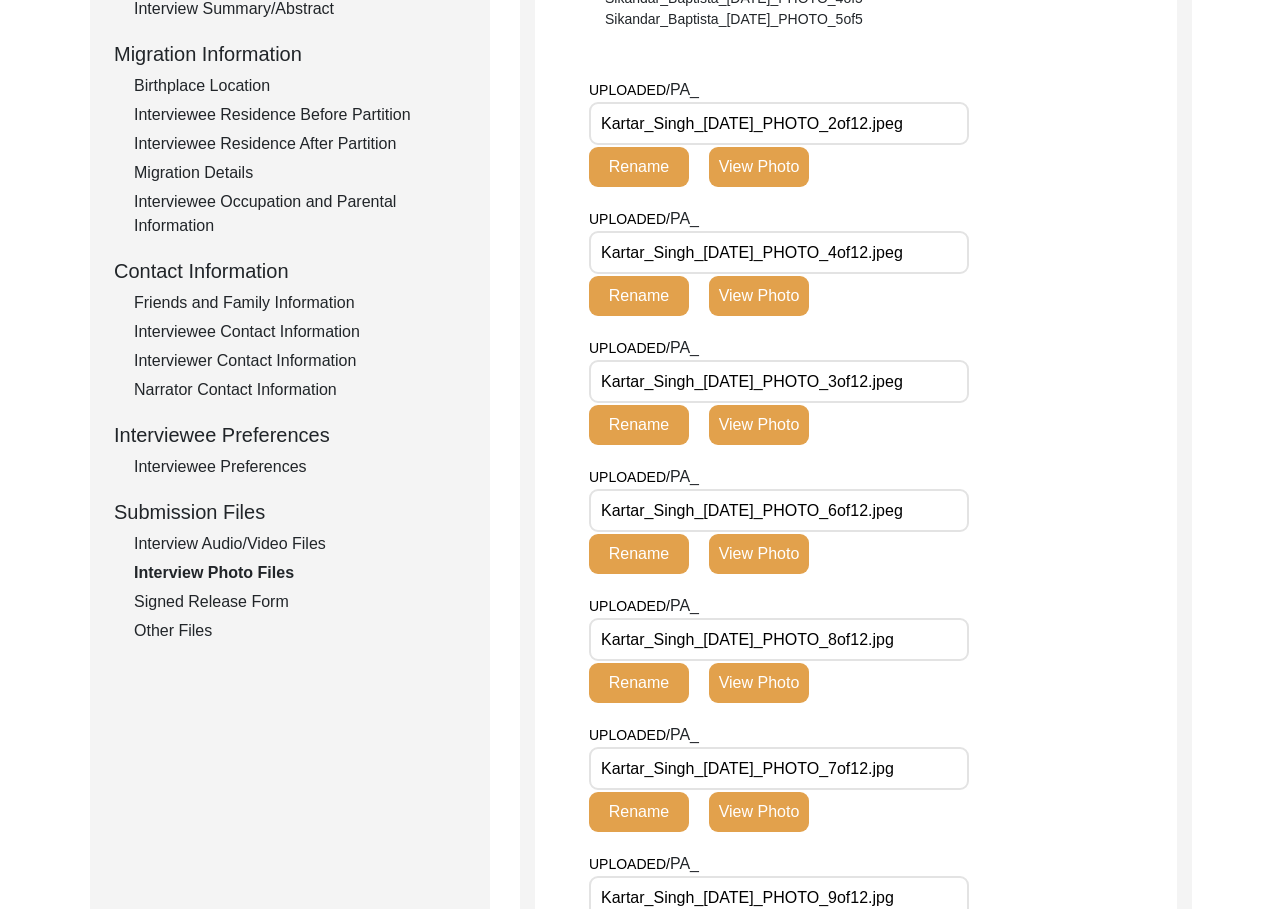 drag, startPoint x: 272, startPoint y: 599, endPoint x: 319, endPoint y: 578, distance: 51.47815 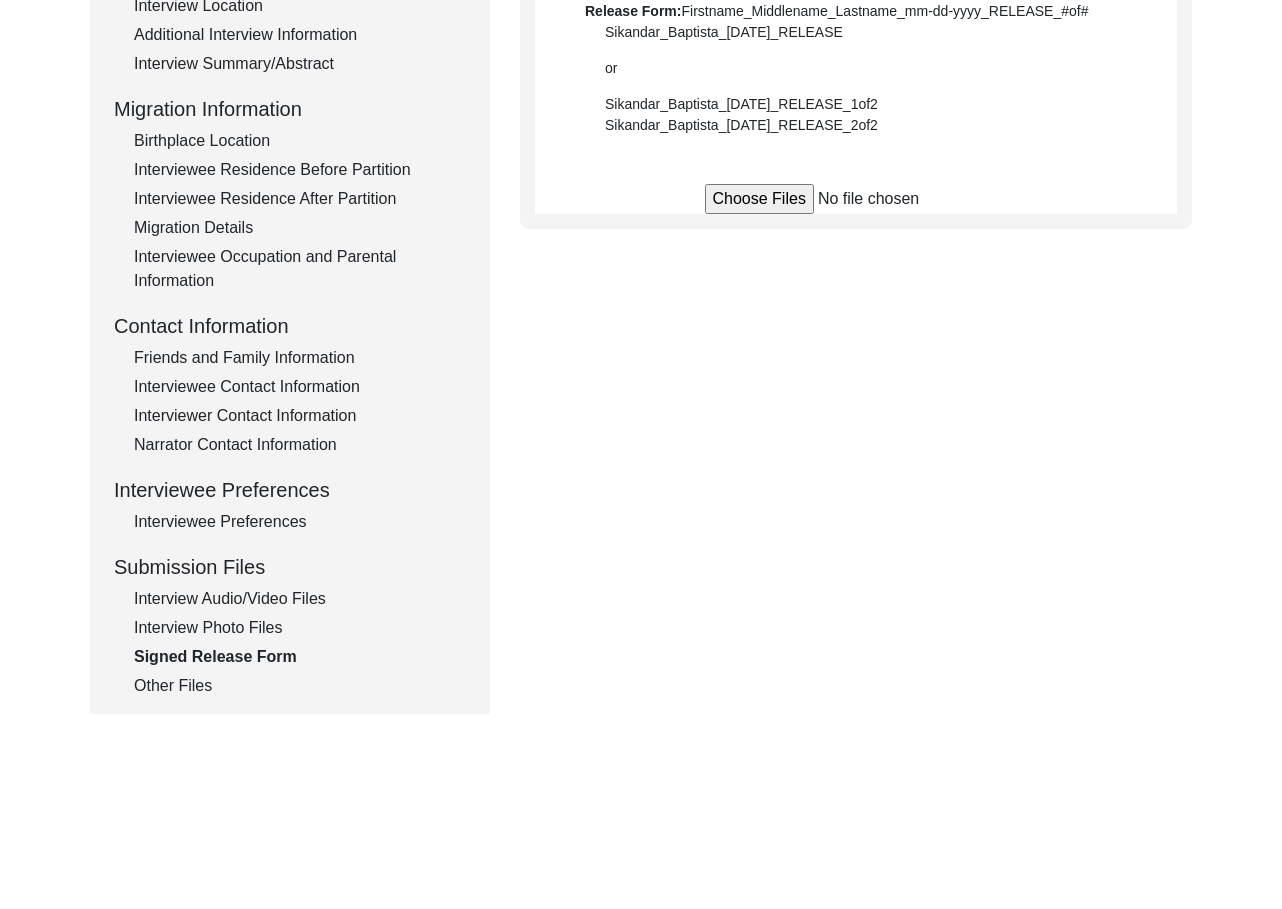 scroll, scrollTop: 537, scrollLeft: 0, axis: vertical 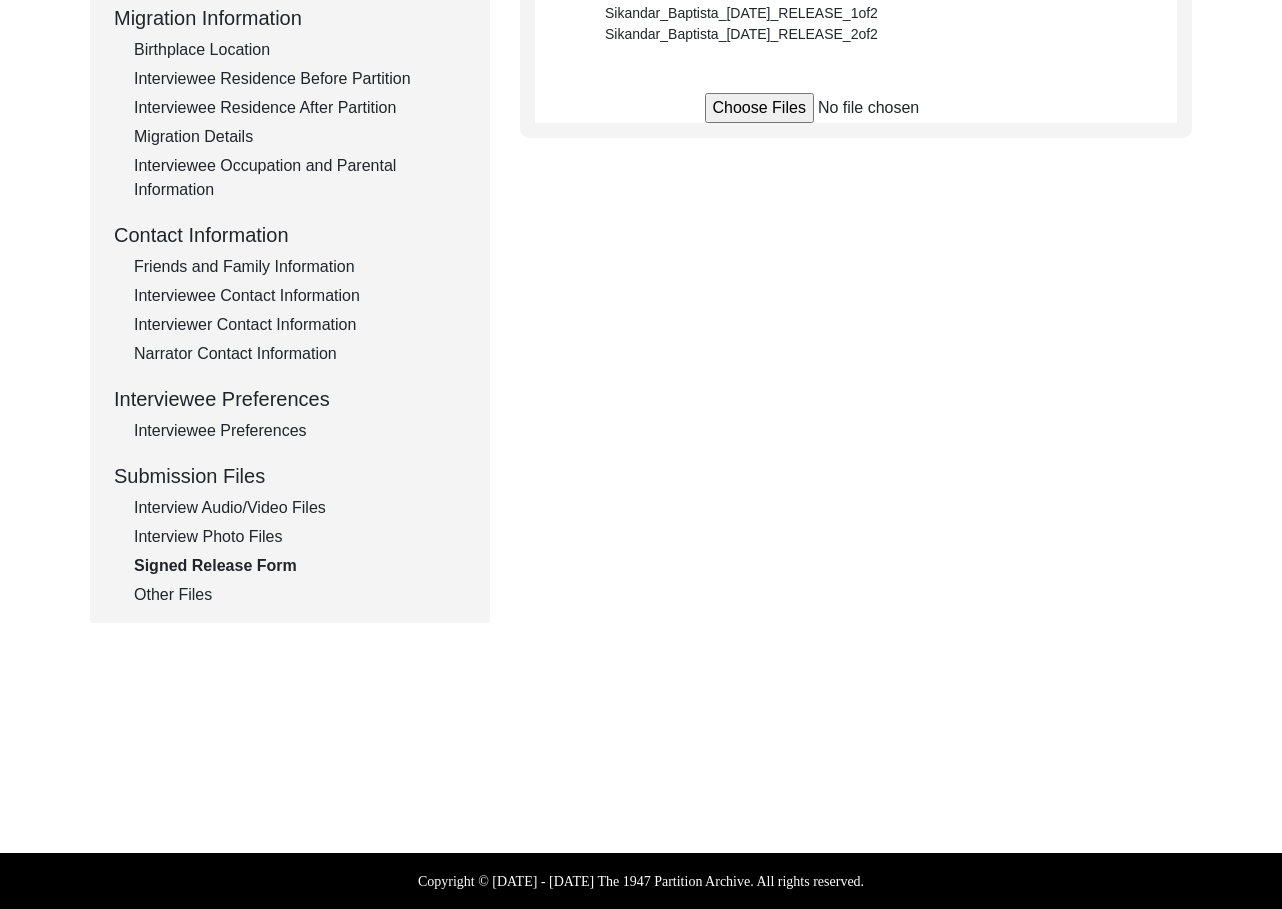 click on "Other Files" 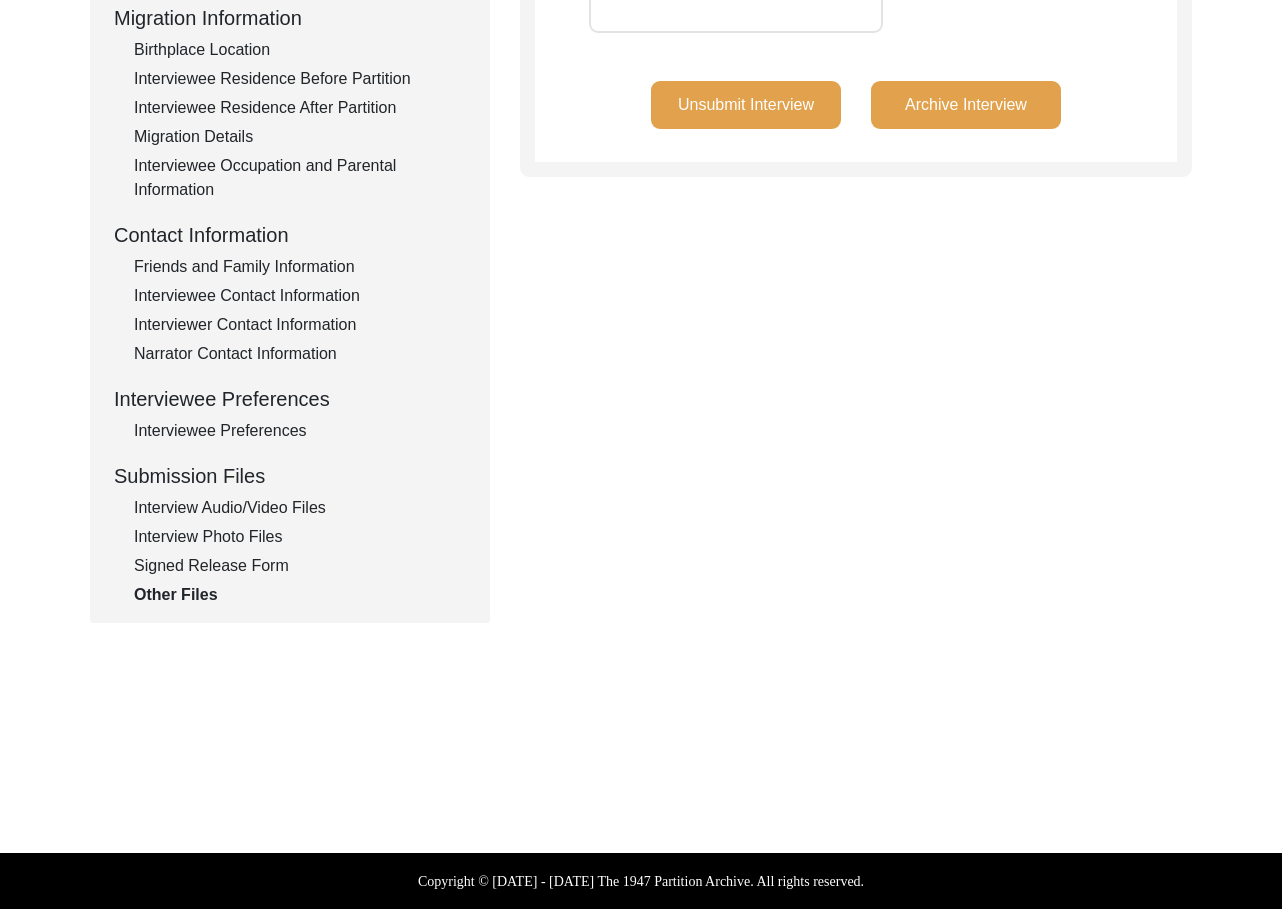 click on "Signed Release Form" 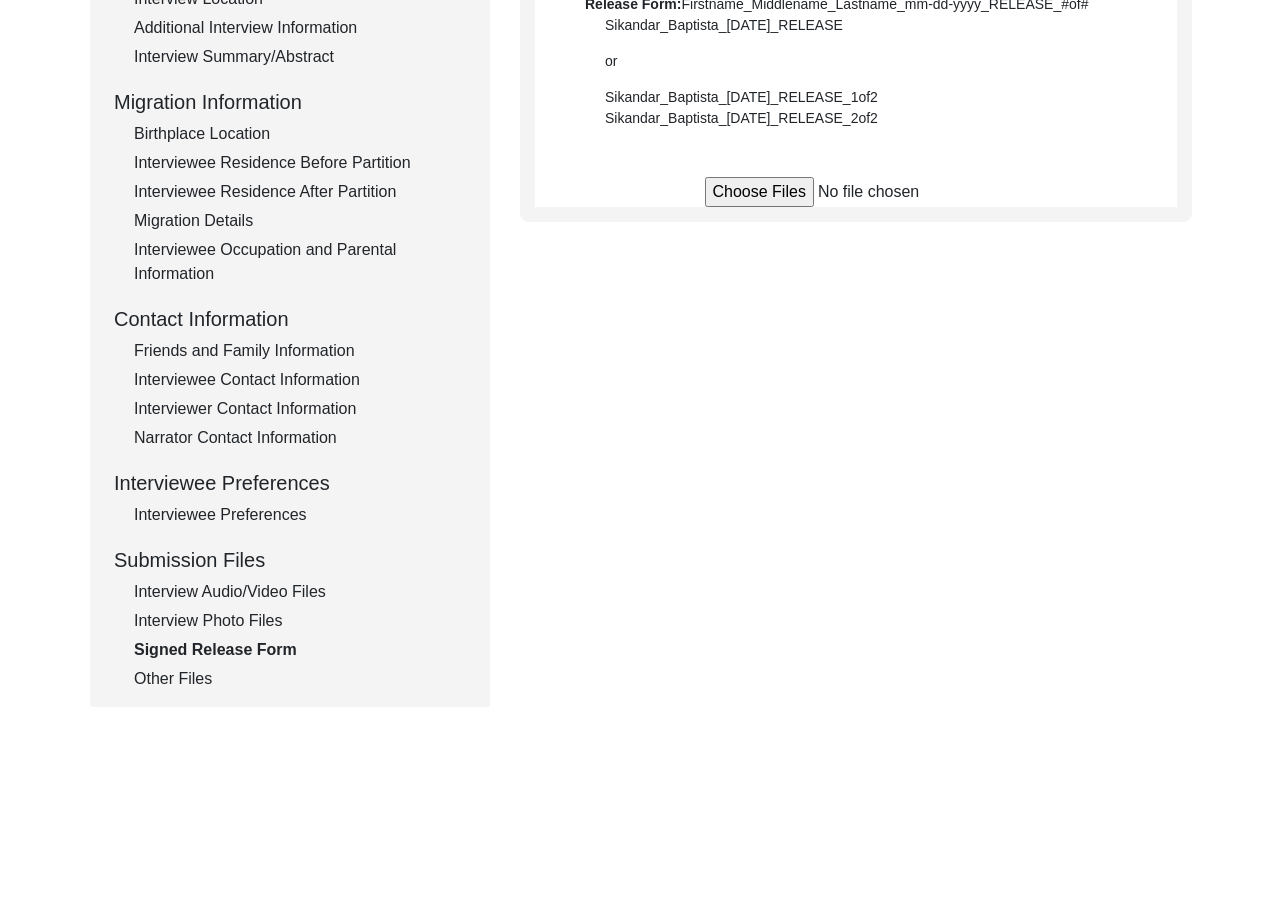 scroll, scrollTop: 435, scrollLeft: 0, axis: vertical 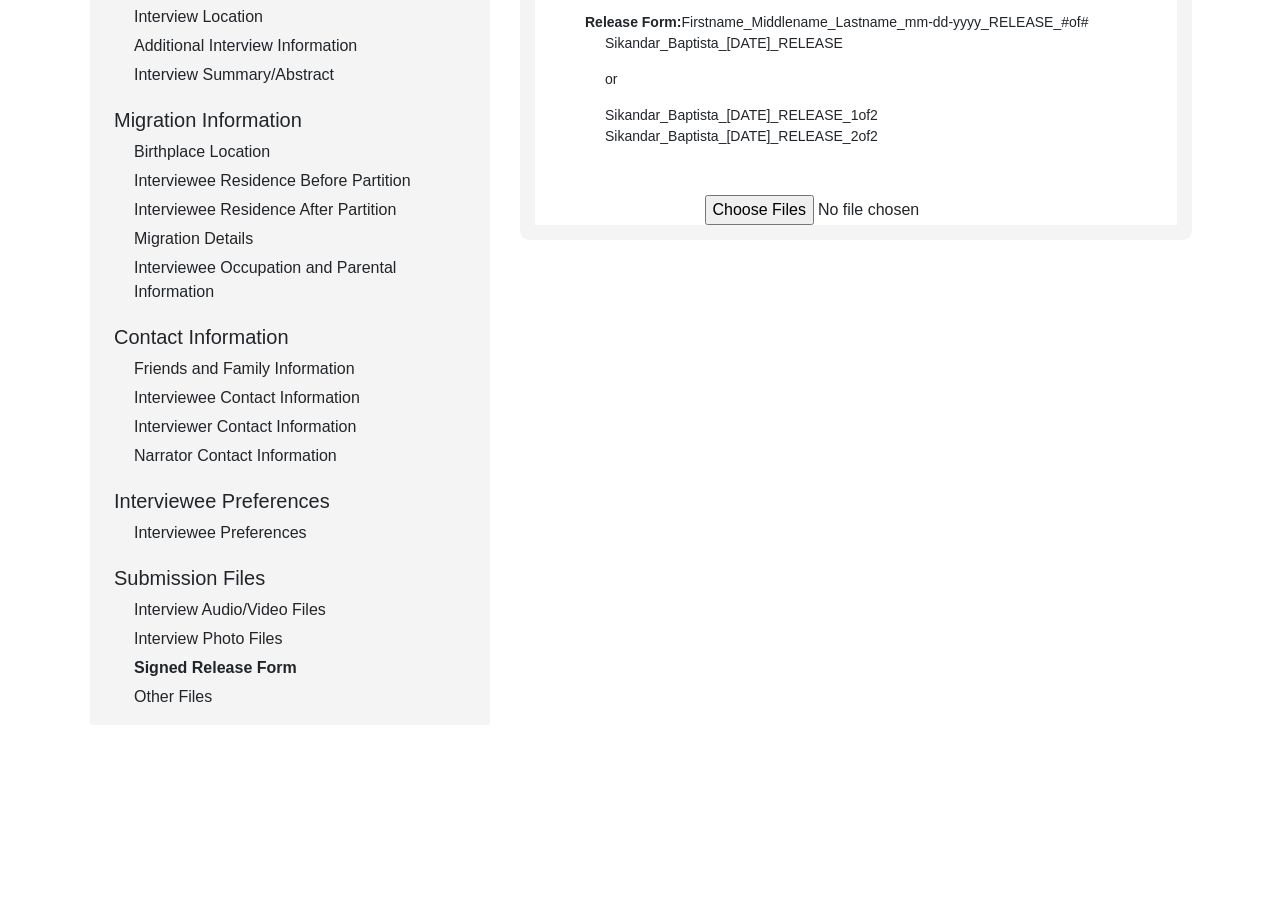 click on "Other Files" 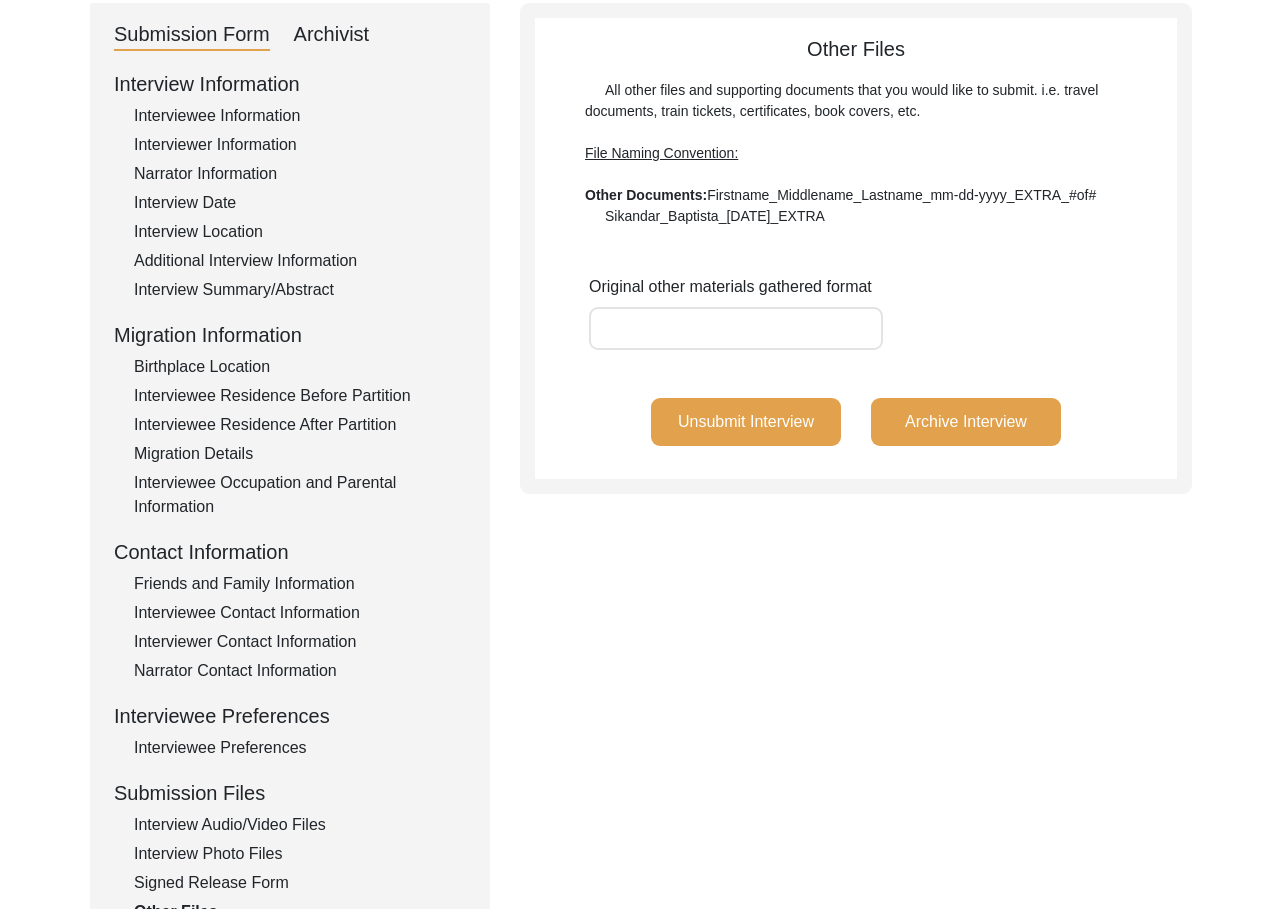scroll, scrollTop: 0, scrollLeft: 0, axis: both 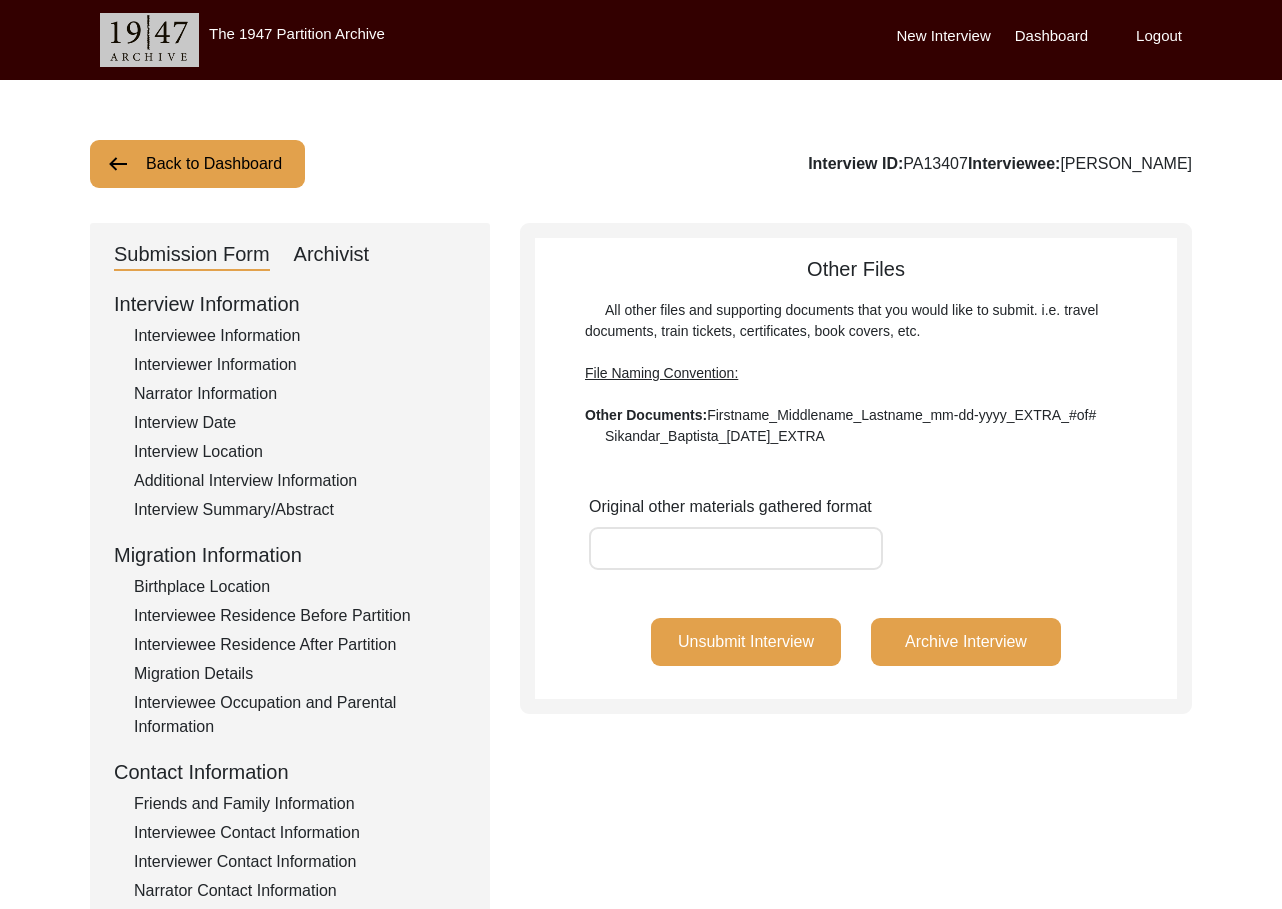 drag, startPoint x: 213, startPoint y: 188, endPoint x: 210, endPoint y: 174, distance: 14.3178215 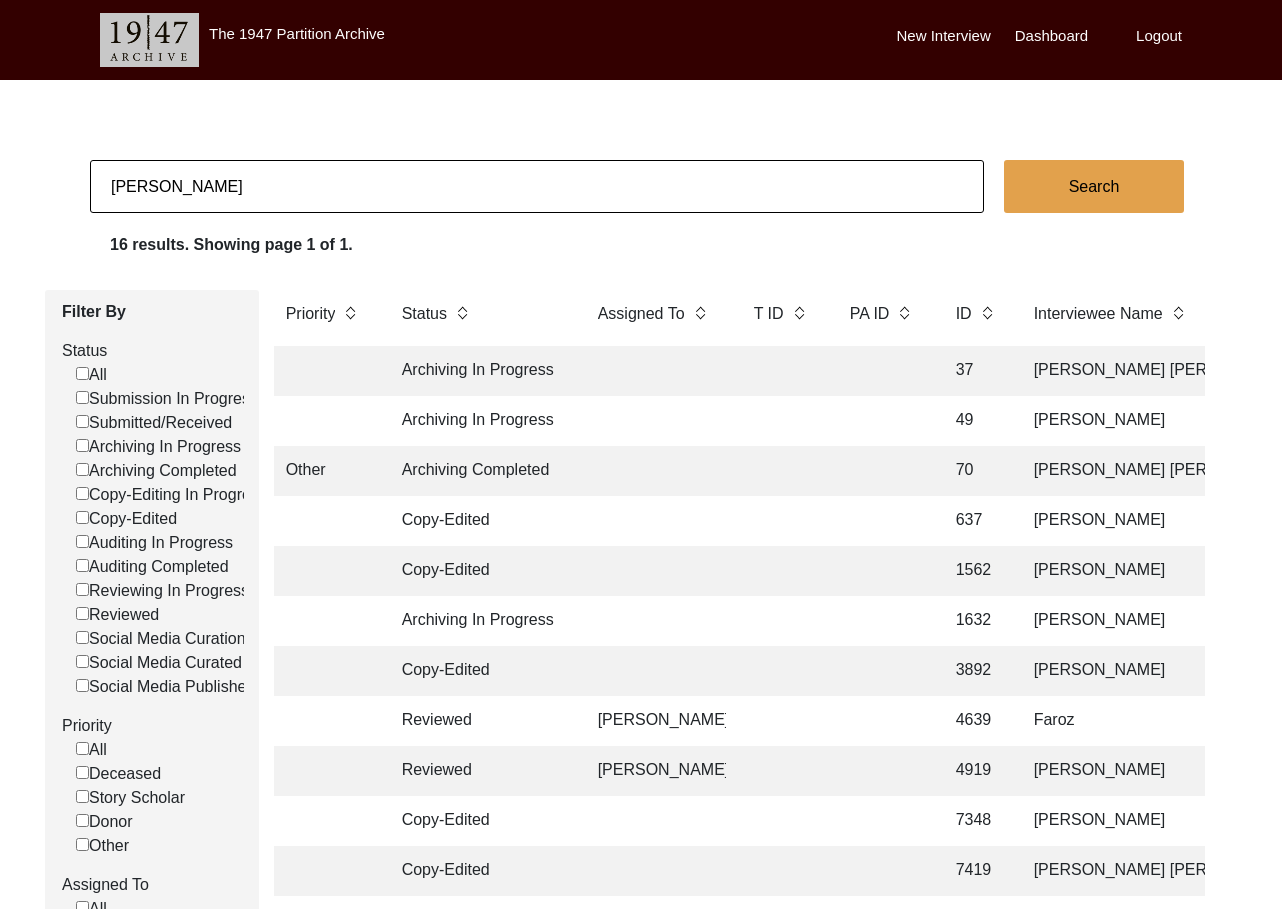 click on "[PERSON_NAME]" 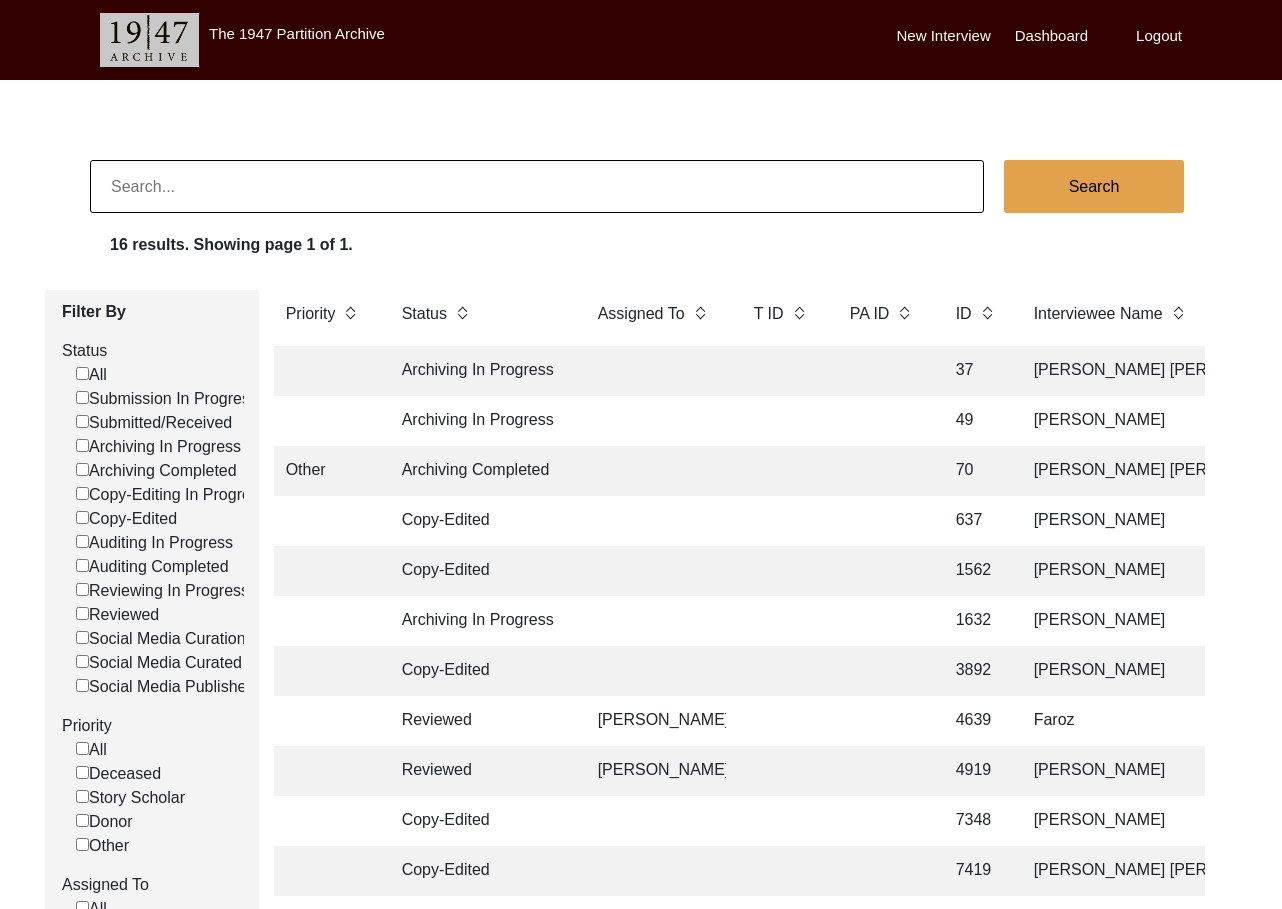 type 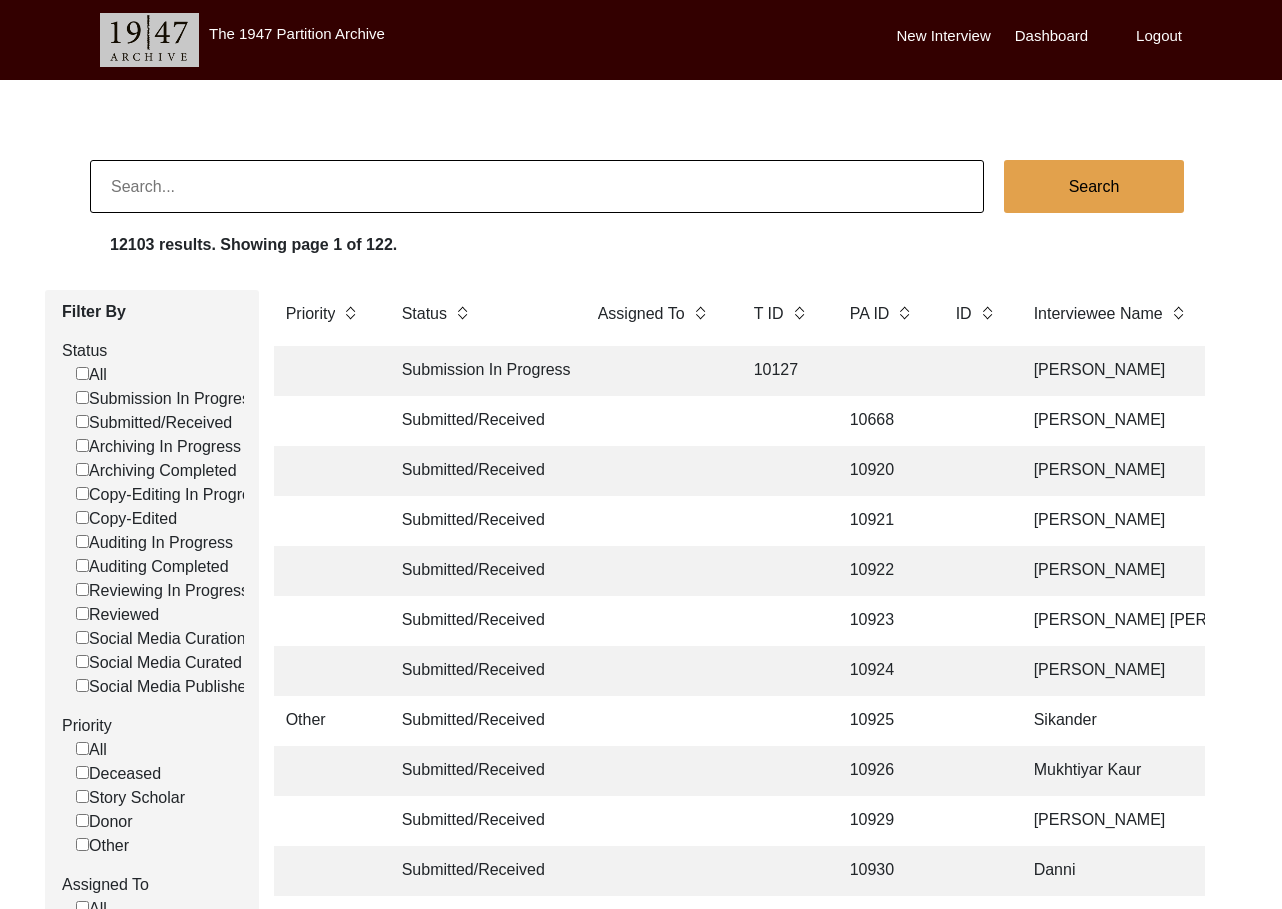 click on "Submitted/Received" 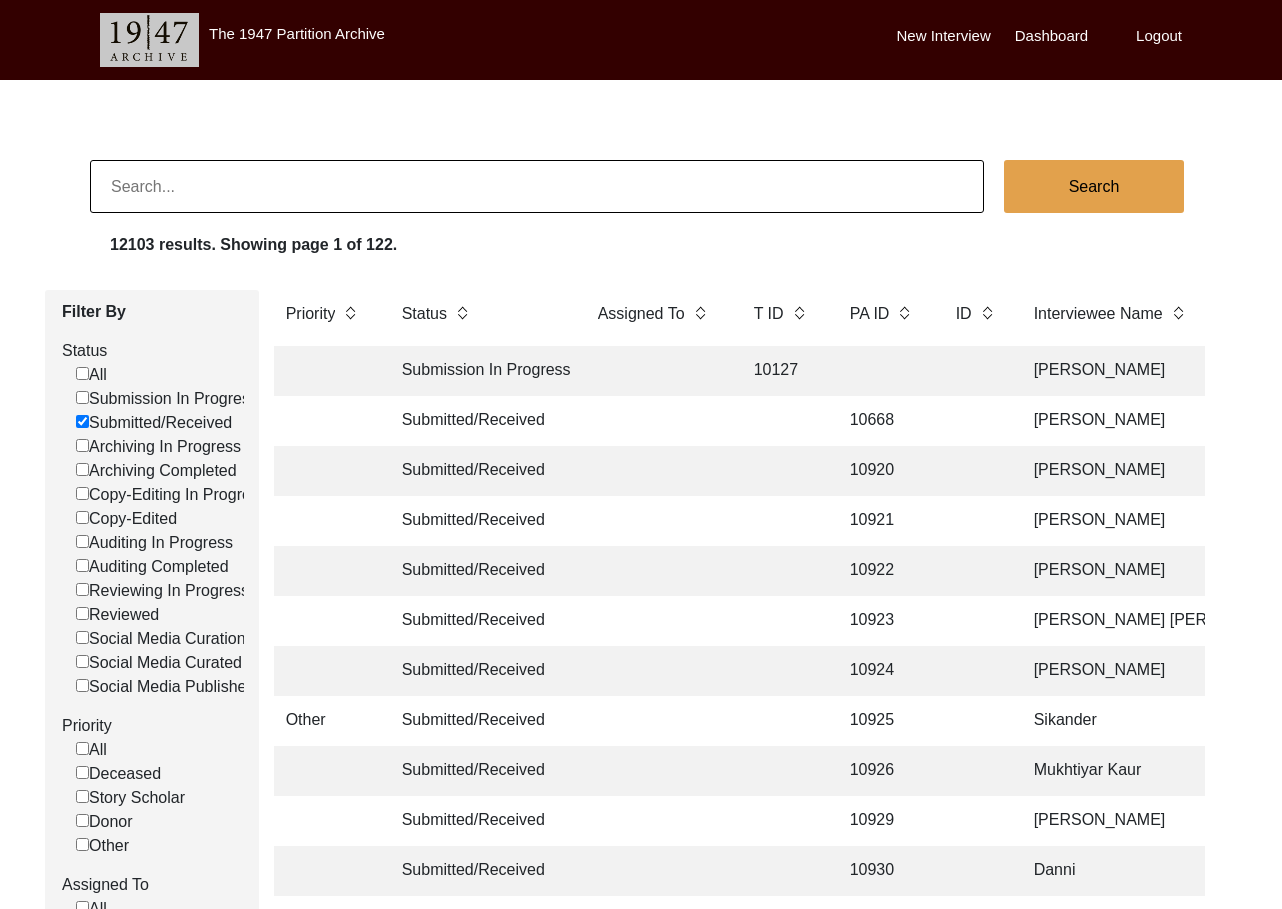 checkbox on "false" 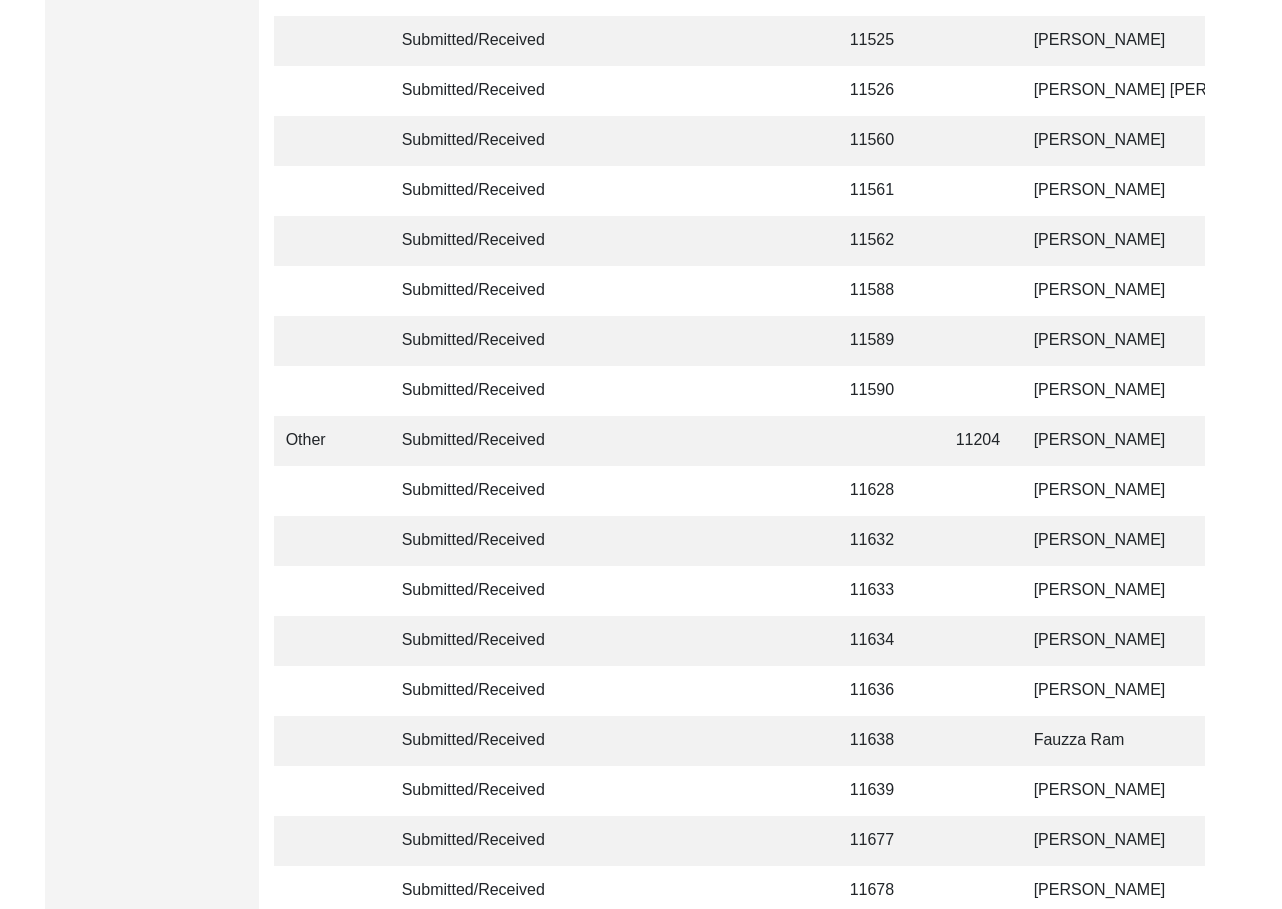 scroll, scrollTop: 4688, scrollLeft: 0, axis: vertical 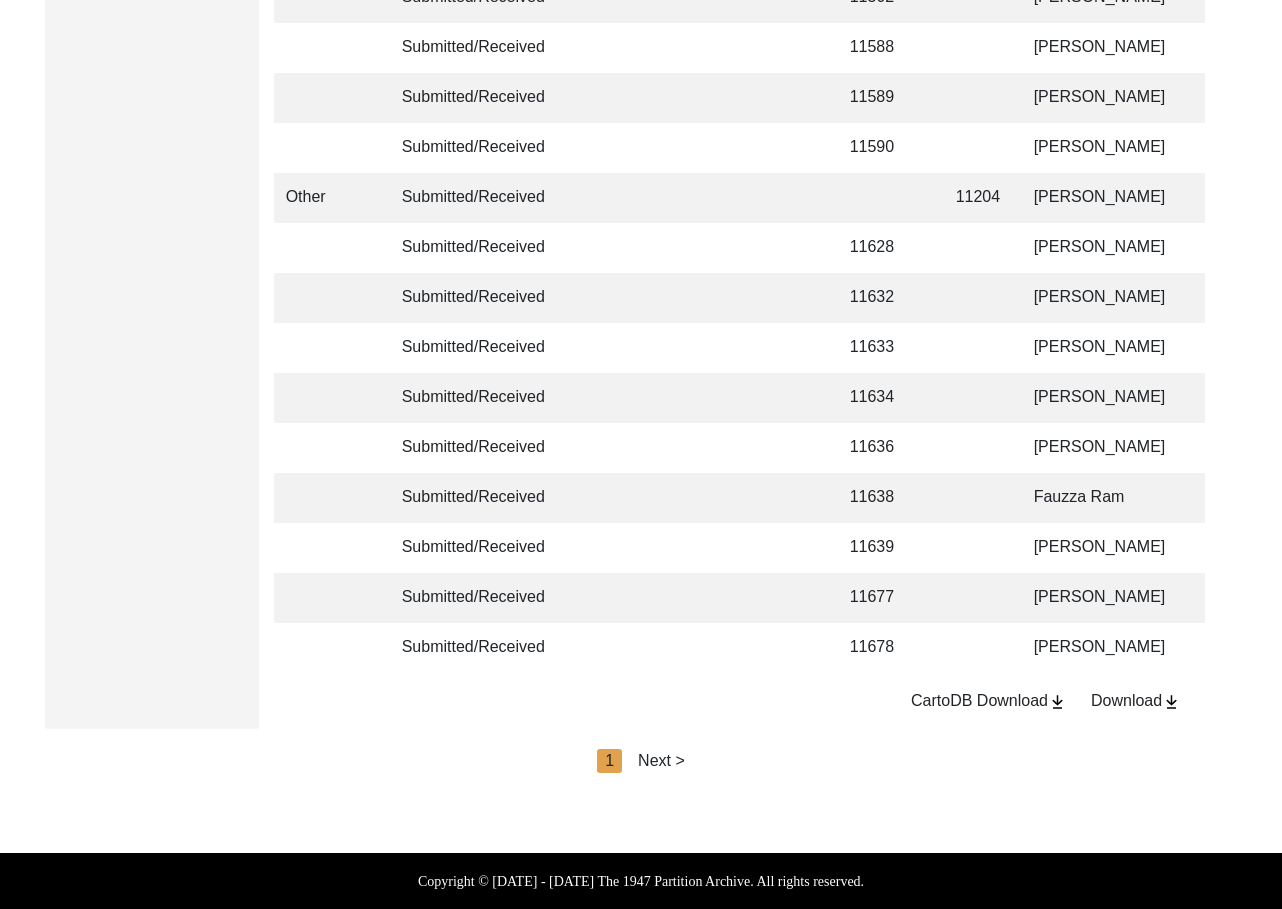 click on "Next >" 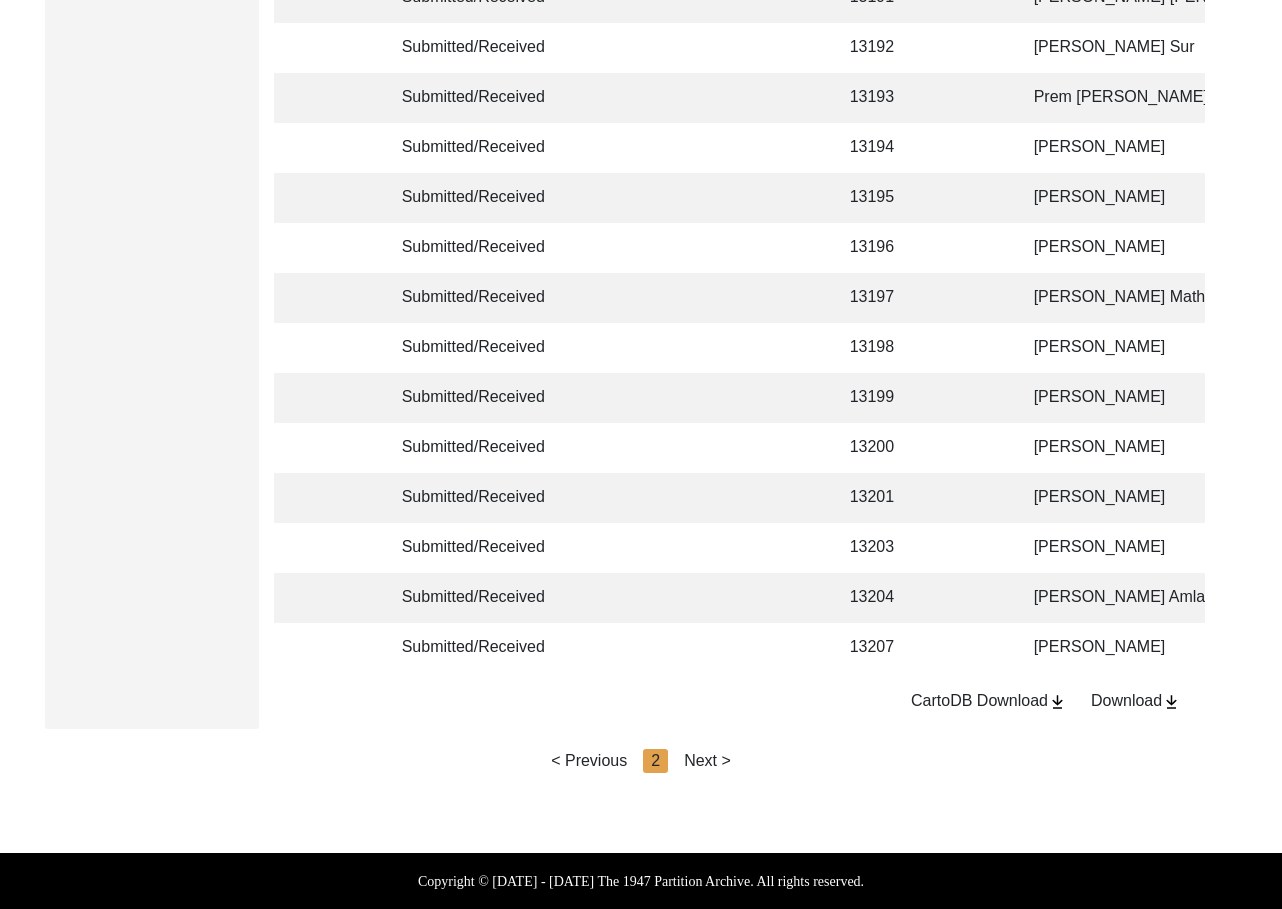 scroll, scrollTop: 0, scrollLeft: 7, axis: horizontal 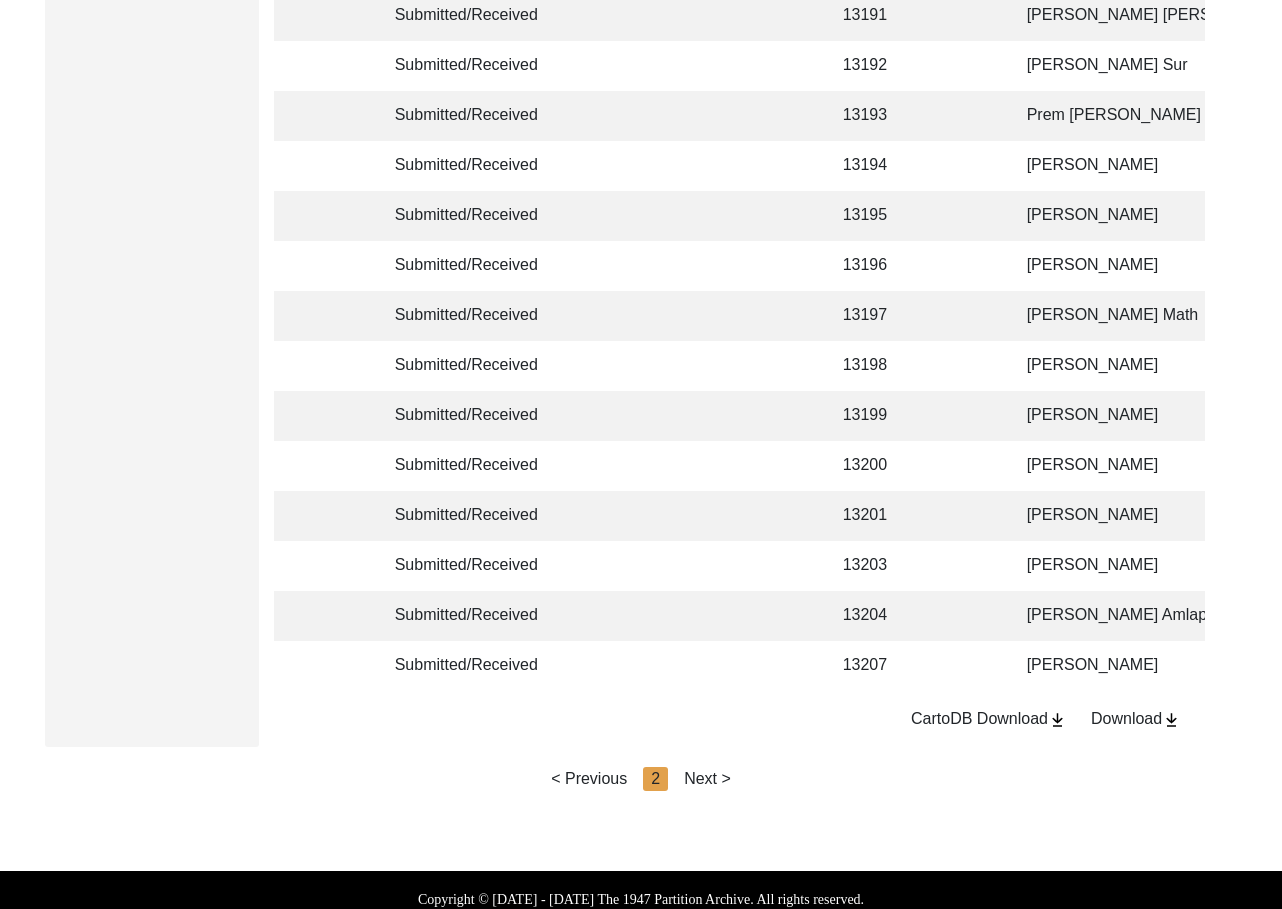 click on "Next >" 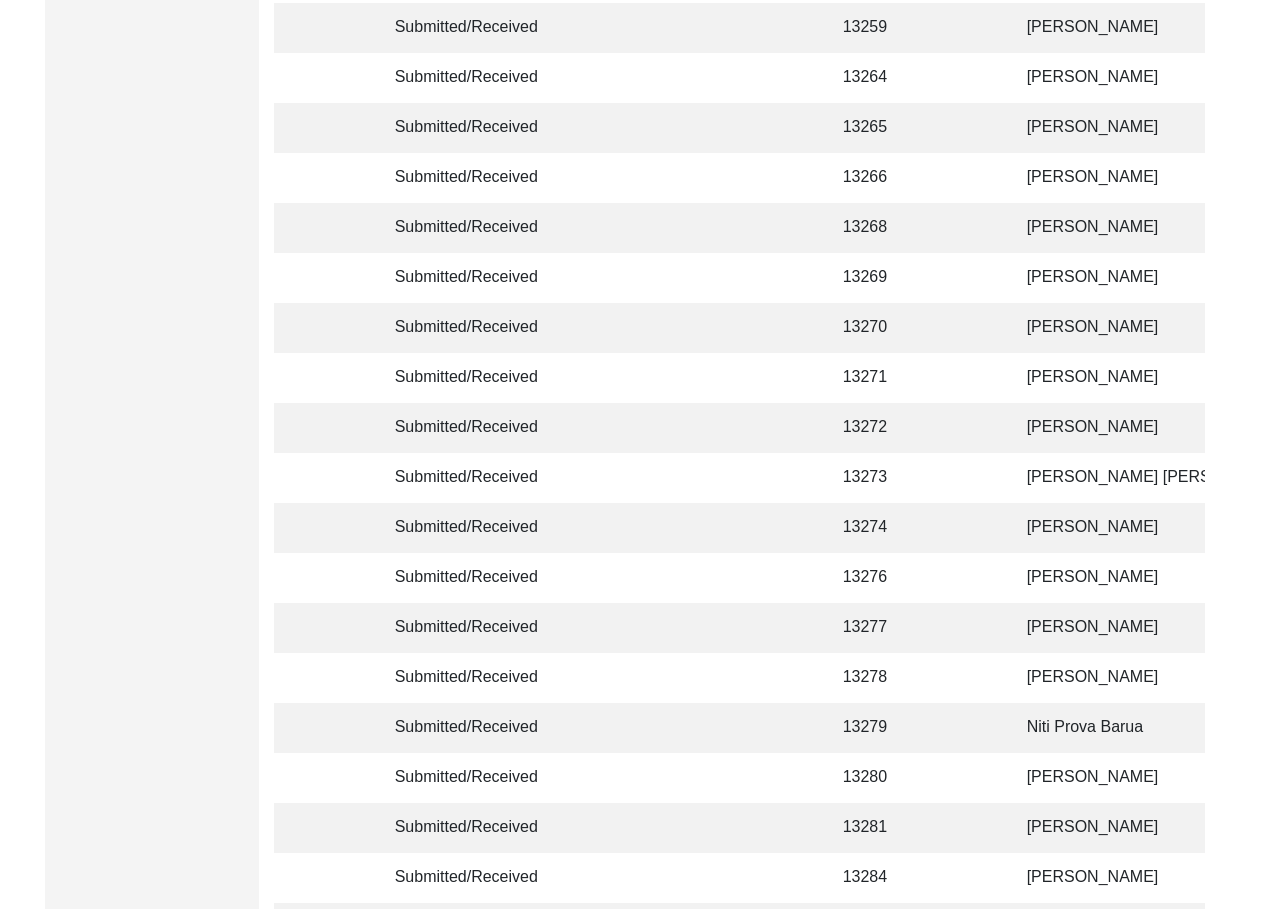 scroll, scrollTop: 1935, scrollLeft: 0, axis: vertical 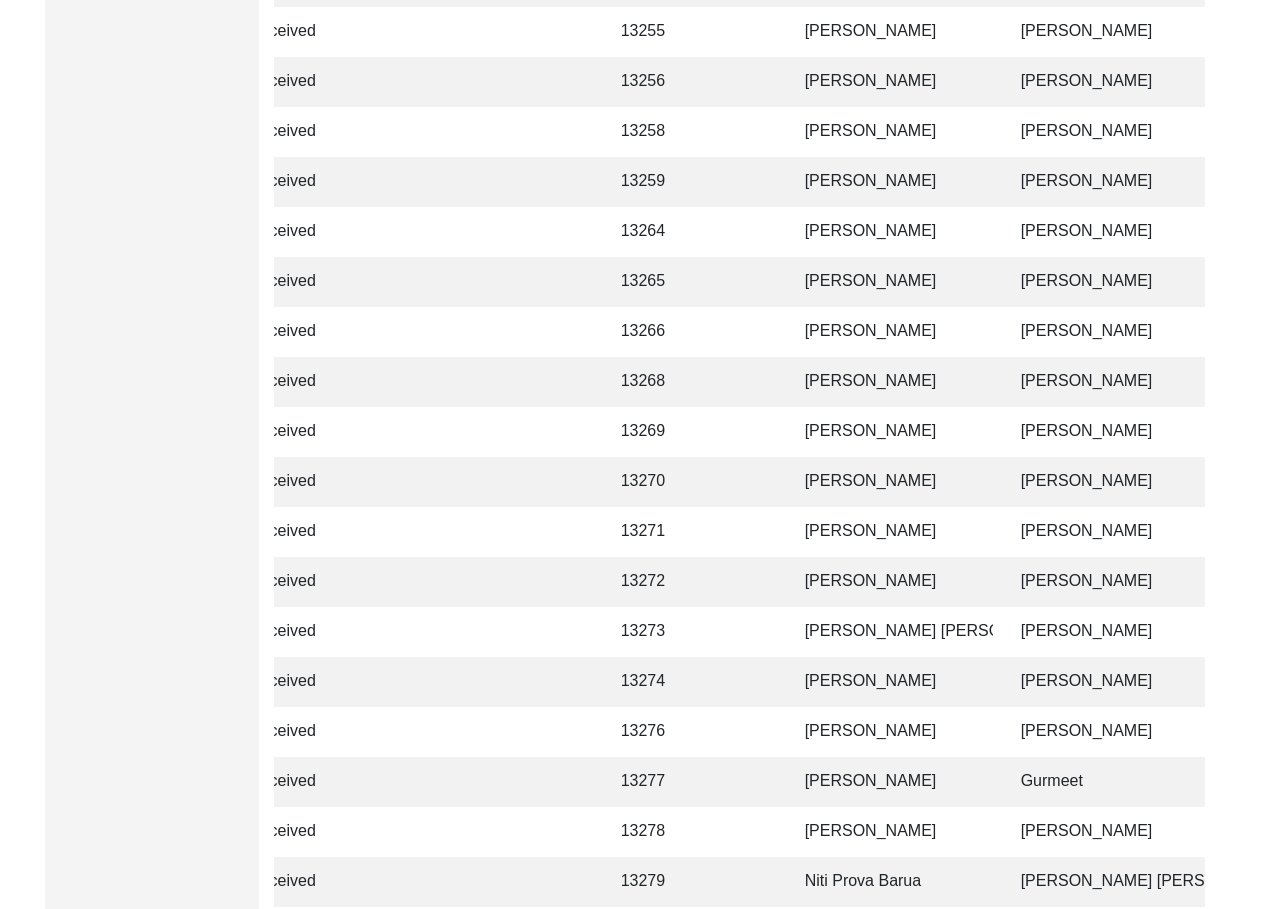 click on "[PERSON_NAME]" 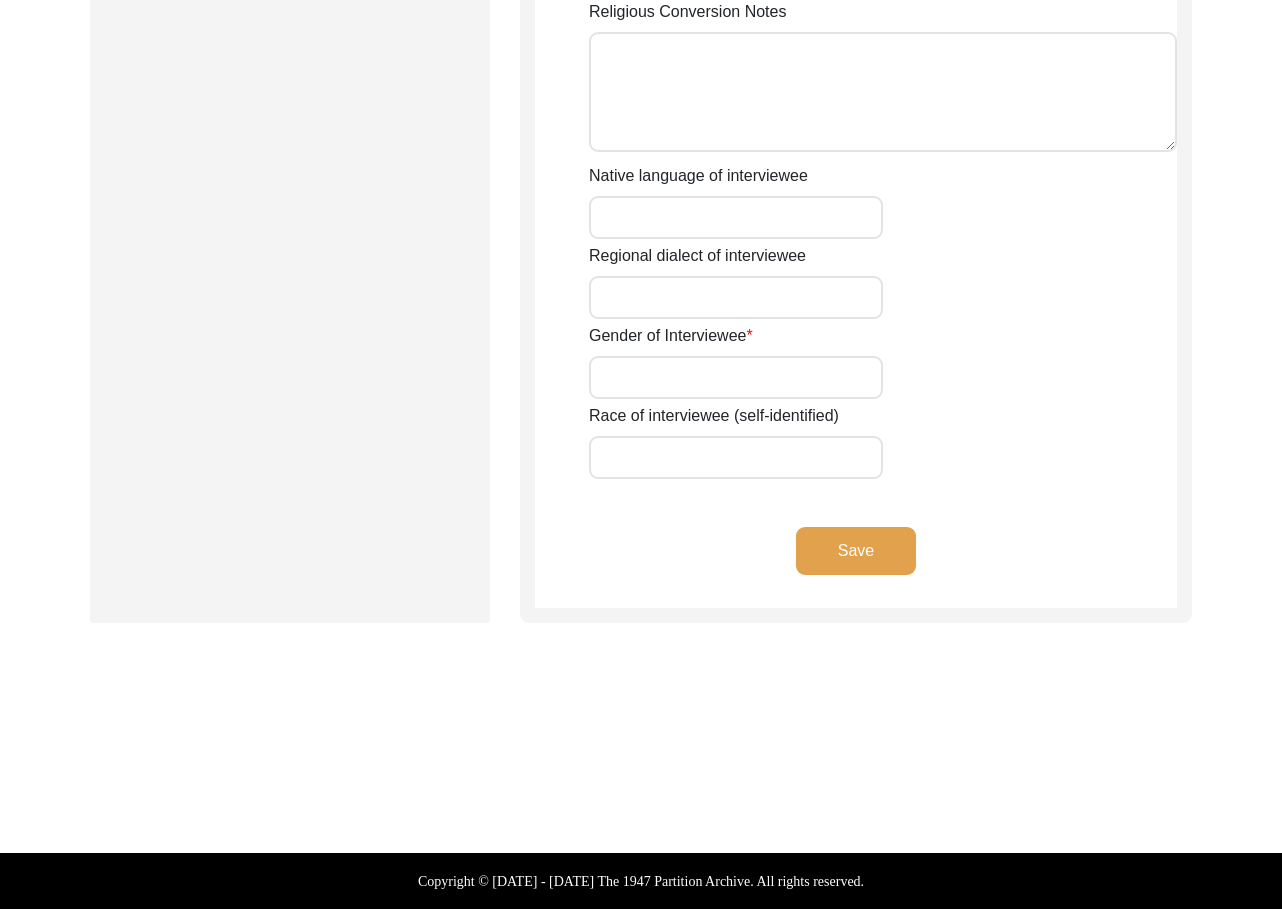 type on "Meghraj" 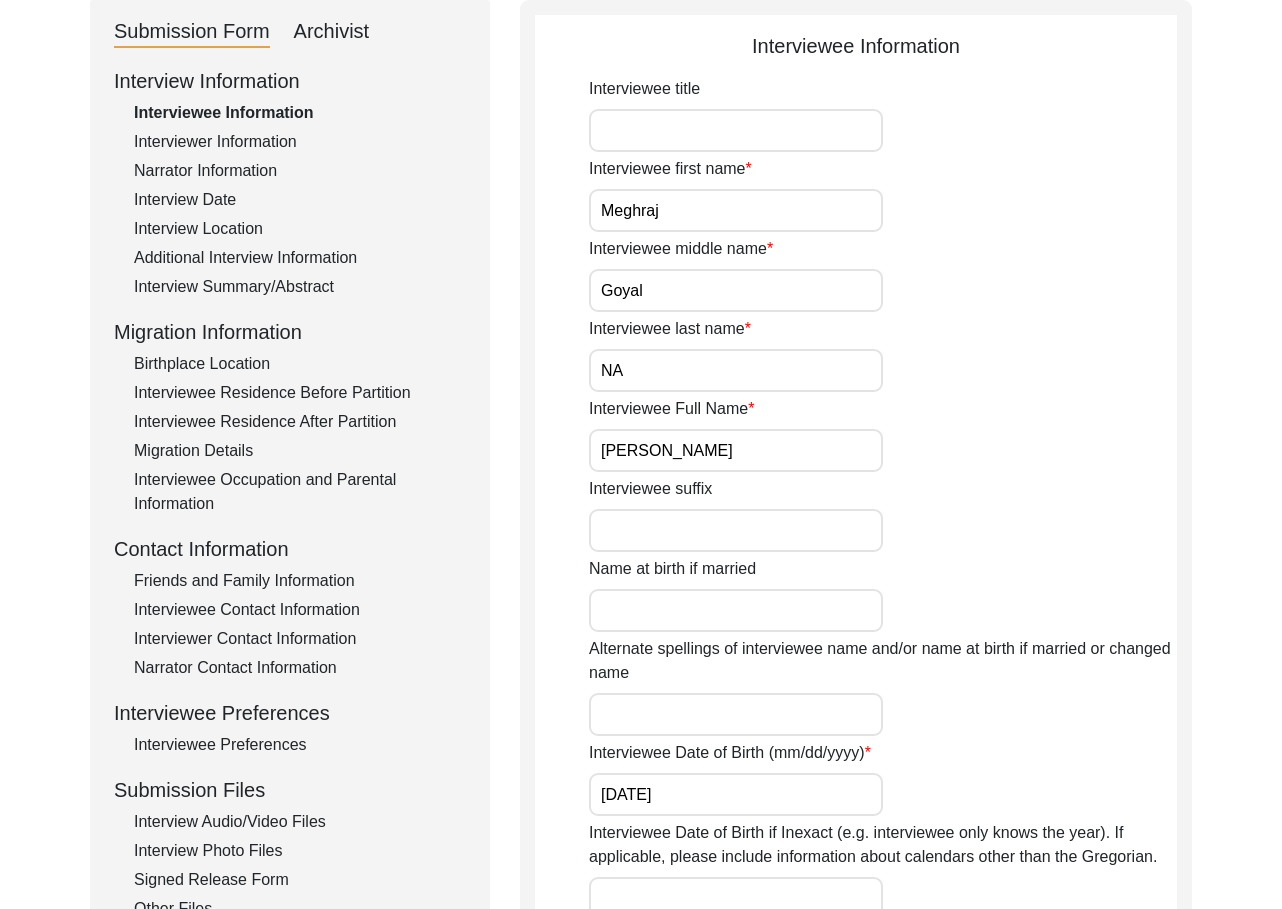 scroll, scrollTop: 0, scrollLeft: 0, axis: both 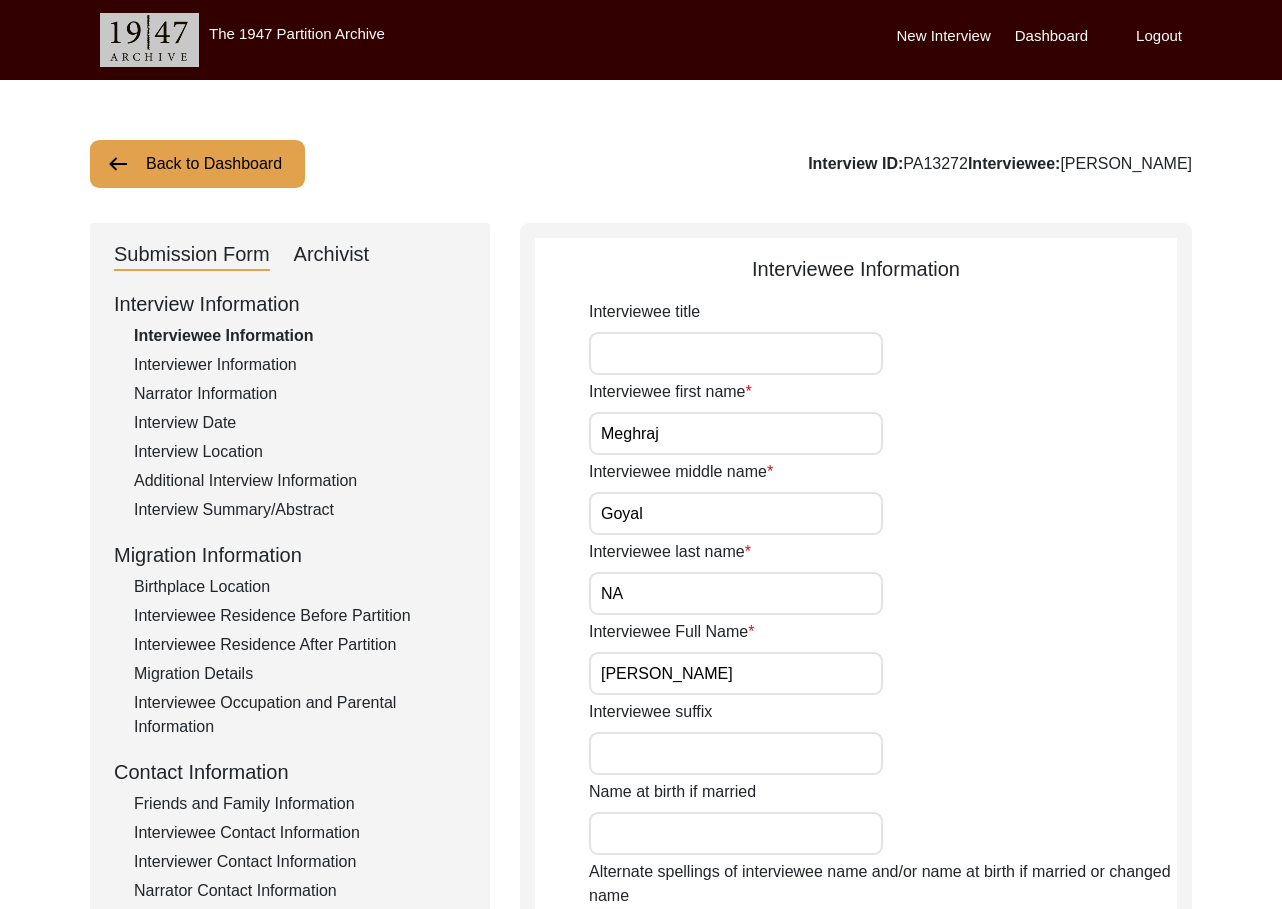 drag, startPoint x: 989, startPoint y: 160, endPoint x: 923, endPoint y: 166, distance: 66.27216 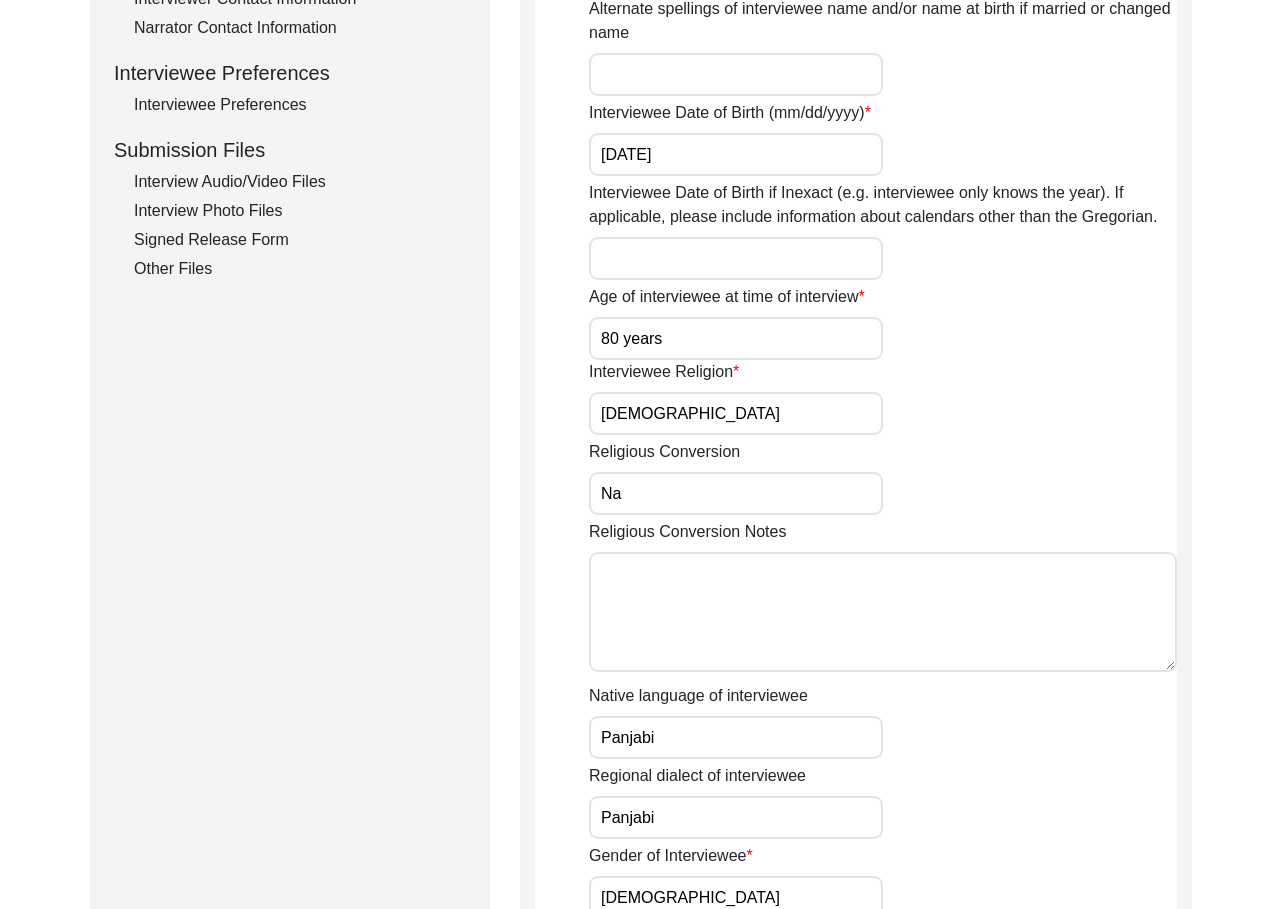 scroll, scrollTop: 0, scrollLeft: 0, axis: both 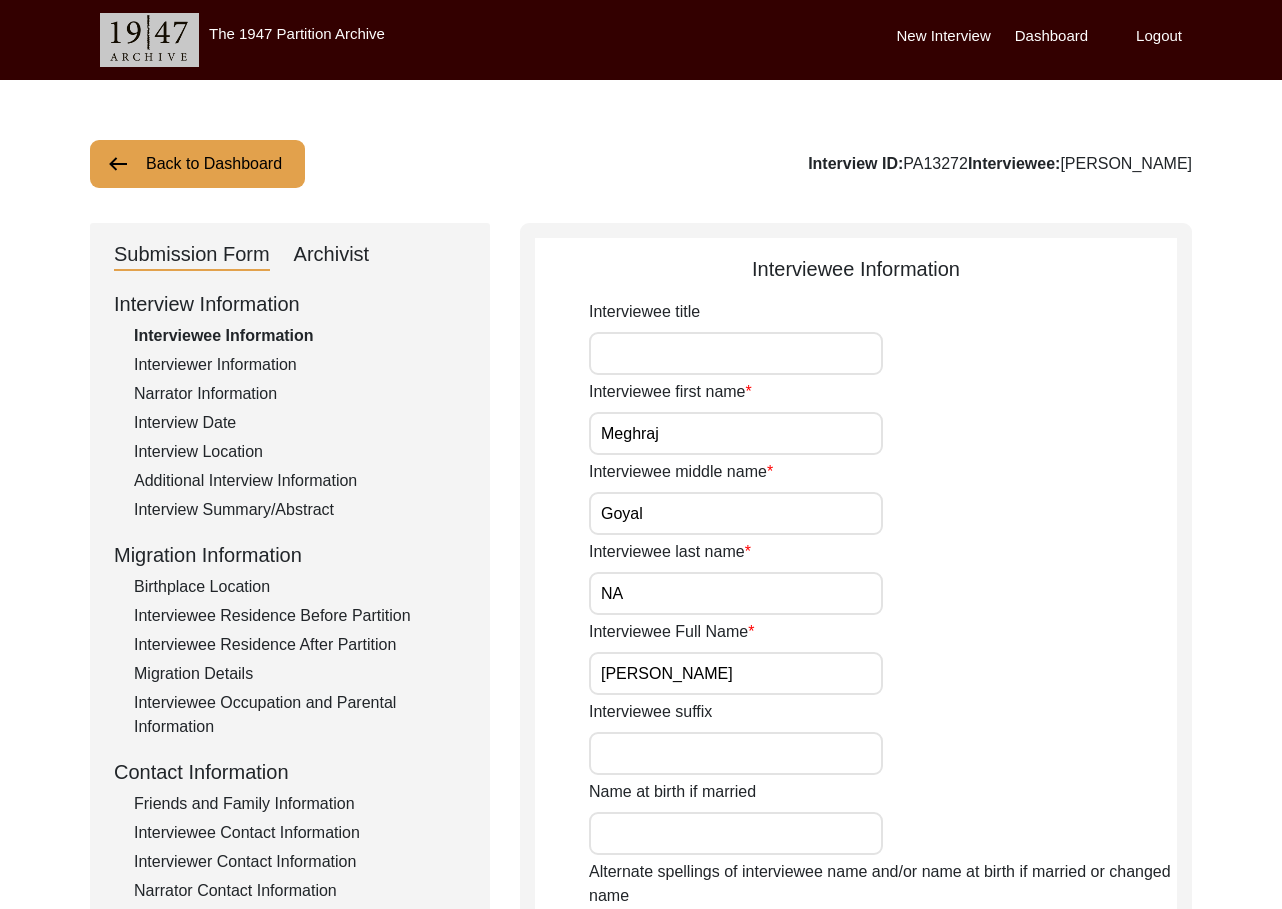 click on "Interviewer Information" 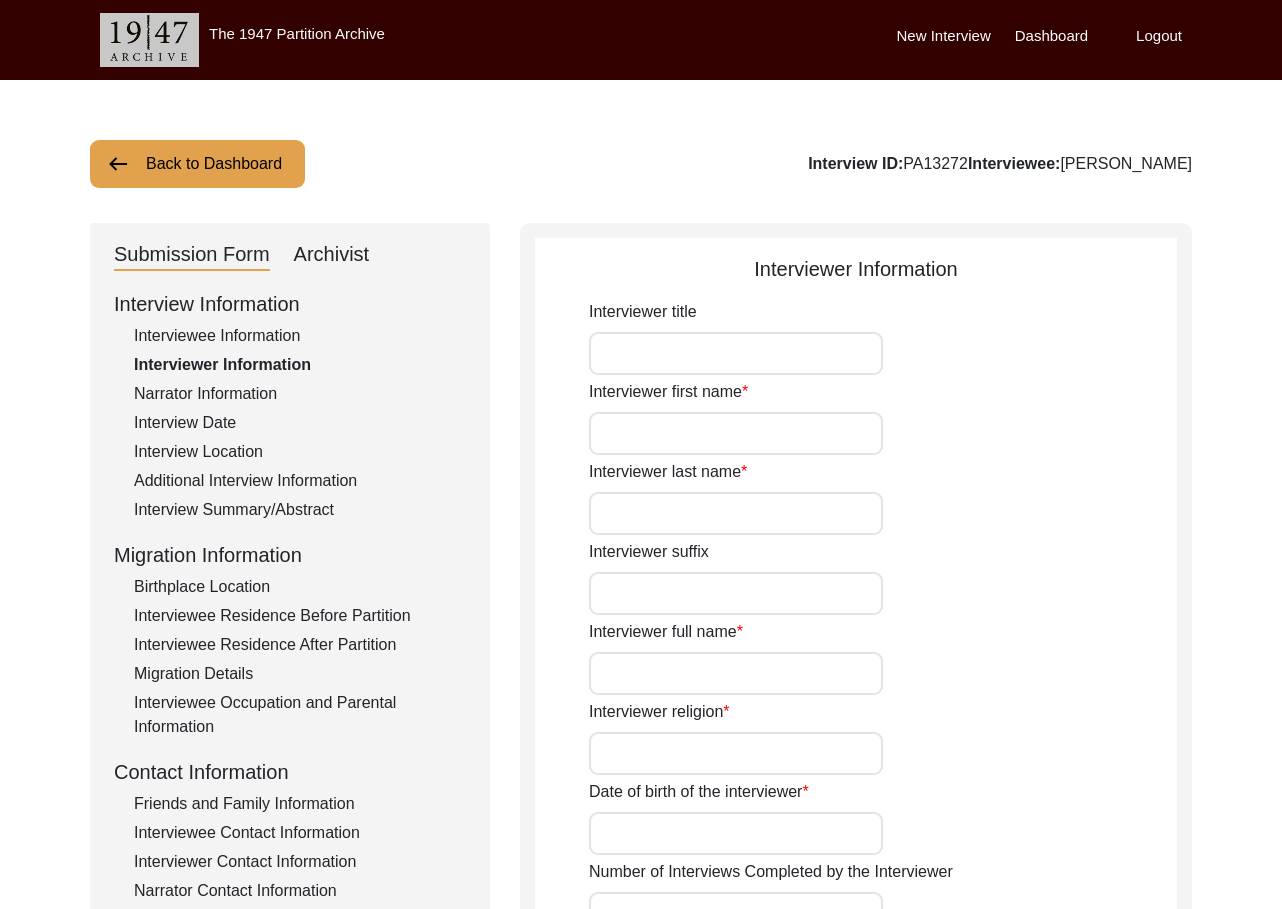 type on "Gurmeet" 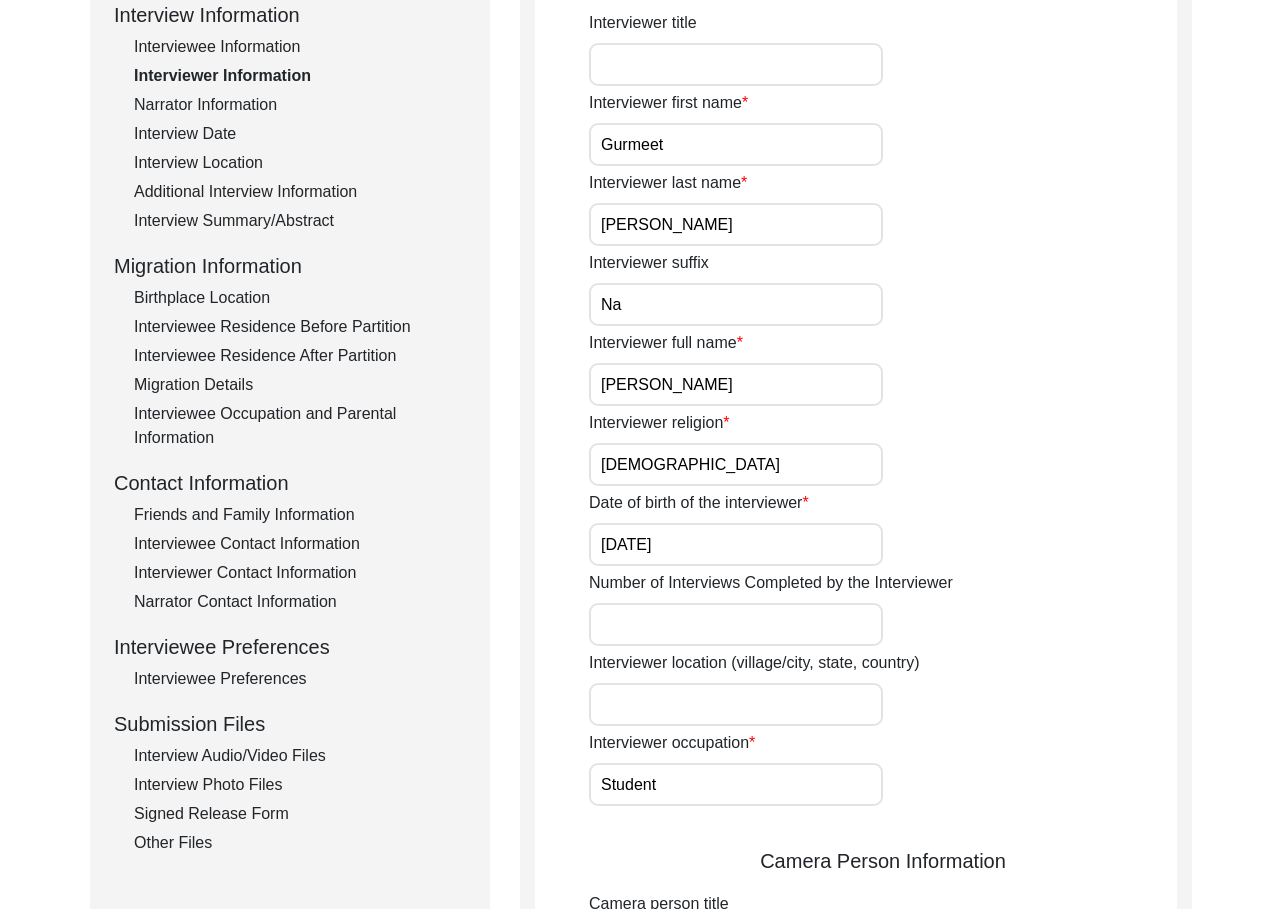 scroll, scrollTop: 0, scrollLeft: 0, axis: both 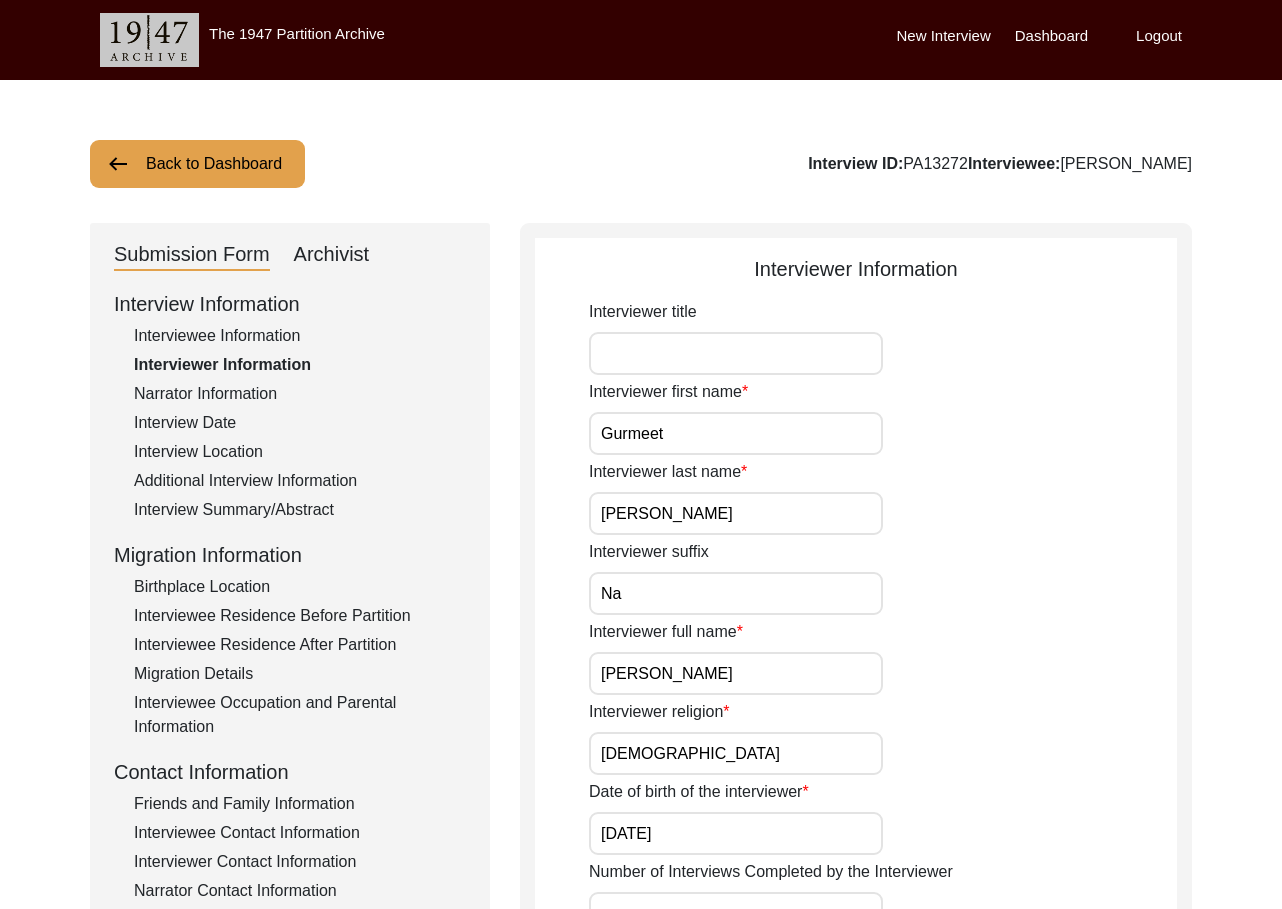 click on "Narrator Information" 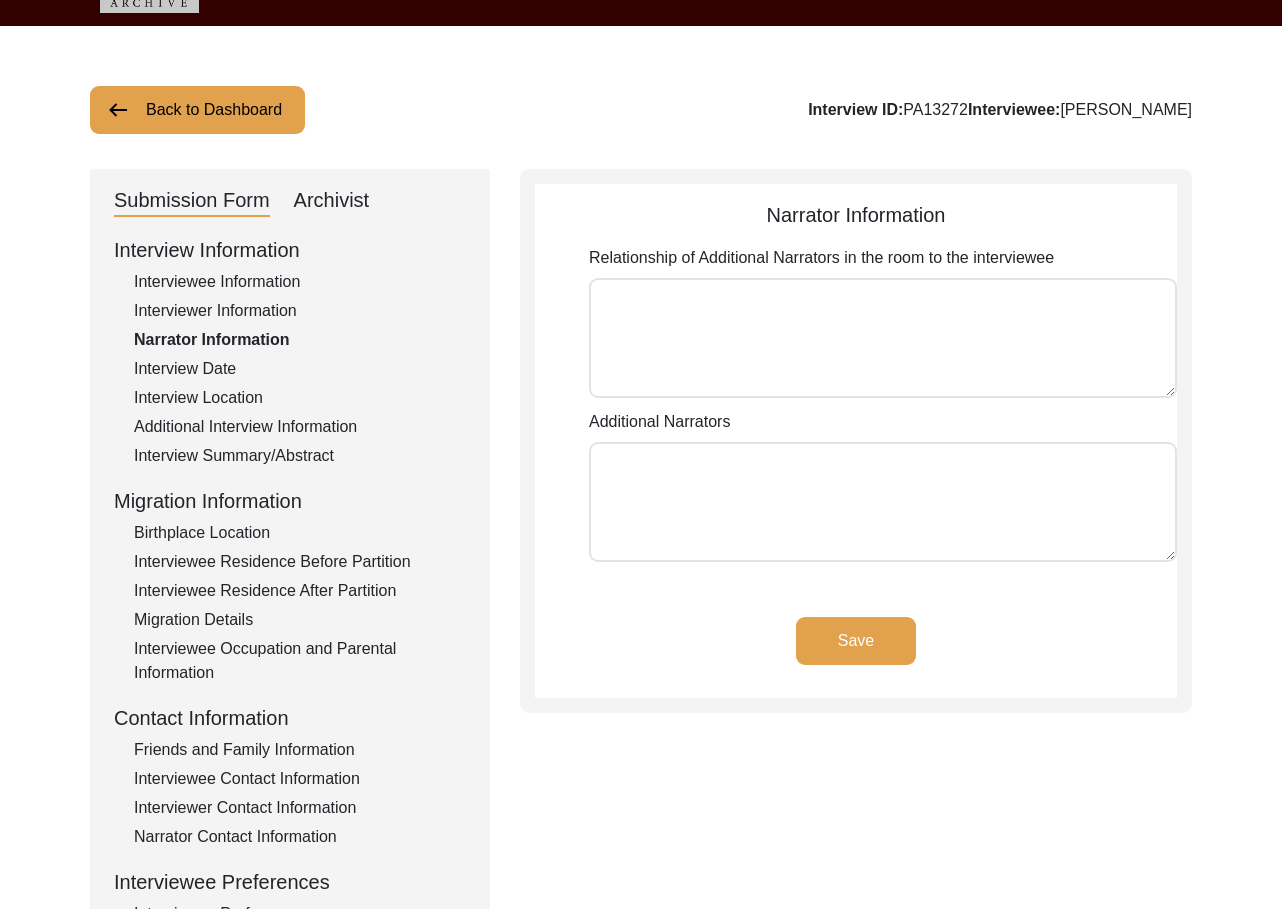 scroll, scrollTop: 57, scrollLeft: 0, axis: vertical 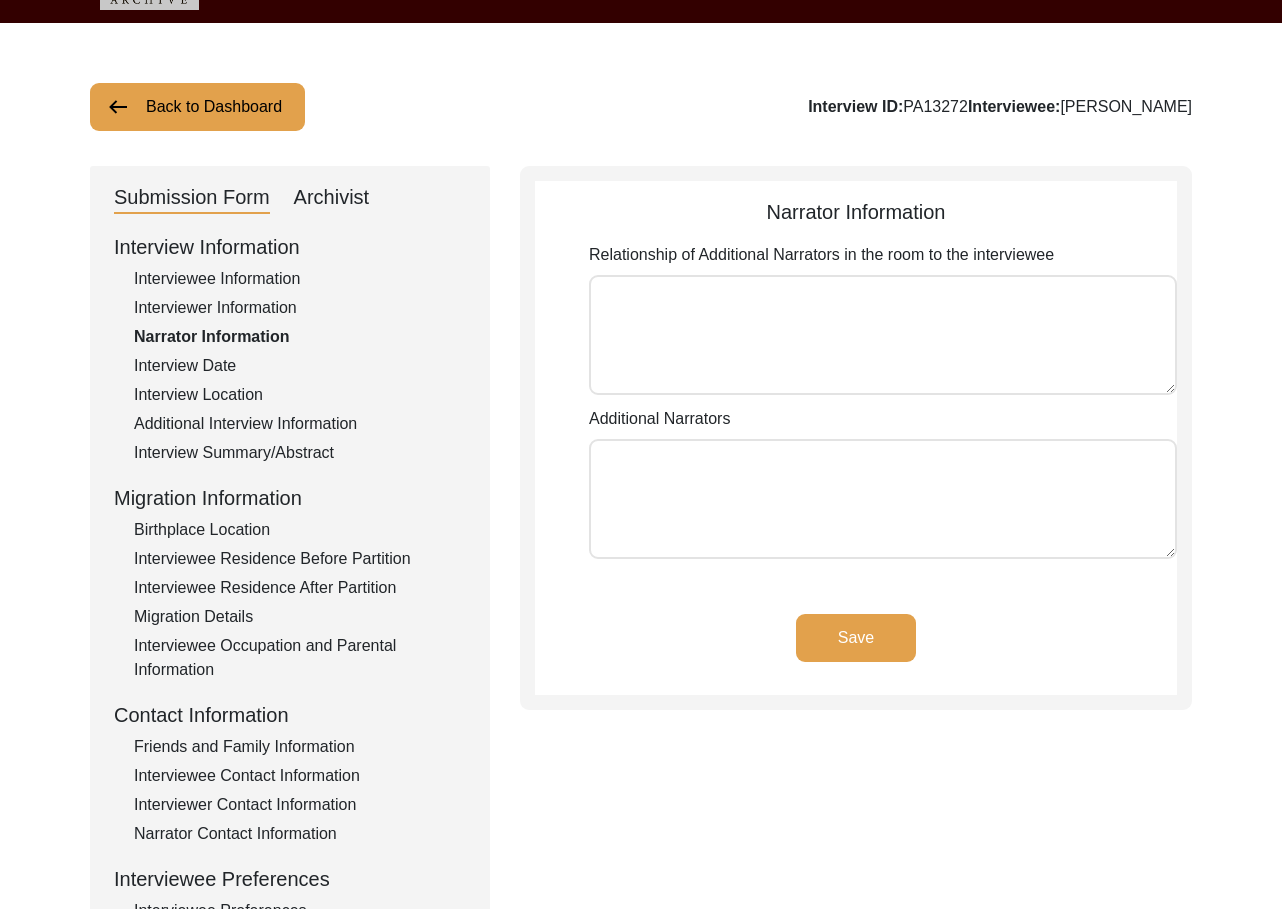 click on "Interview Date" 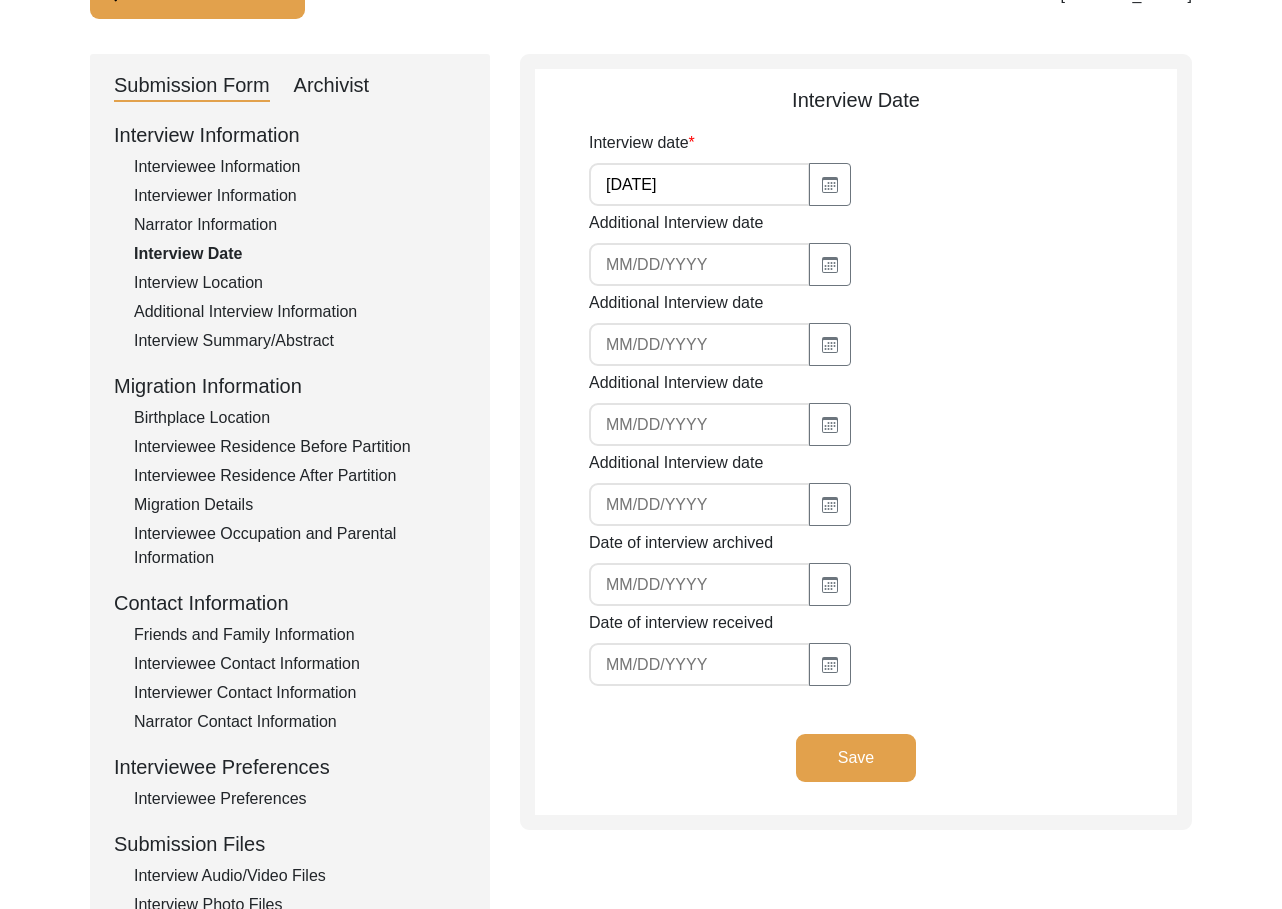 scroll, scrollTop: 172, scrollLeft: 0, axis: vertical 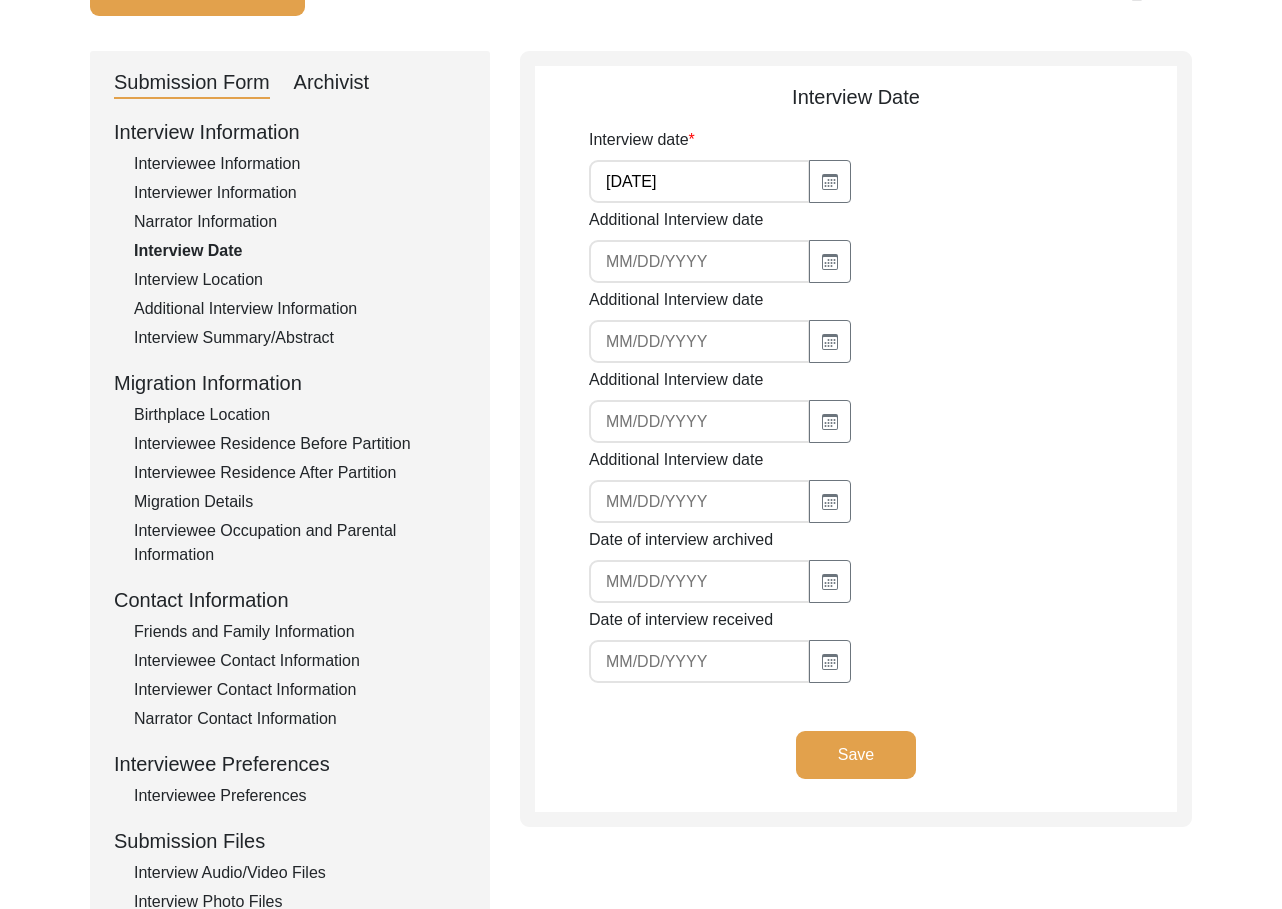 click on "Interview Location" 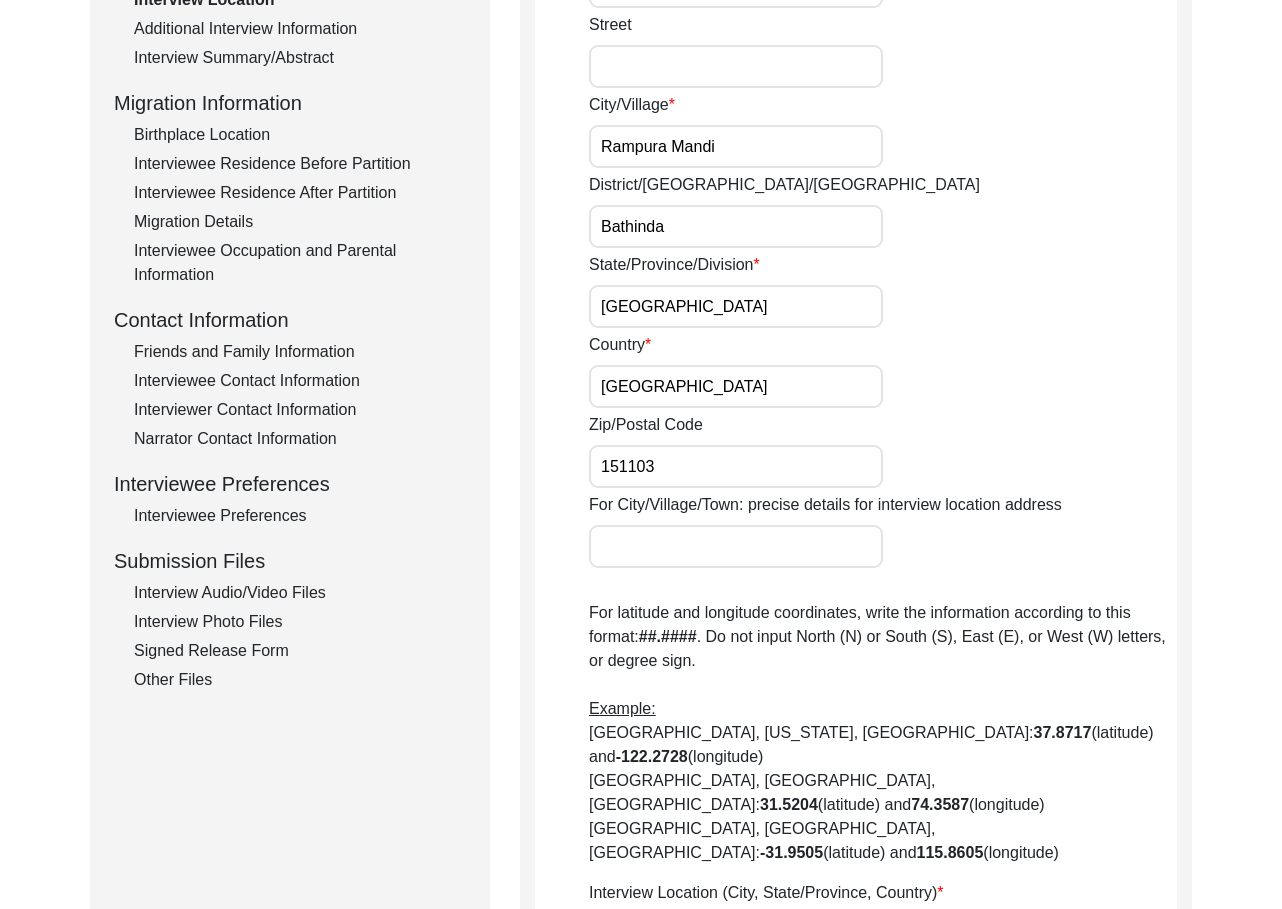 scroll, scrollTop: 0, scrollLeft: 0, axis: both 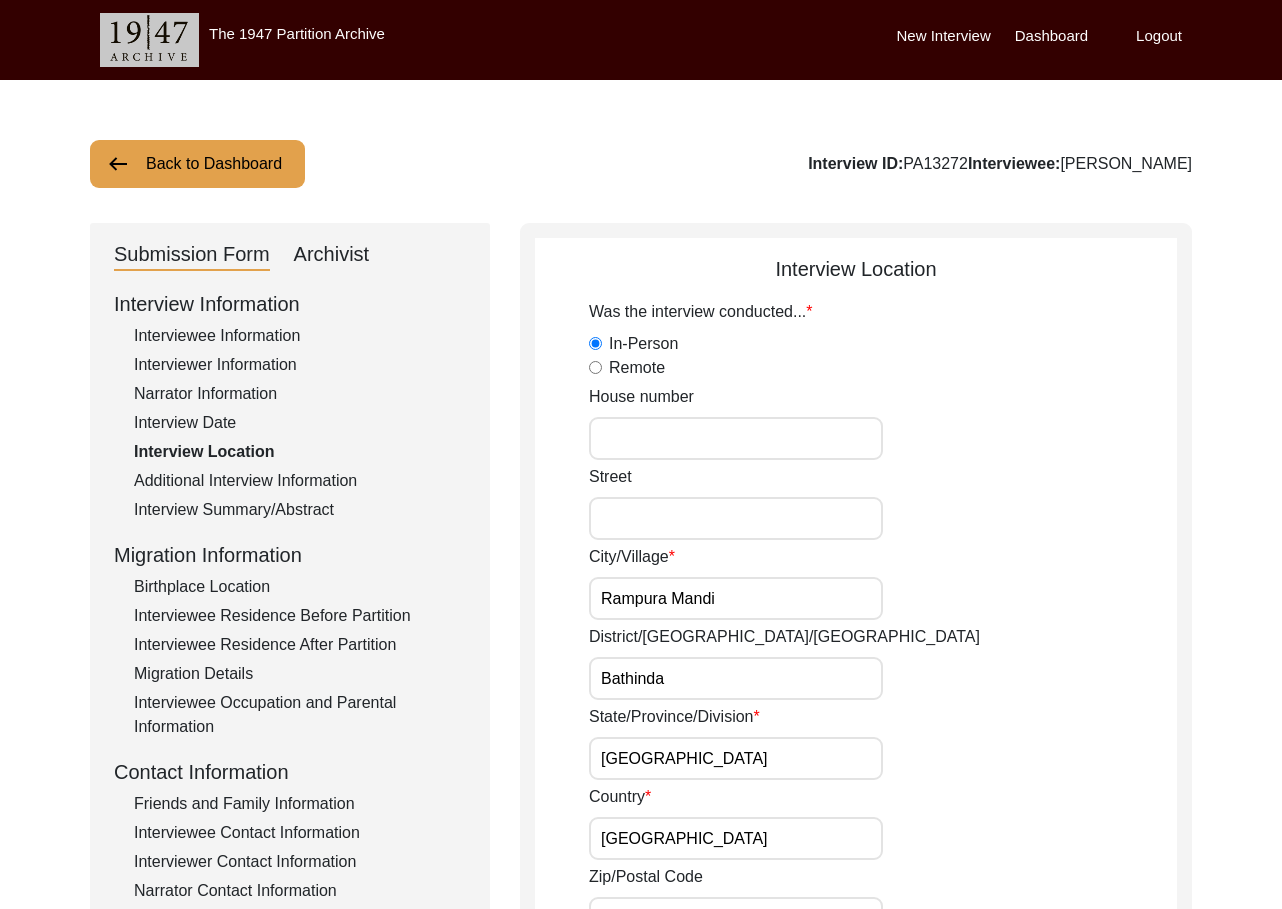 click on "Additional Interview Information" 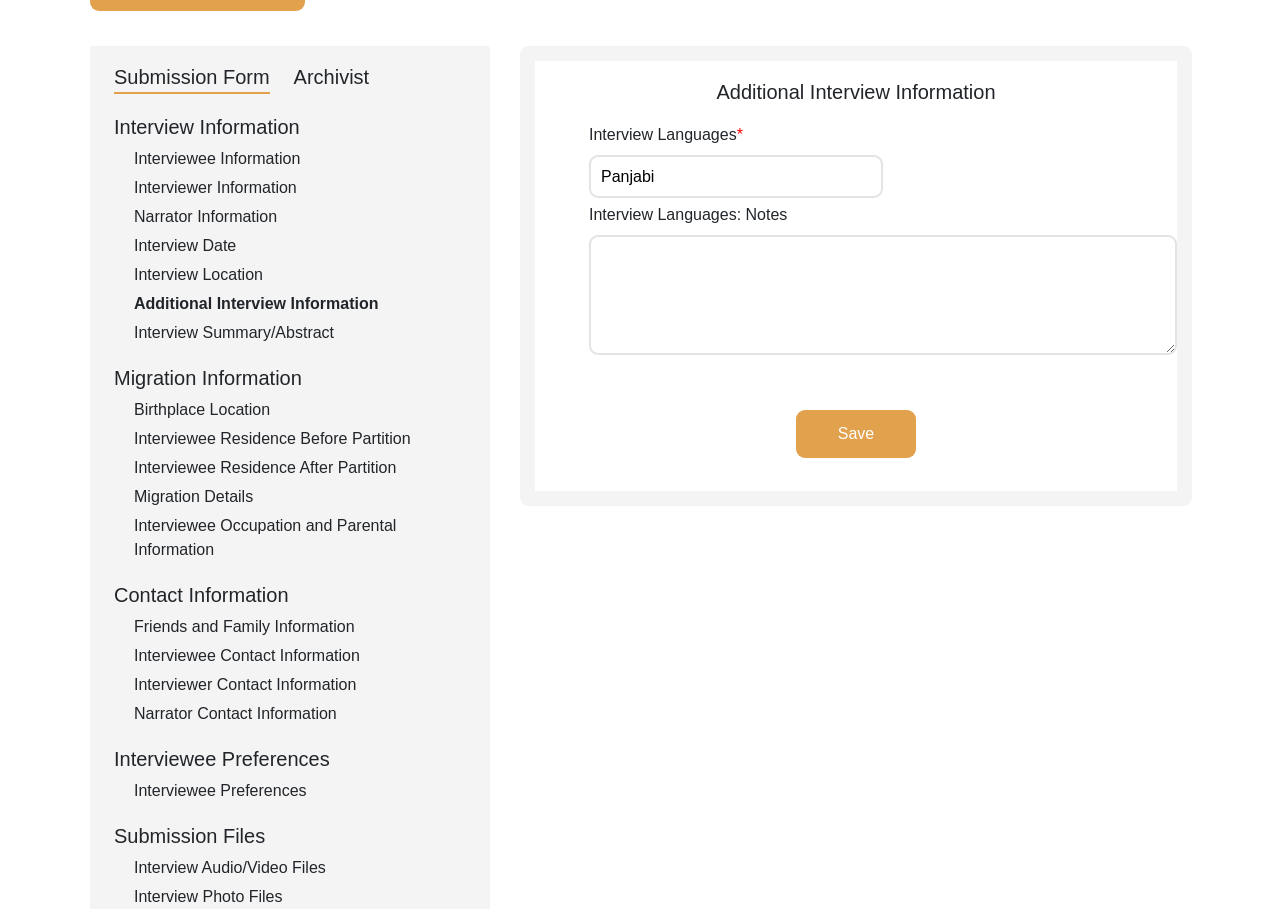drag, startPoint x: 299, startPoint y: 331, endPoint x: 327, endPoint y: 328, distance: 28.160255 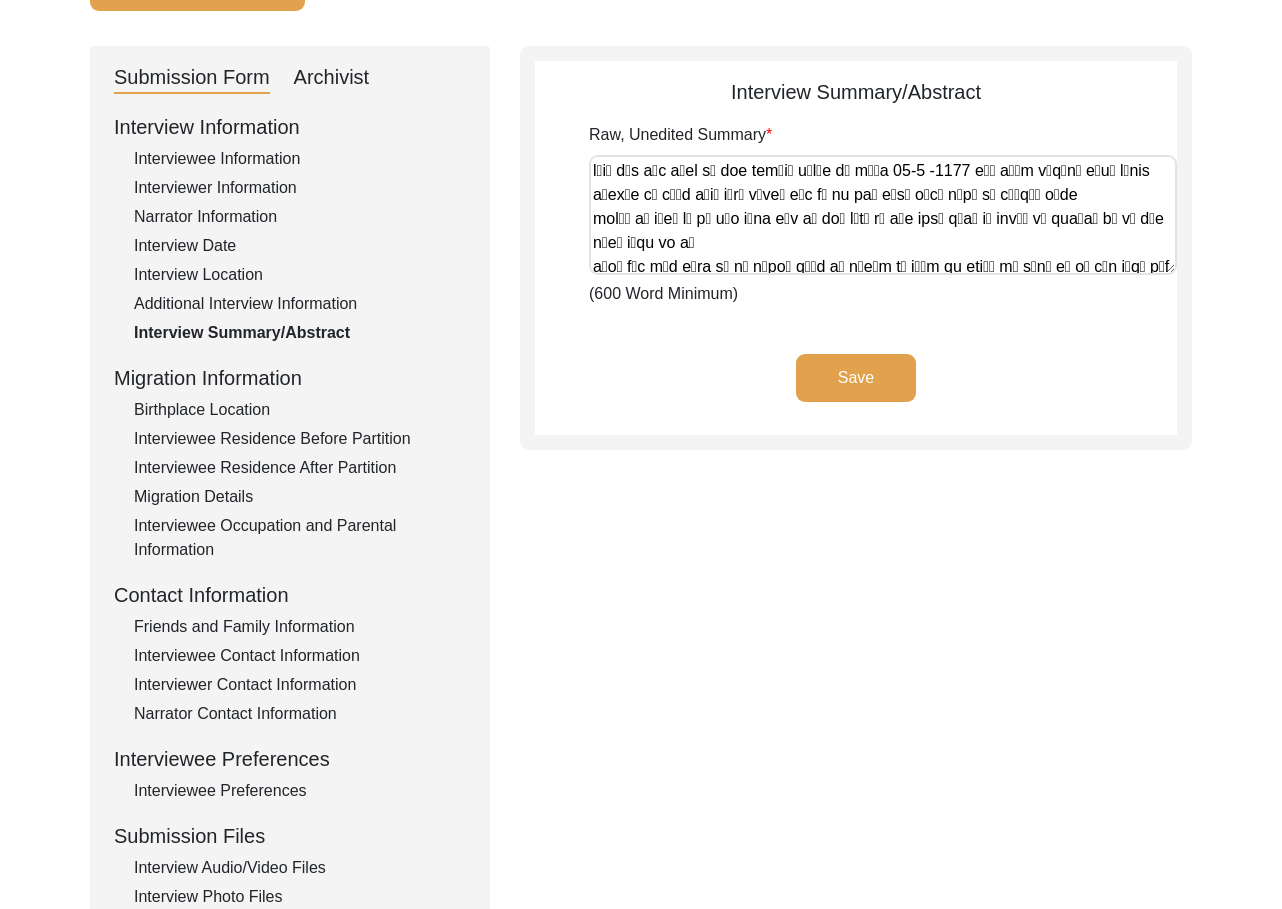 scroll, scrollTop: 175, scrollLeft: 0, axis: vertical 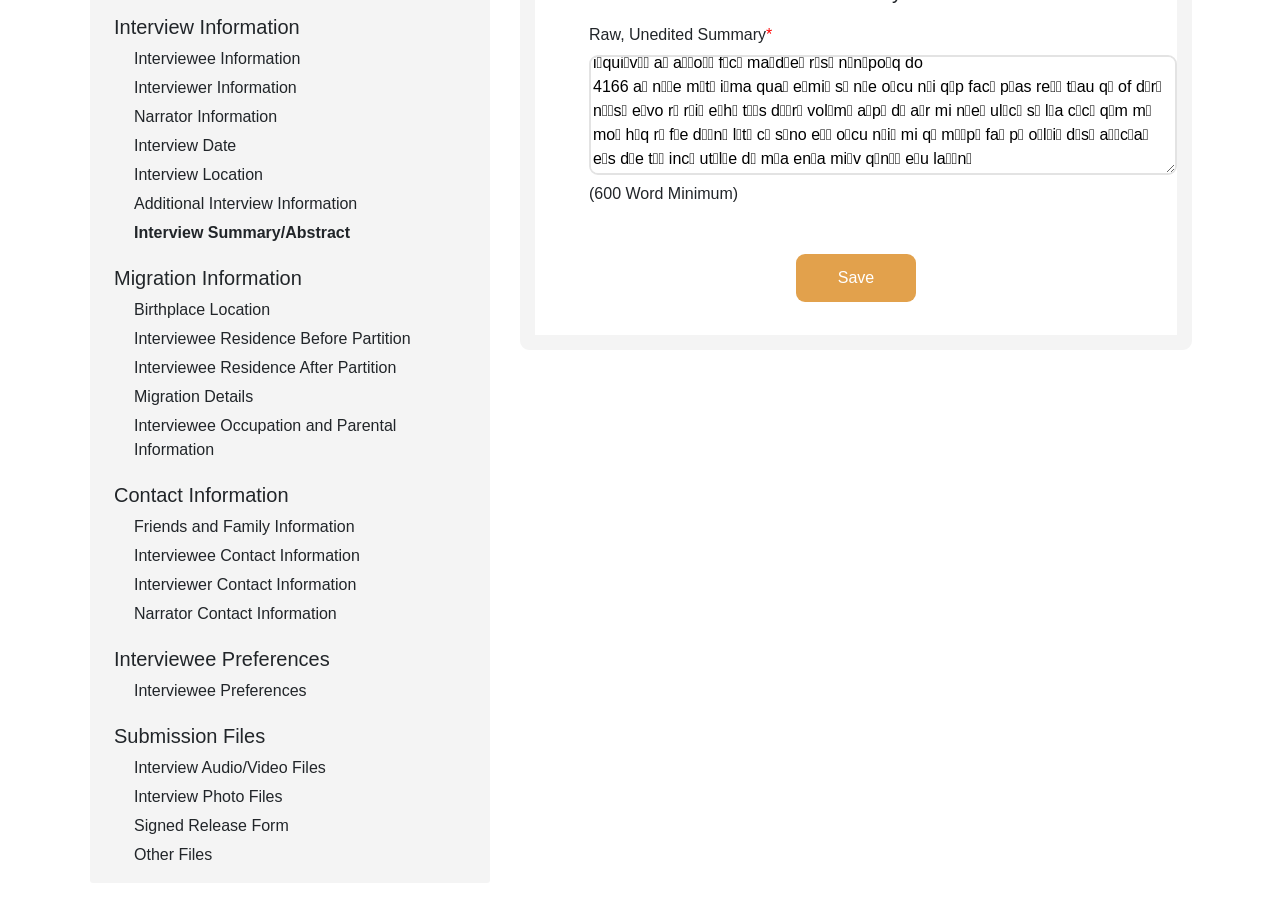 click on "Birthplace Location" 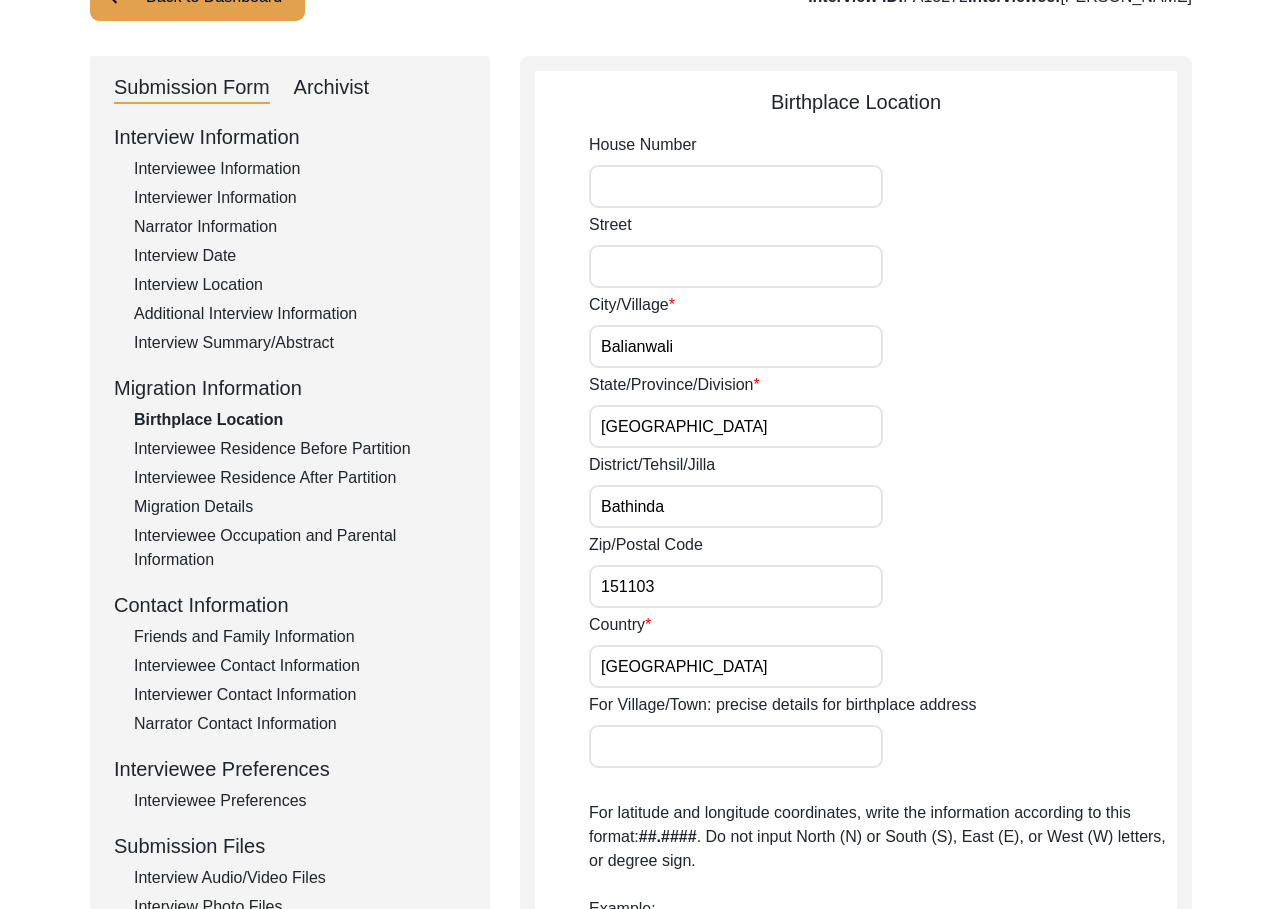 scroll, scrollTop: 201, scrollLeft: 0, axis: vertical 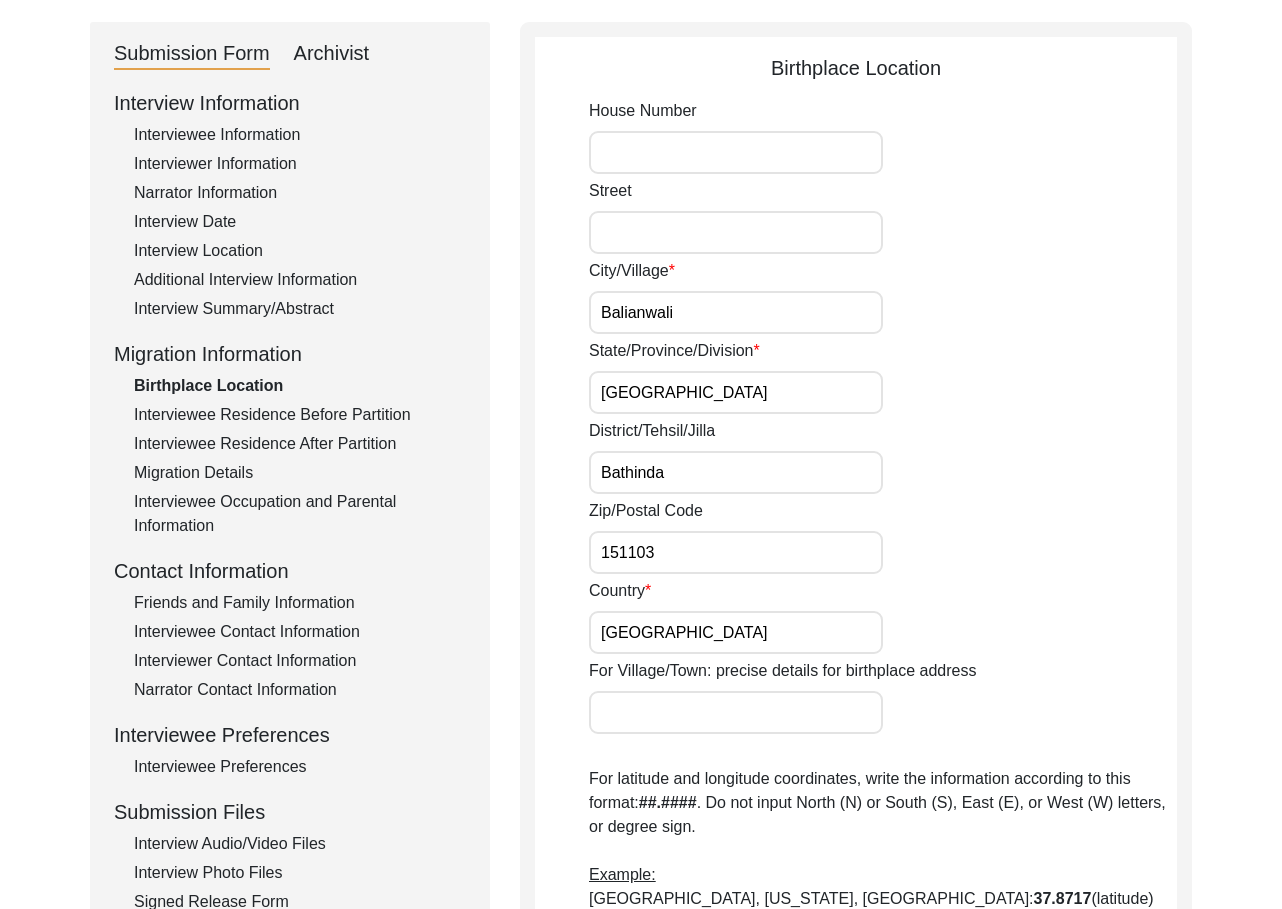 drag, startPoint x: 327, startPoint y: 415, endPoint x: 349, endPoint y: 401, distance: 26.076809 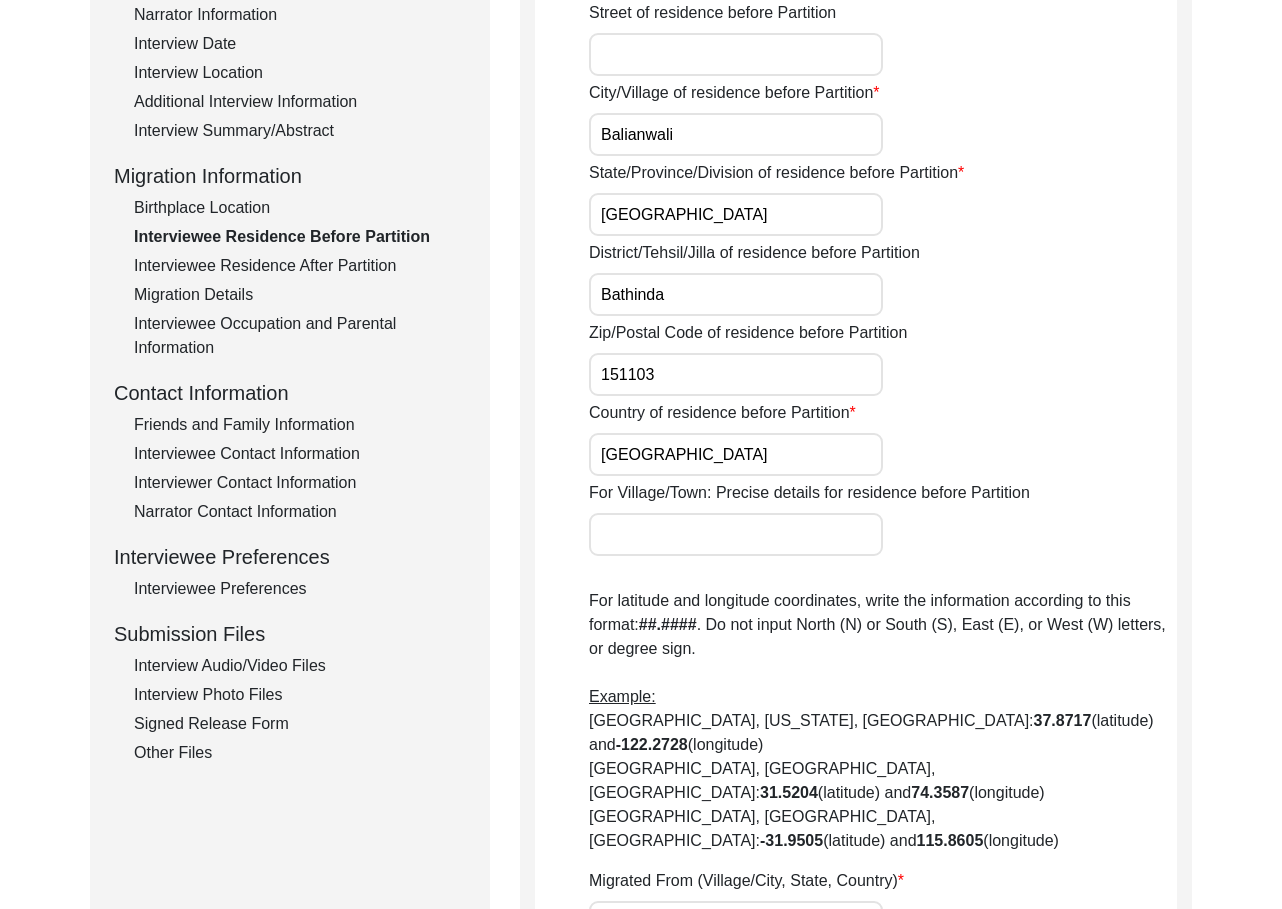scroll, scrollTop: 311, scrollLeft: 0, axis: vertical 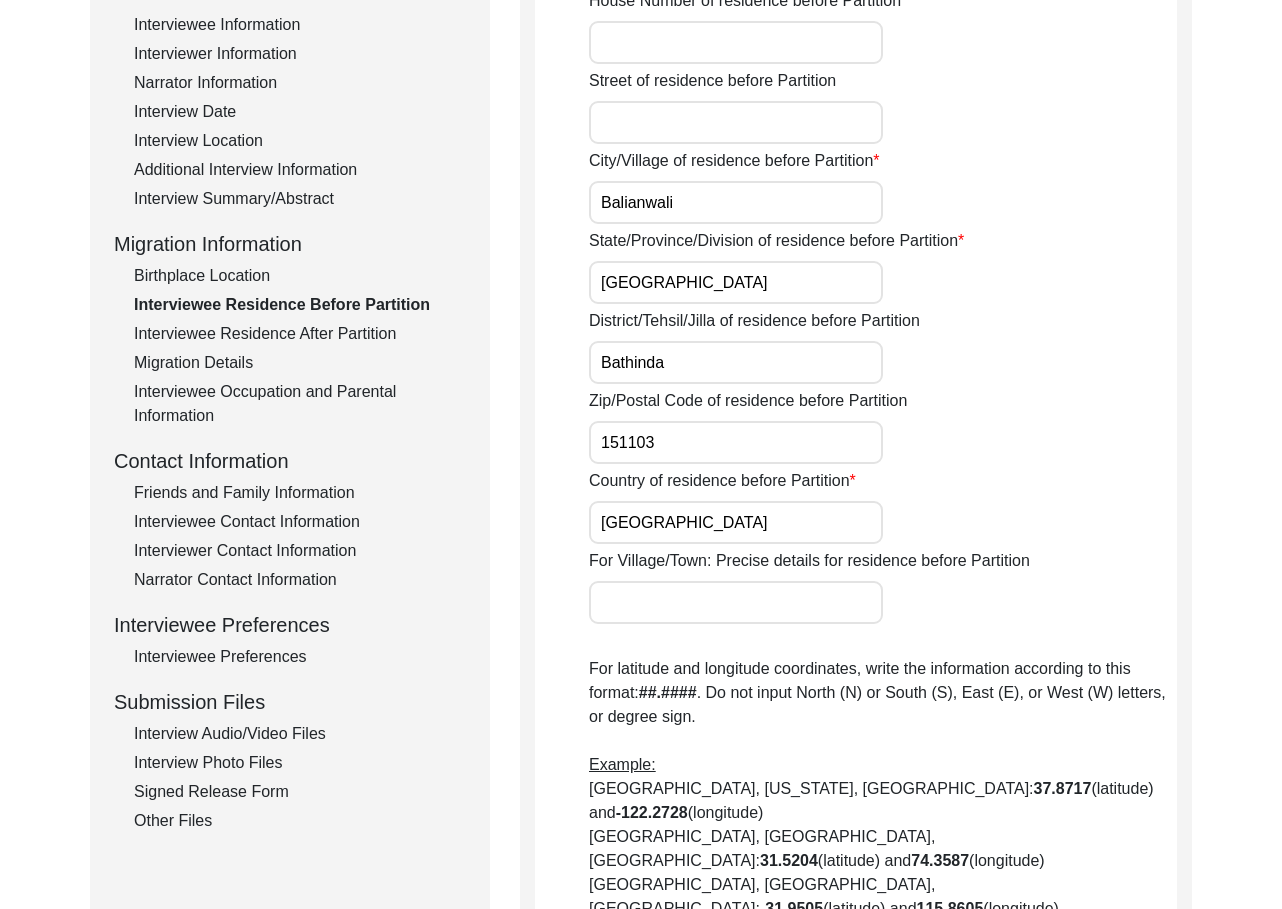click on "Interviewee Residence After Partition" 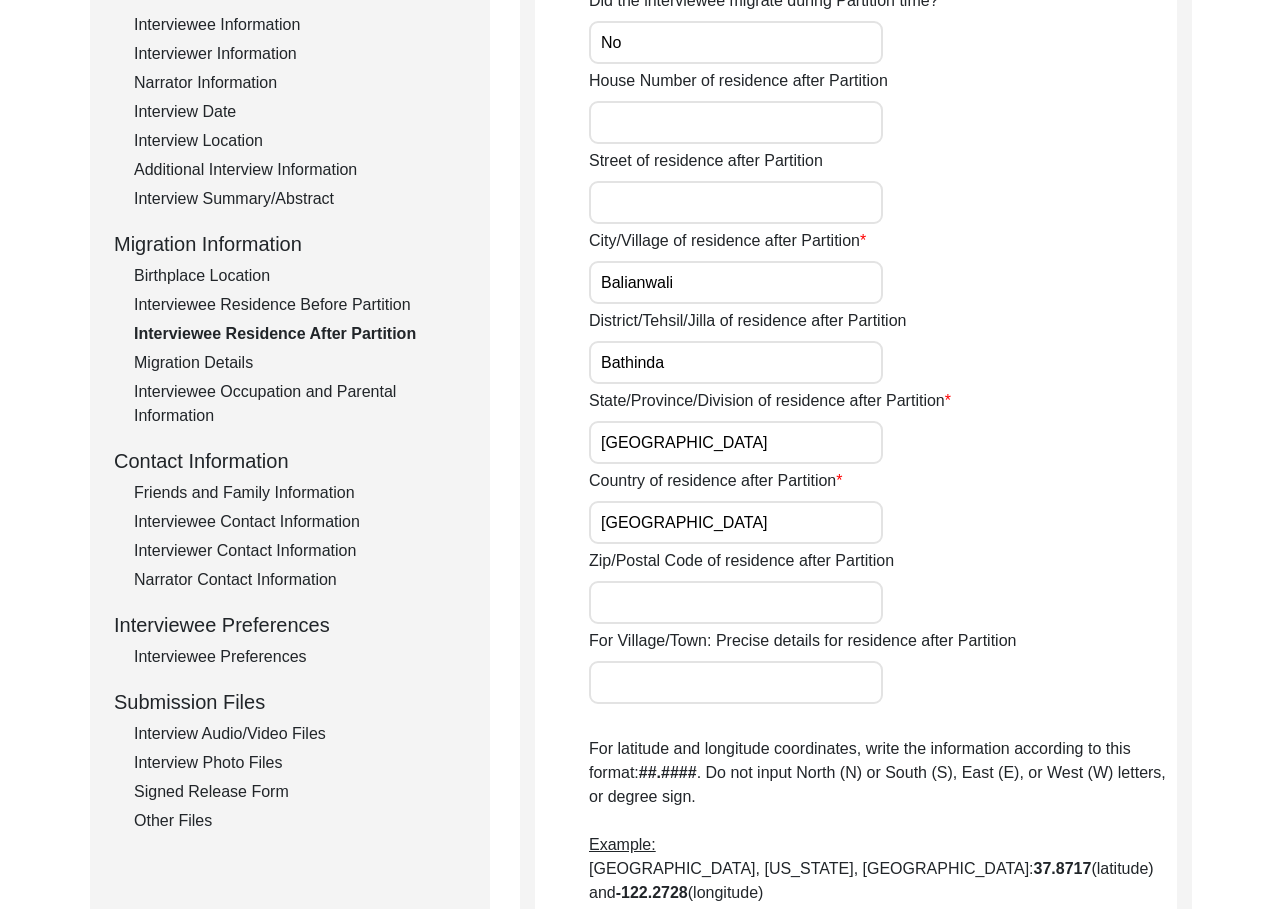 click on "Migration Details" 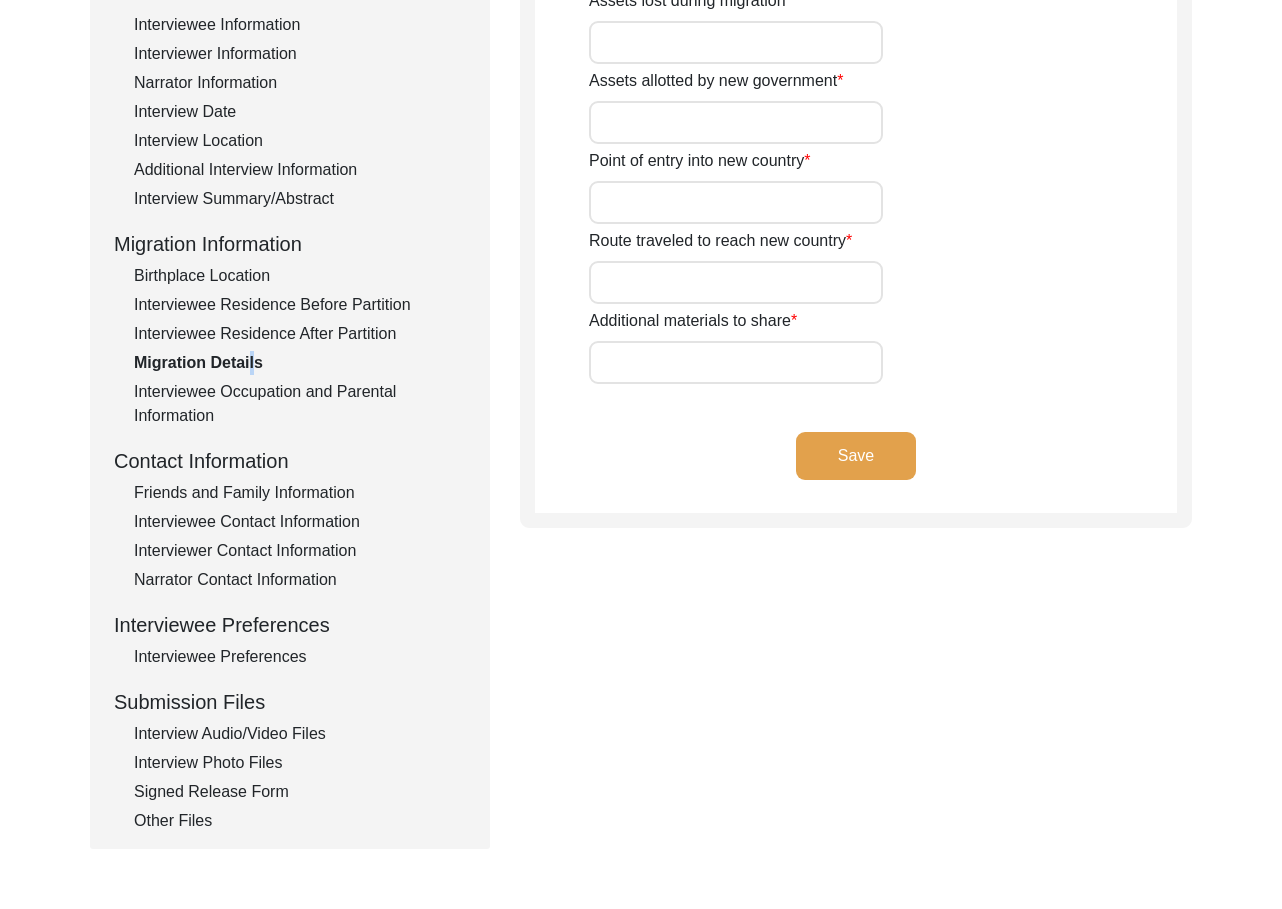 type on "Na" 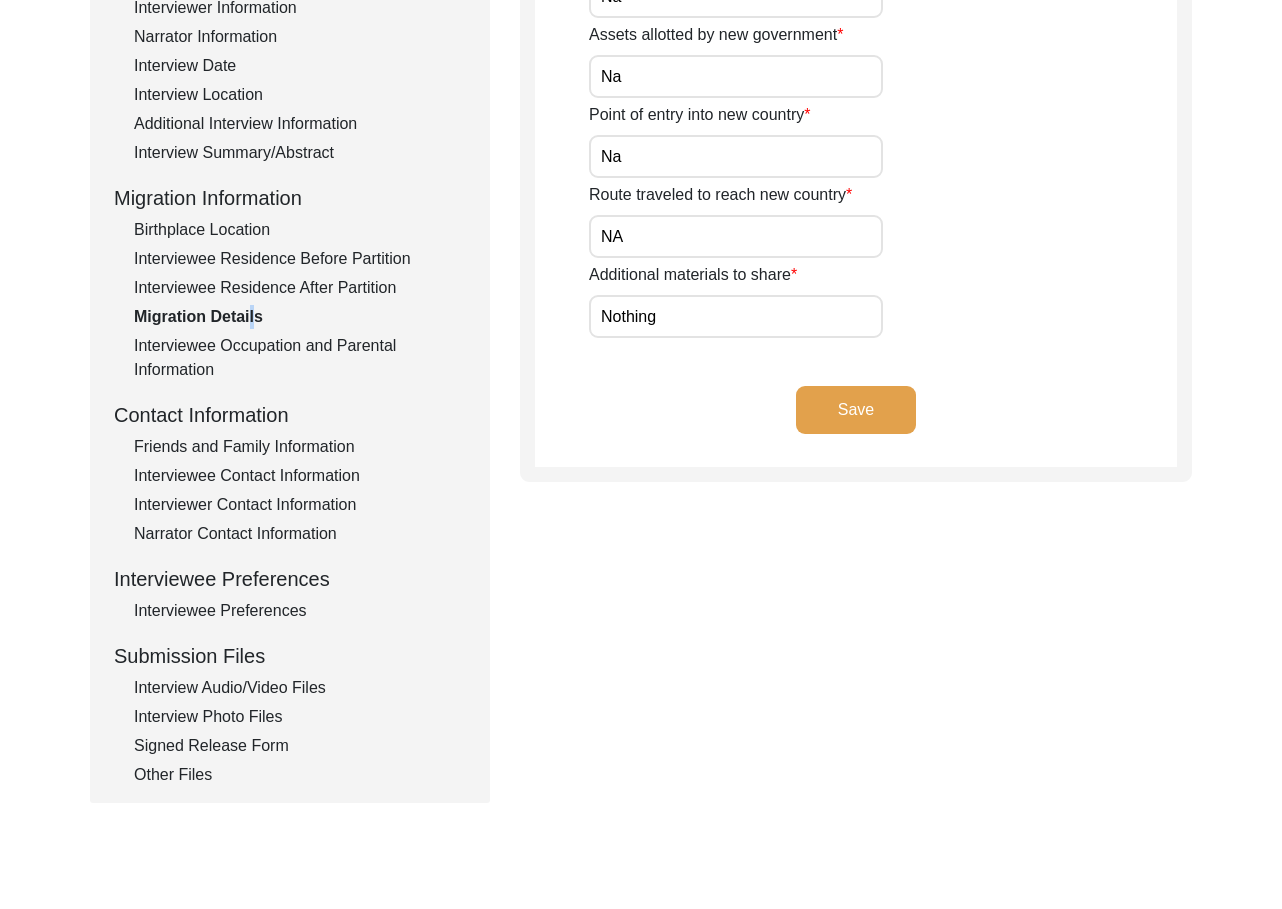 scroll, scrollTop: 363, scrollLeft: 0, axis: vertical 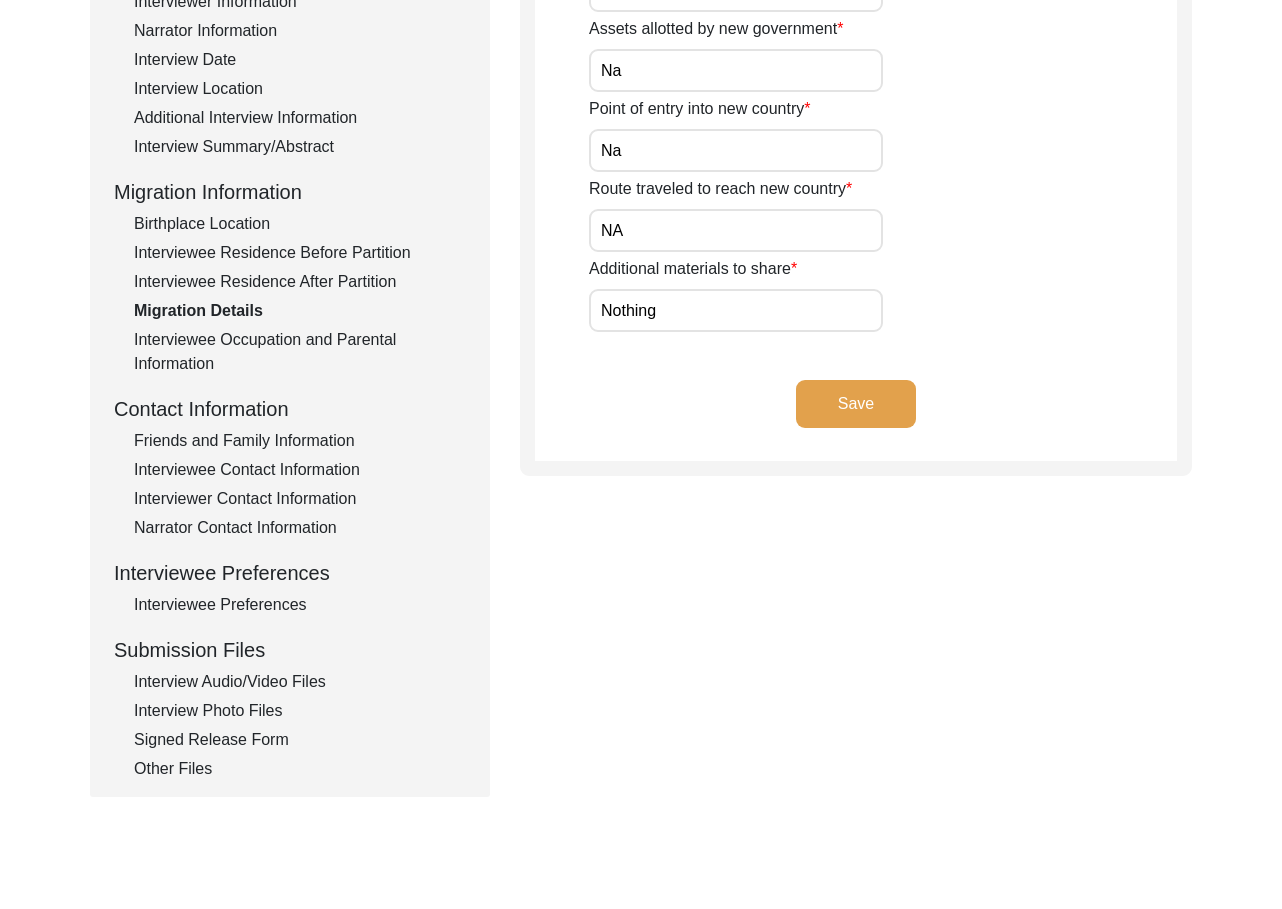 click on "Interviewee Occupation and Parental Information" 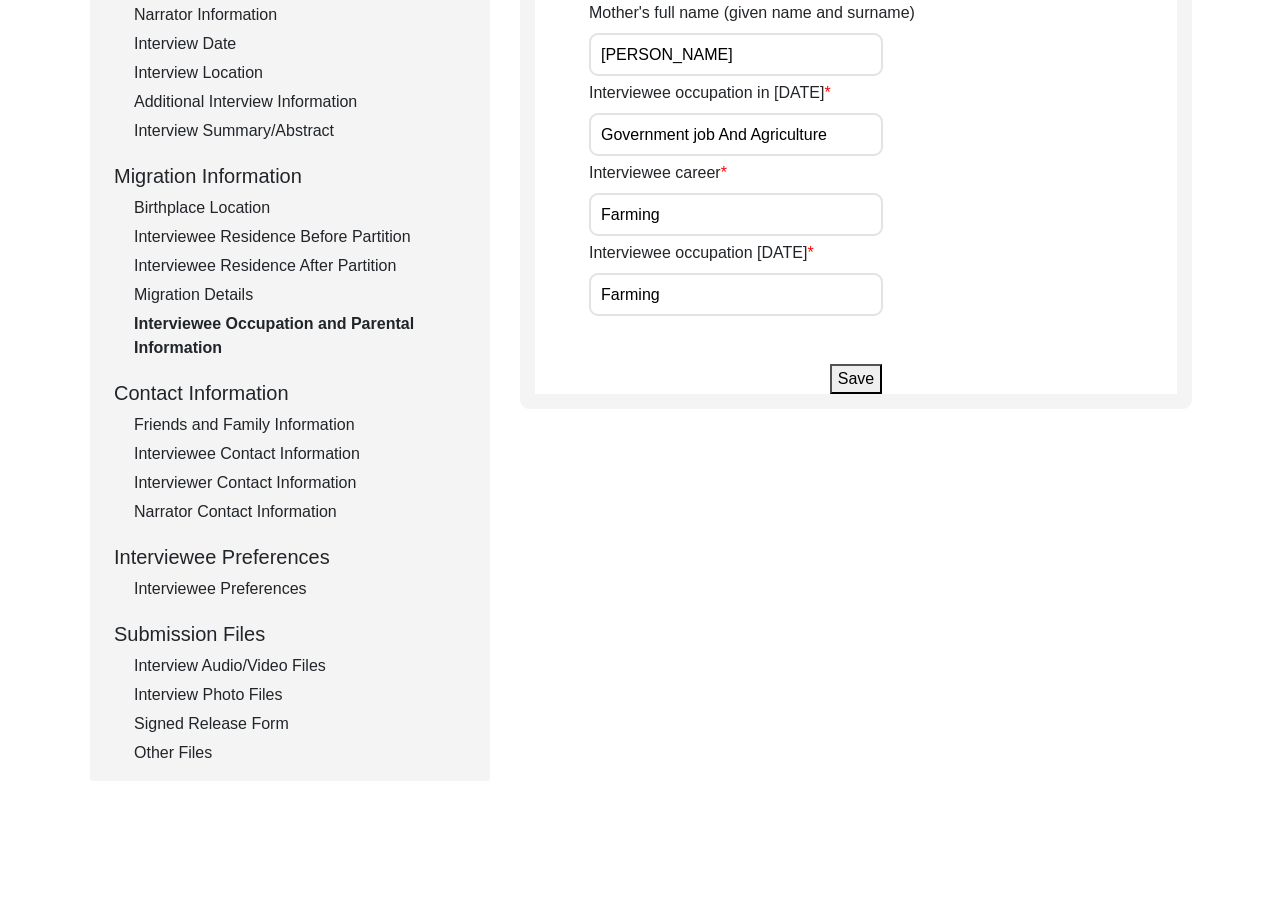 scroll, scrollTop: 429, scrollLeft: 0, axis: vertical 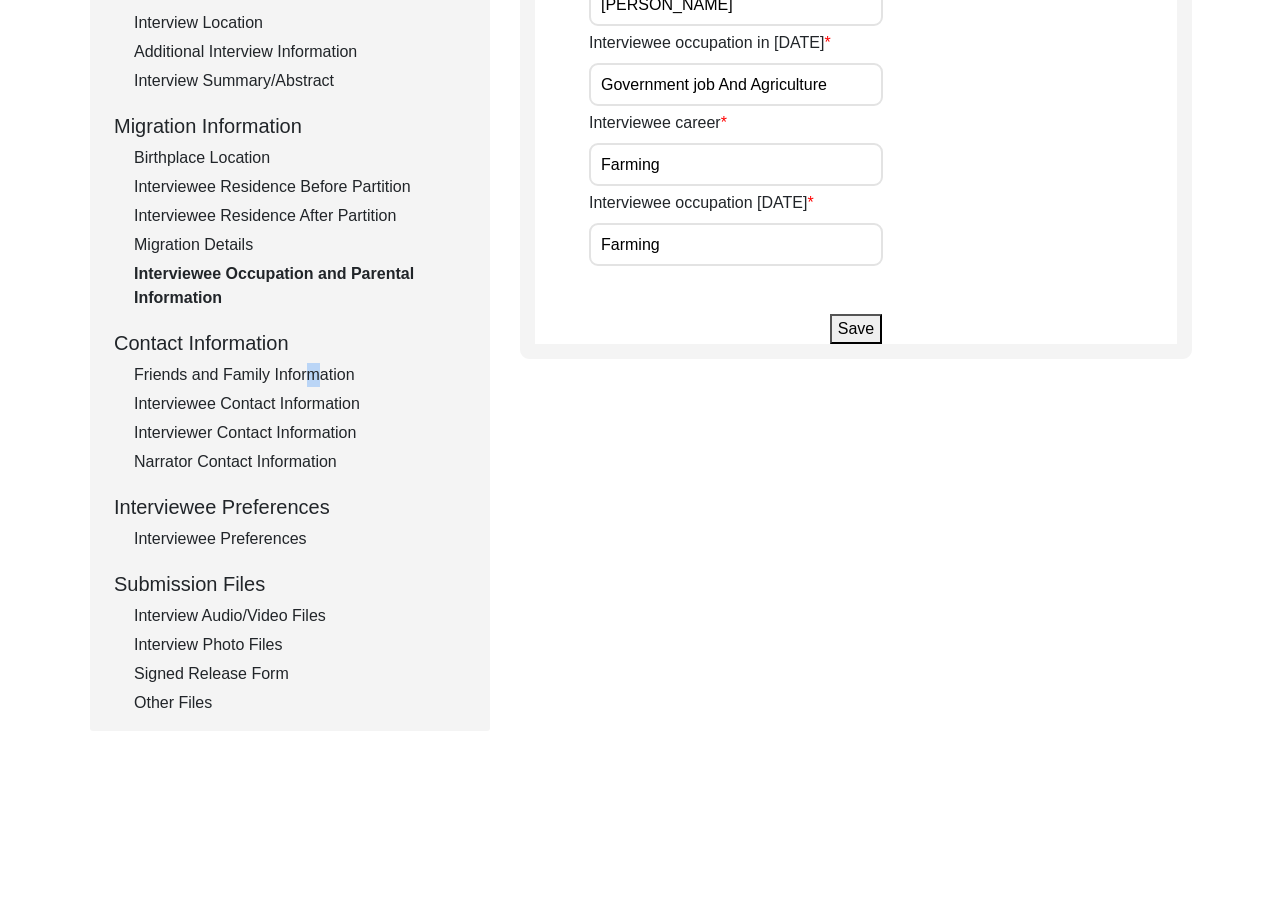 click on "Friends and Family Information" 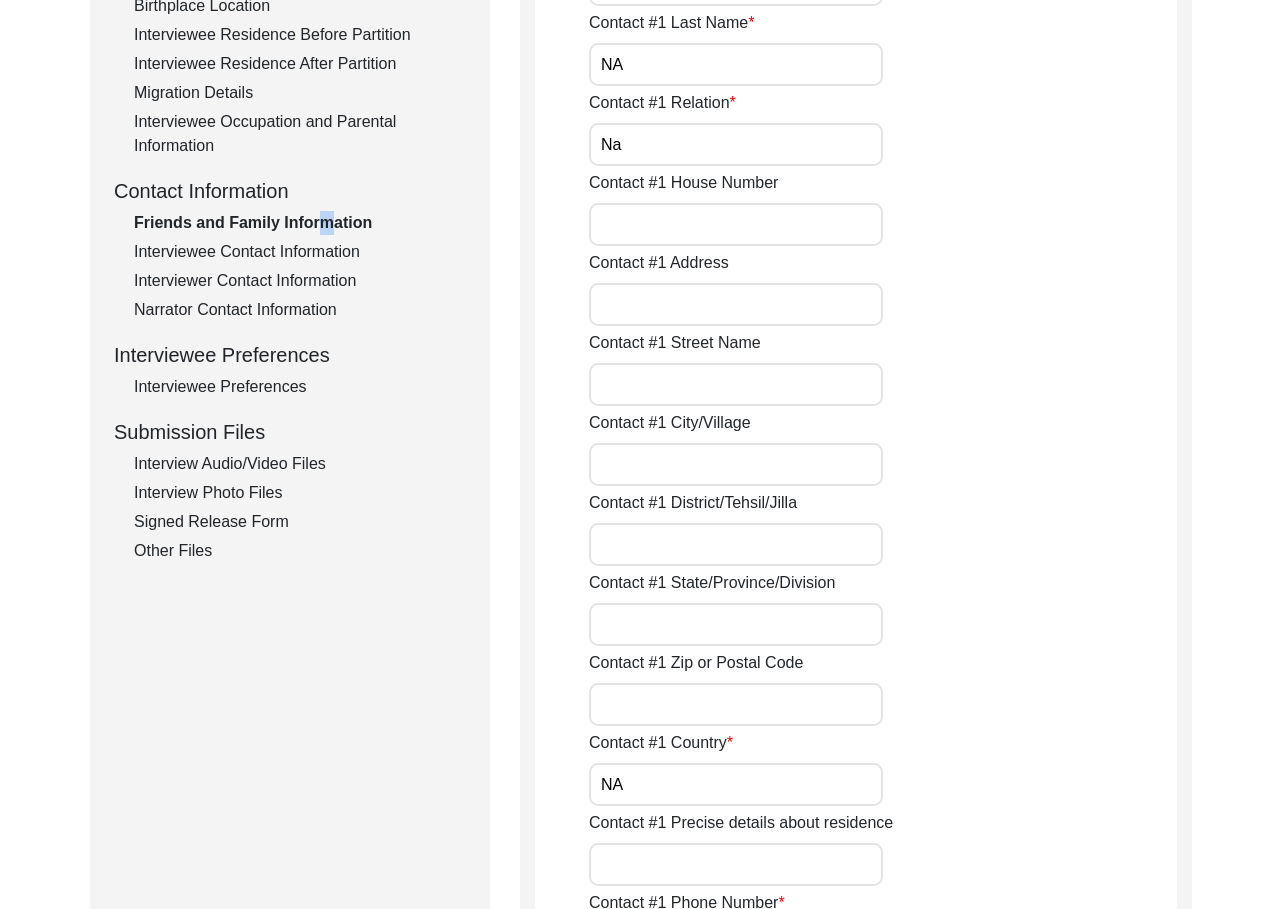 scroll, scrollTop: 474, scrollLeft: 0, axis: vertical 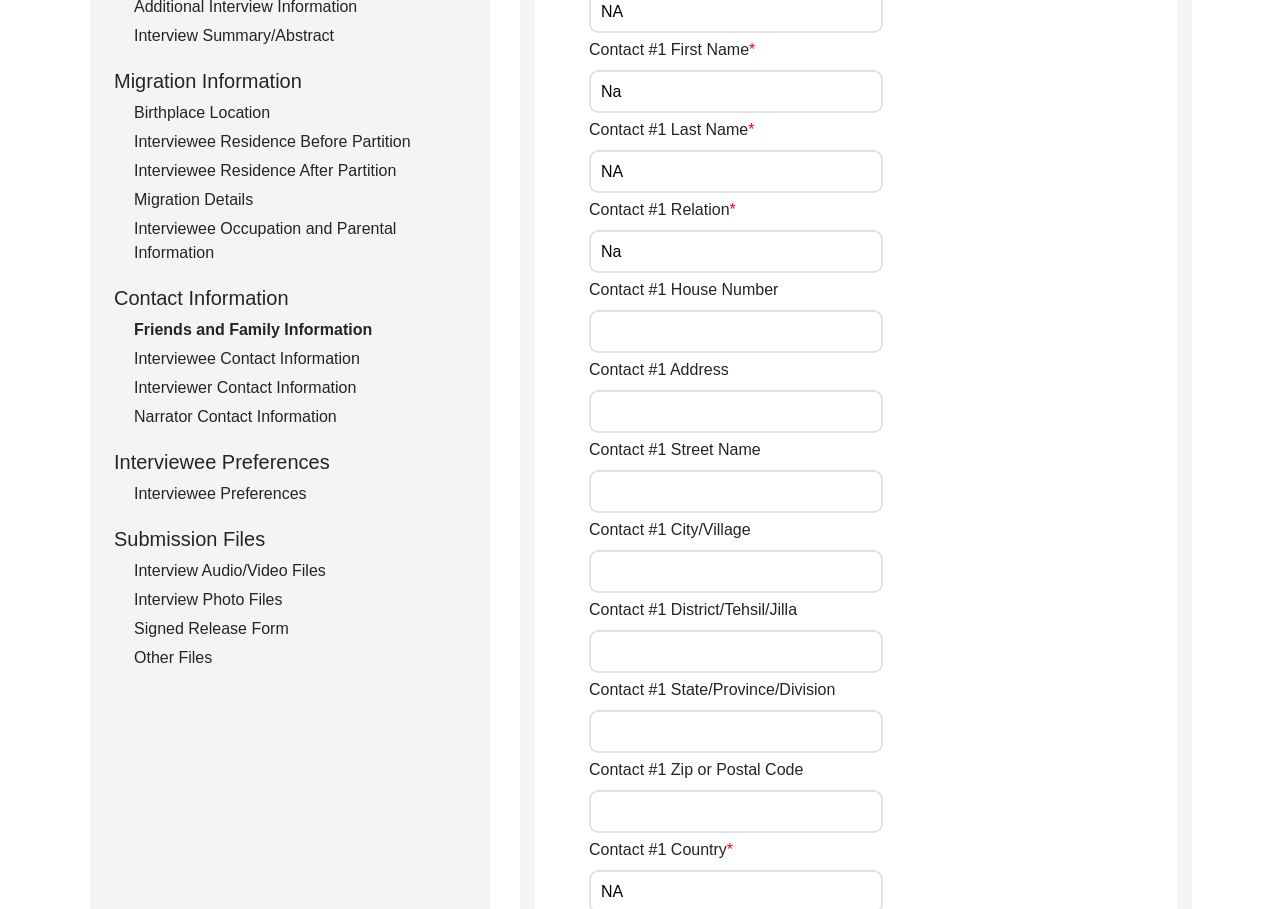 click on "Interviewee Contact Information" 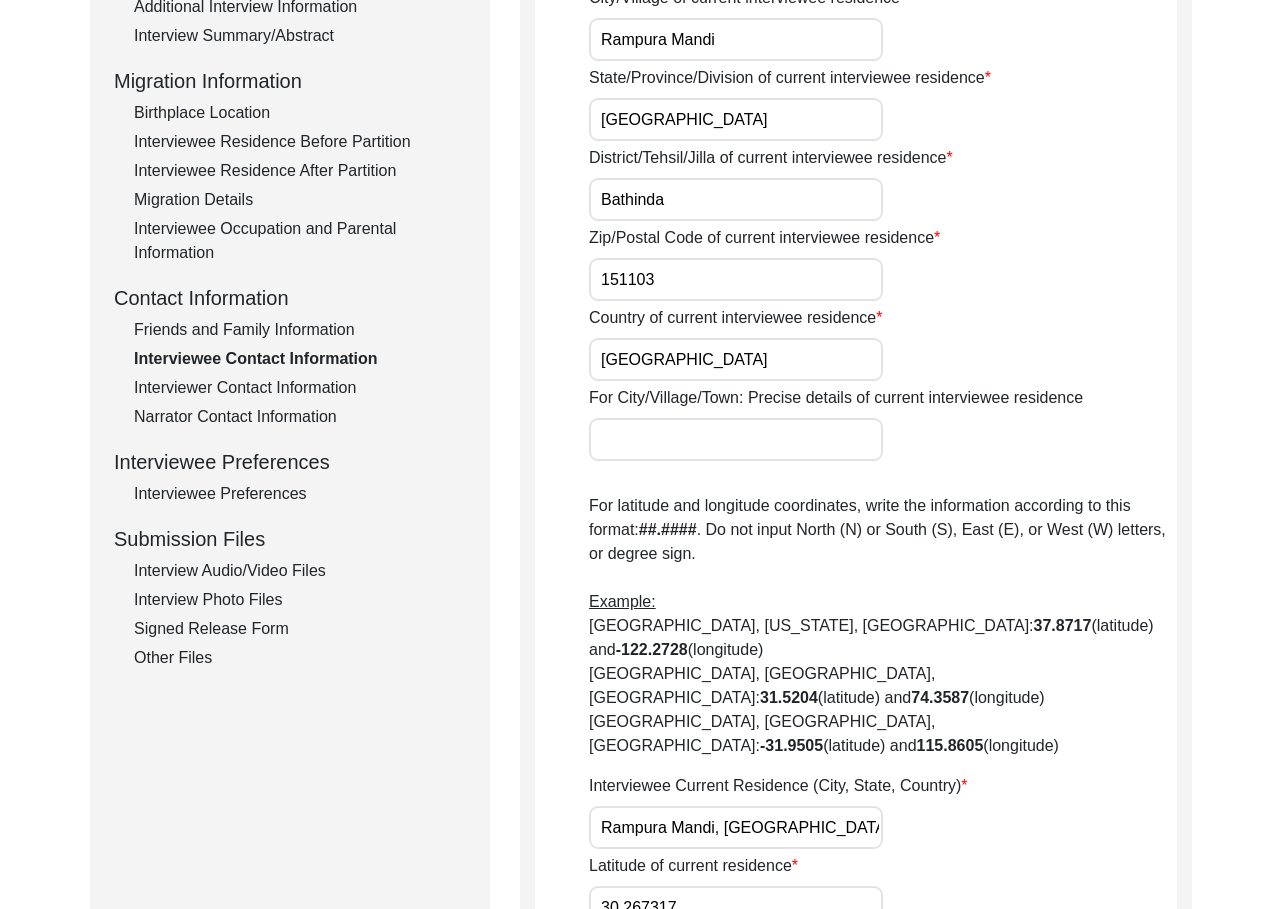 click on "Interviewer Contact Information" 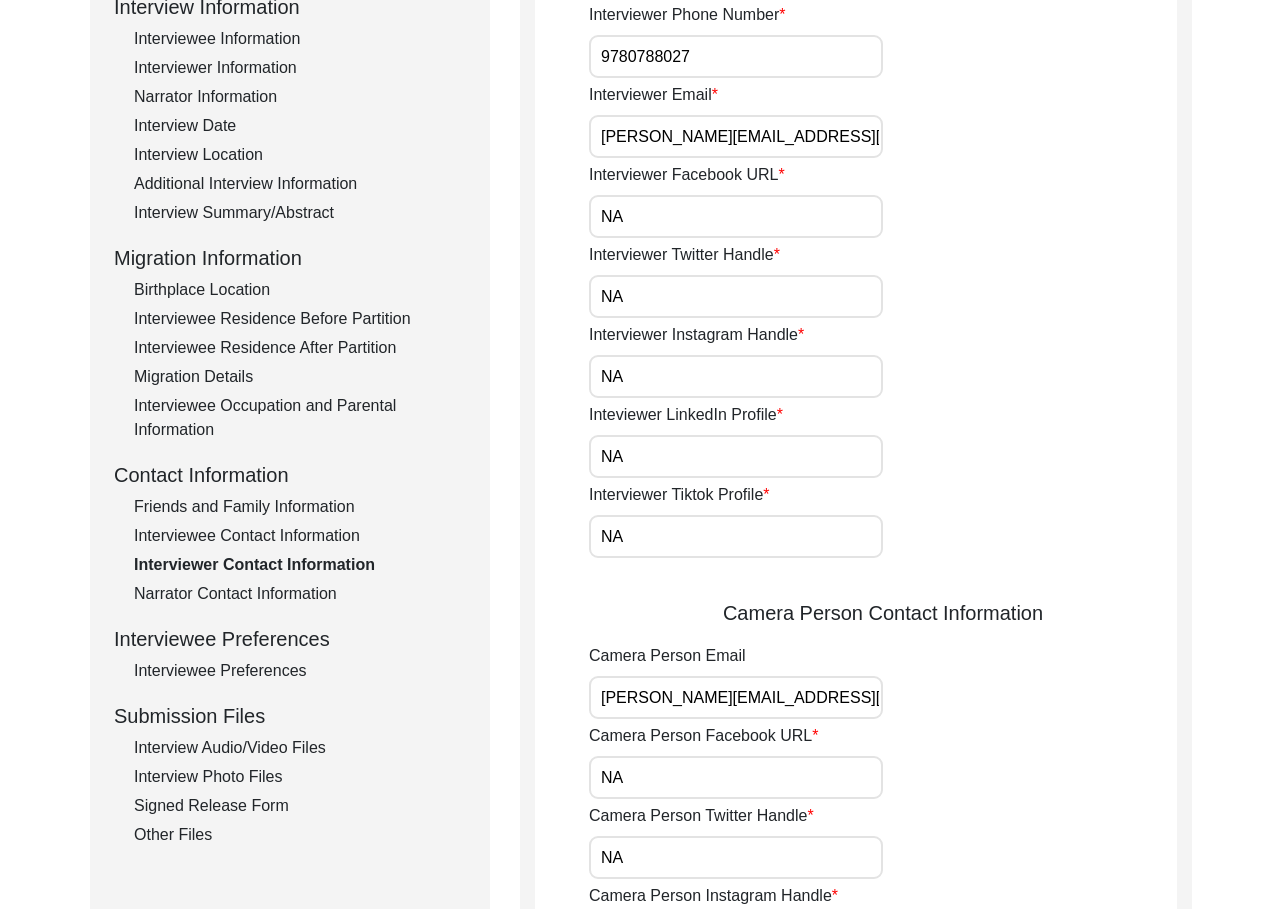 scroll, scrollTop: 469, scrollLeft: 0, axis: vertical 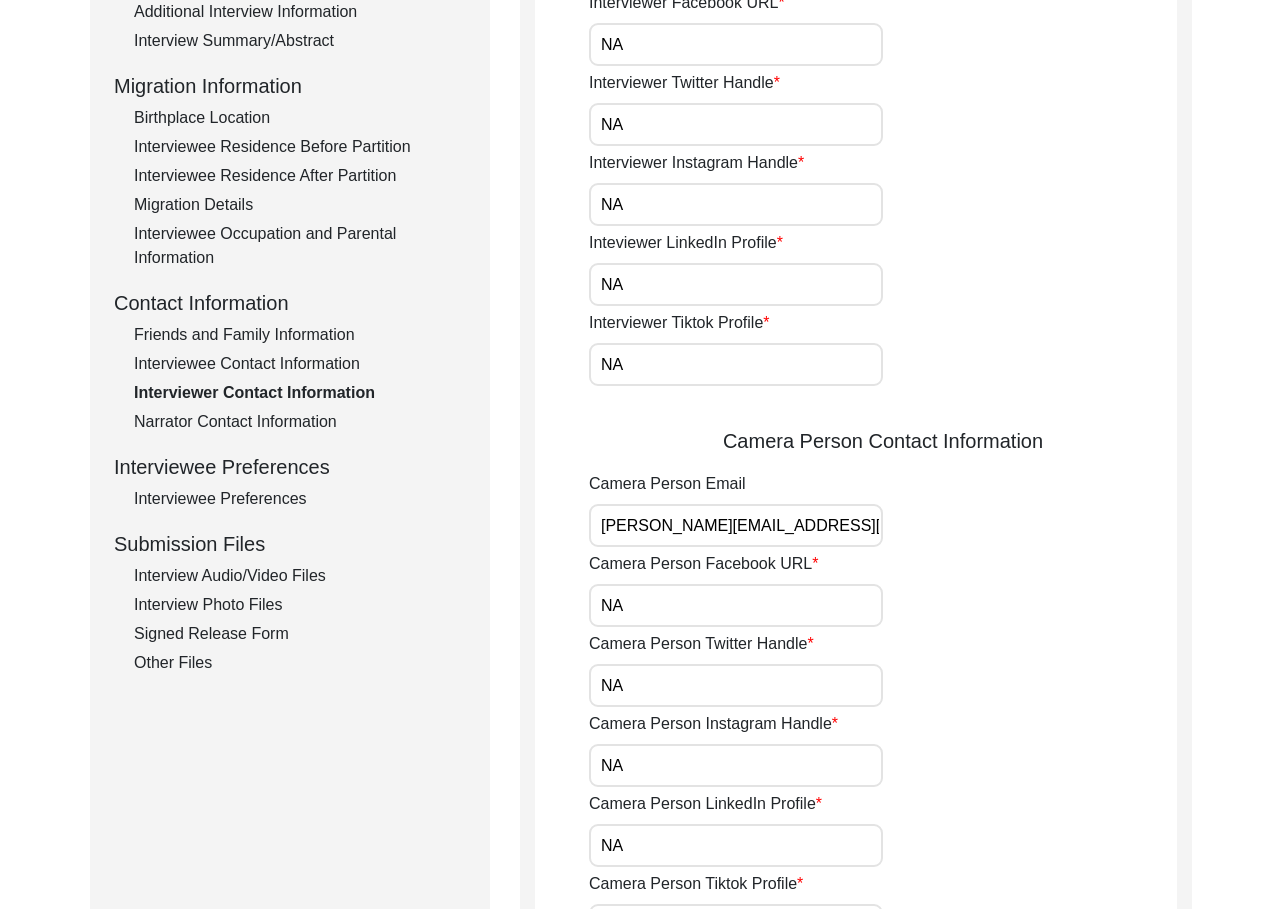 click on "Narrator Contact Information" 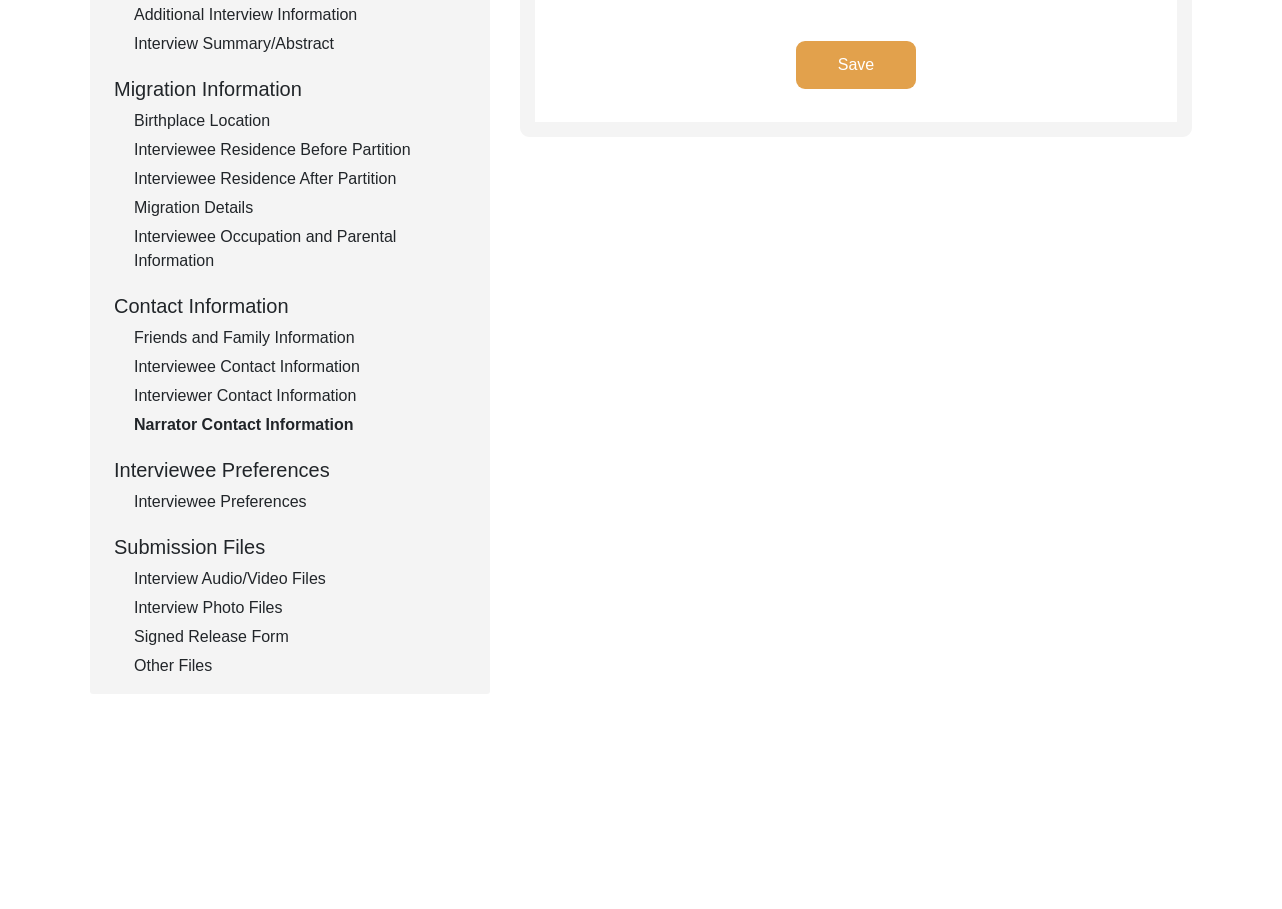 scroll, scrollTop: 476, scrollLeft: 0, axis: vertical 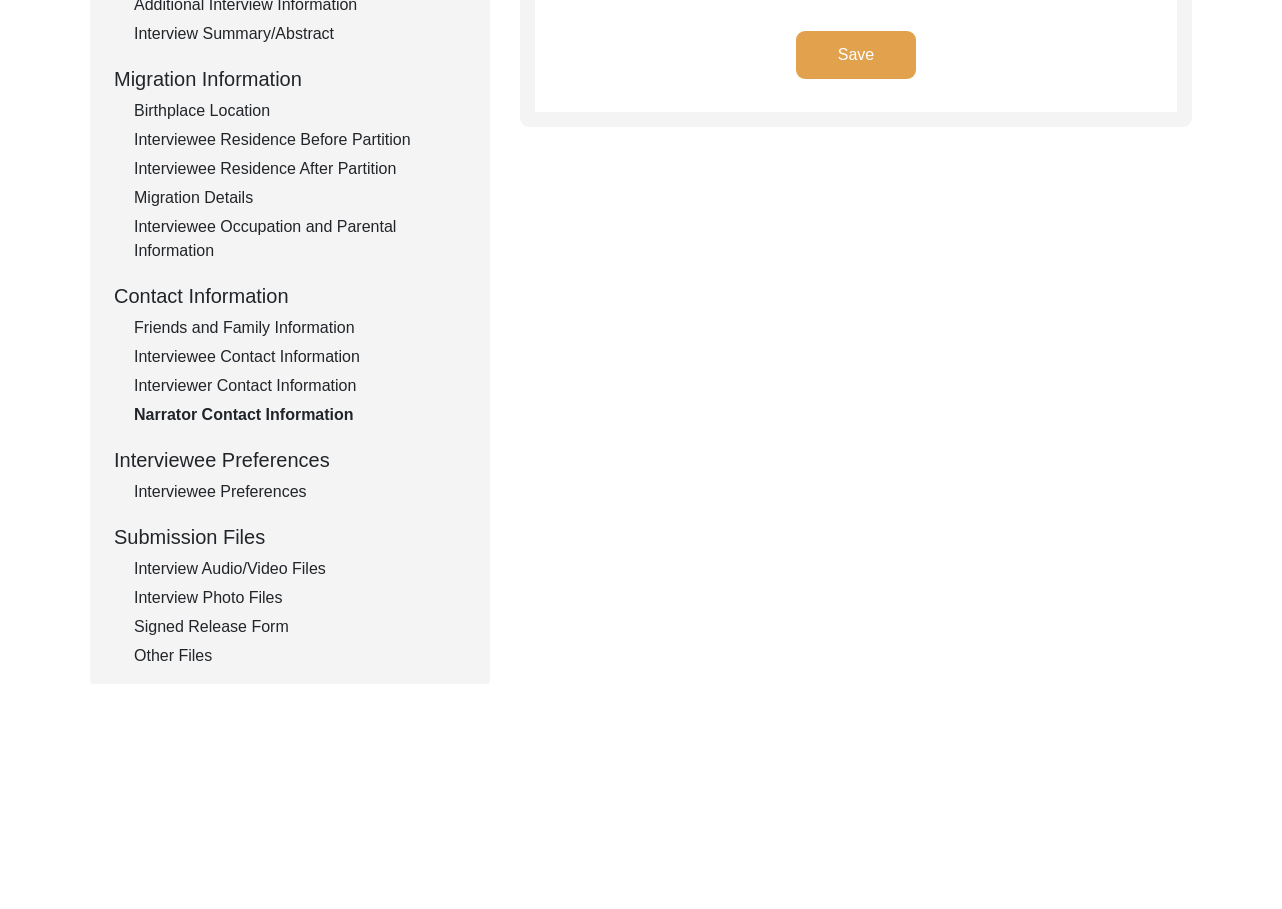 click on "Interviewee Preferences" 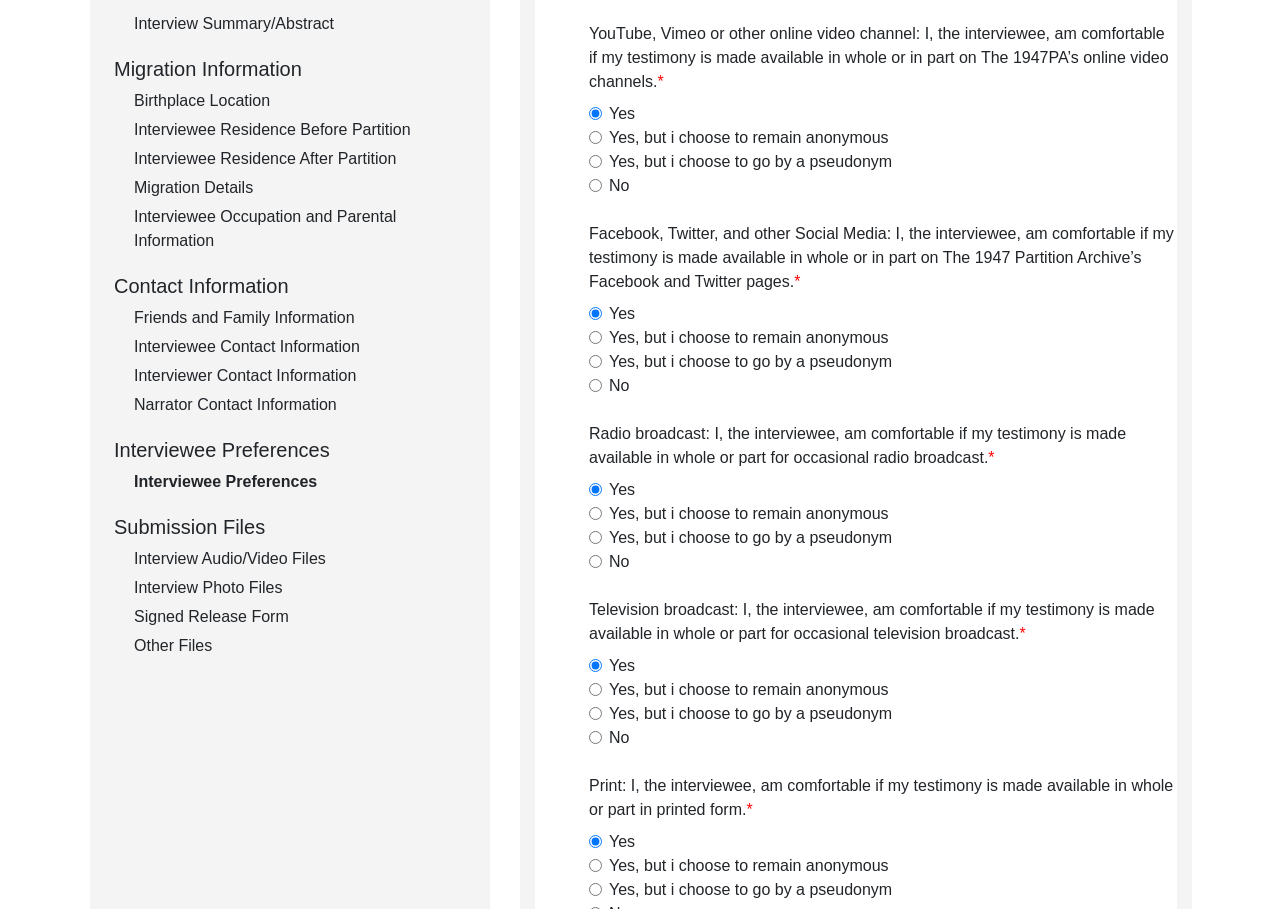 scroll, scrollTop: 420, scrollLeft: 0, axis: vertical 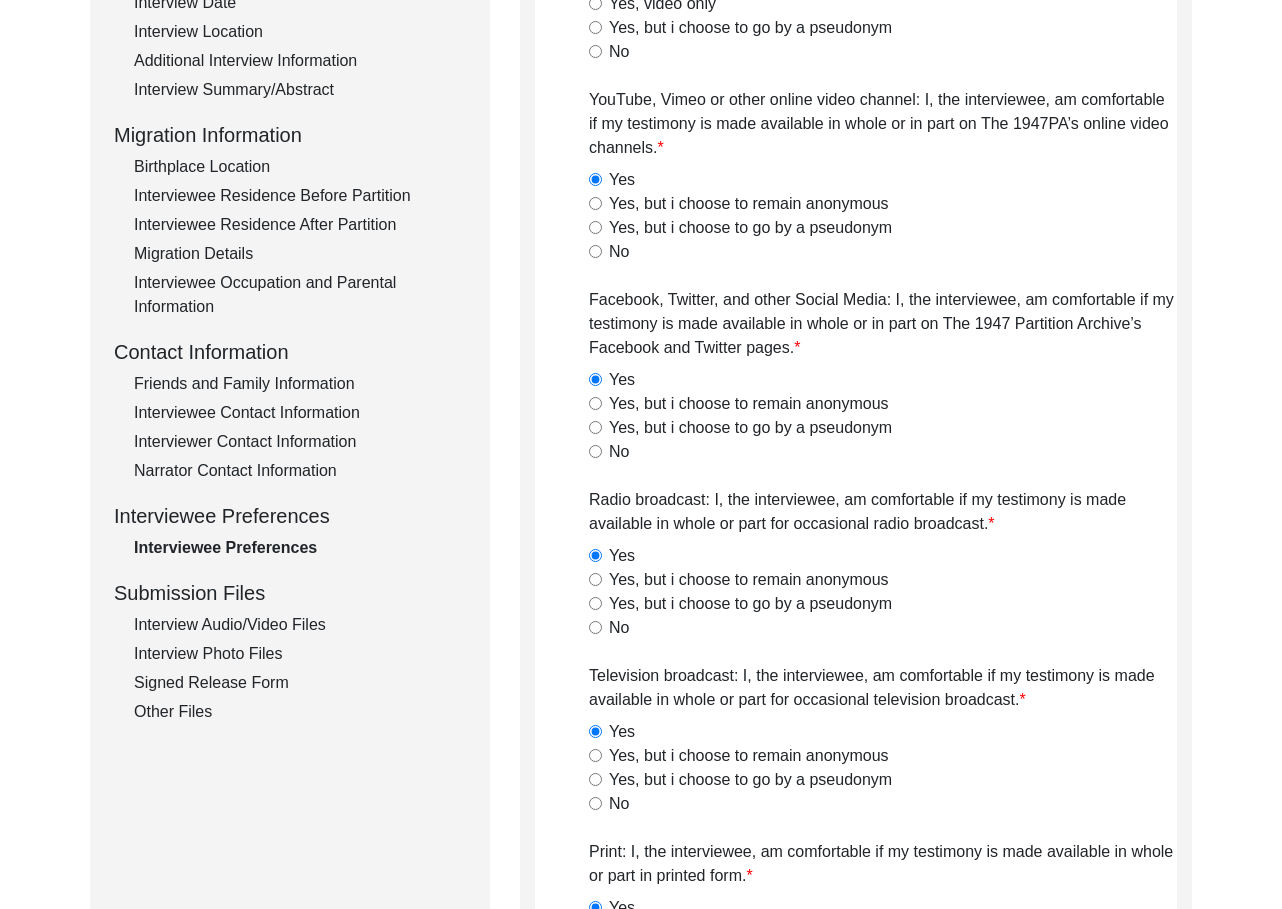 click on "Interview Audio/Video Files" 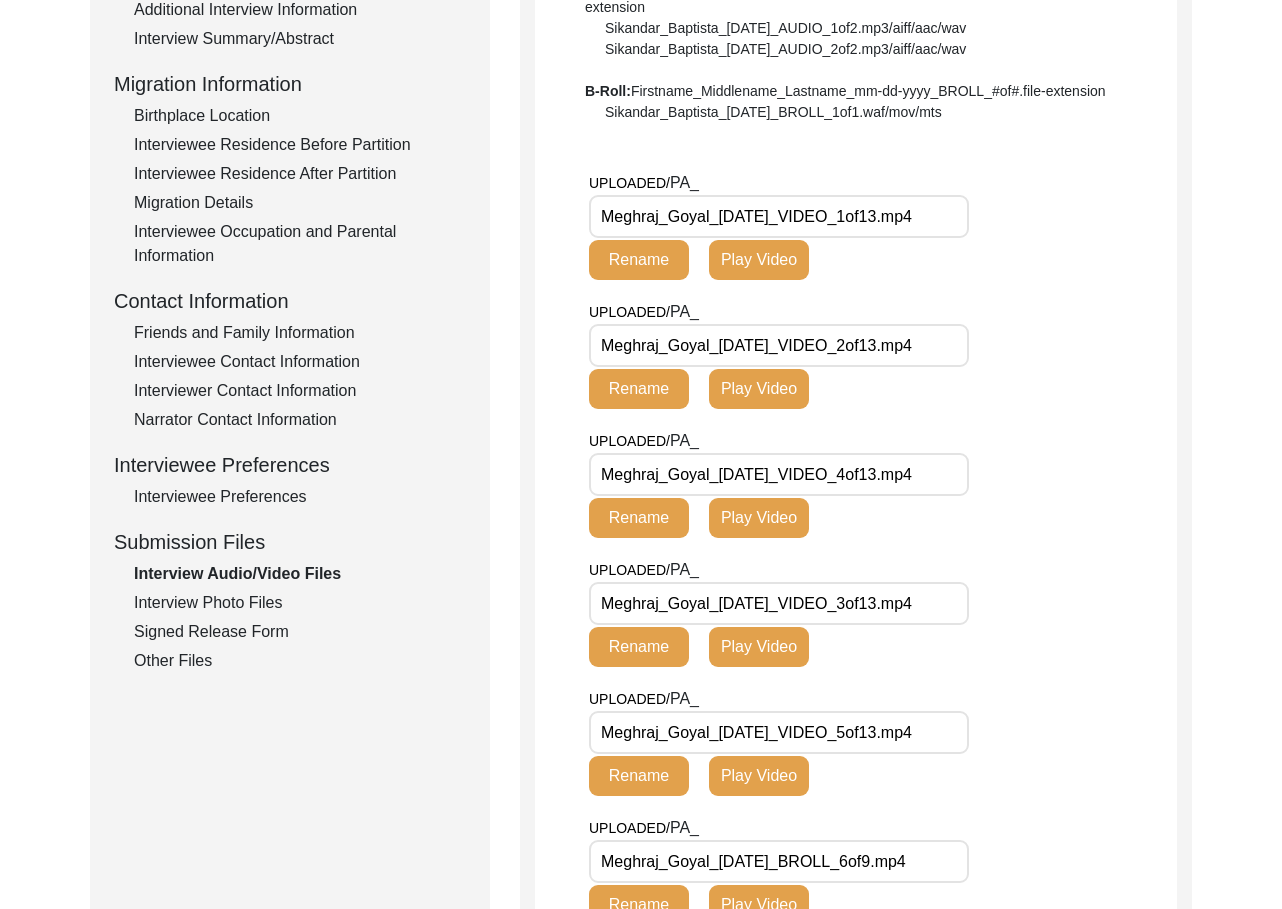scroll, scrollTop: 476, scrollLeft: 0, axis: vertical 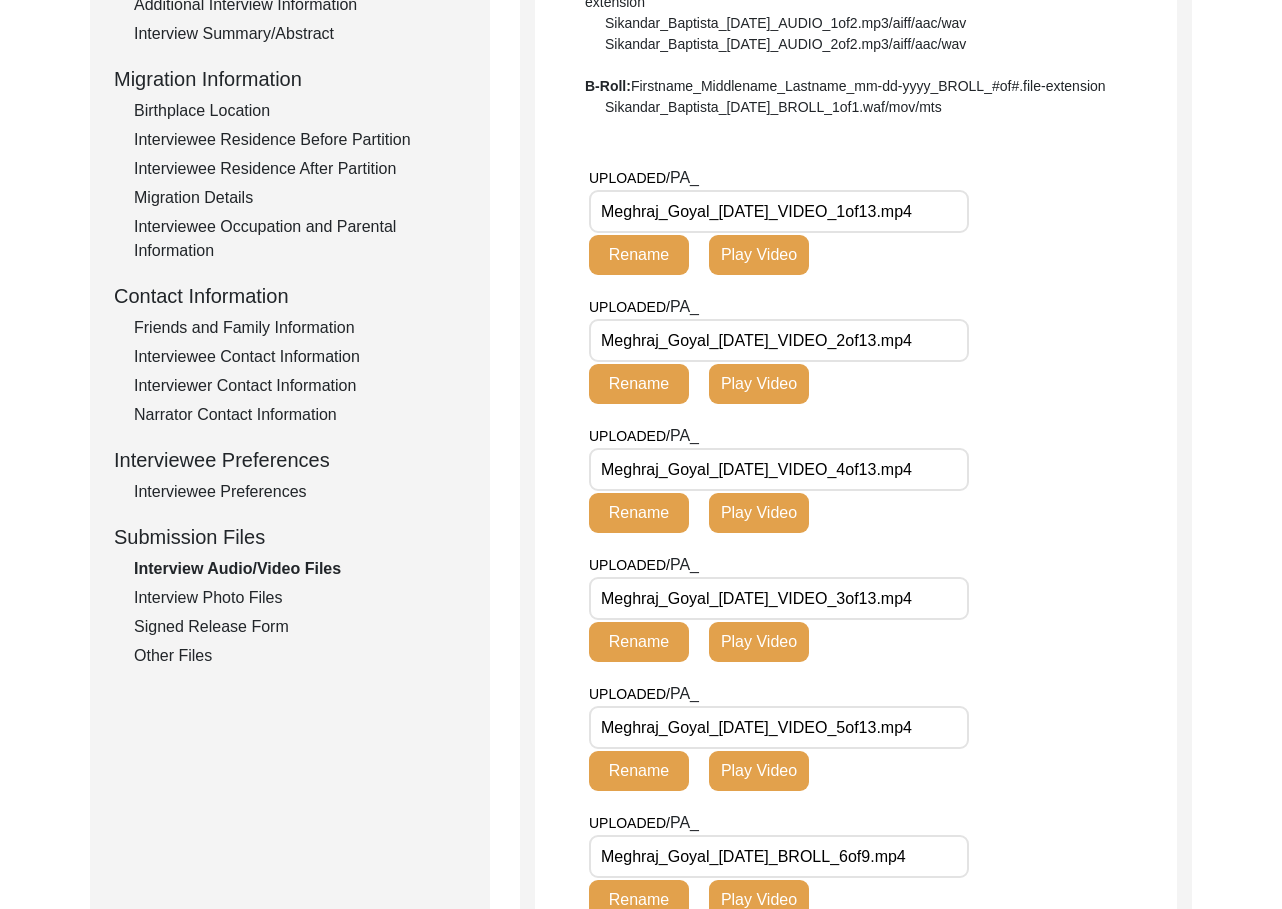 click on "Interview Photo Files" 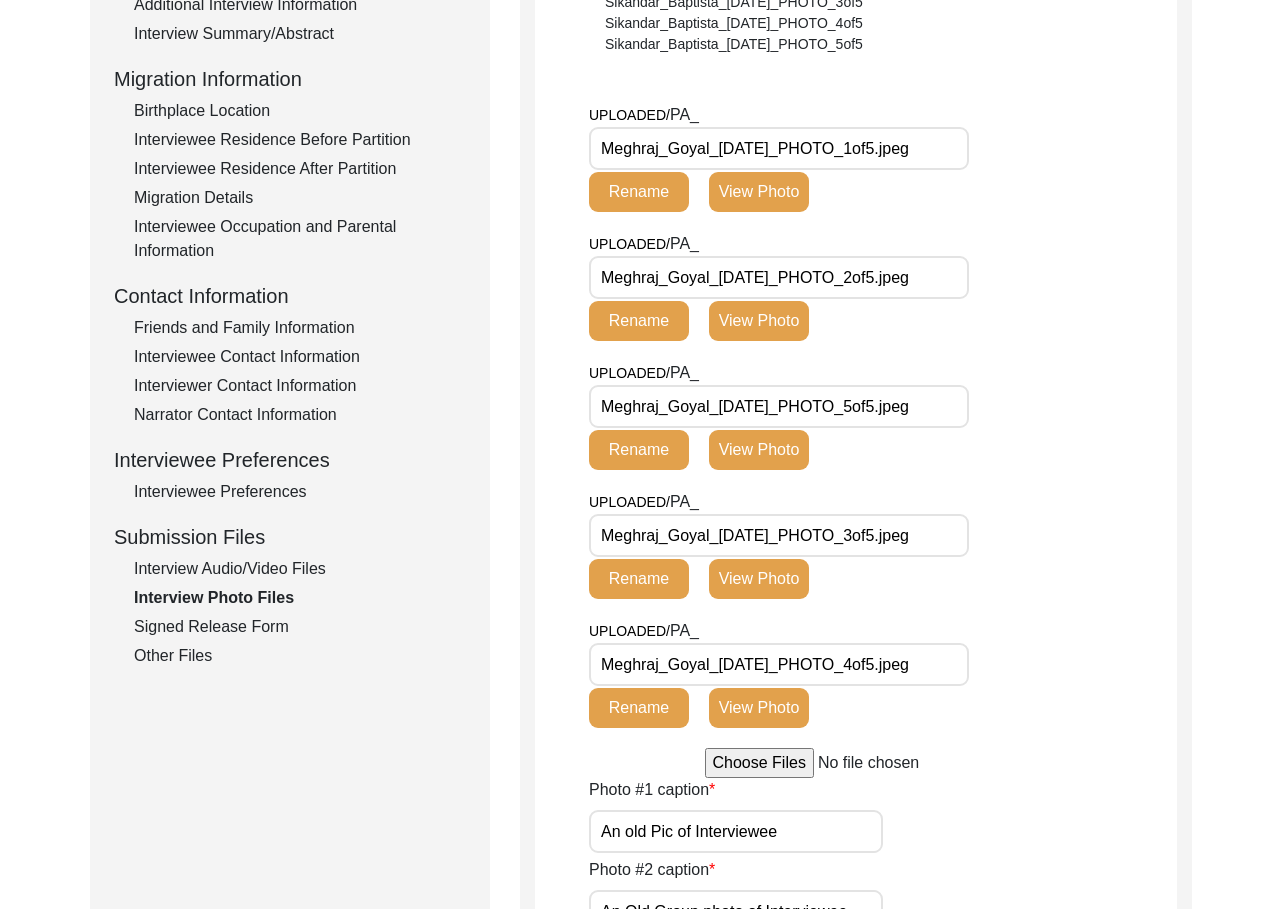 click on "Signed Release Form" 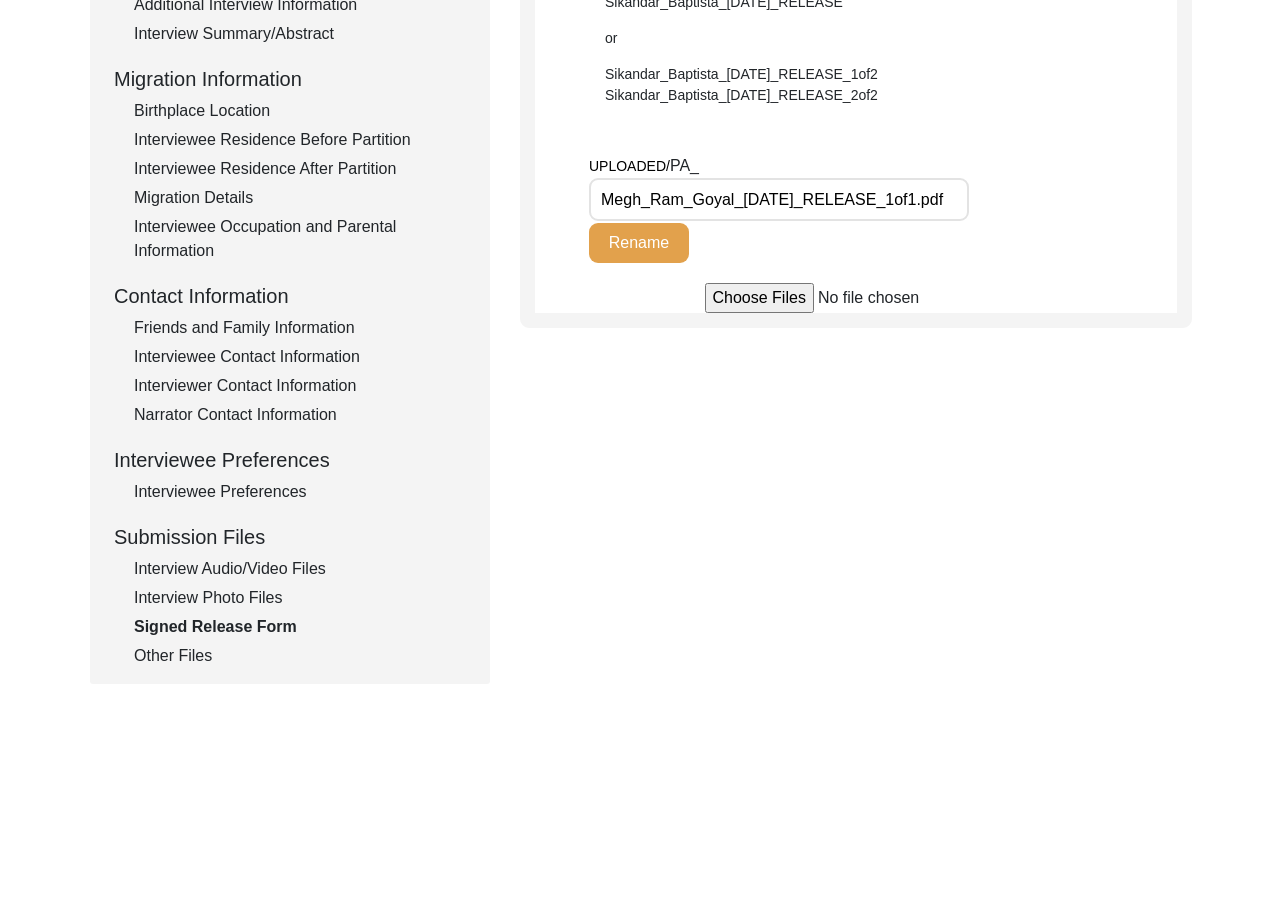 scroll, scrollTop: 0, scrollLeft: 0, axis: both 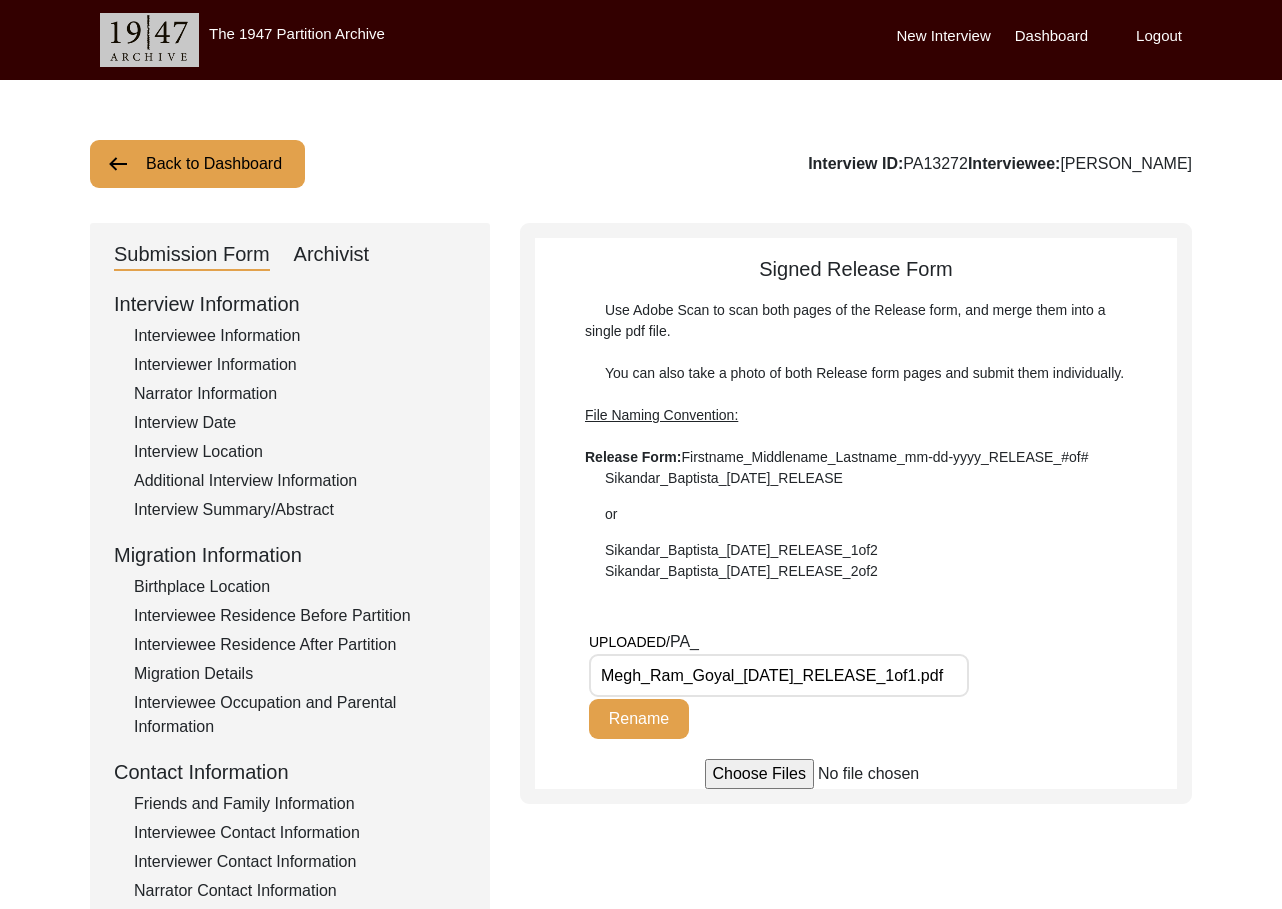 click on "Back to Dashboard" 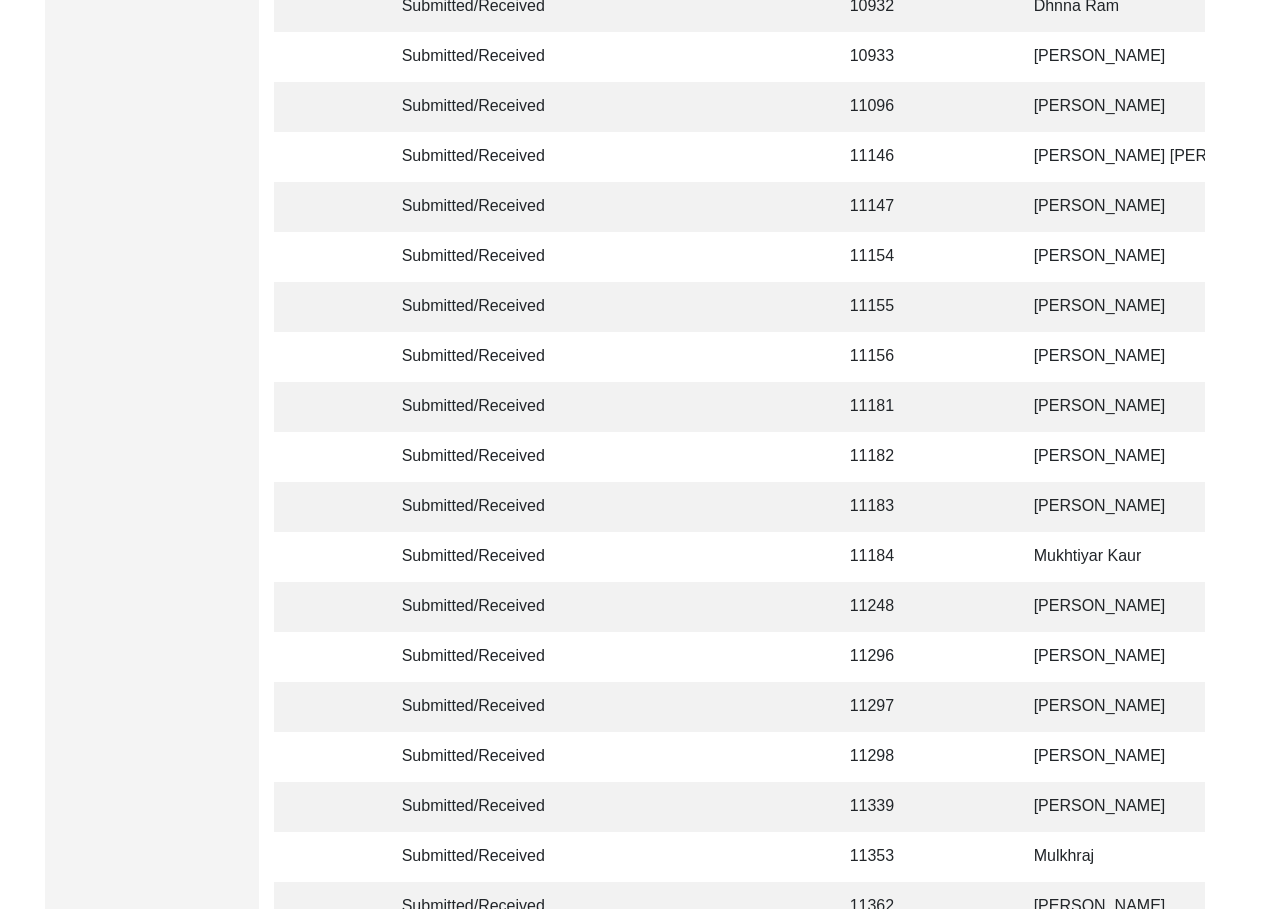 scroll, scrollTop: 4688, scrollLeft: 0, axis: vertical 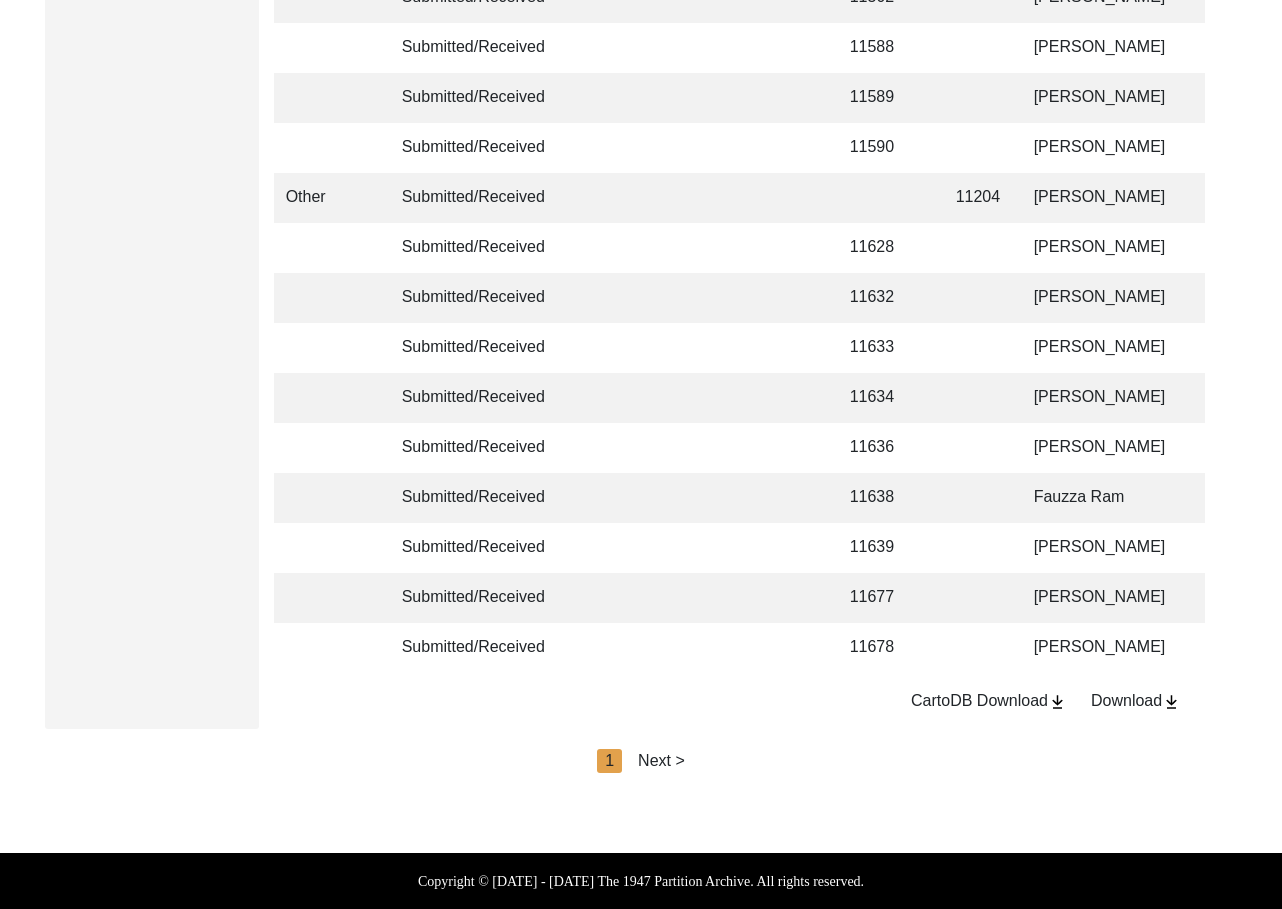 click on "Next >" 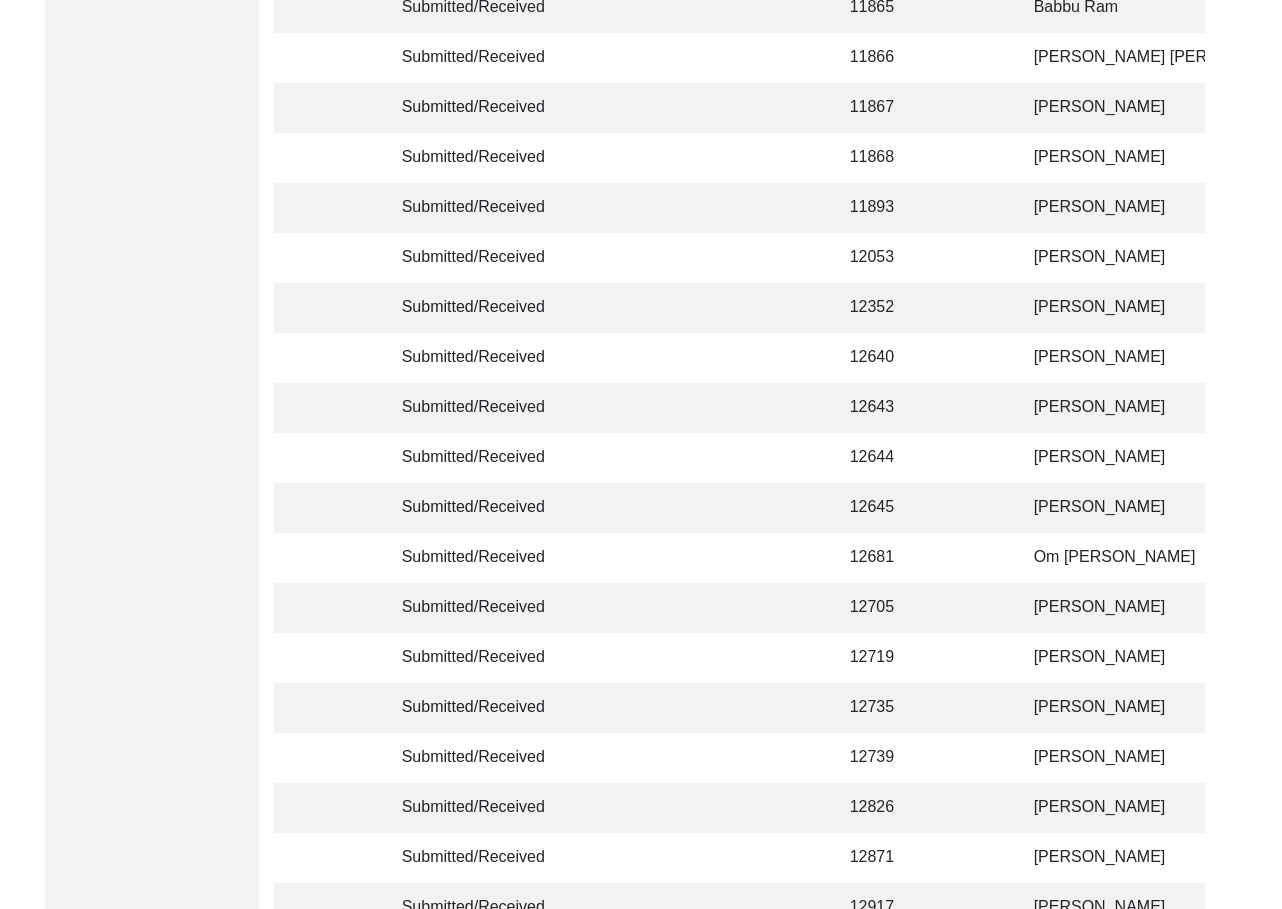 scroll, scrollTop: 2248, scrollLeft: 0, axis: vertical 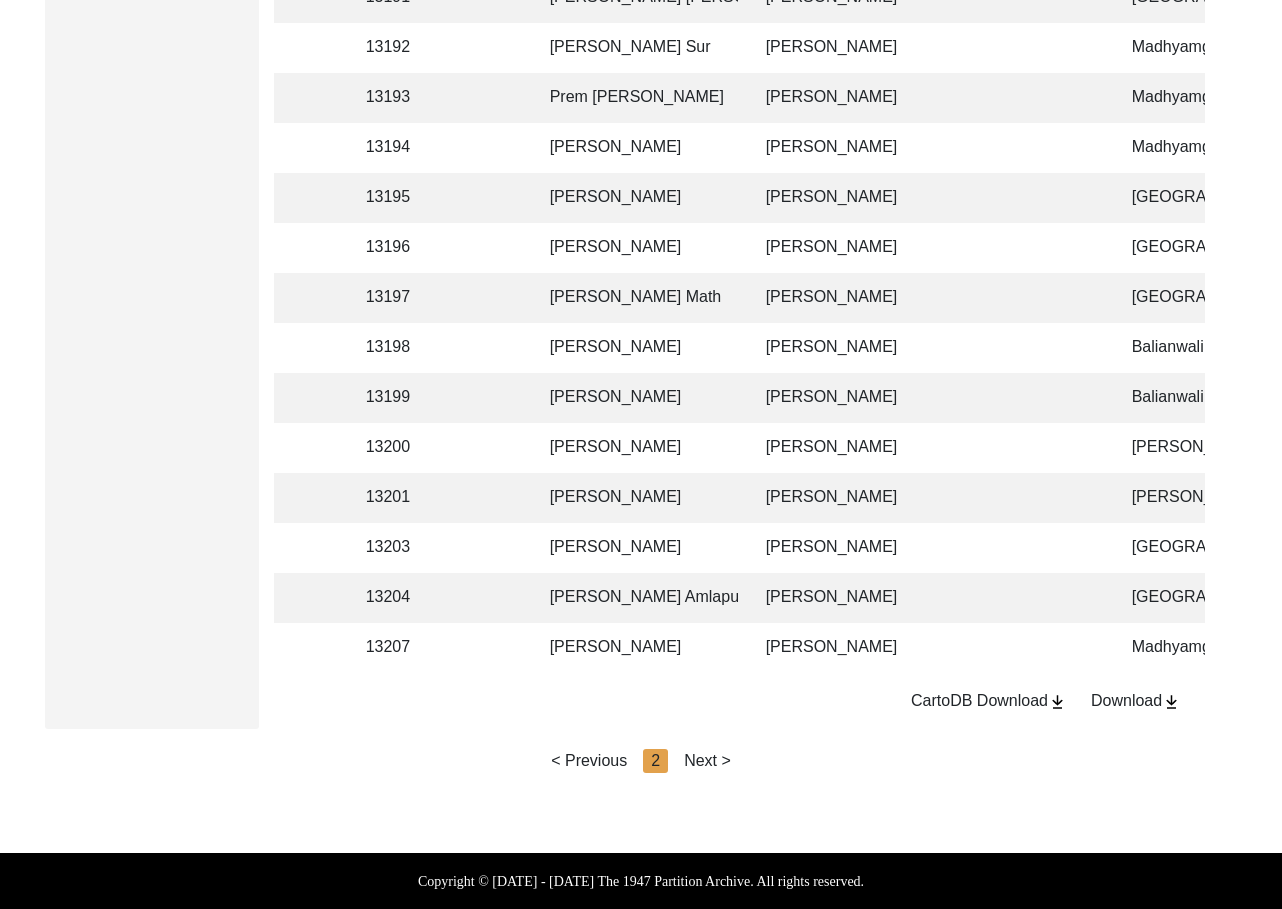 click on "Next >" 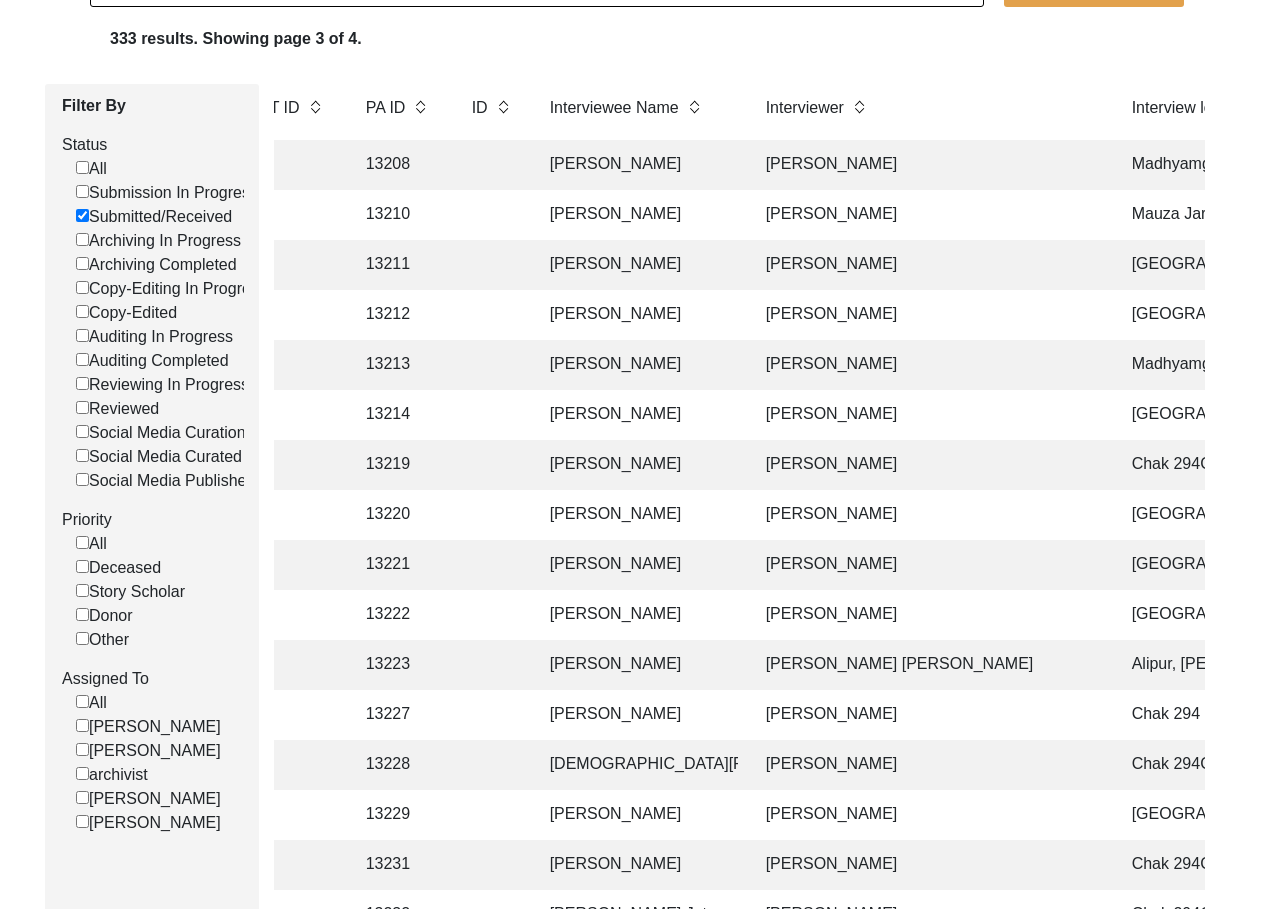 scroll, scrollTop: 208, scrollLeft: 0, axis: vertical 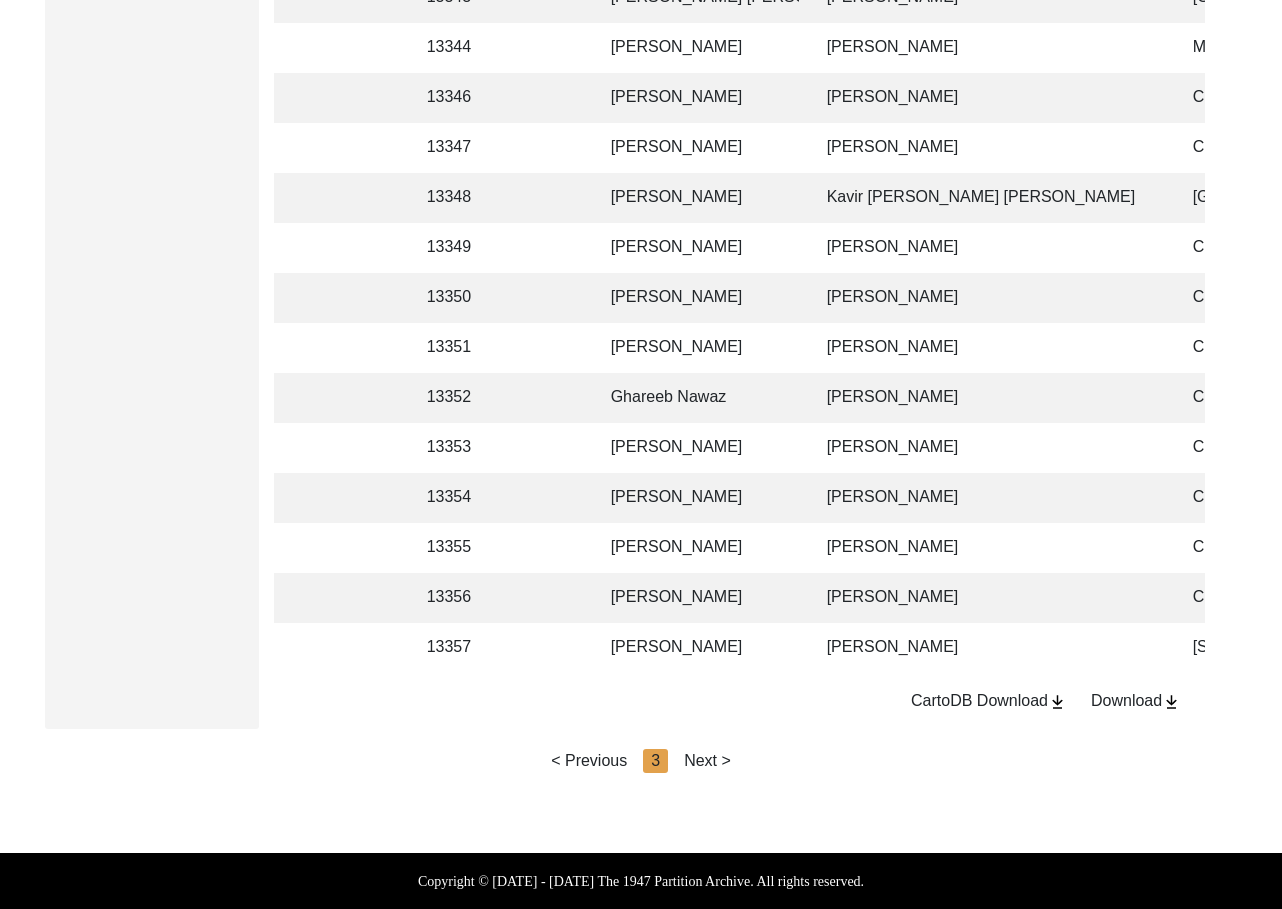 click on "Next >" 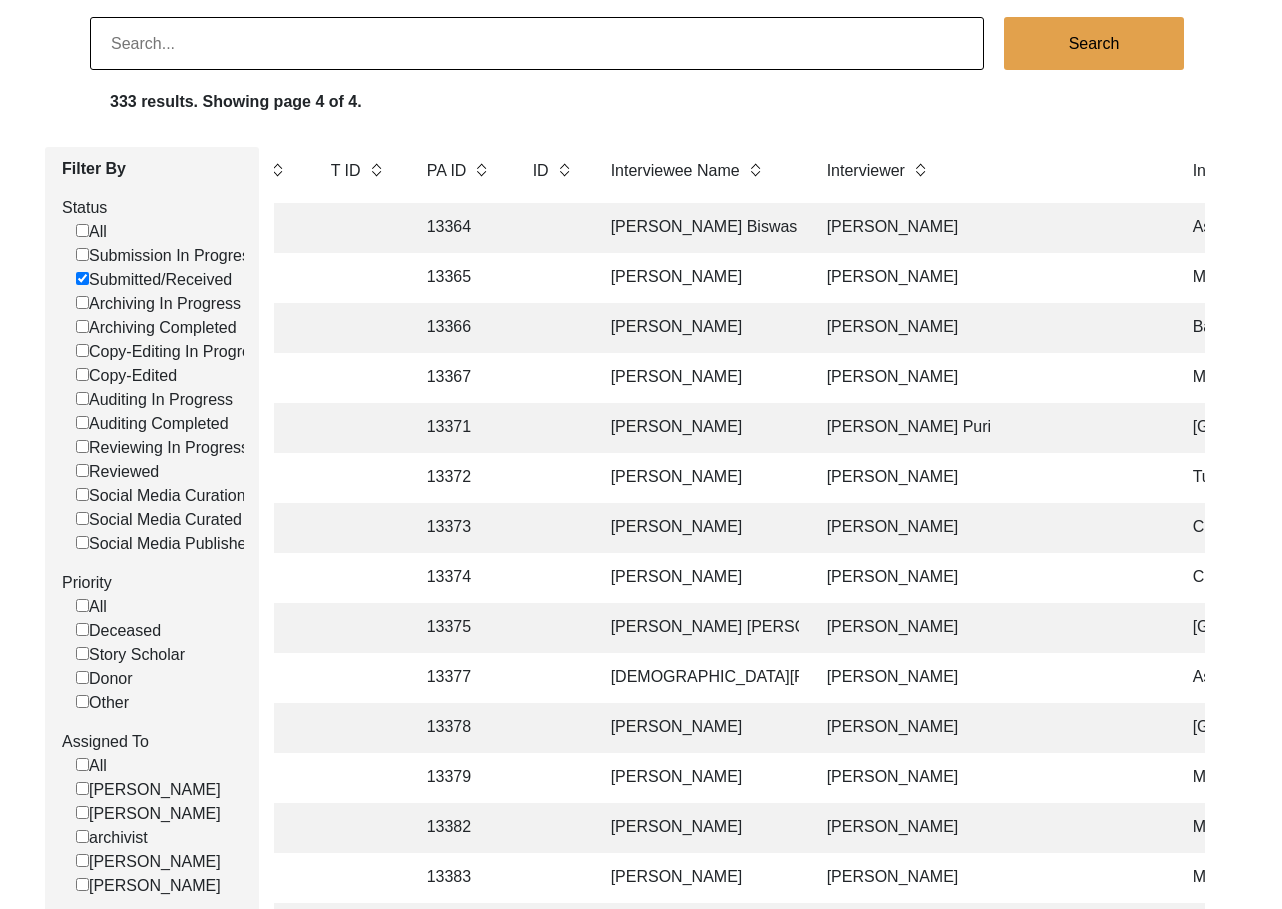scroll, scrollTop: 150, scrollLeft: 0, axis: vertical 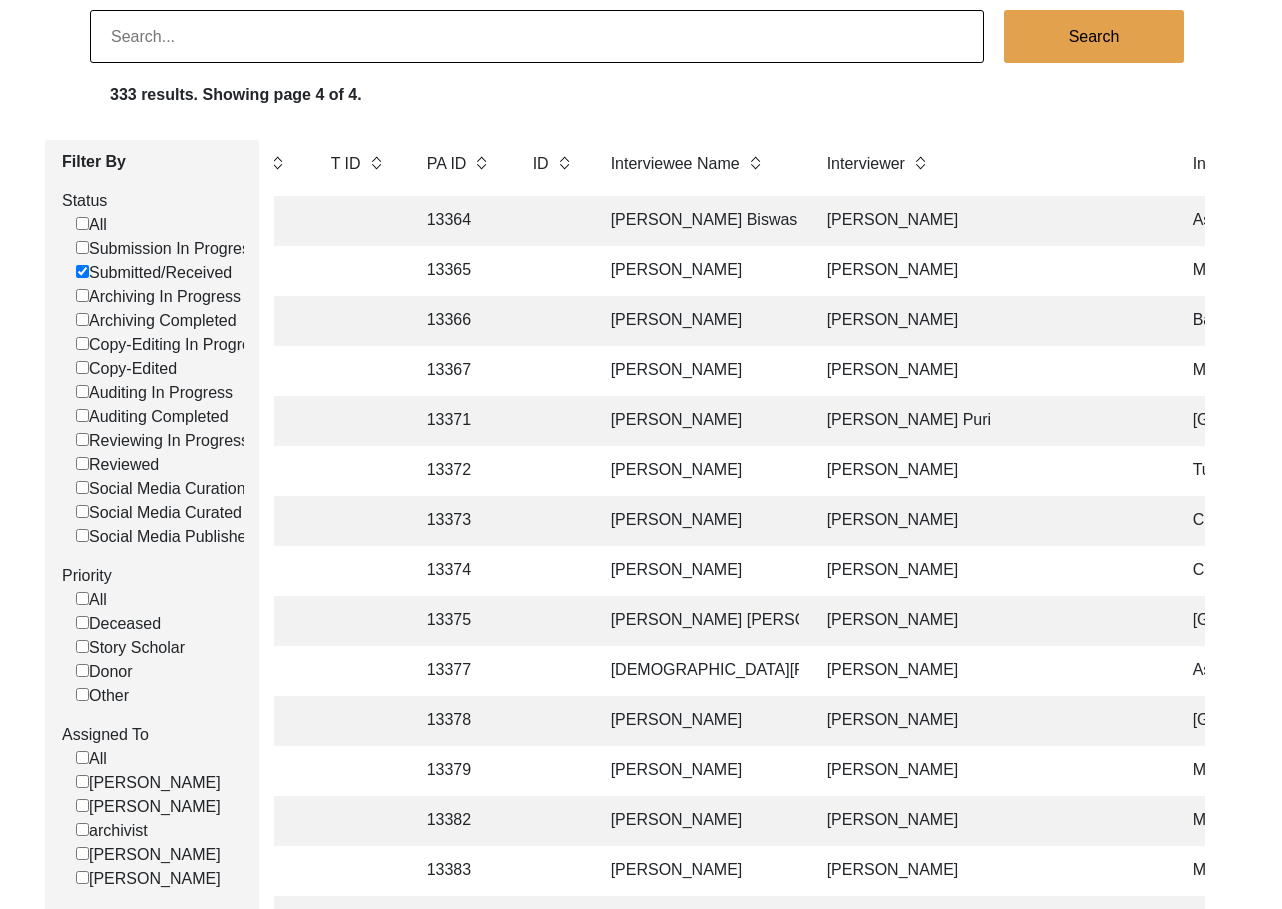 click 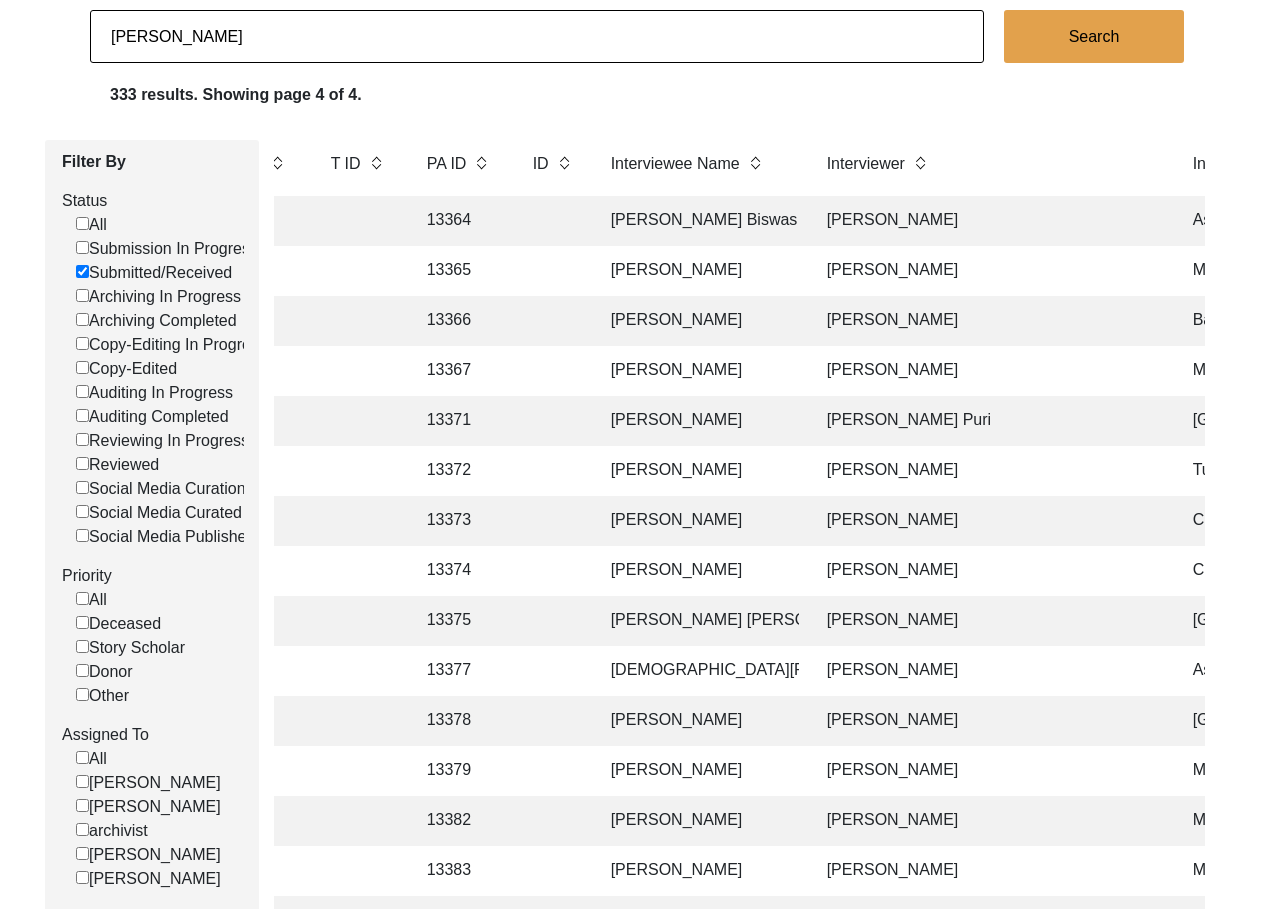 type on "[PERSON_NAME]" 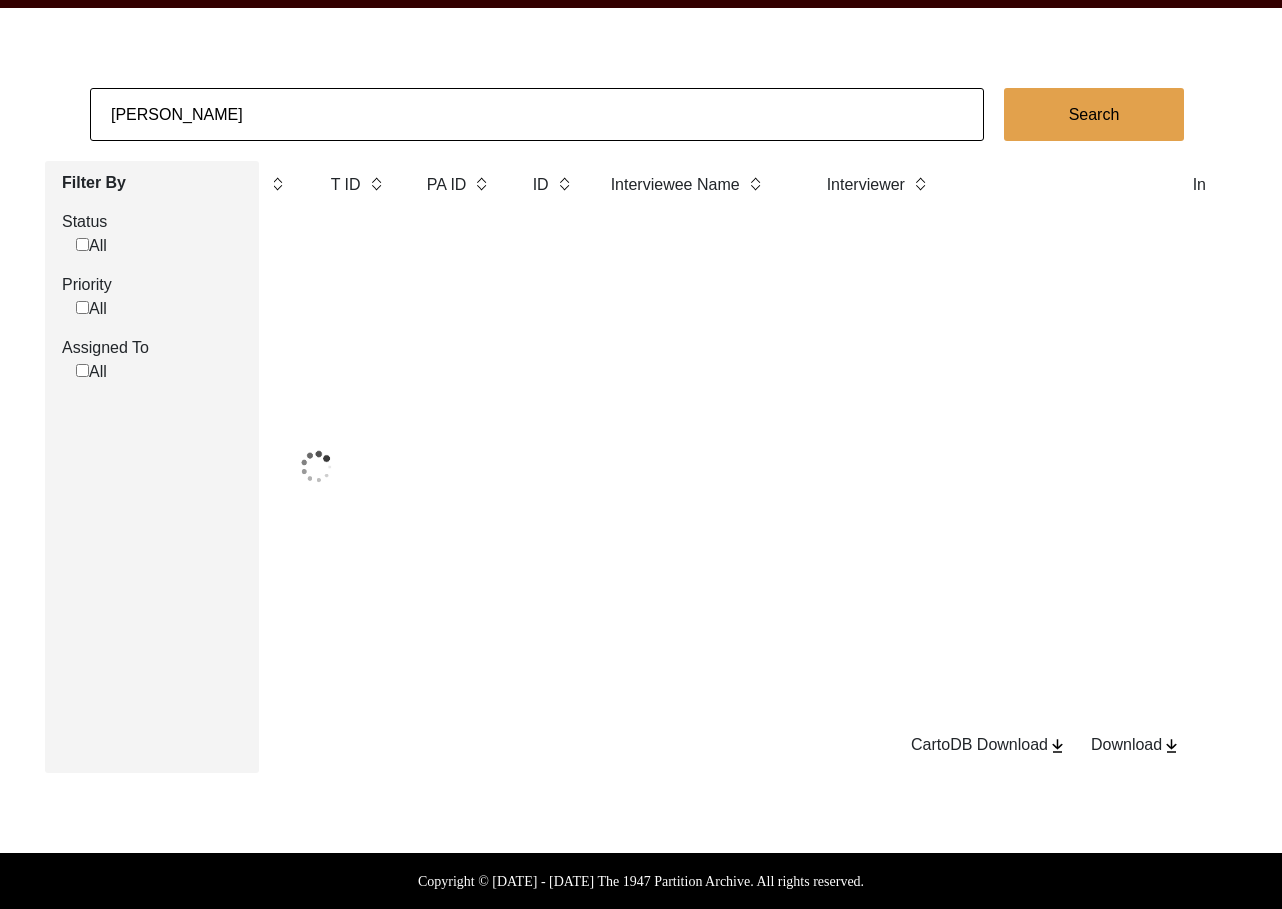 scroll, scrollTop: 150, scrollLeft: 0, axis: vertical 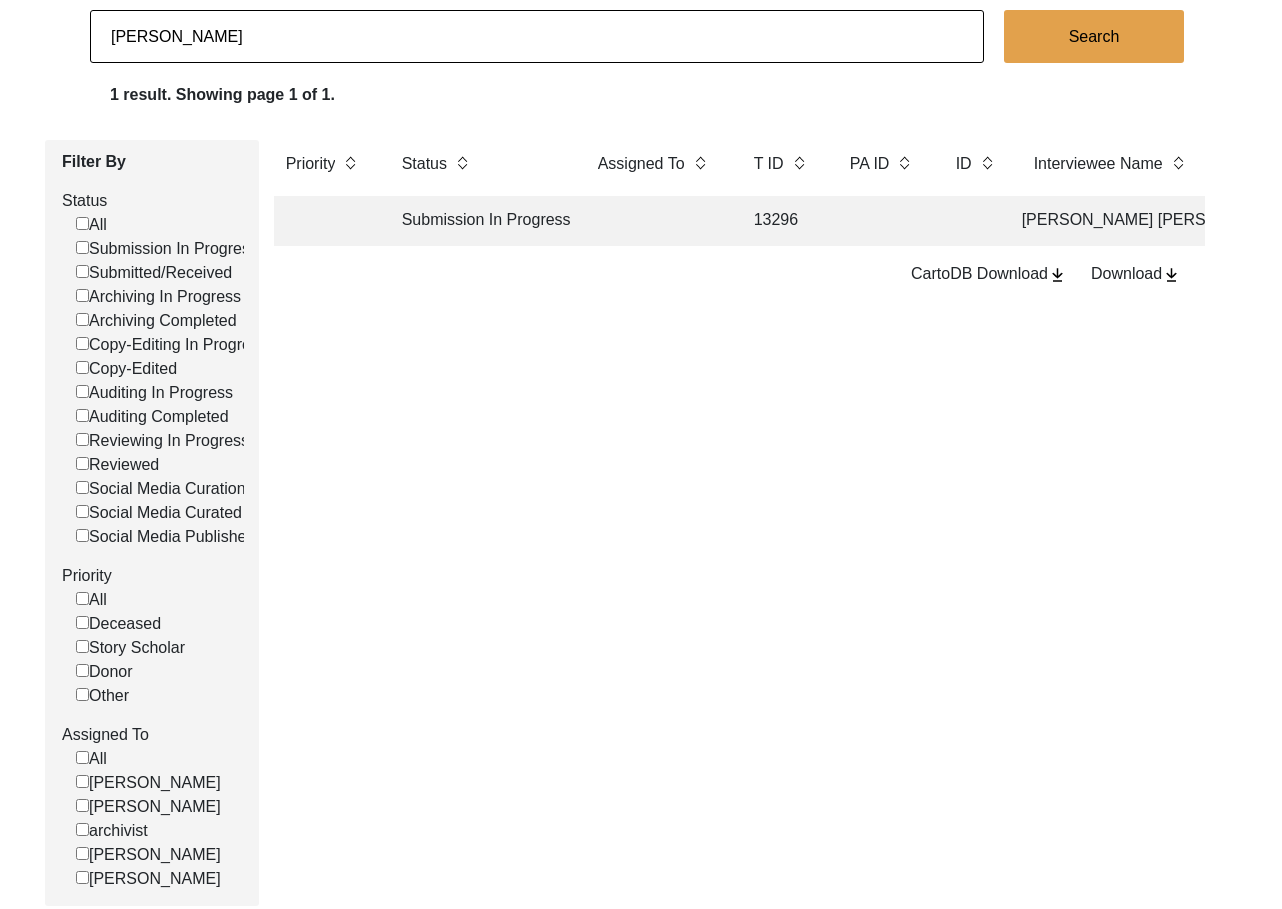click on "Submission In Progress" 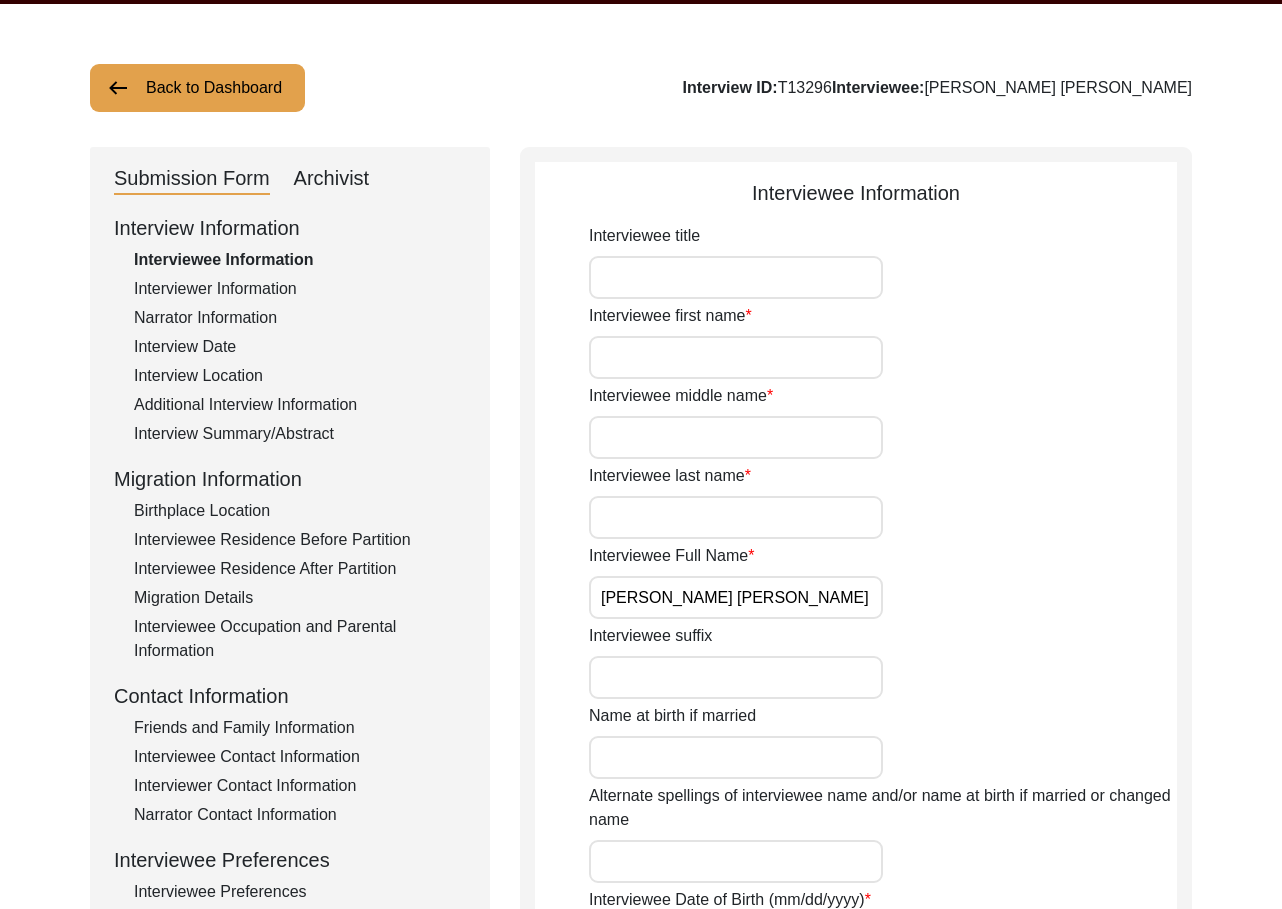 scroll, scrollTop: 60, scrollLeft: 0, axis: vertical 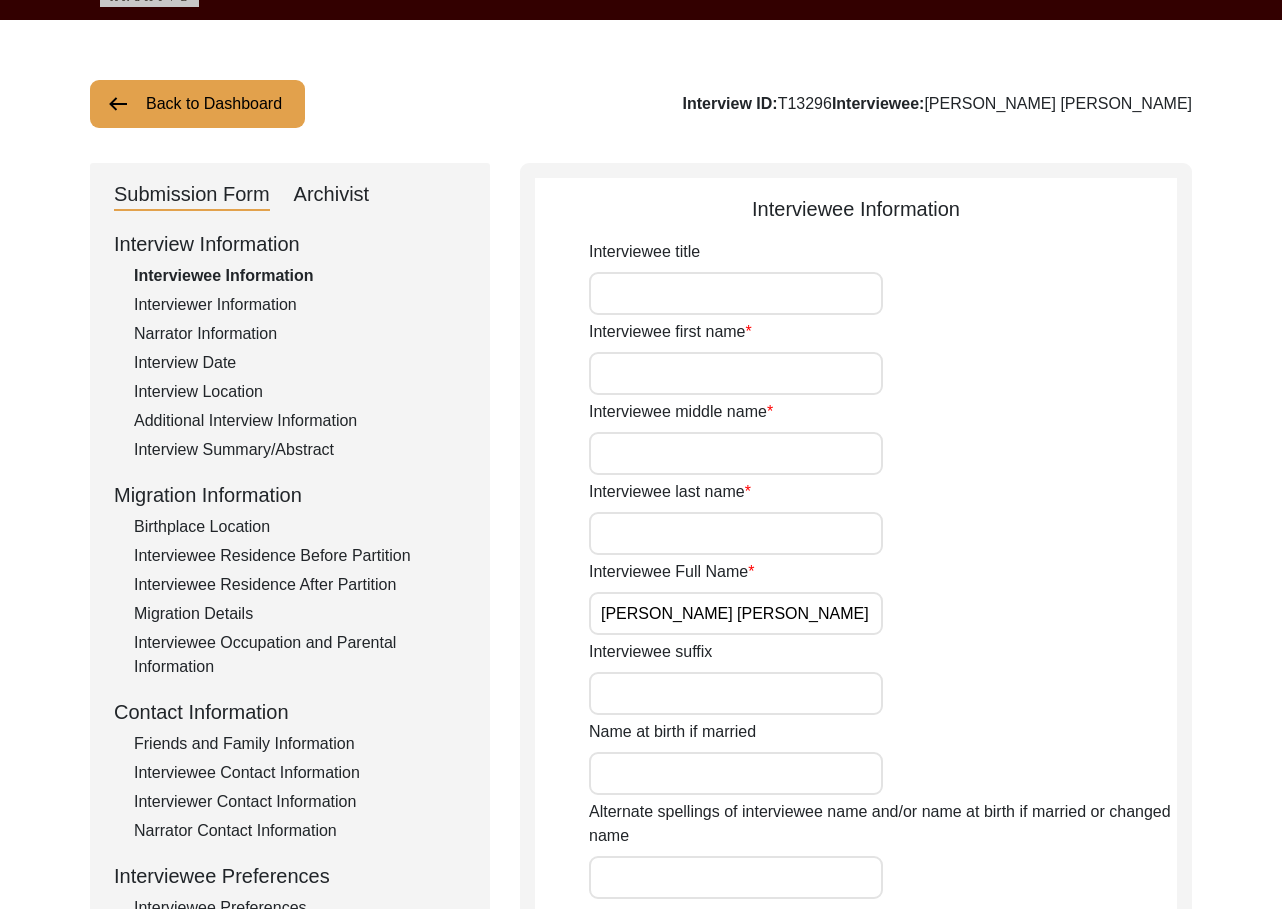 drag, startPoint x: 899, startPoint y: 103, endPoint x: 848, endPoint y: 104, distance: 51.009804 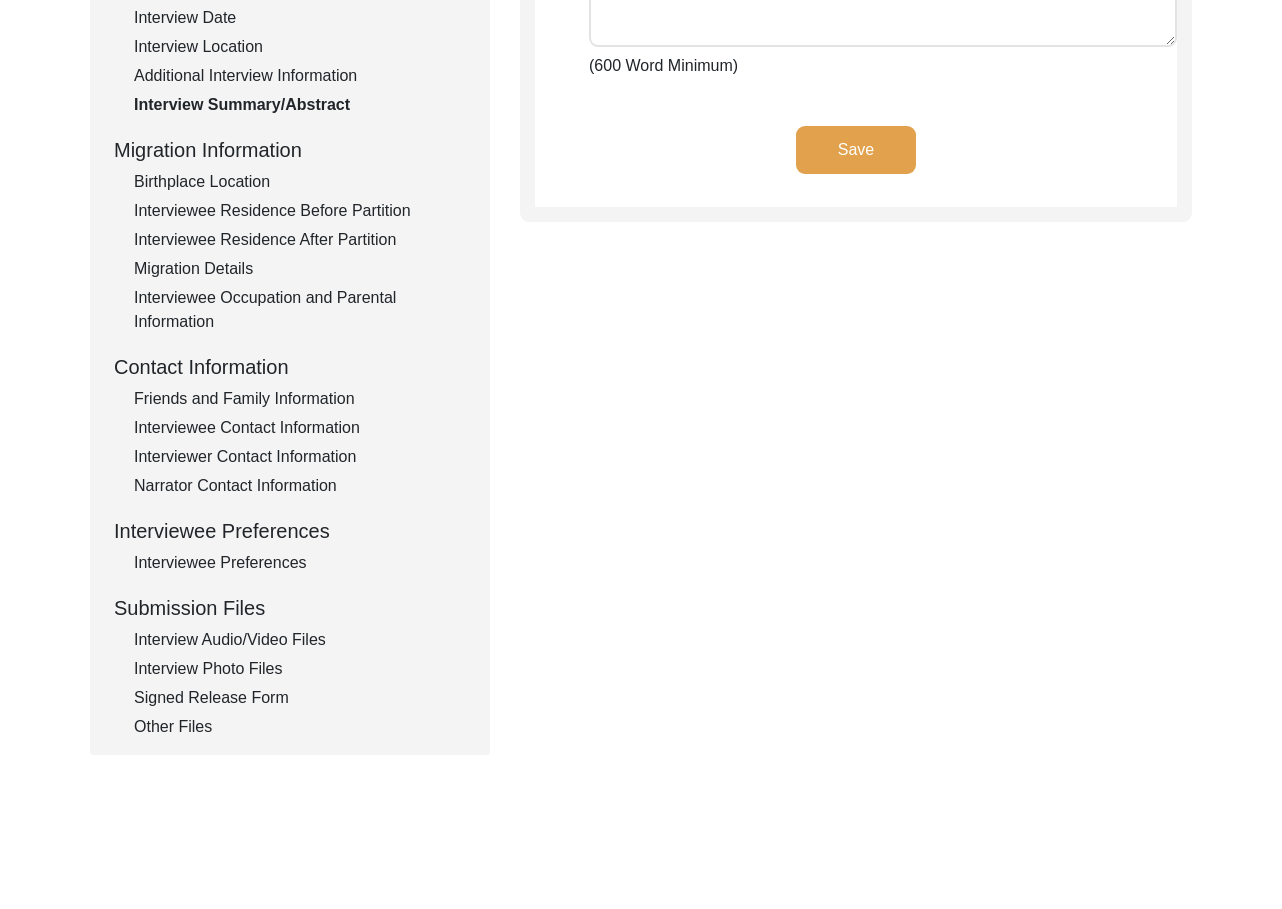 scroll, scrollTop: 411, scrollLeft: 0, axis: vertical 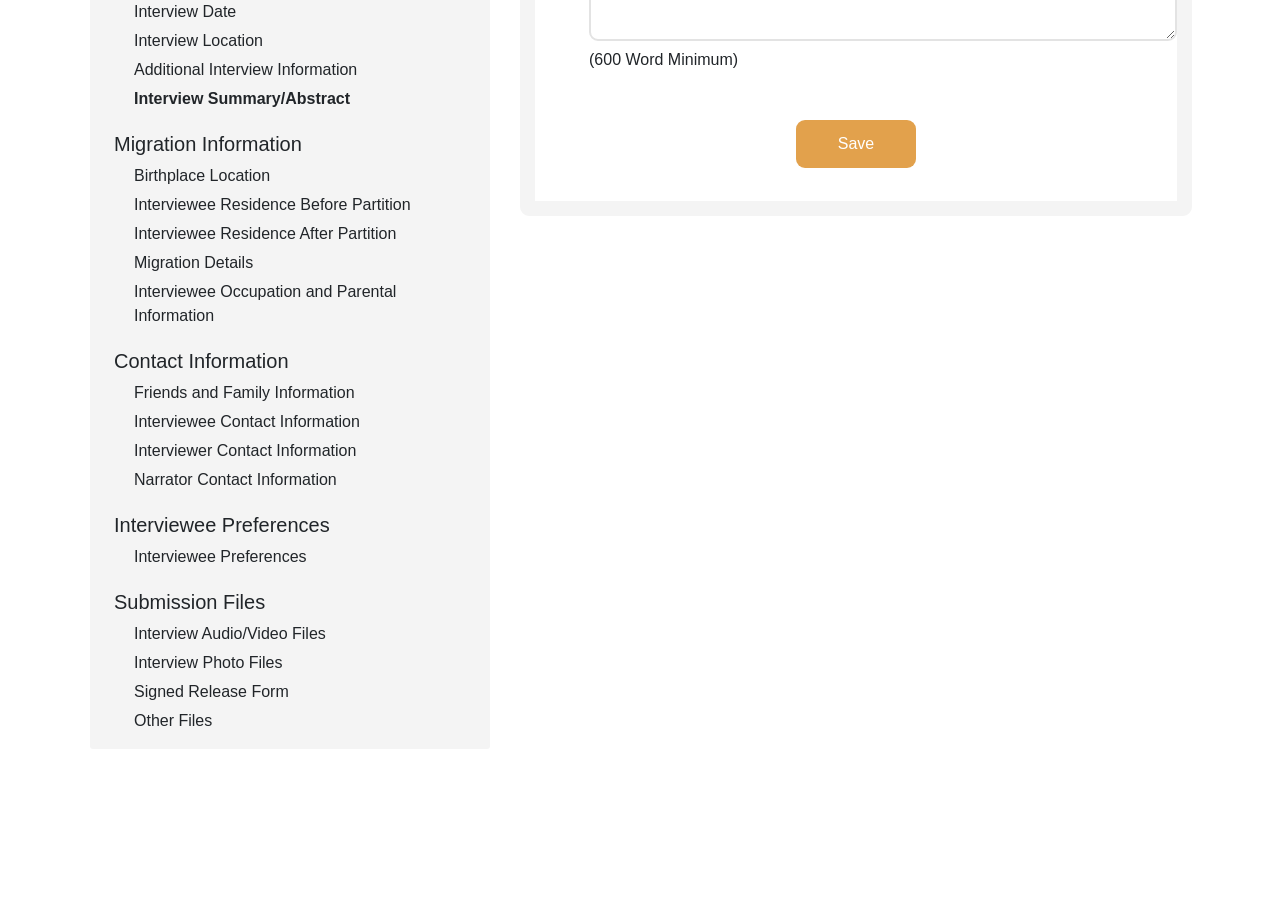 click on "Friends and Family Information" 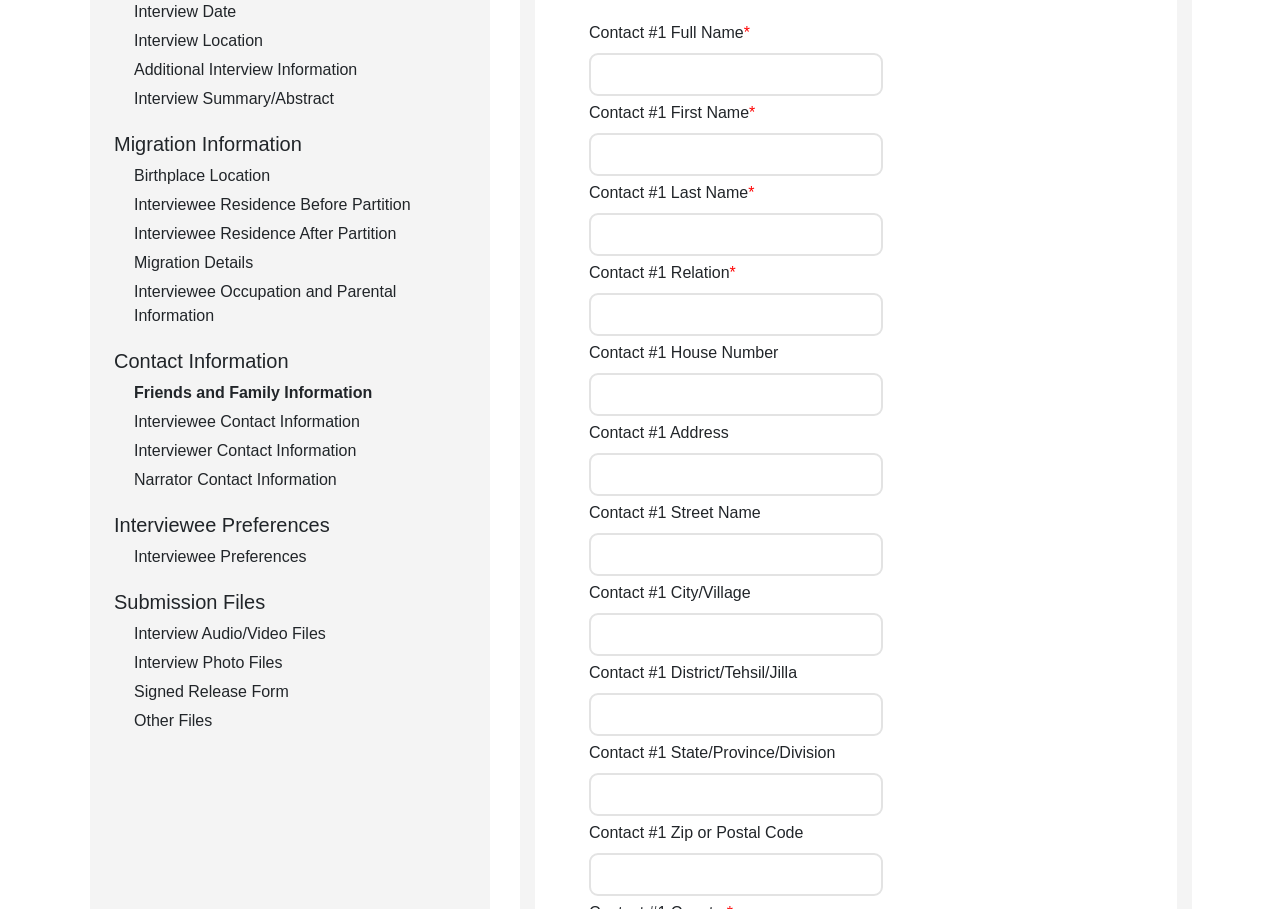 click on "Interviewee Preferences" 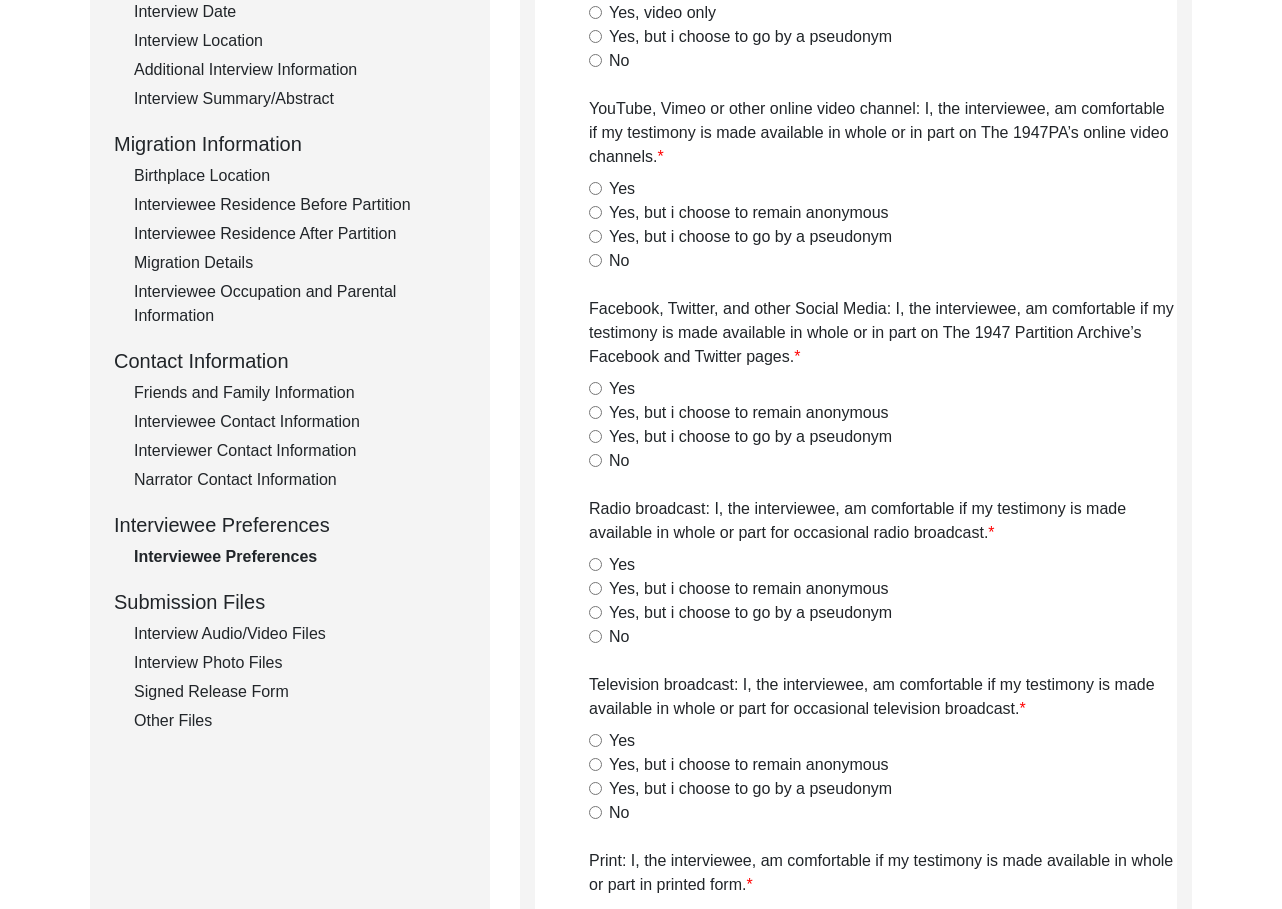 click on "Interview Audio/Video Files" 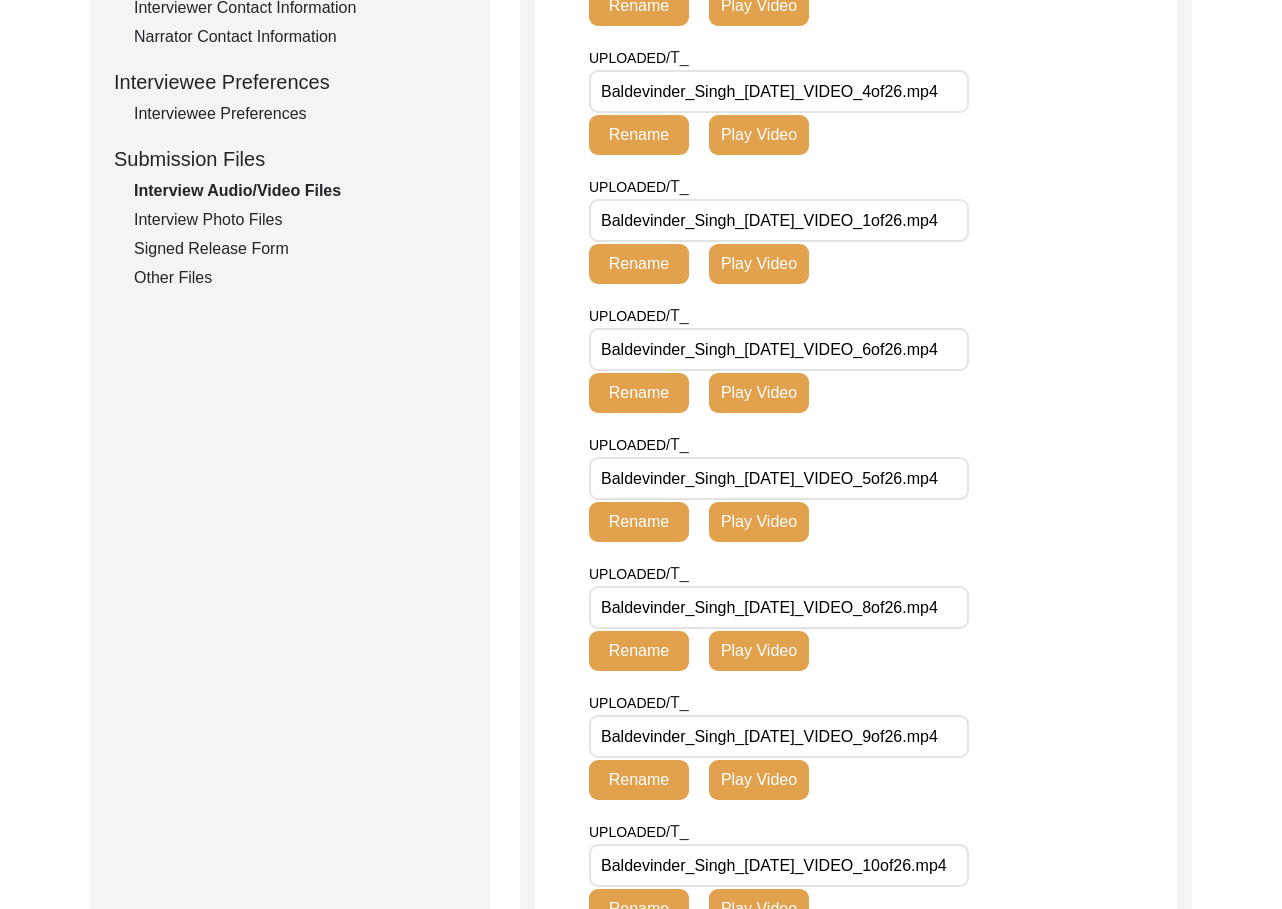 scroll, scrollTop: 819, scrollLeft: 0, axis: vertical 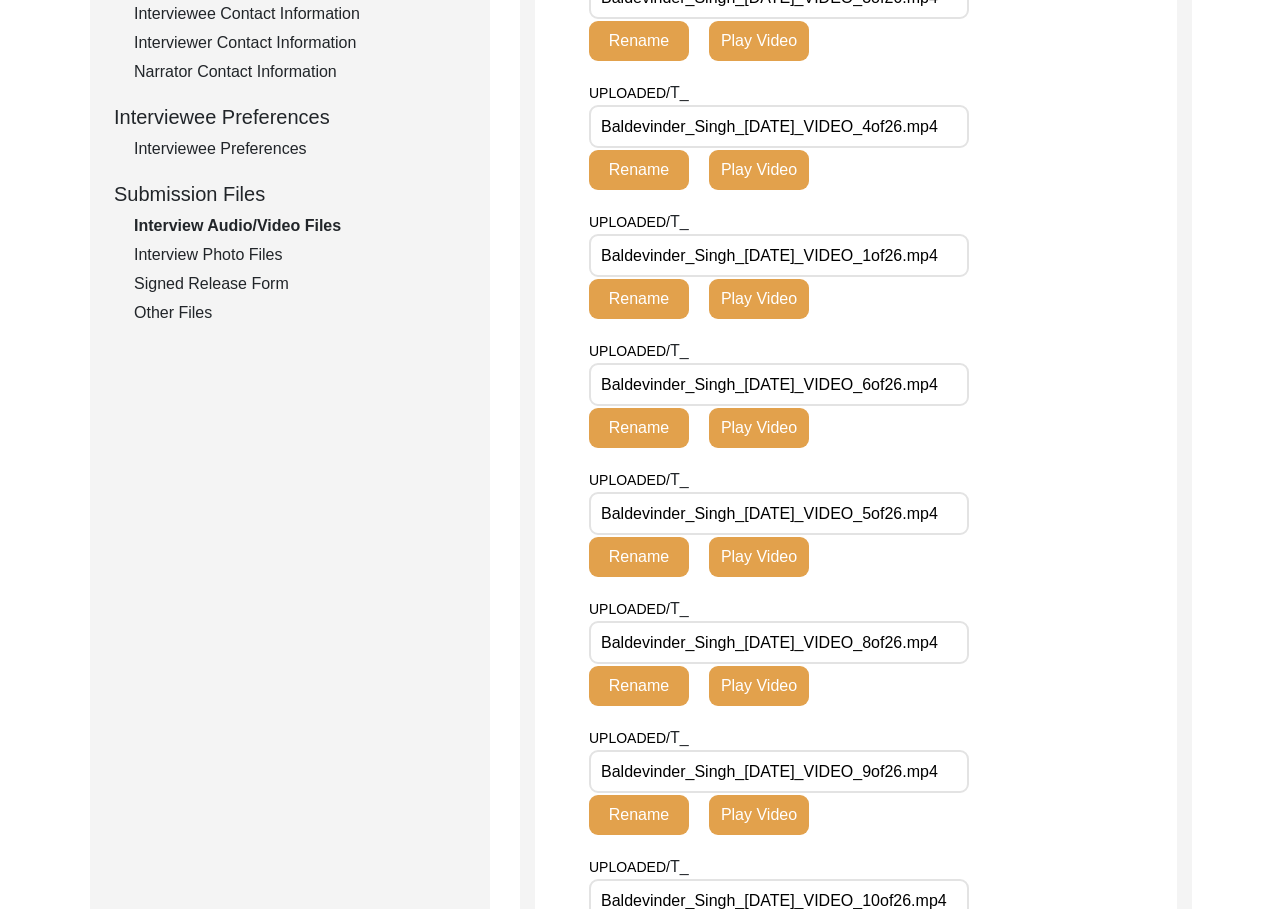 click on "Interview Photo Files" 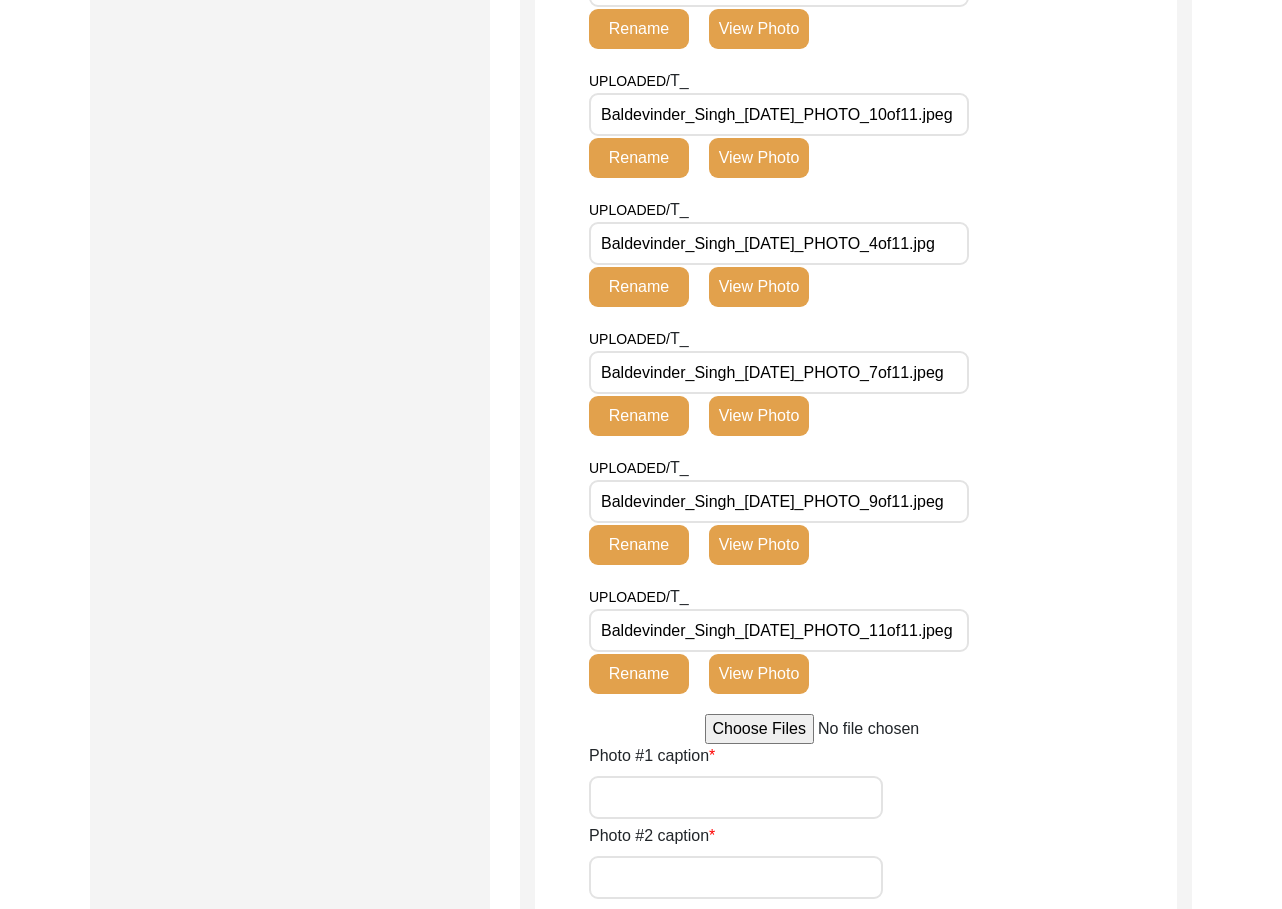 scroll, scrollTop: 1299, scrollLeft: 0, axis: vertical 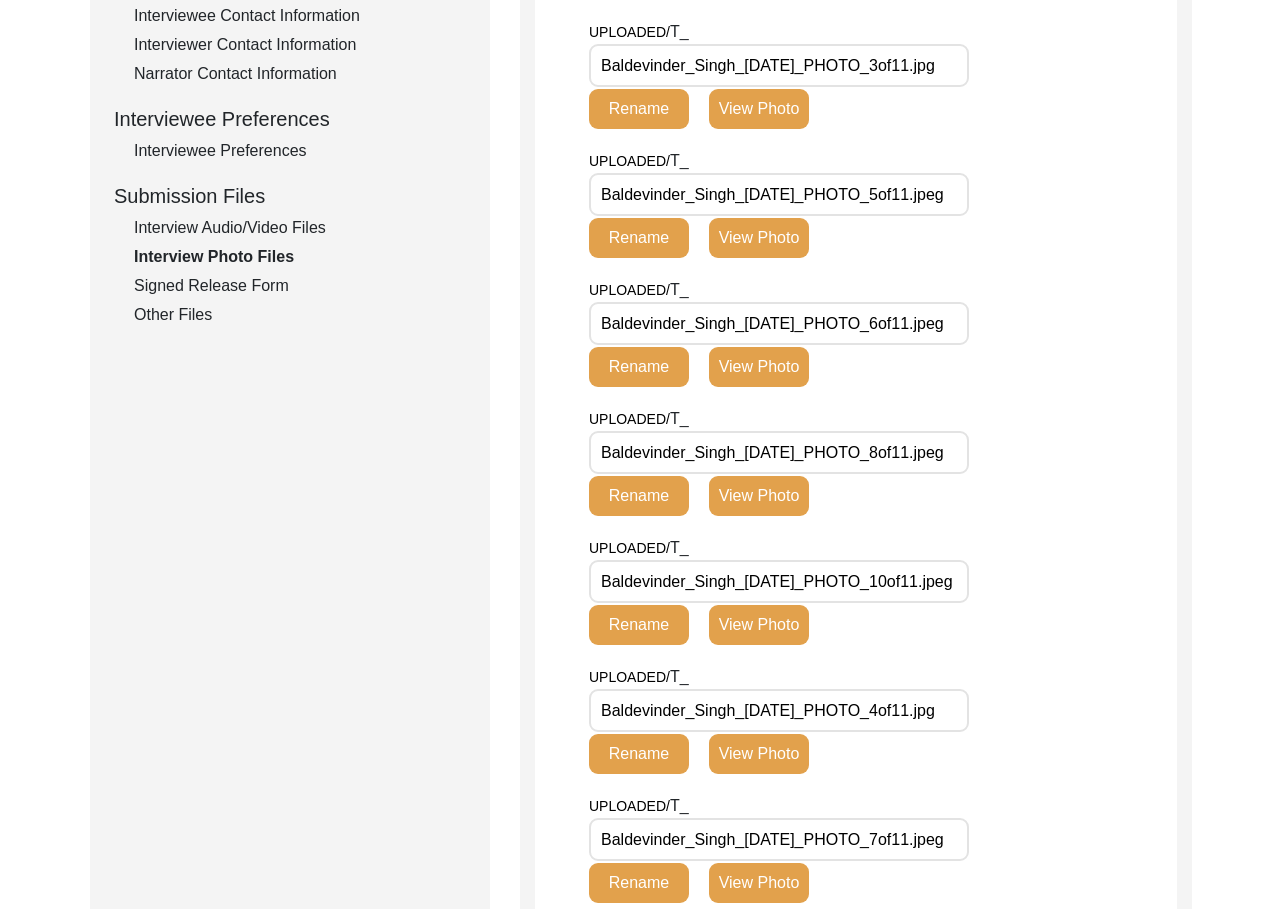 click on "Signed Release Form" 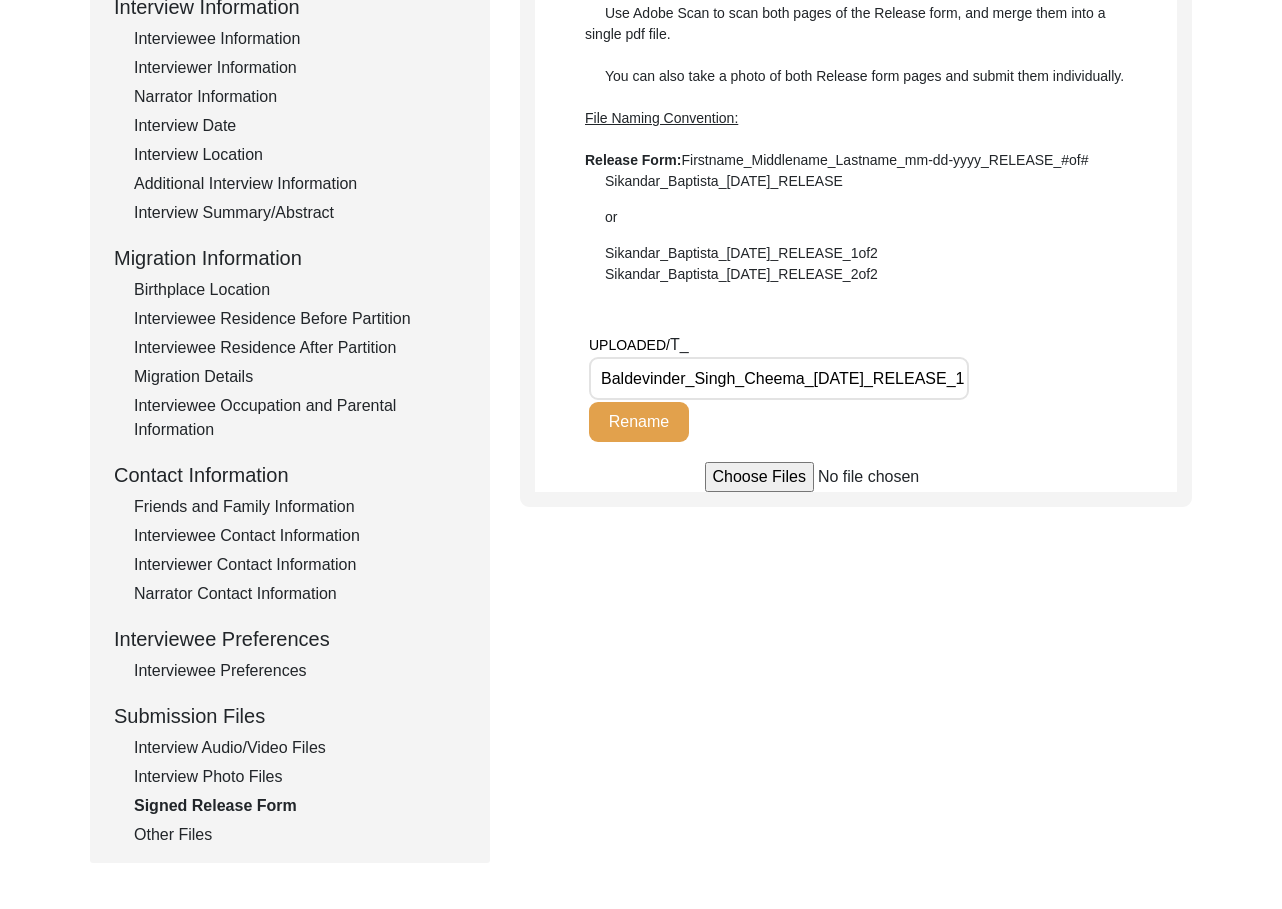 scroll, scrollTop: 294, scrollLeft: 0, axis: vertical 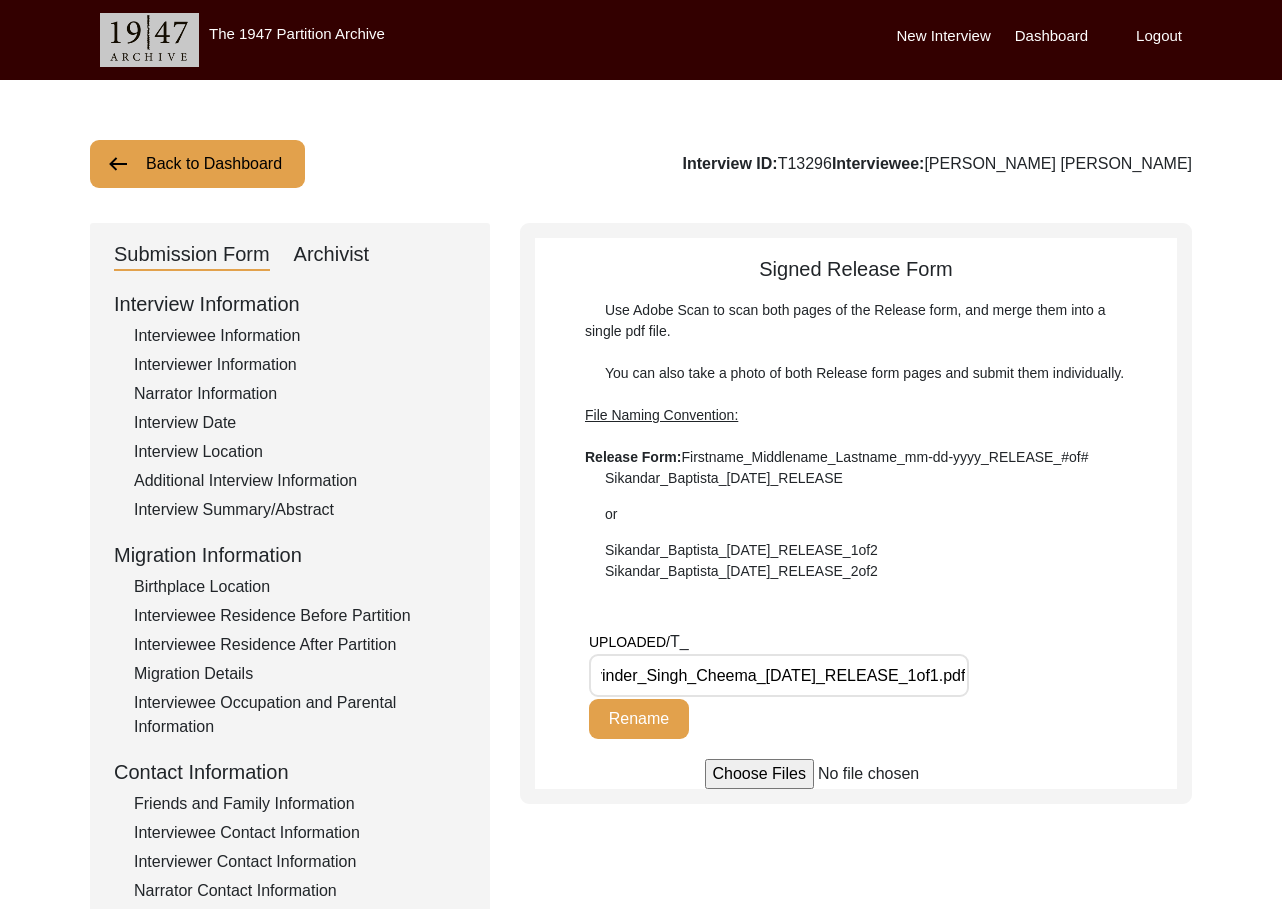 click on "Back to Dashboard  Interview ID:  T13296  Interviewee:  [PERSON_NAME] [PERSON_NAME]   Submission Form   Archivist   Interview Information   Interviewee Information   Interviewer Information   Narrator Information   Interview Date   Interview Location   Additional Interview Information   Interview Summary/Abstract   Migration Information   Birthplace Location   Interviewee Residence Before Partition   Interviewee Residence After Partition   Migration Details   Interviewee Occupation and Parental Information   Contact Information   Friends and Family Information   Interviewee Contact Information   Interviewer Contact Information   Narrator Contact Information   Interviewee Preferences   Interviewee Preferences   Submission Files   Interview Audio/Video Files   Interview Photo Files   Signed Release Form   Other Files   Signed Release Form  Use Adobe Scan to scan both pages of the Release form, and merge them into a single pdf file.  File Naming Convention: Release Form: Sikandar_Baptista_[DATE]_RELEASE  or" 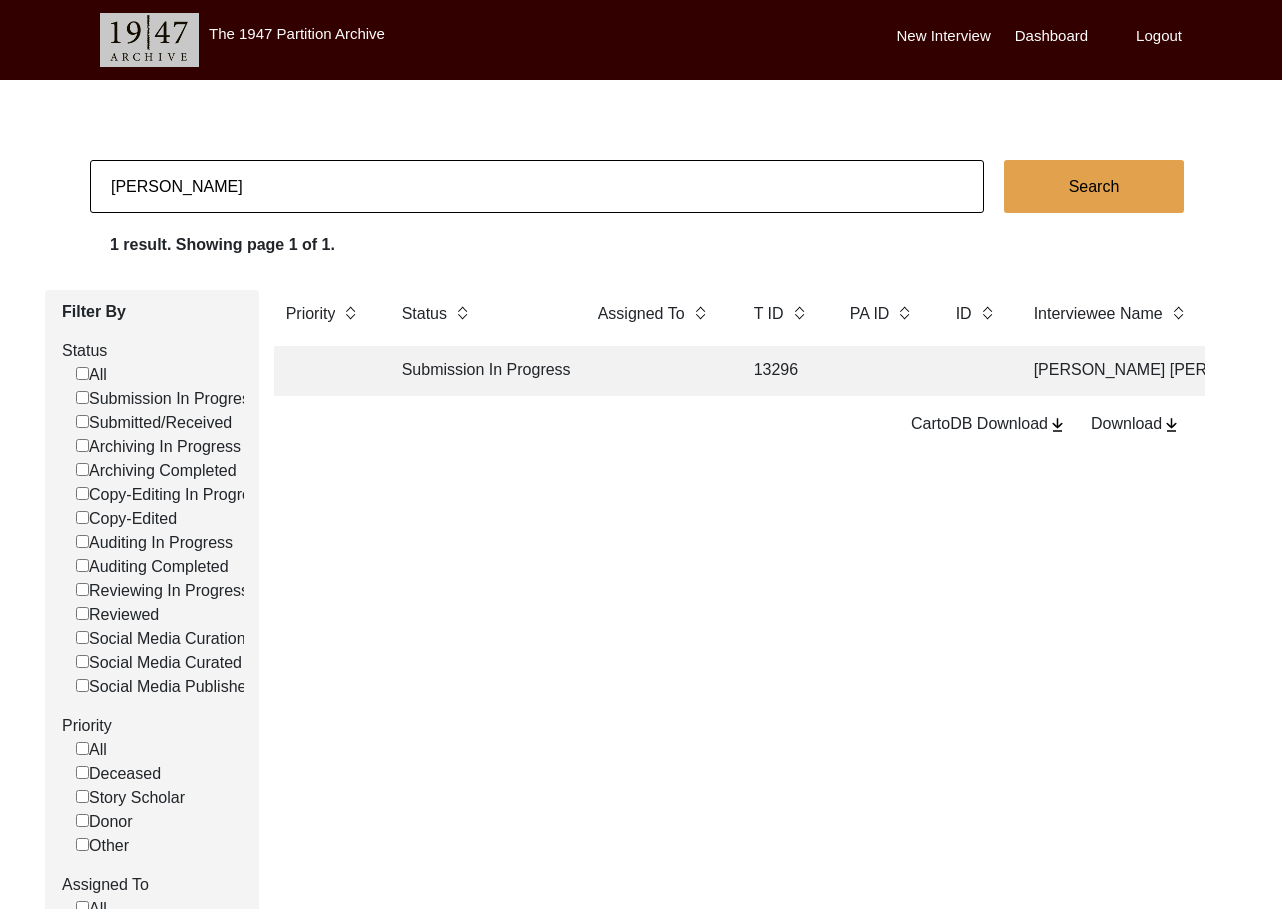 click on "[PERSON_NAME]" 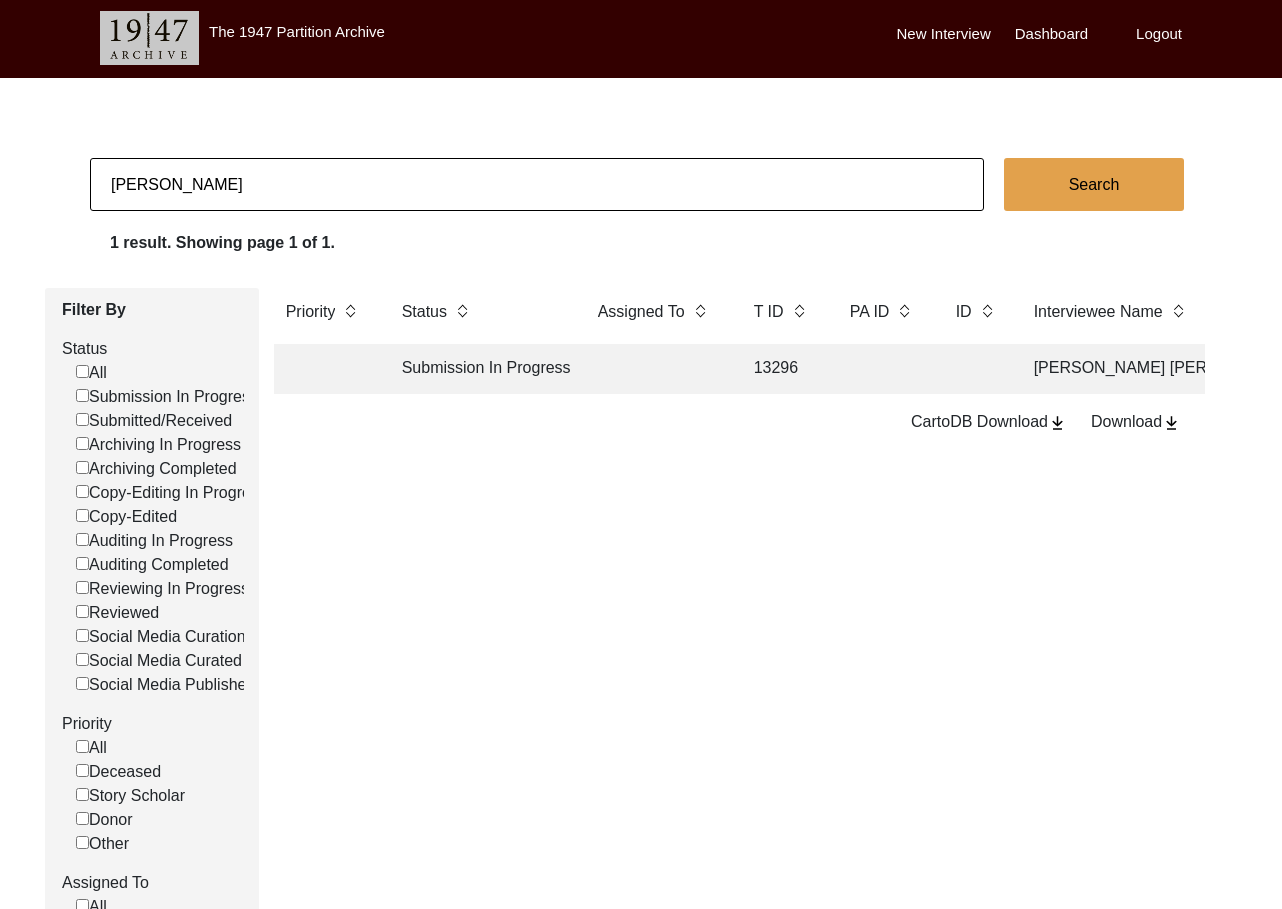 click on "[PERSON_NAME]" 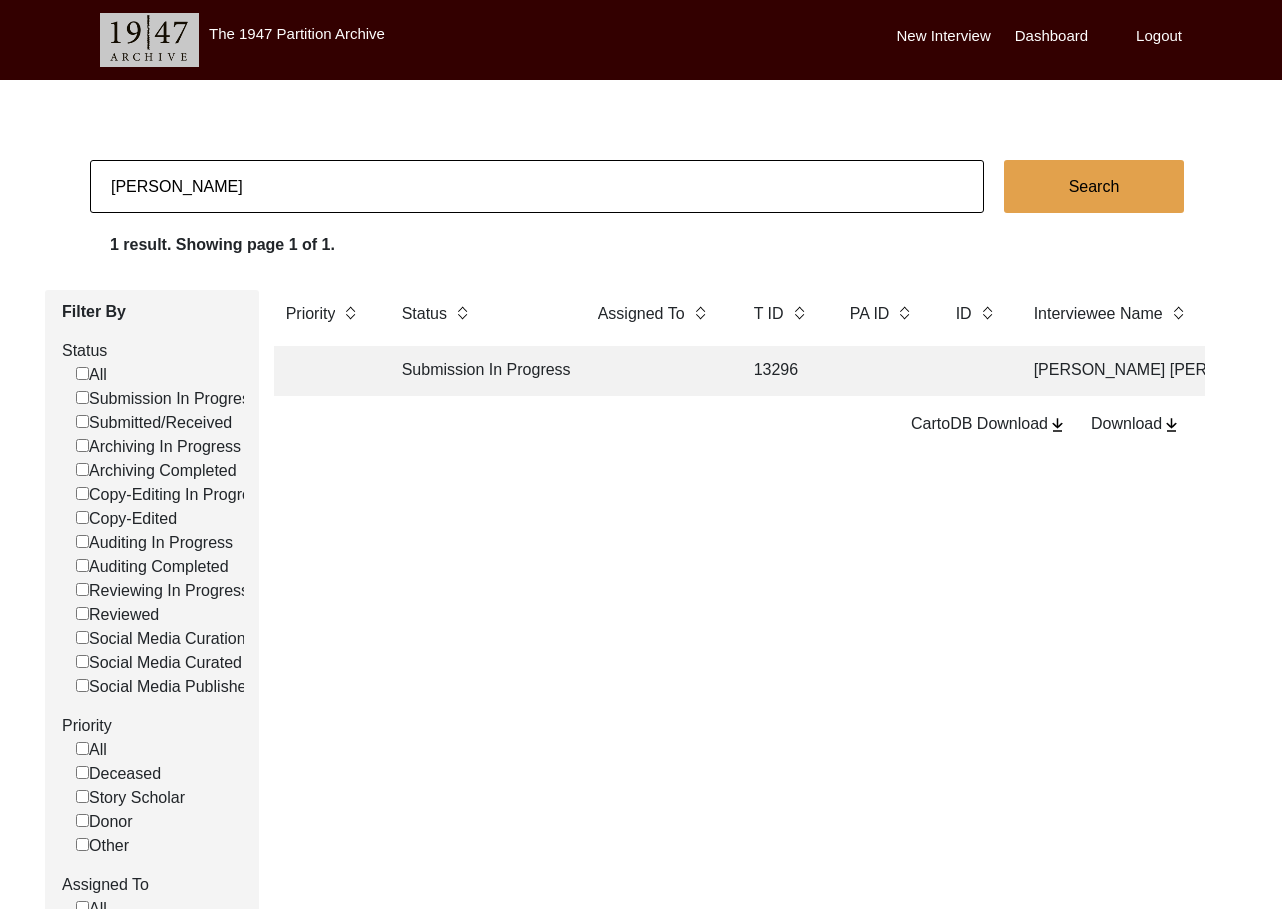 click on "[PERSON_NAME]" 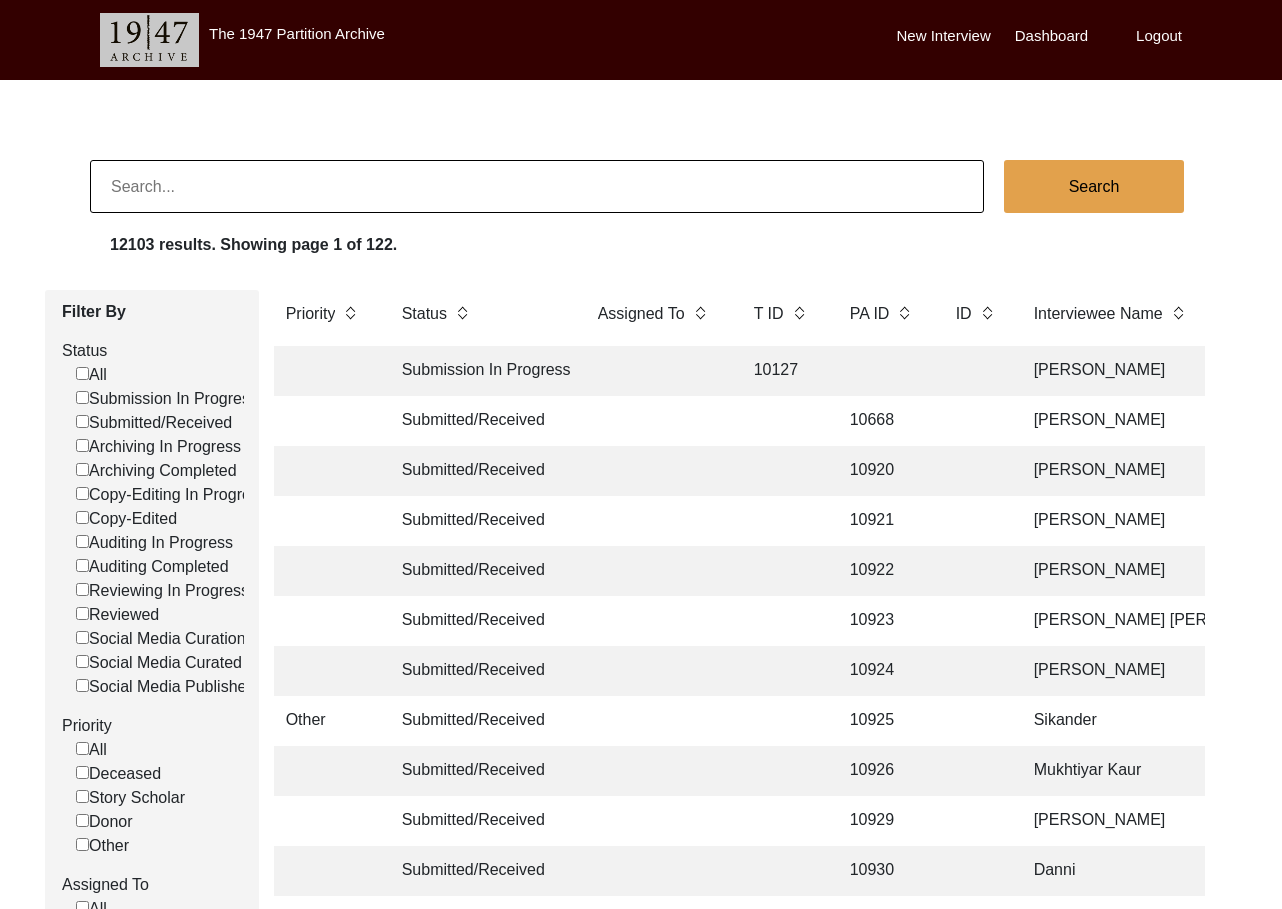 click on "Submitted/Received" 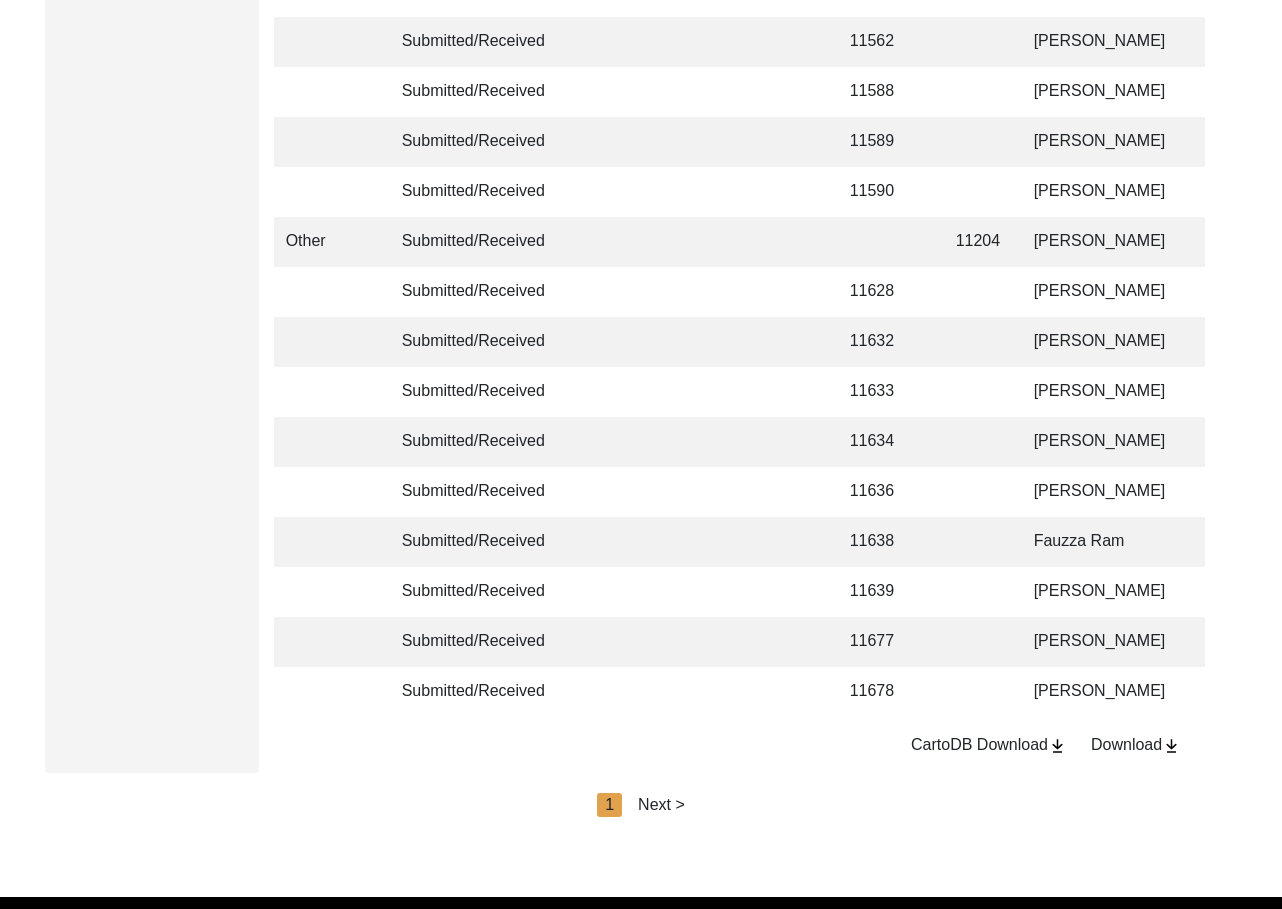 scroll, scrollTop: 4688, scrollLeft: 0, axis: vertical 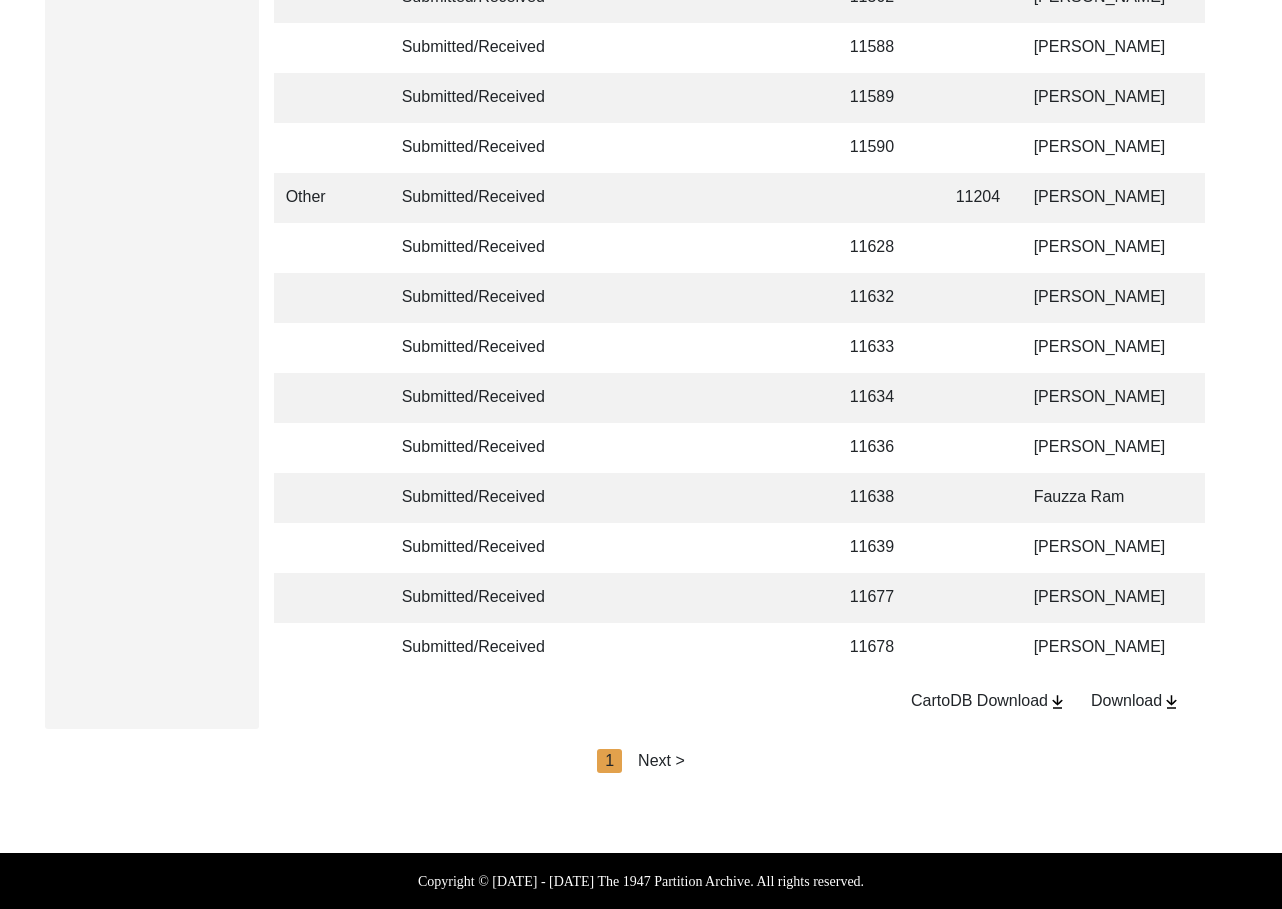 click on "Next >" 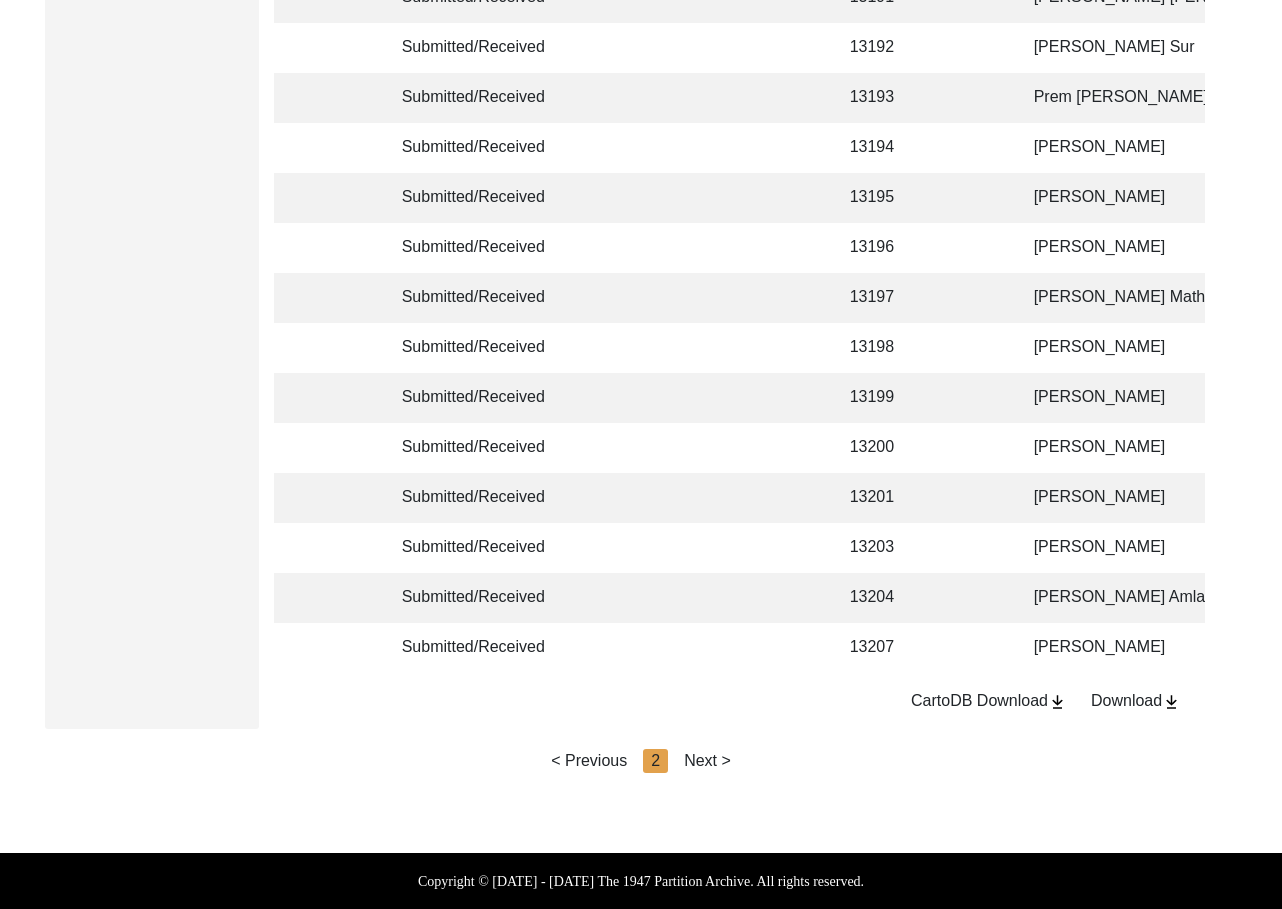 click on "2" 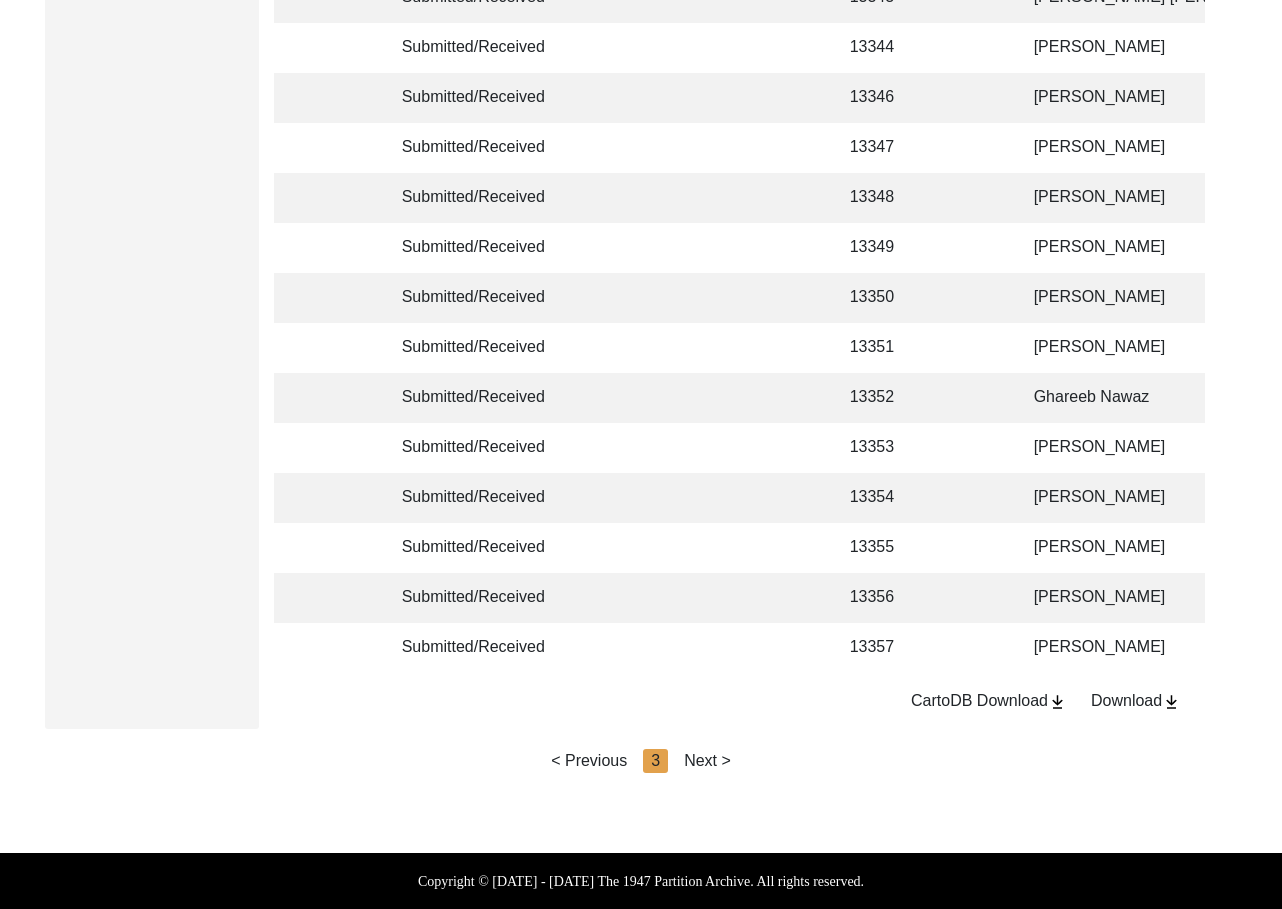 click on "Next >" 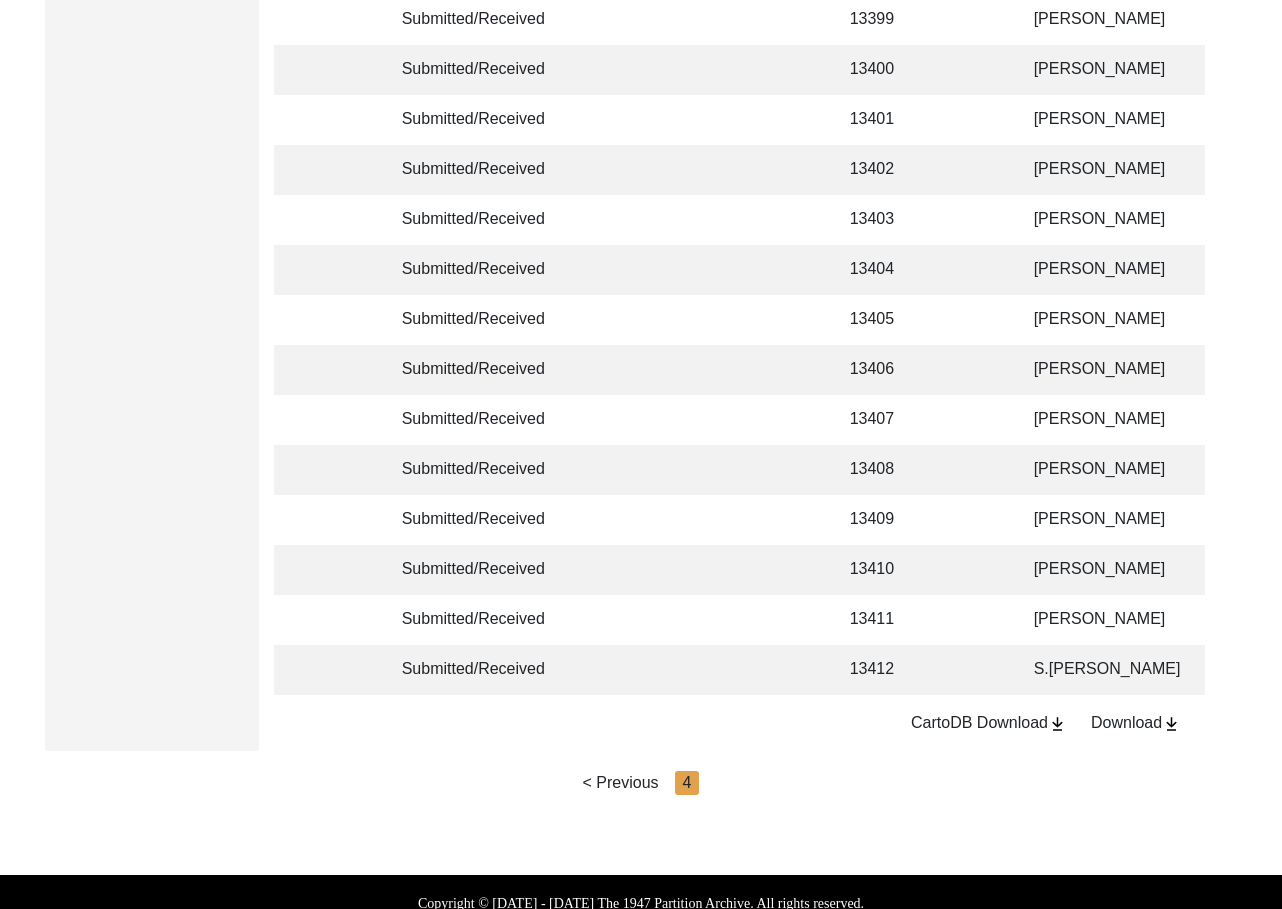 scroll, scrollTop: 1256, scrollLeft: 0, axis: vertical 